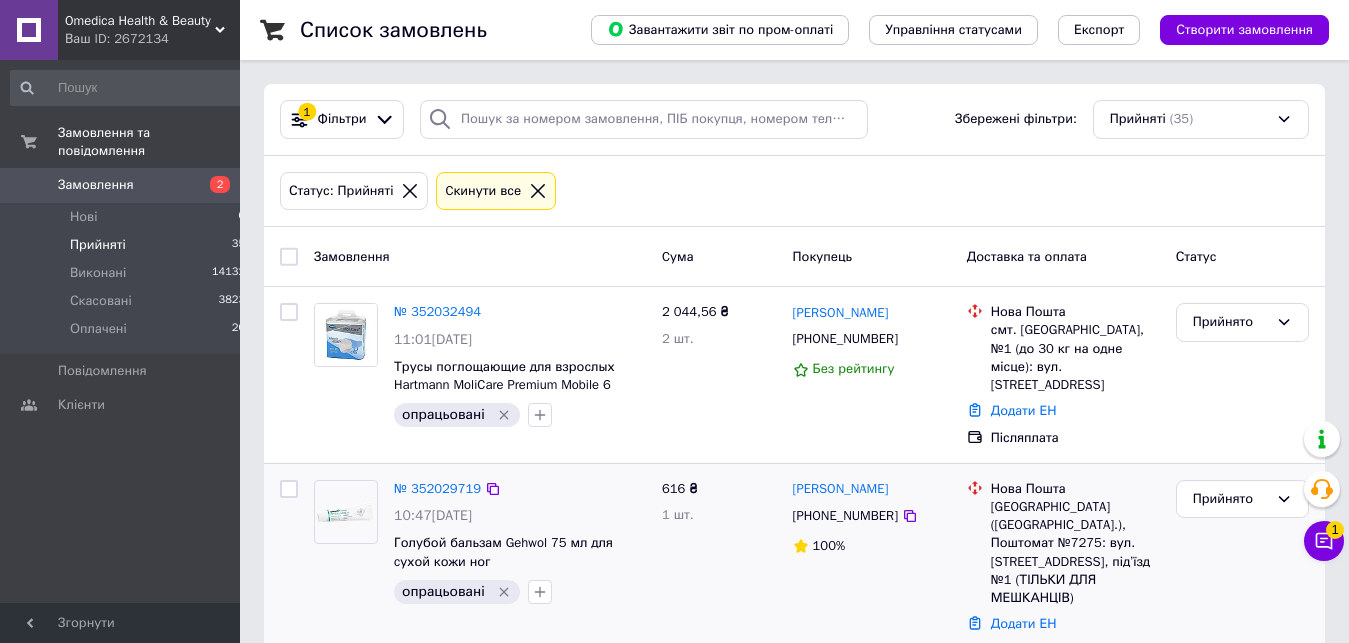 scroll, scrollTop: 0, scrollLeft: 0, axis: both 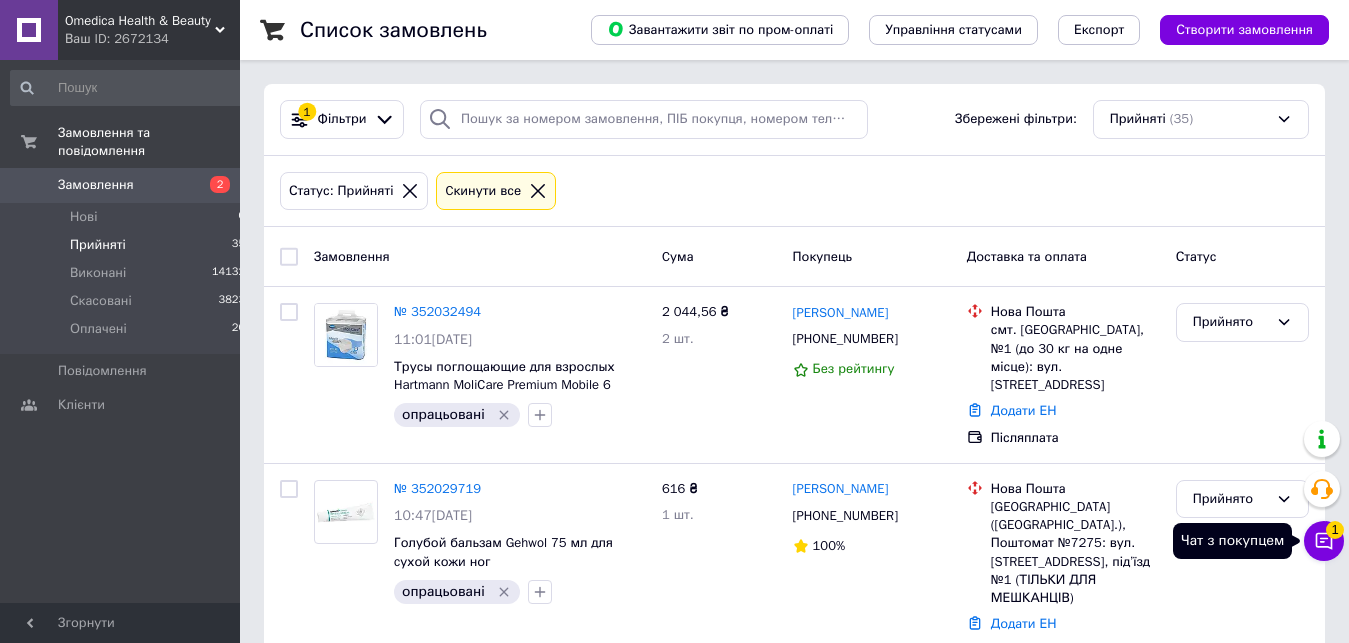 click on "Чат з покупцем 1" at bounding box center [1324, 541] 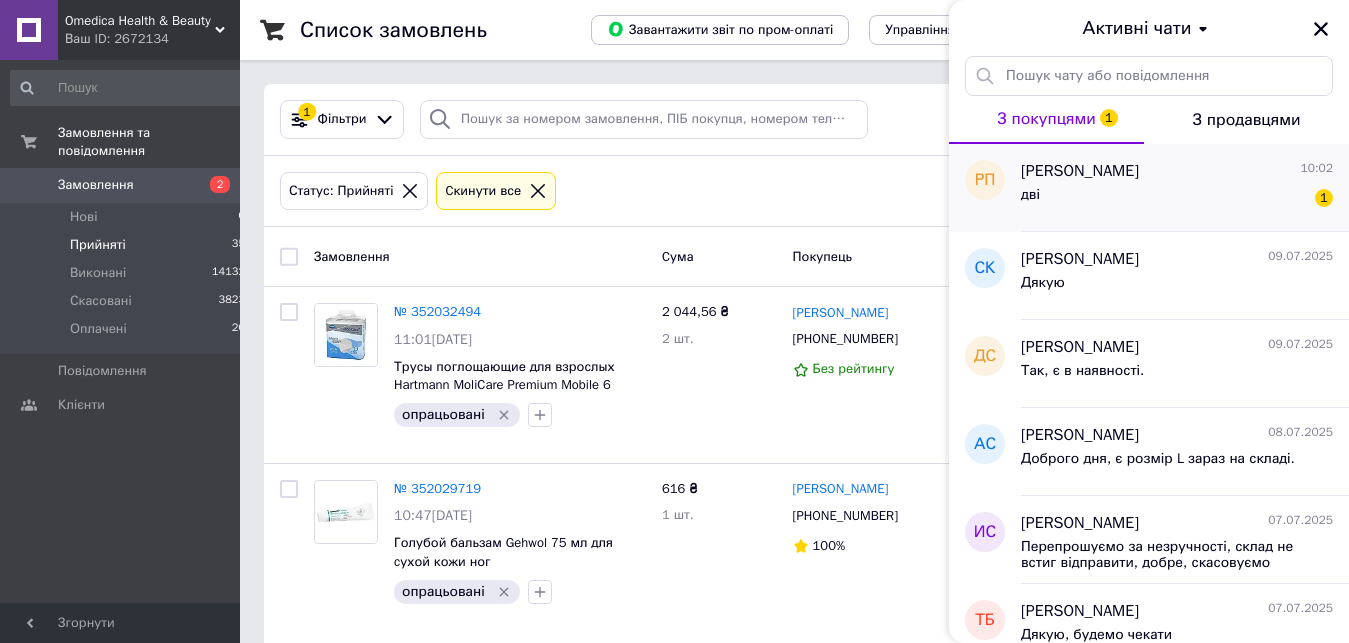 click on "дві 1" at bounding box center [1177, 199] 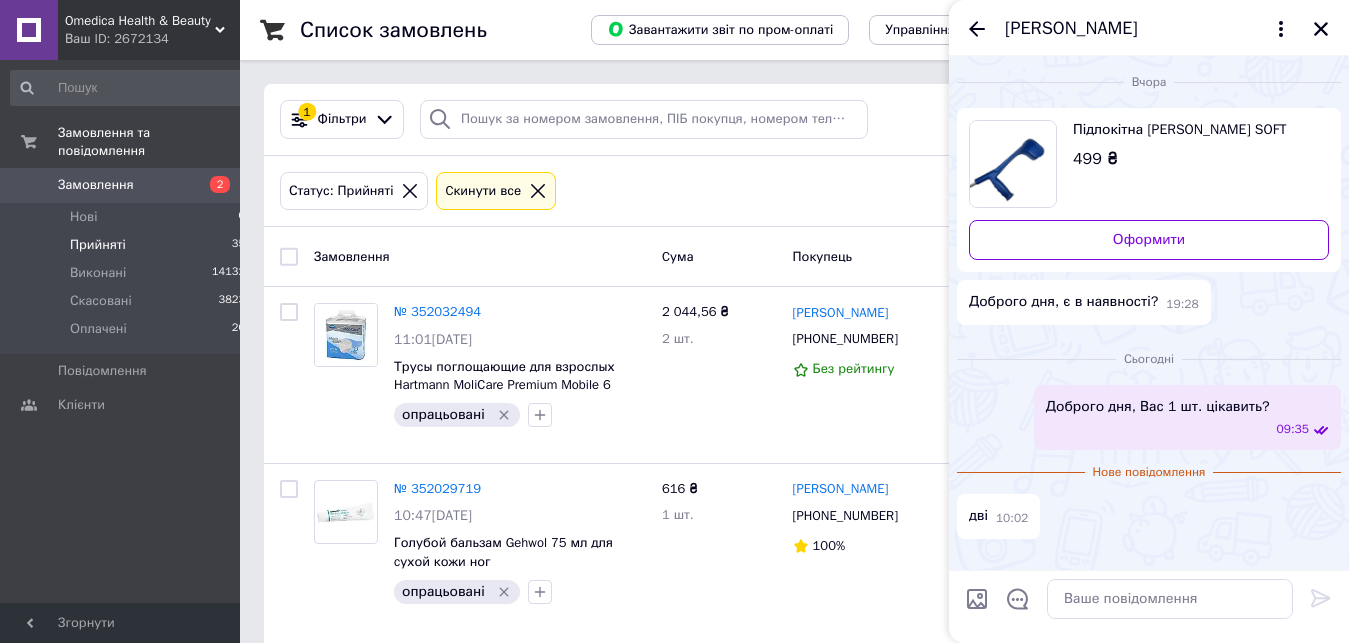 click on "Підлокітна [PERSON_NAME] SOFT" at bounding box center [1193, 130] 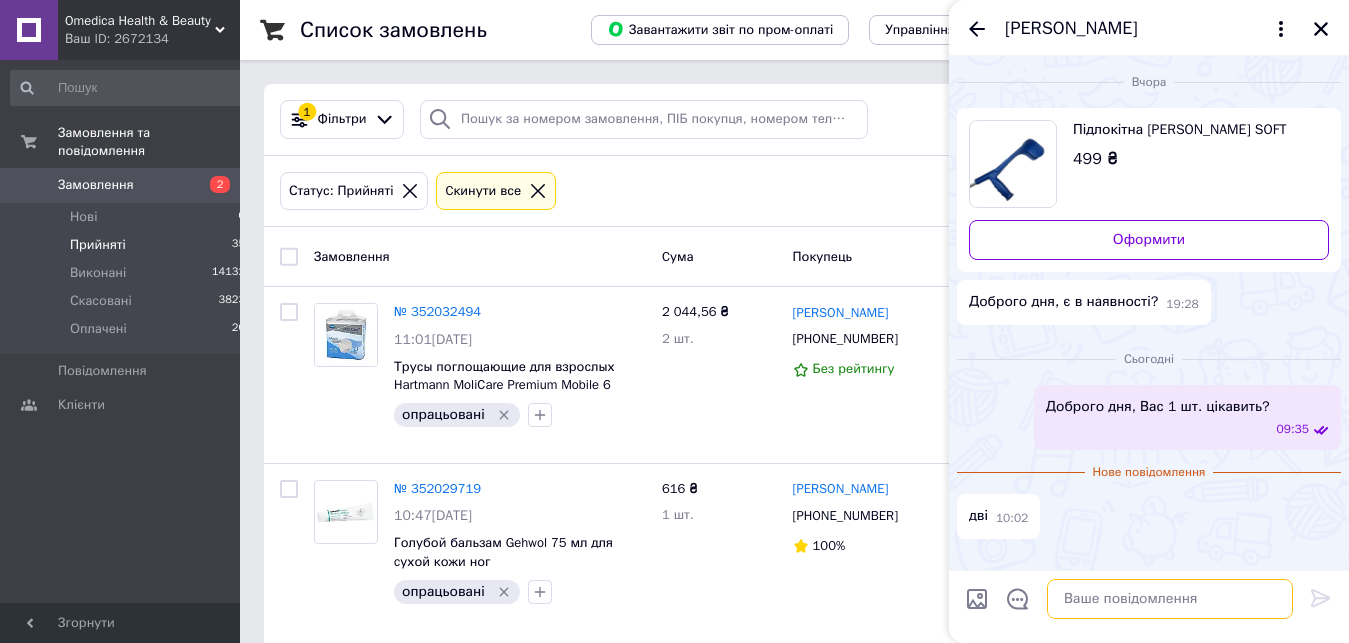 click at bounding box center [1170, 599] 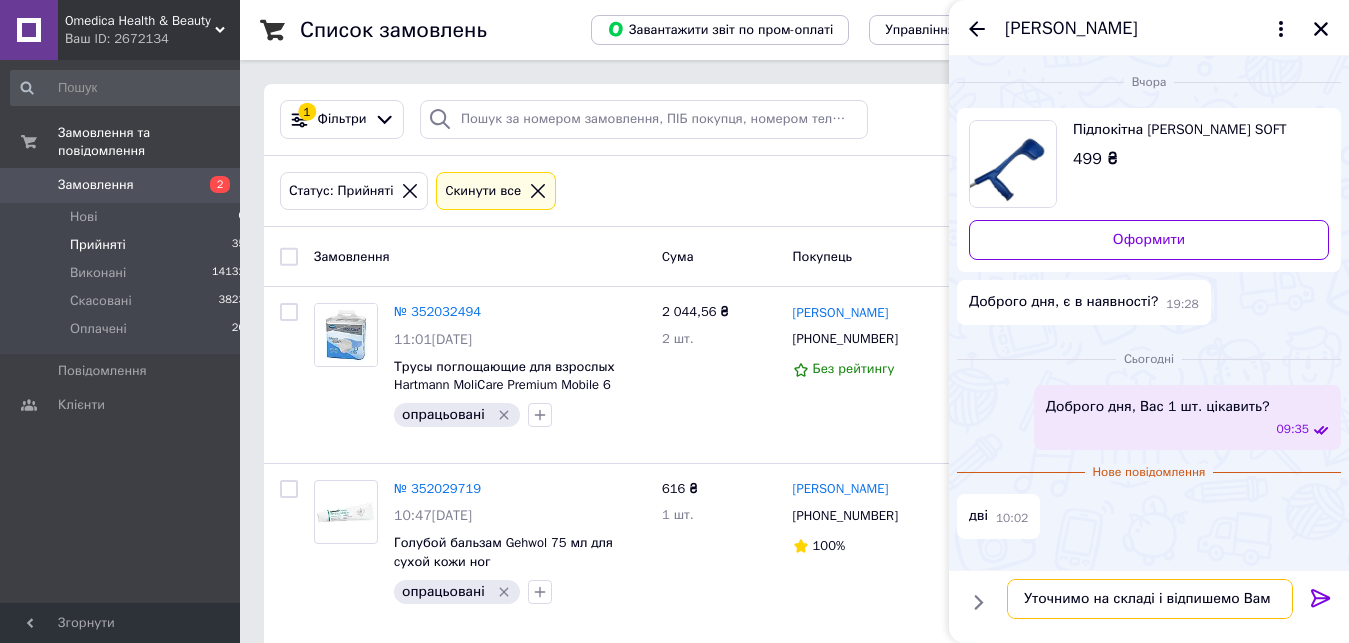 type on "Уточнимо на складі і відпишемо Вам." 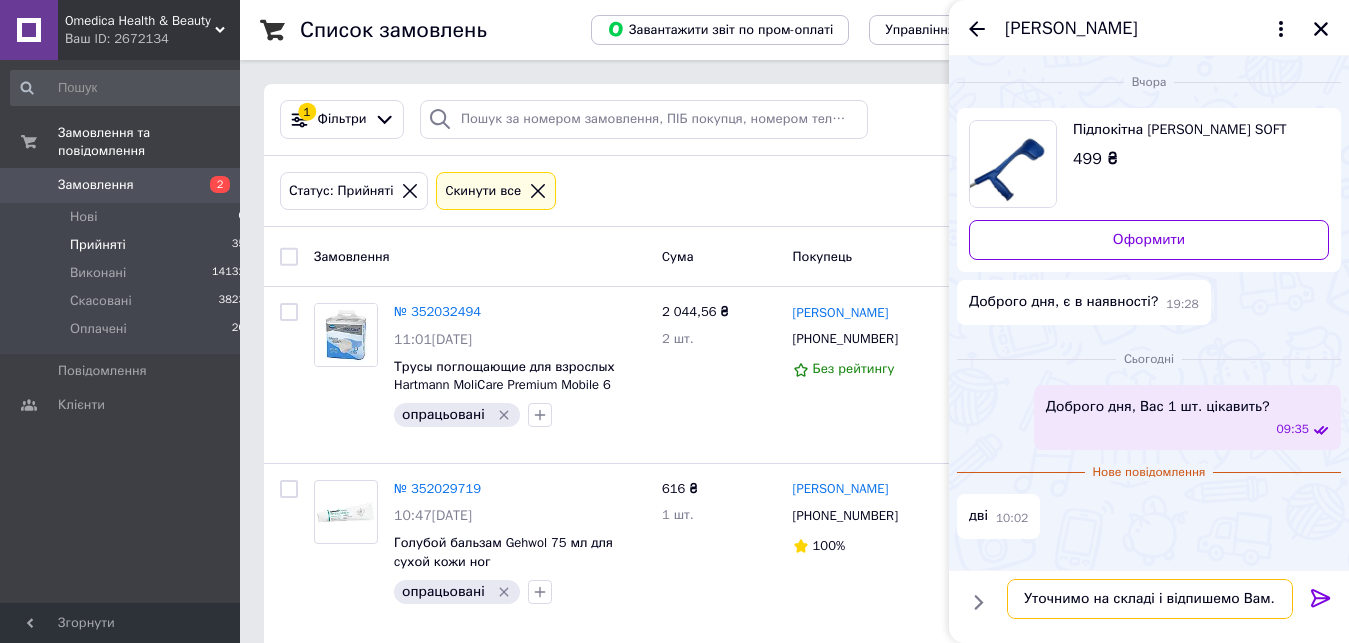 type 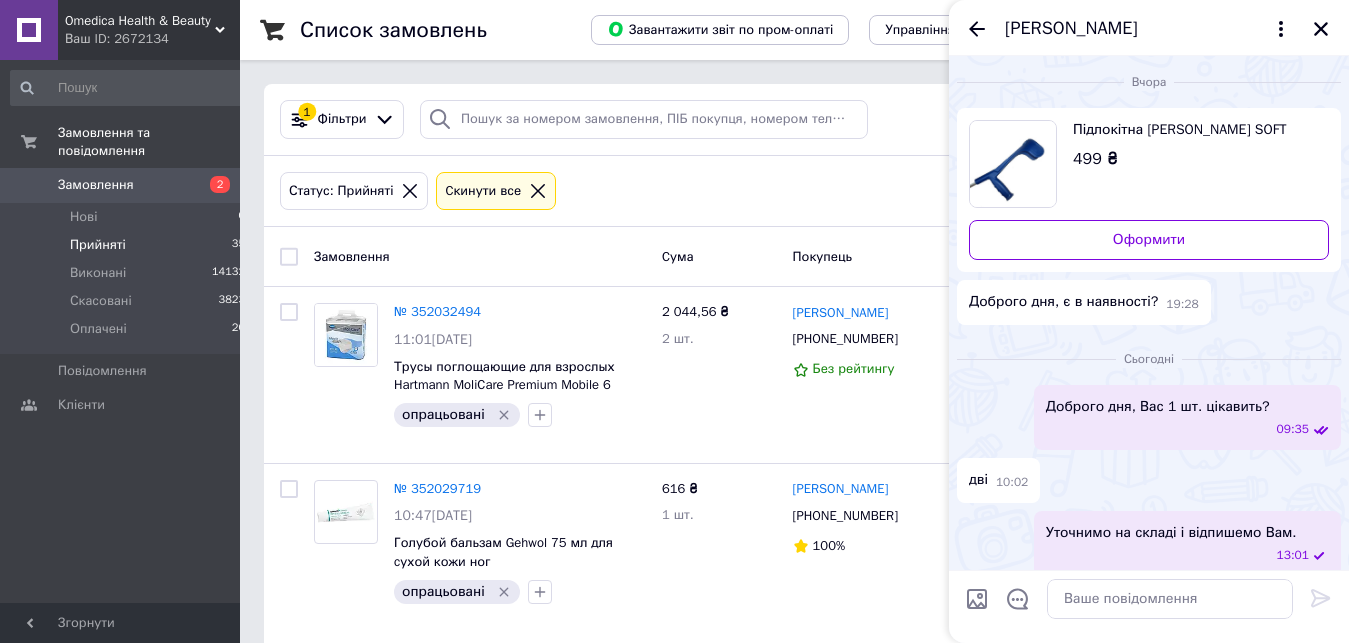 click 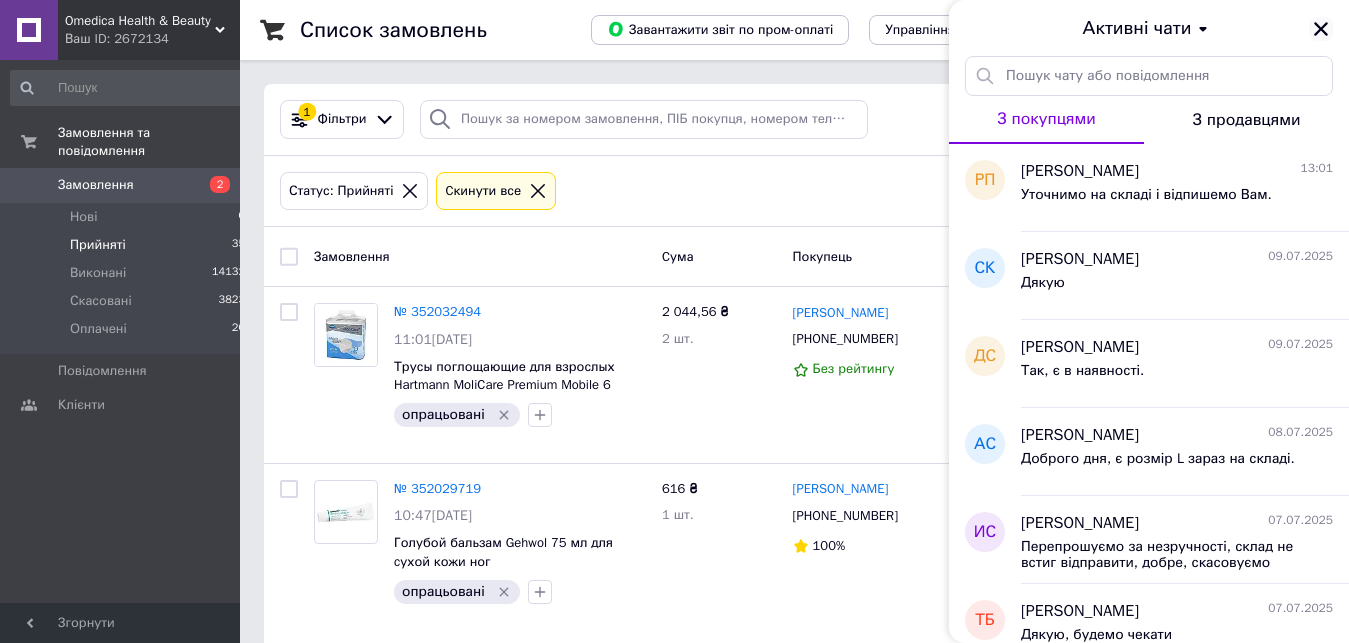 click 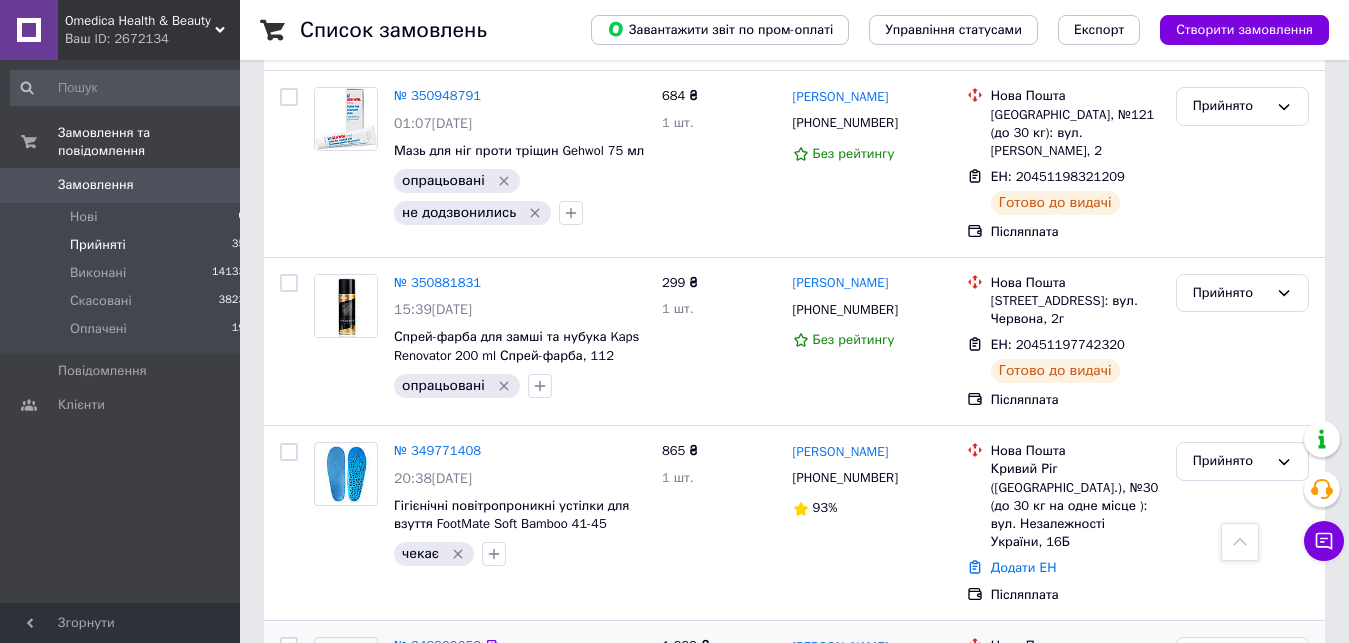 scroll, scrollTop: 6018, scrollLeft: 0, axis: vertical 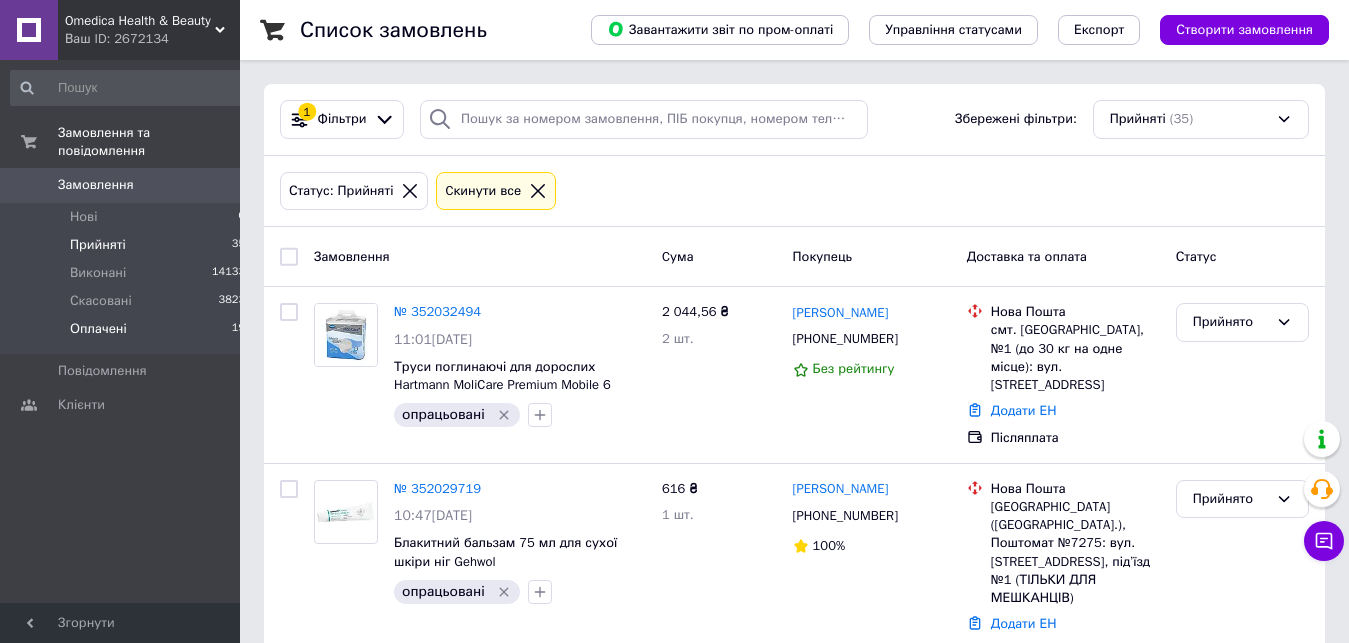 click on "Оплачені 19" at bounding box center [128, 334] 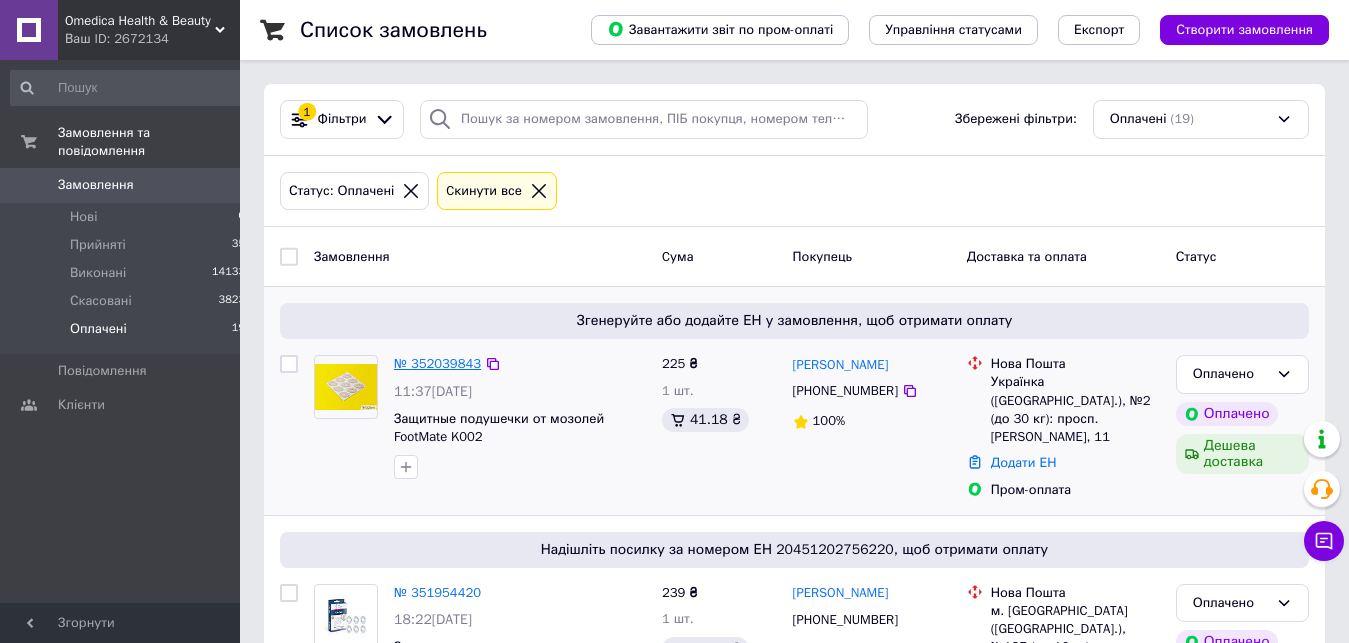 click on "№ 352039843" at bounding box center (437, 363) 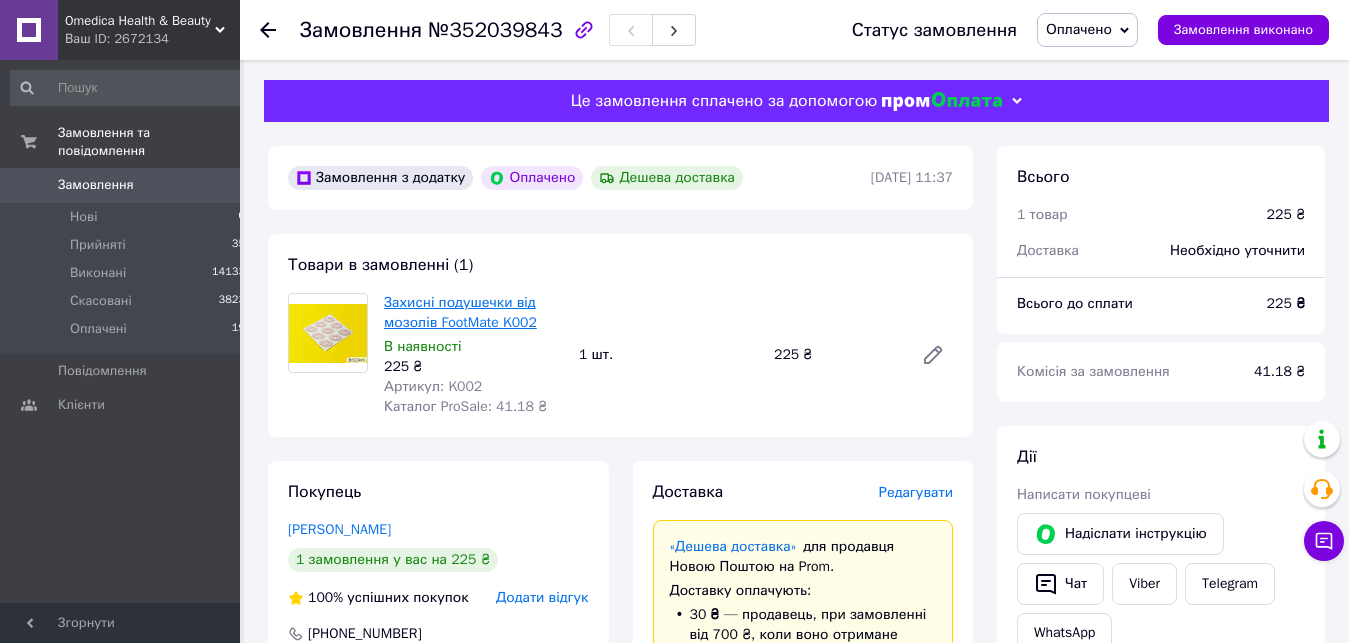 click on "Захисні подушечки від мозолів FootMate K002" at bounding box center [460, 312] 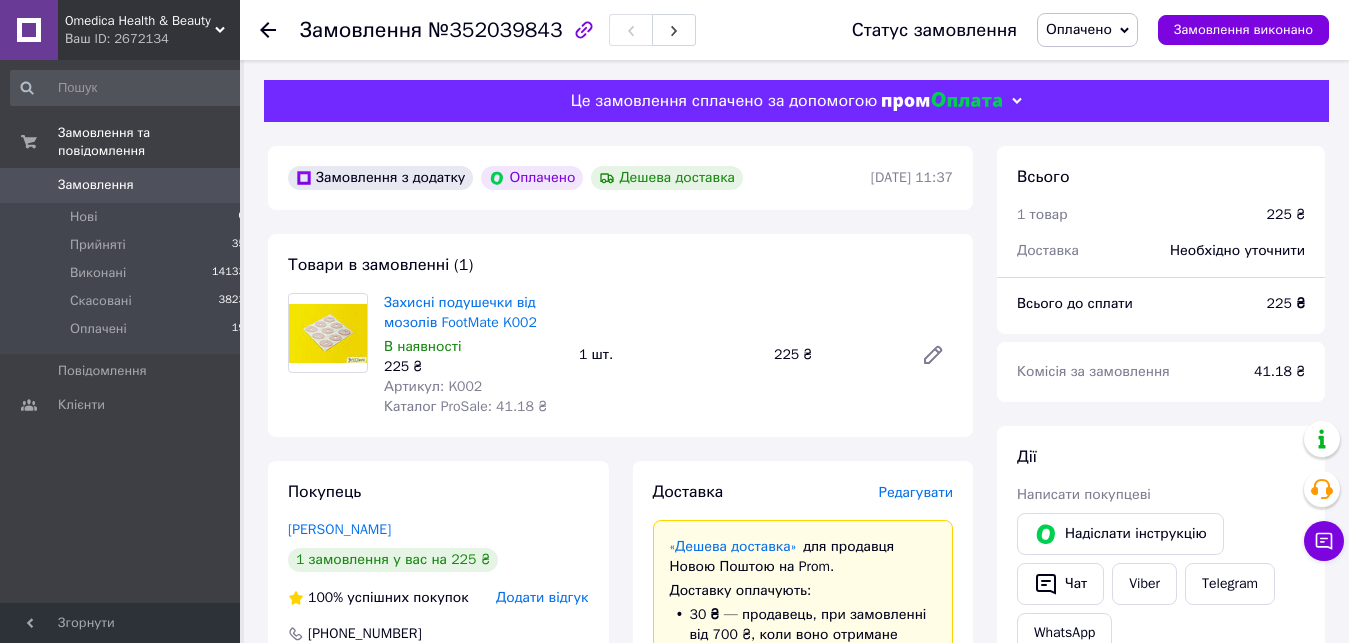 click on "Захисні подушечки від мозолів FootMate K002 В наявності 225 ₴ Артикул: K002 Каталог ProSale: 41.18 ₴  1 шт. 225 ₴" at bounding box center [668, 355] 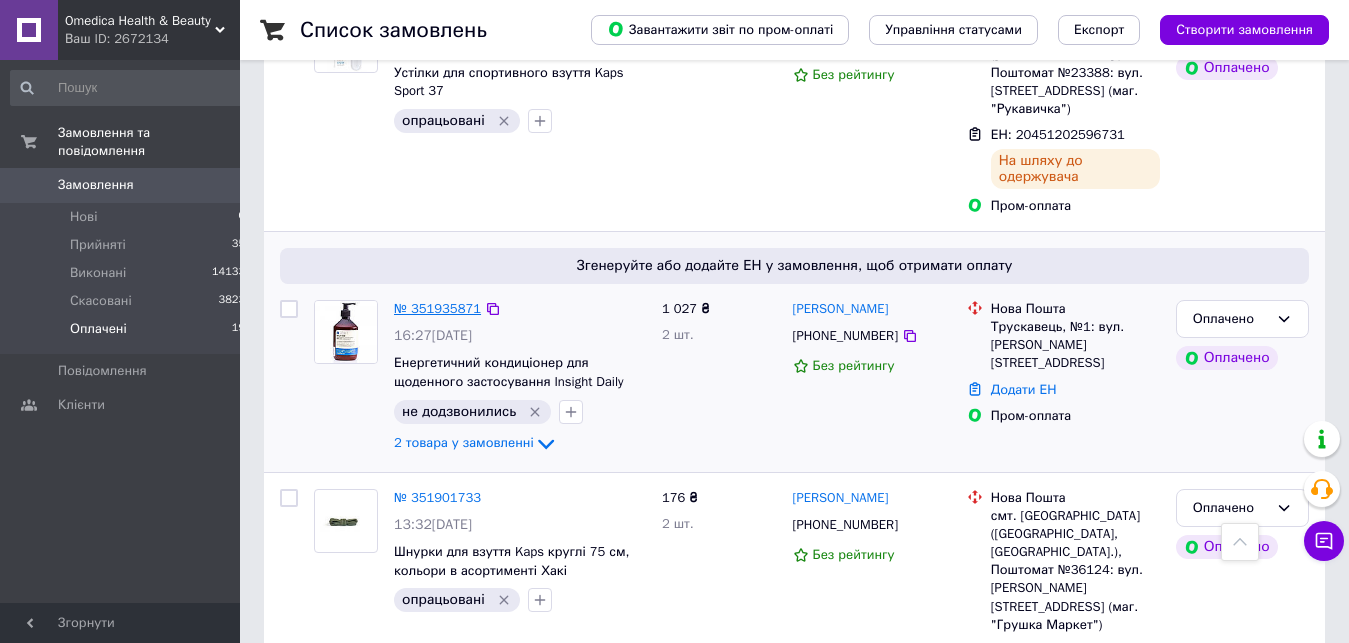 click on "№ 351935871" at bounding box center (437, 308) 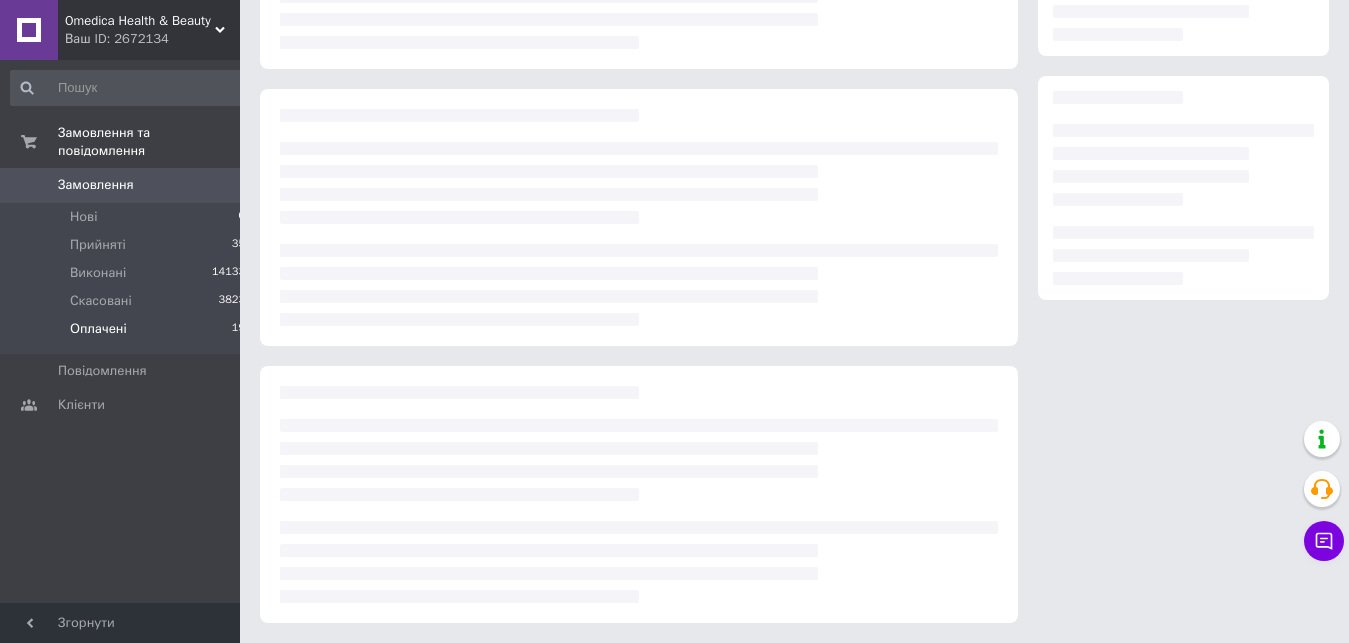 scroll, scrollTop: 271, scrollLeft: 0, axis: vertical 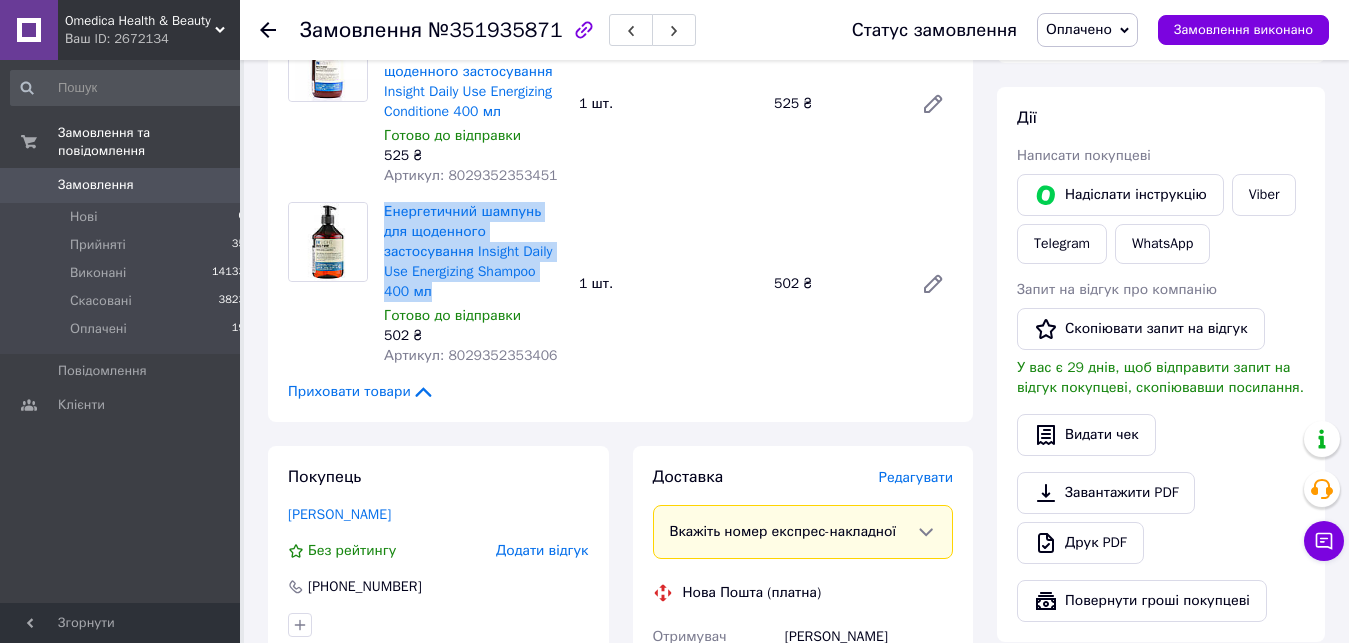drag, startPoint x: 502, startPoint y: 270, endPoint x: 383, endPoint y: 210, distance: 133.2704 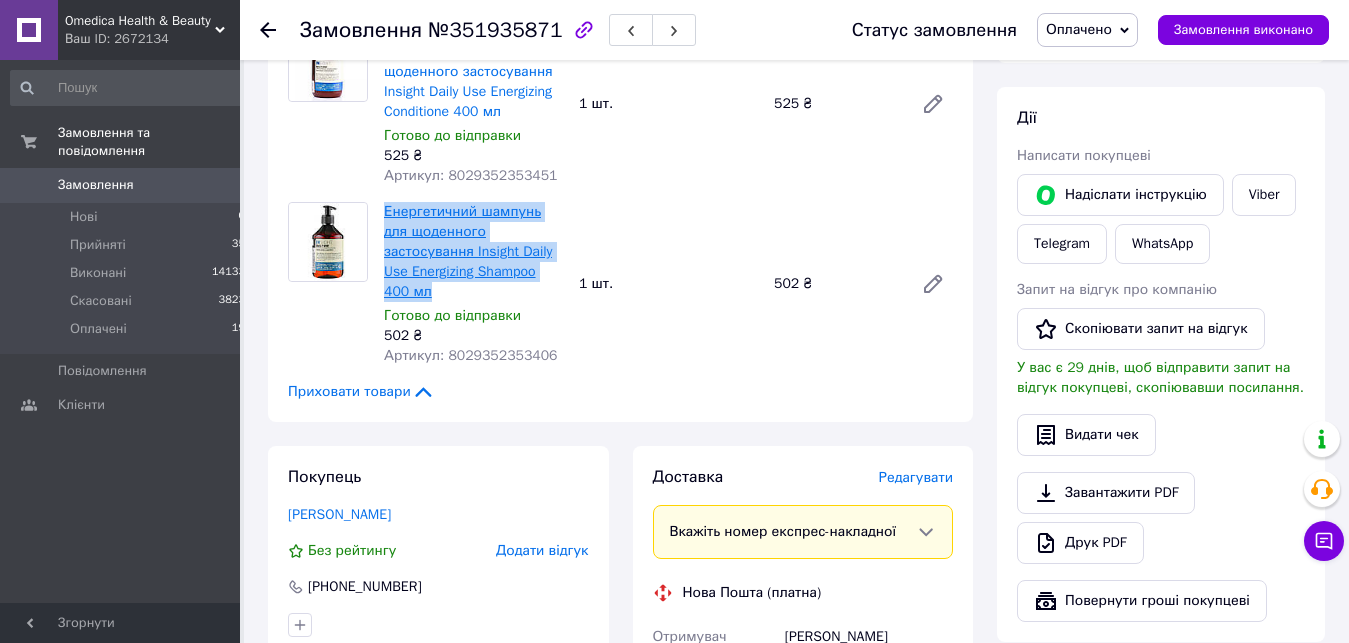 copy on "Енергетичний шампунь для щоденного застосування Insight Daily Use Energizing Shampoo 400 мл" 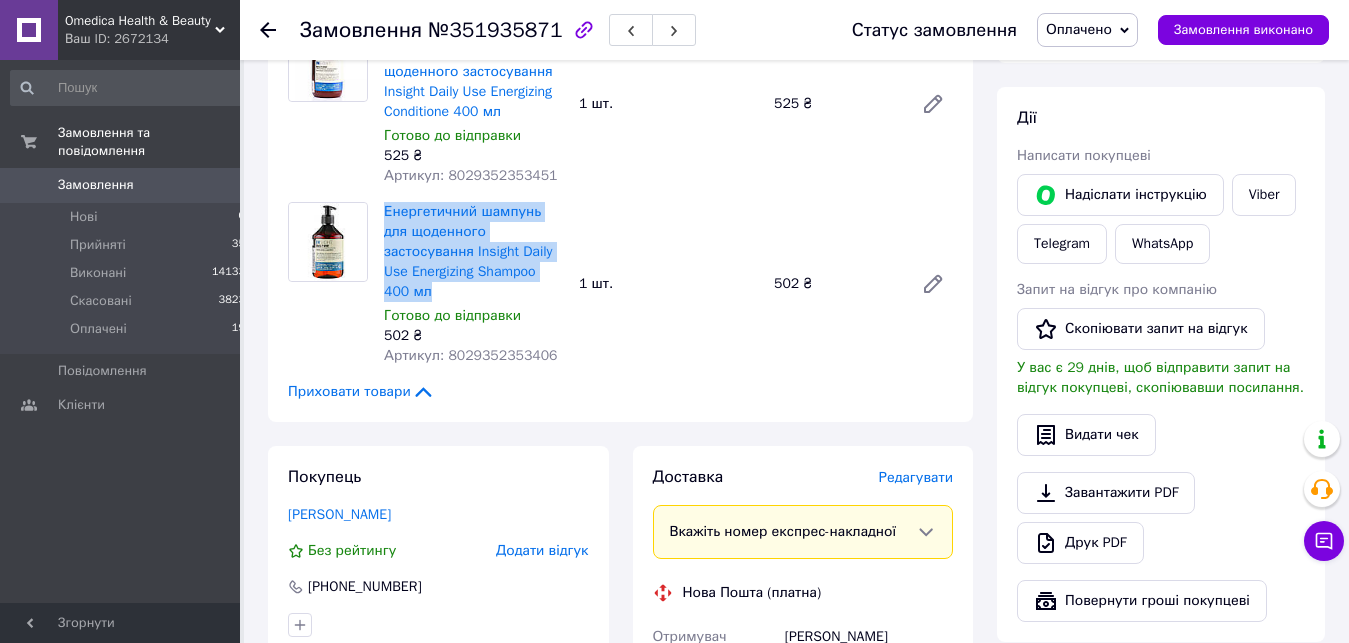 click on "Замовлення та повідомлення Замовлення 0 Нові 0 Прийняті 35 Виконані 14133 Скасовані 3823 Оплачені 19 Повідомлення 0 Клієнти" at bounding box center (128, 340) 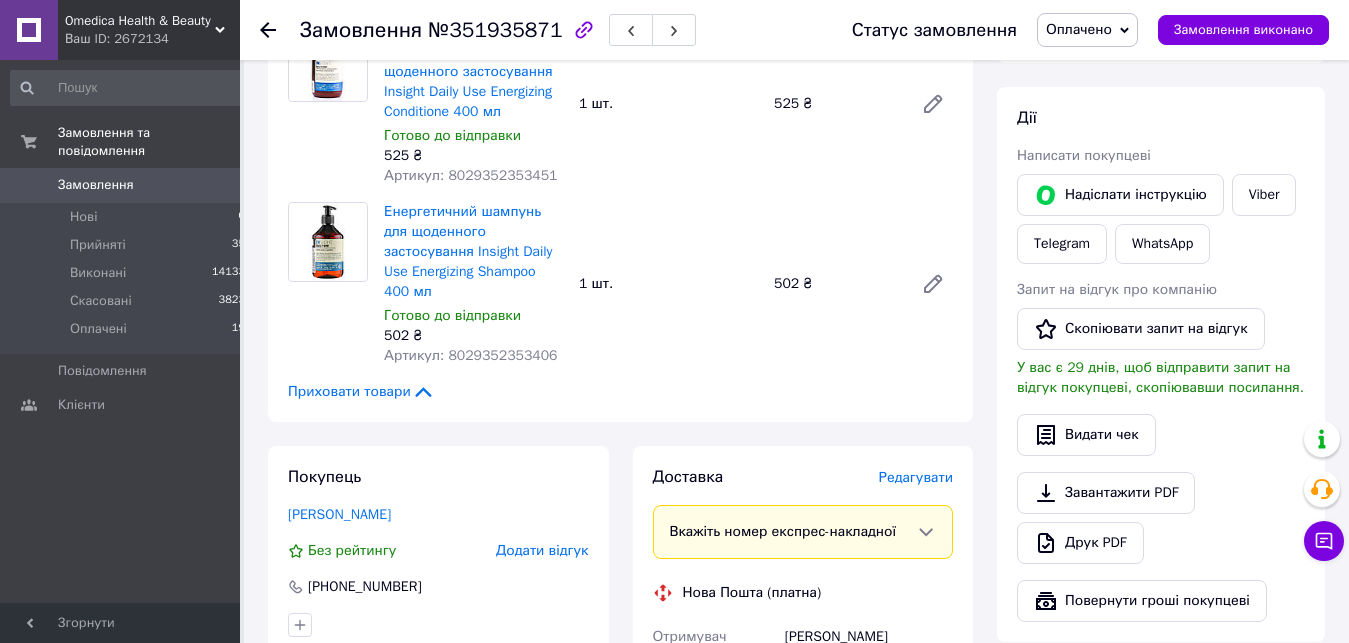 scroll, scrollTop: 0, scrollLeft: 0, axis: both 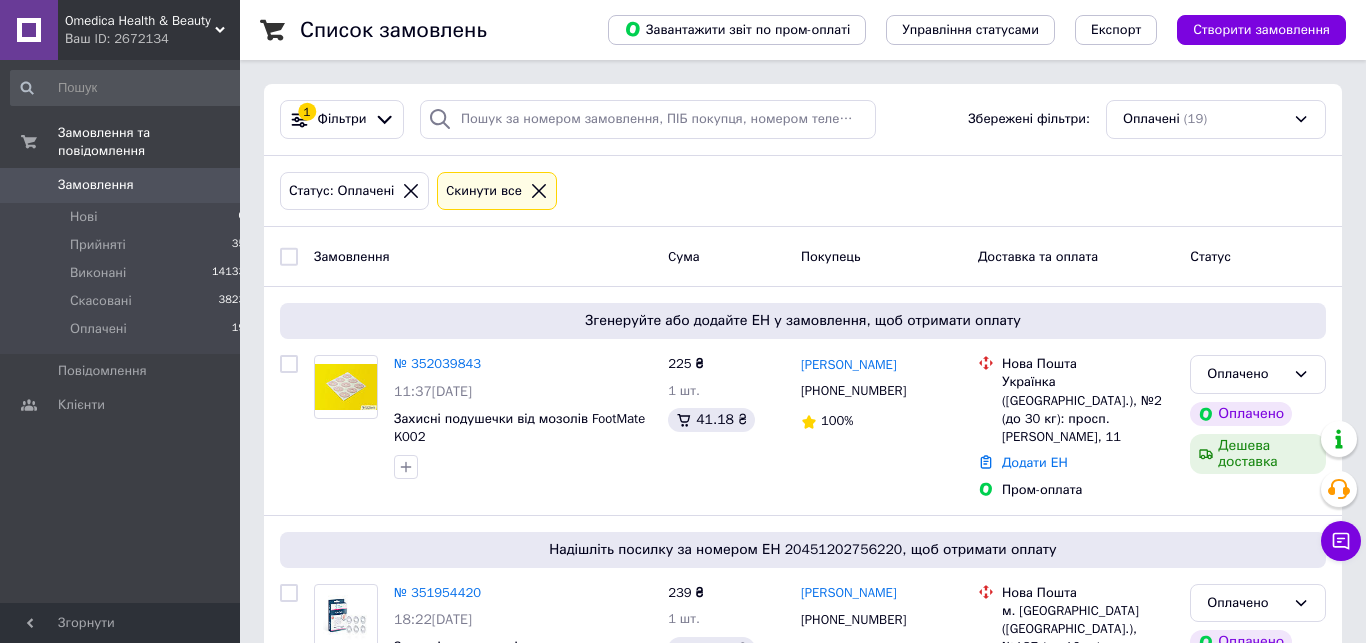 click on "Замовлення та повідомлення Замовлення 0 Нові 0 Прийняті 35 Виконані 14133 Скасовані 3823 Оплачені 19 Повідомлення 0 Клієнти" at bounding box center [128, 340] 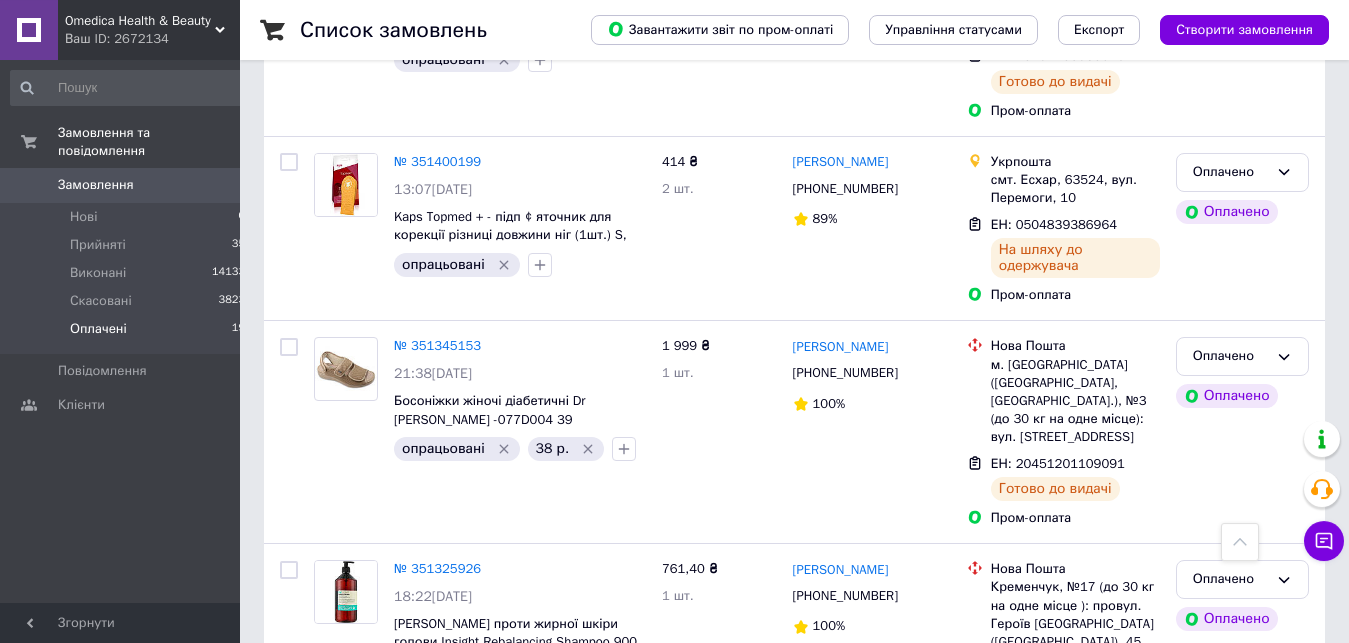 scroll, scrollTop: 3706, scrollLeft: 0, axis: vertical 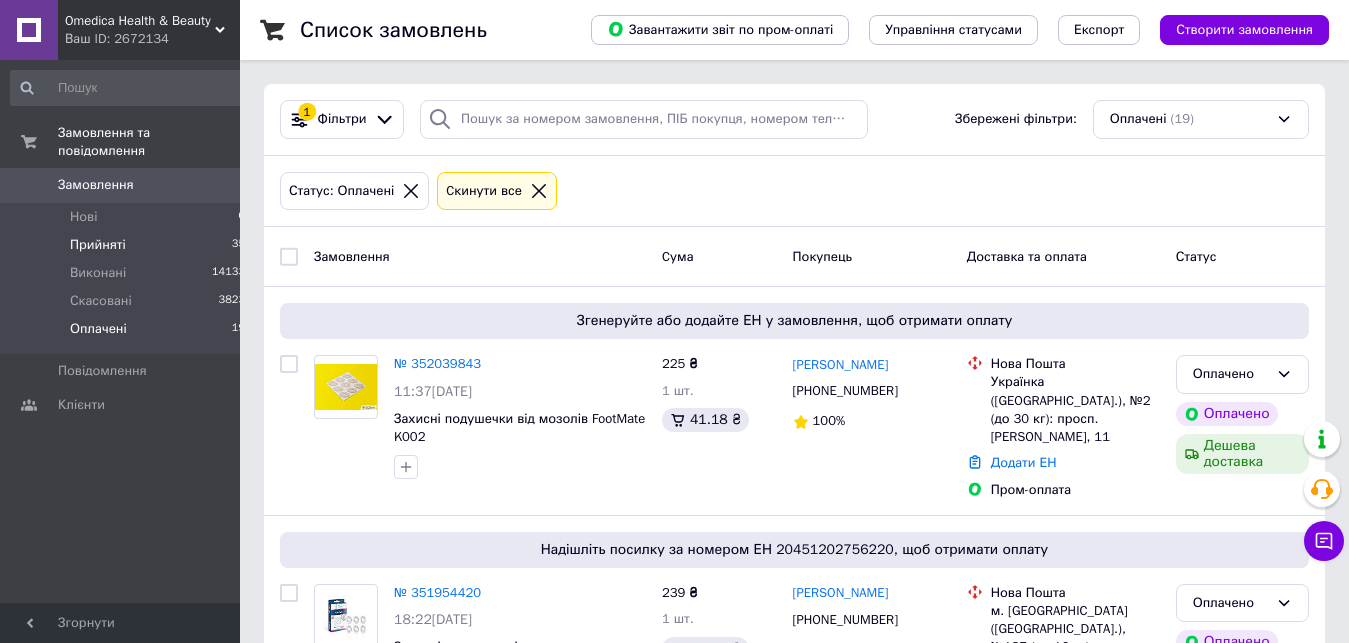 click on "Прийняті 35" at bounding box center (128, 245) 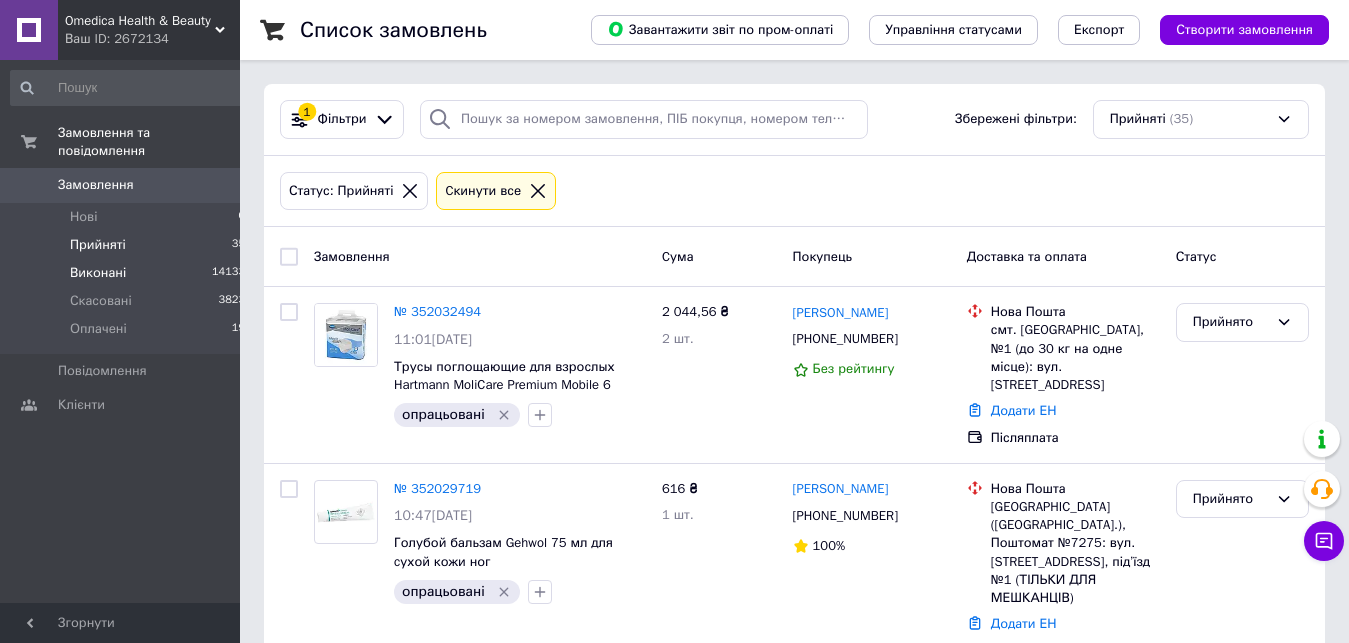 click on "Виконані" at bounding box center (98, 273) 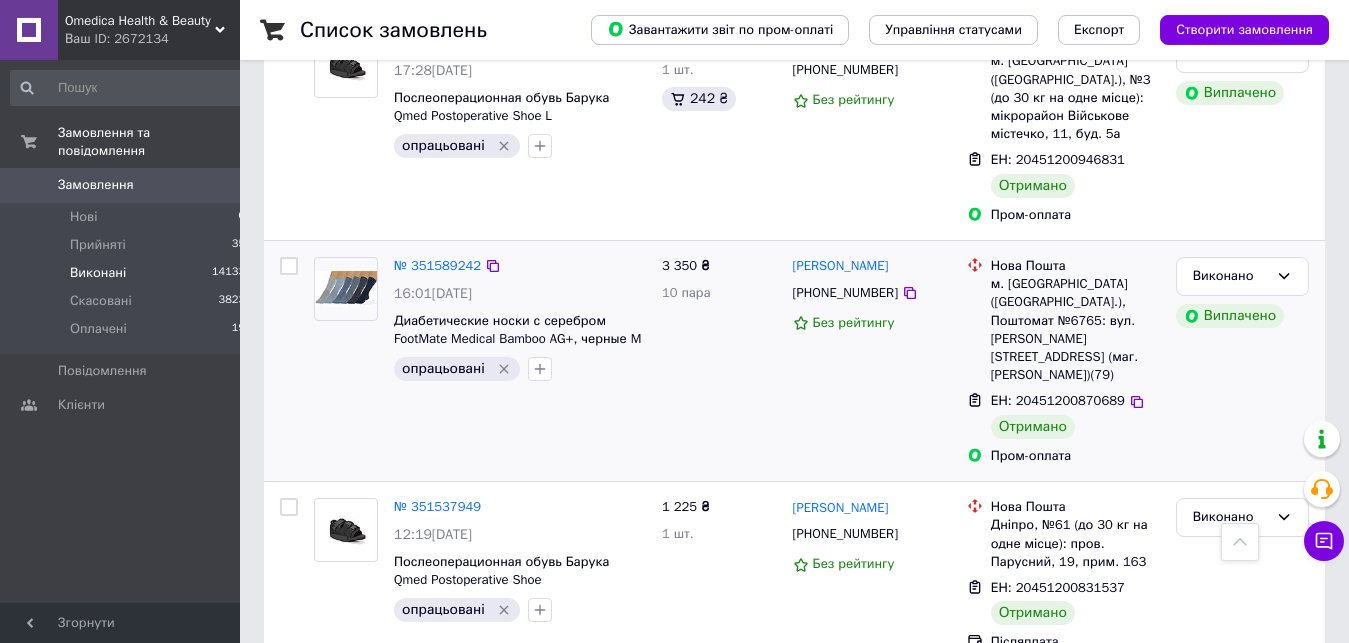 scroll, scrollTop: 1224, scrollLeft: 0, axis: vertical 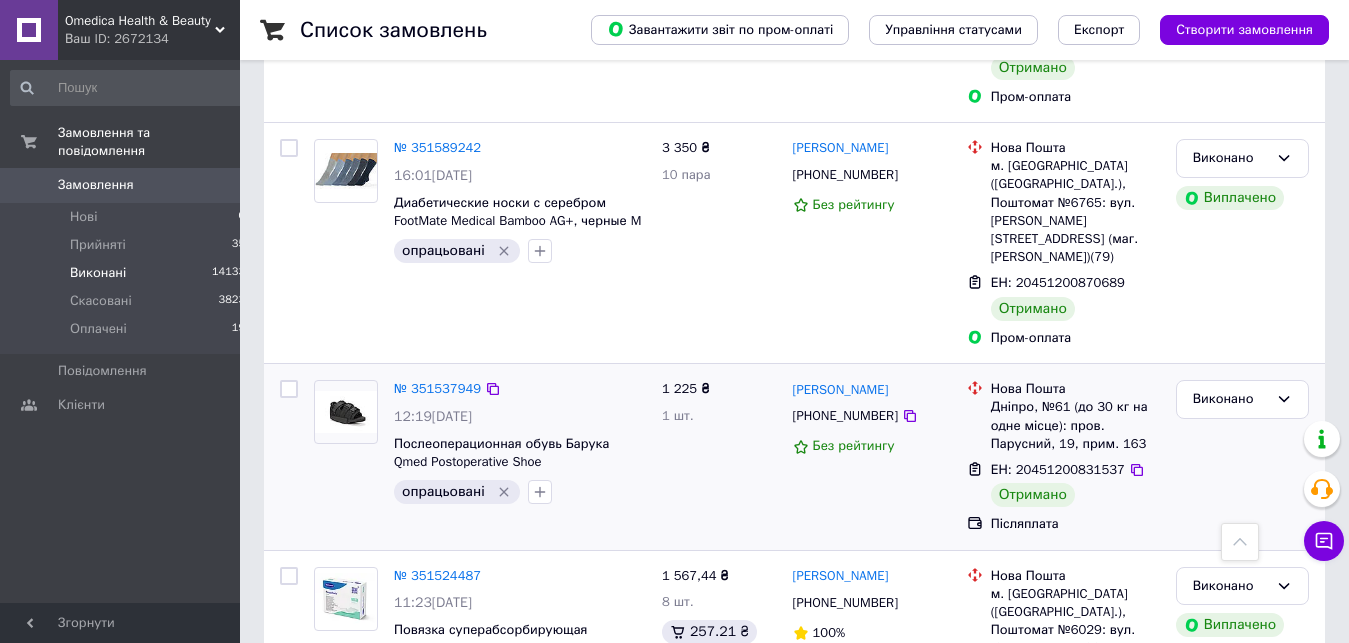 click on "№ 351537949 12:19, 07.07.2025 Послеоперационная обувь Барука Qmed Postoperative Shoe опрацьовані" at bounding box center [480, 457] 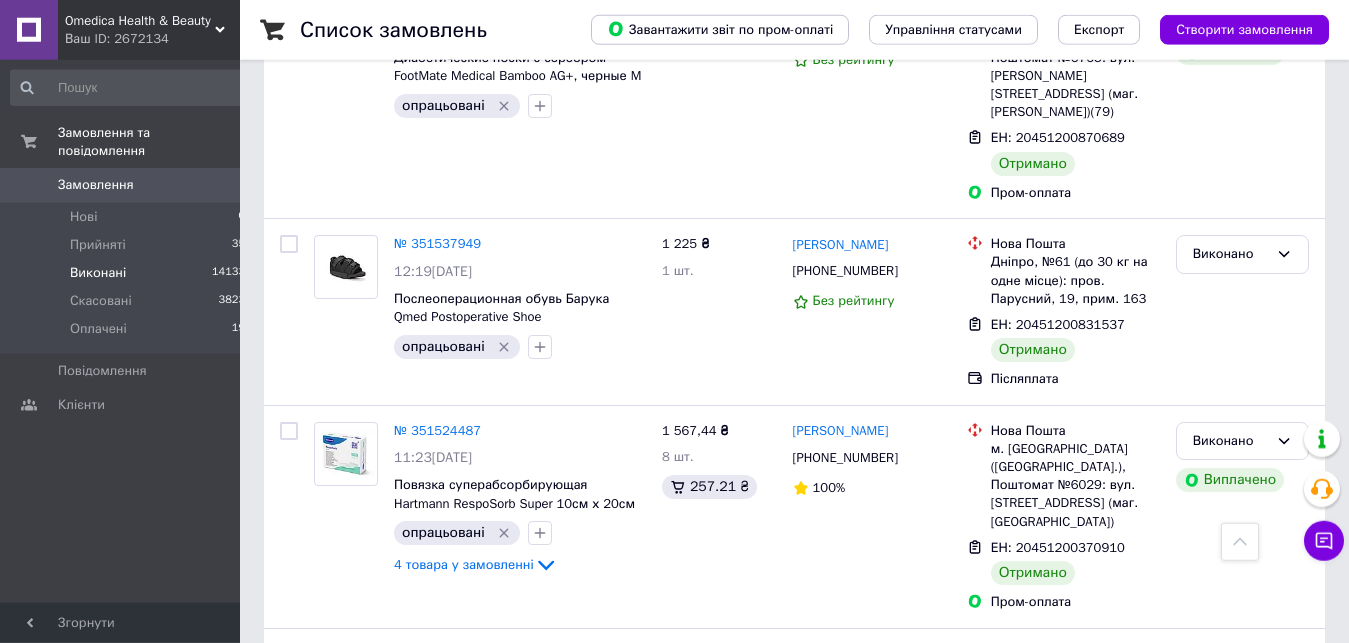scroll, scrollTop: 1530, scrollLeft: 0, axis: vertical 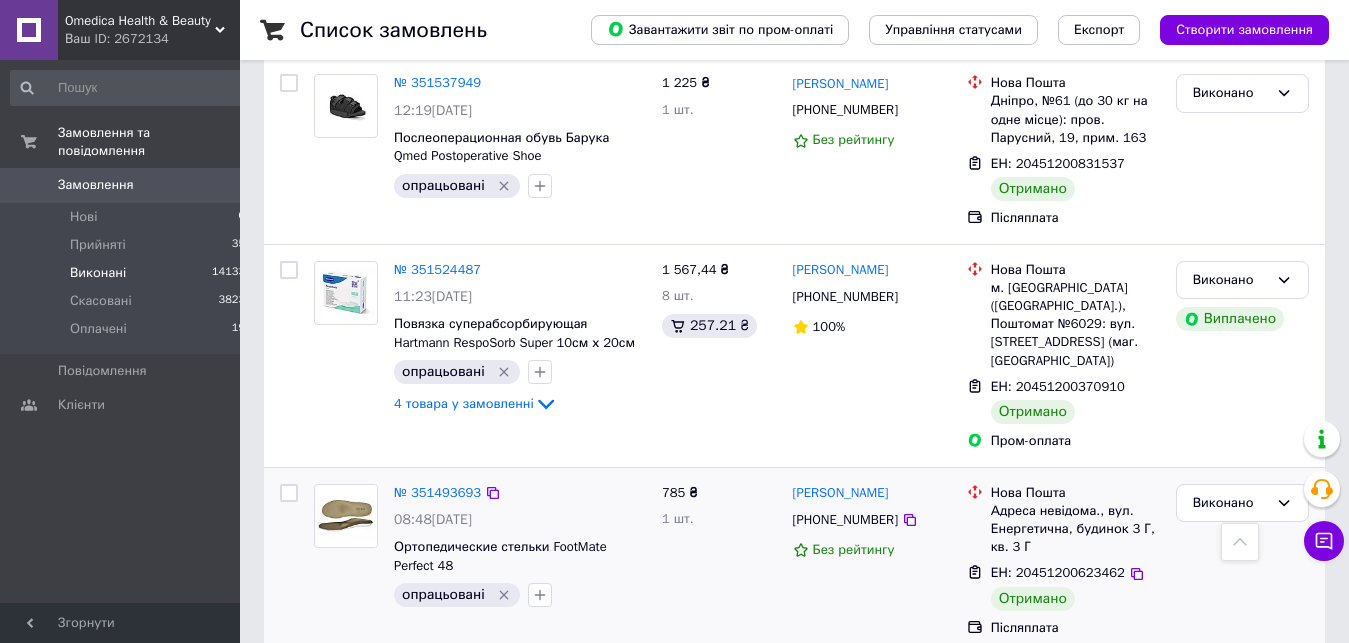 click on "785 ₴ 1 шт." at bounding box center (719, 561) 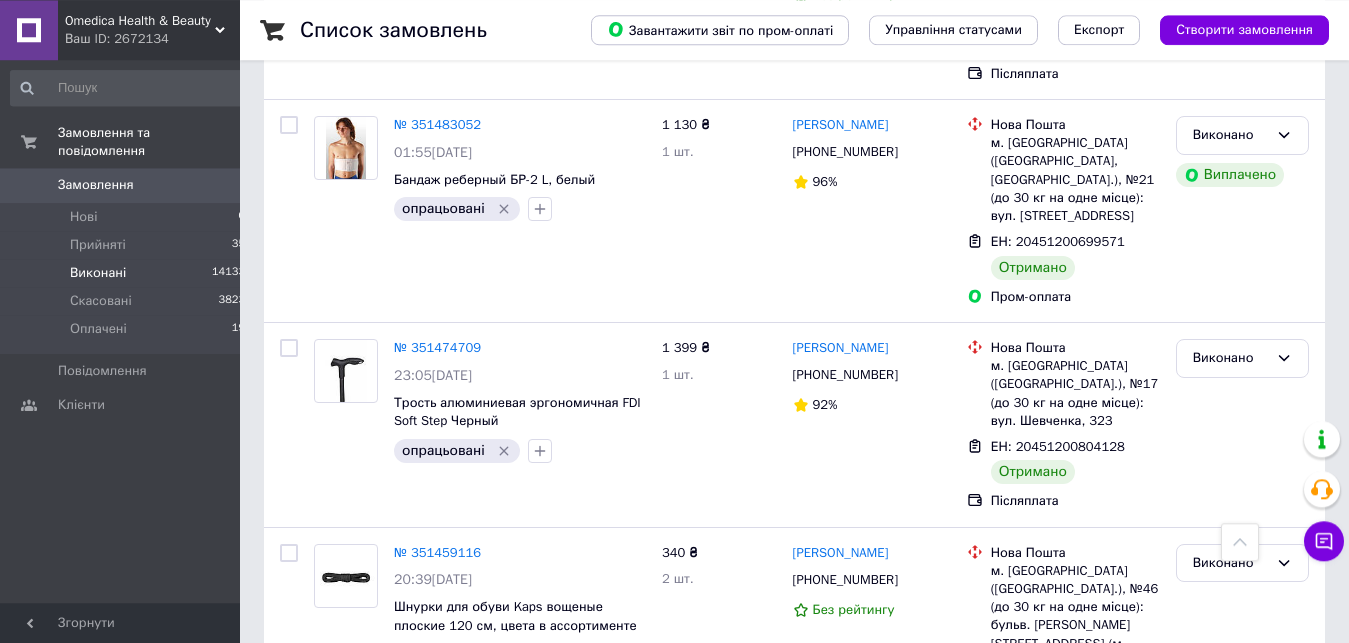 scroll, scrollTop: 2142, scrollLeft: 0, axis: vertical 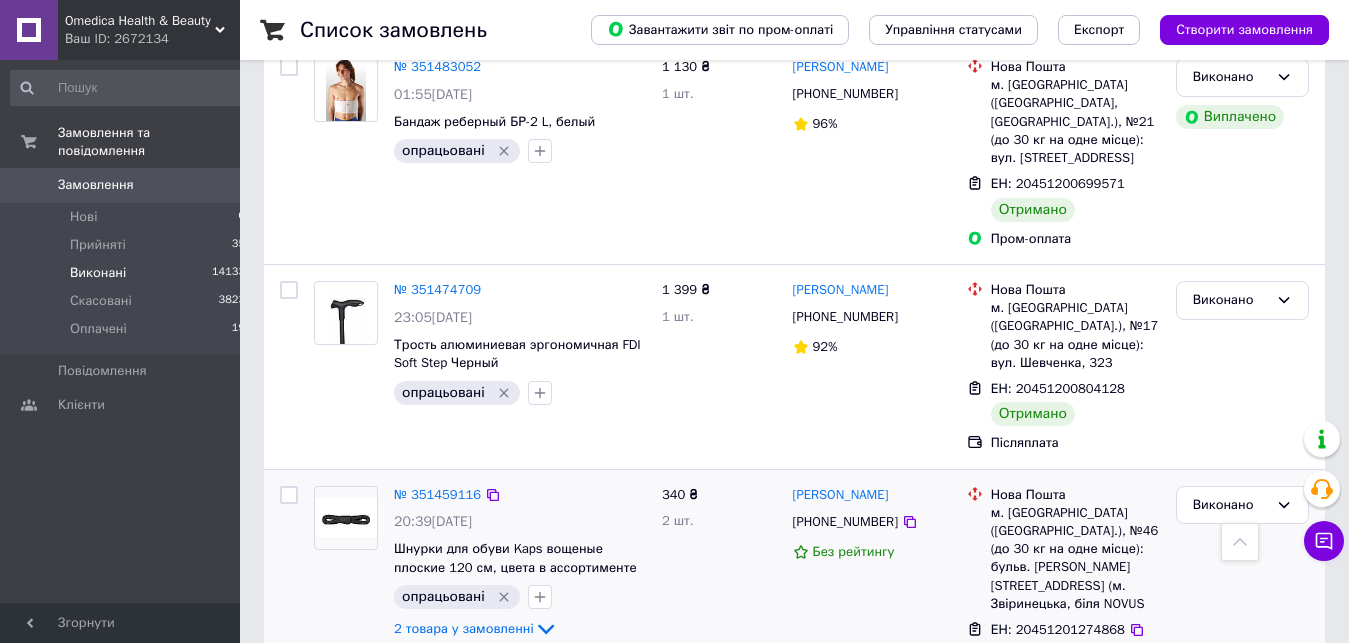click on "340 ₴ 2 шт." at bounding box center [719, 590] 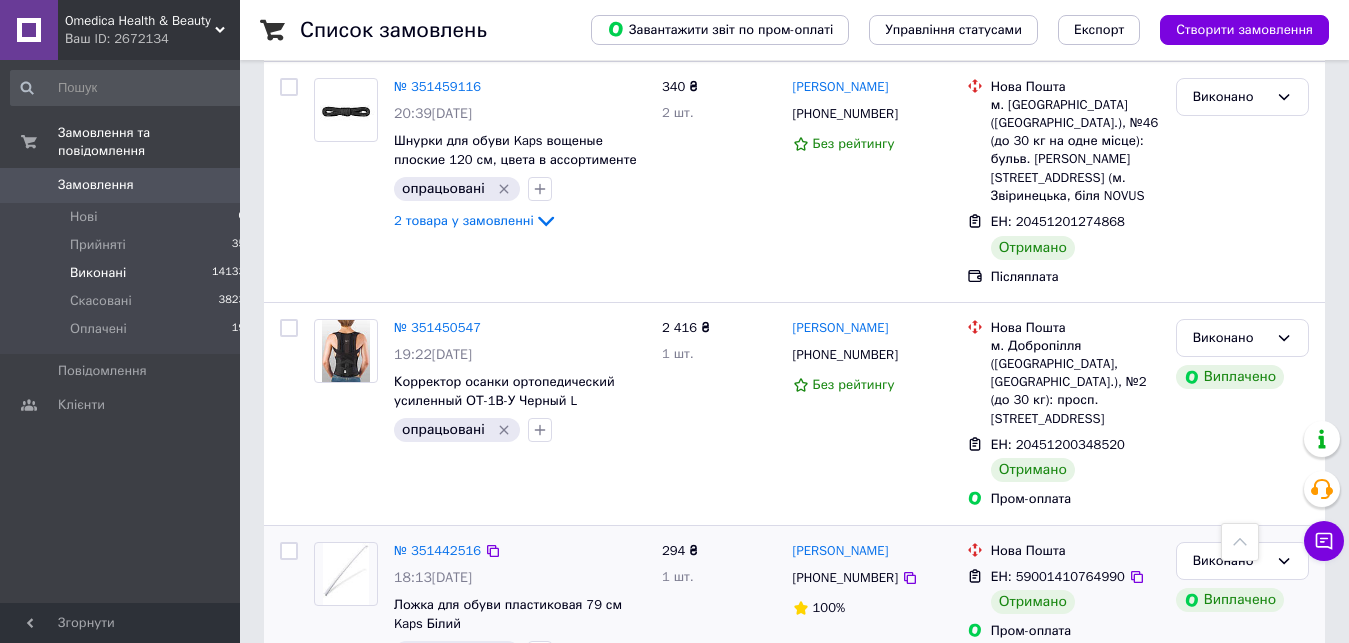 click on "294 ₴ 1 шт." at bounding box center (719, 604) 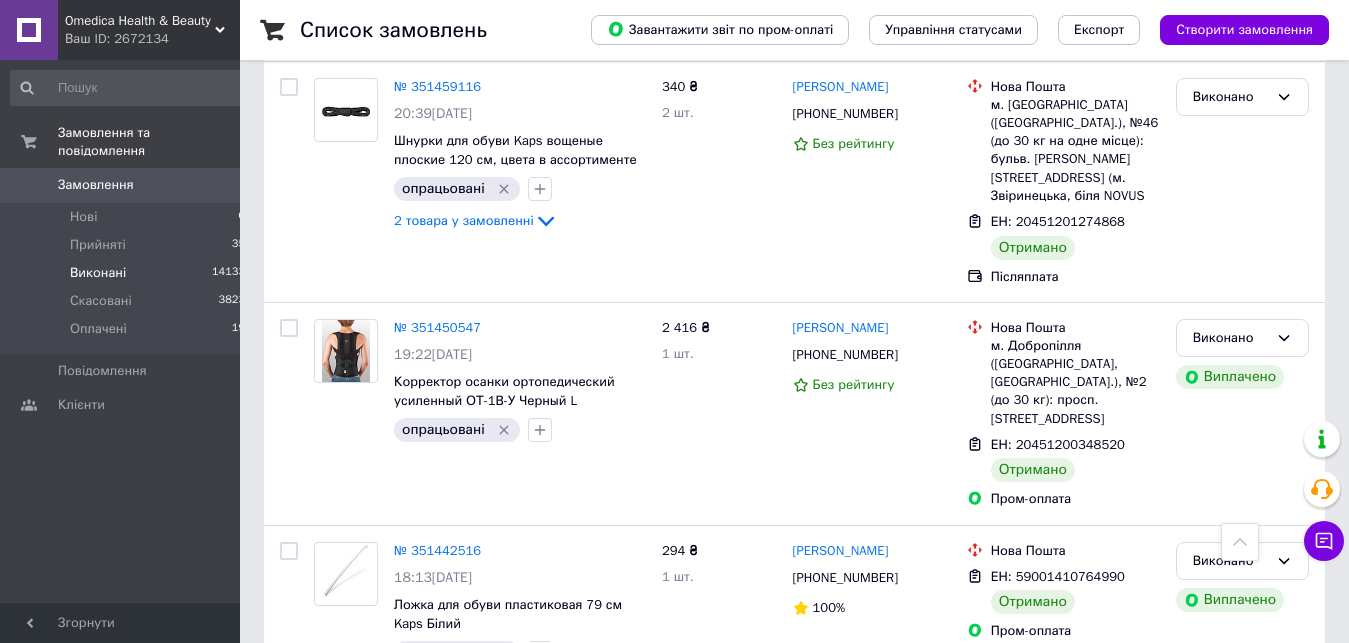 scroll, scrollTop: 2958, scrollLeft: 0, axis: vertical 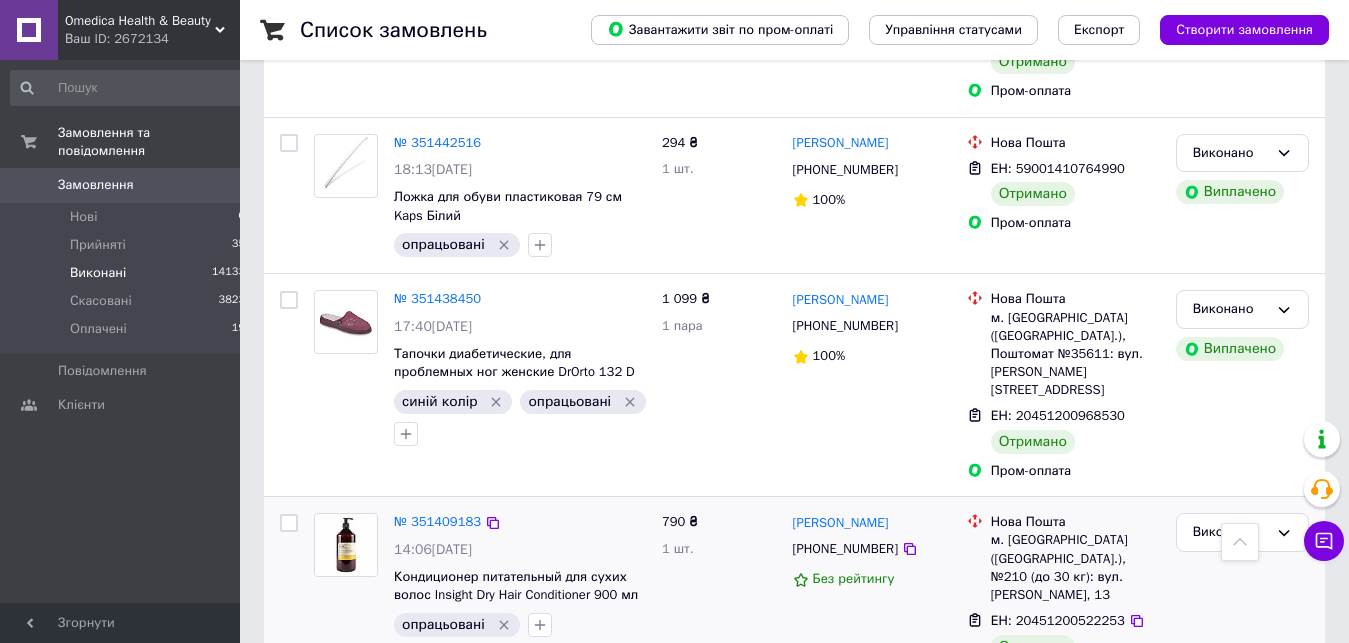 click on "790 ₴ 1 шт." at bounding box center [719, 599] 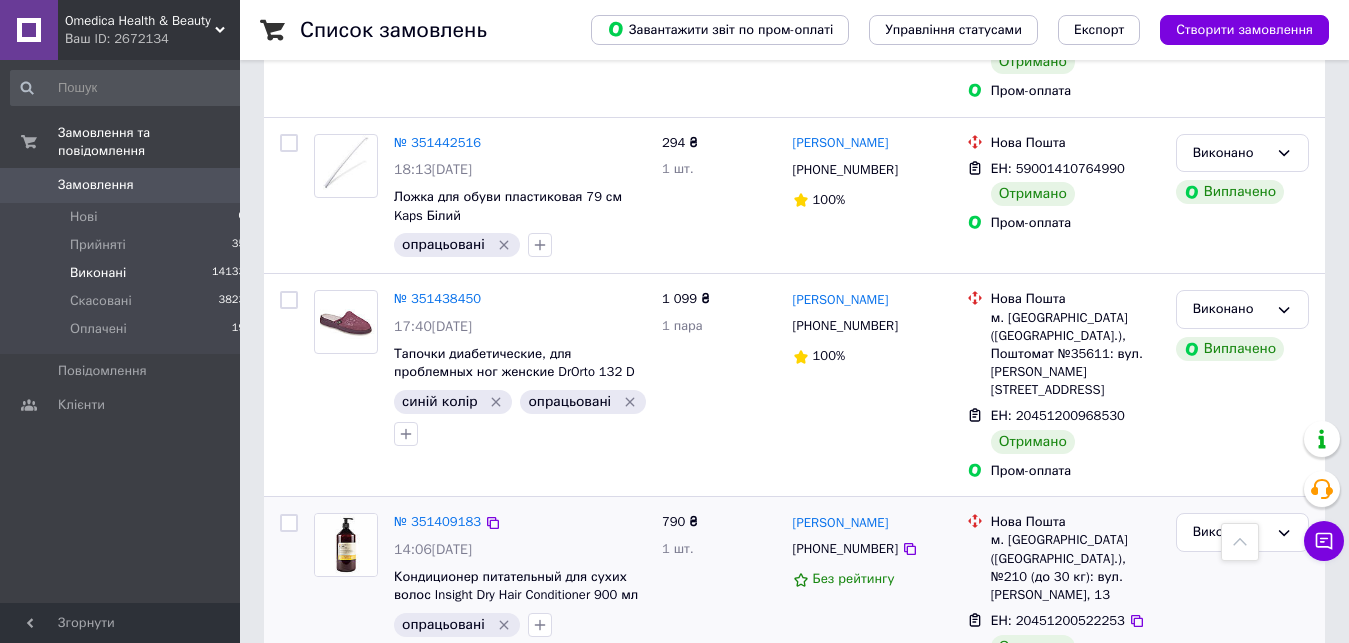 click on "790 ₴ 1 шт." at bounding box center [719, 599] 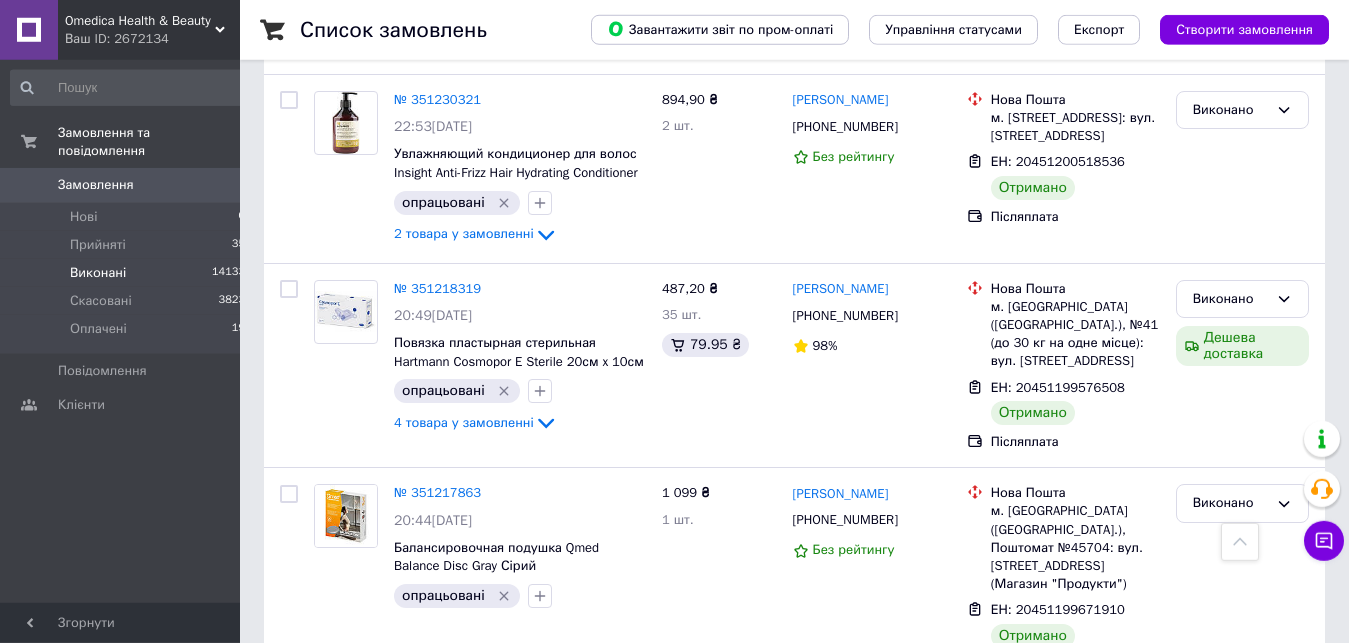 scroll, scrollTop: 4182, scrollLeft: 0, axis: vertical 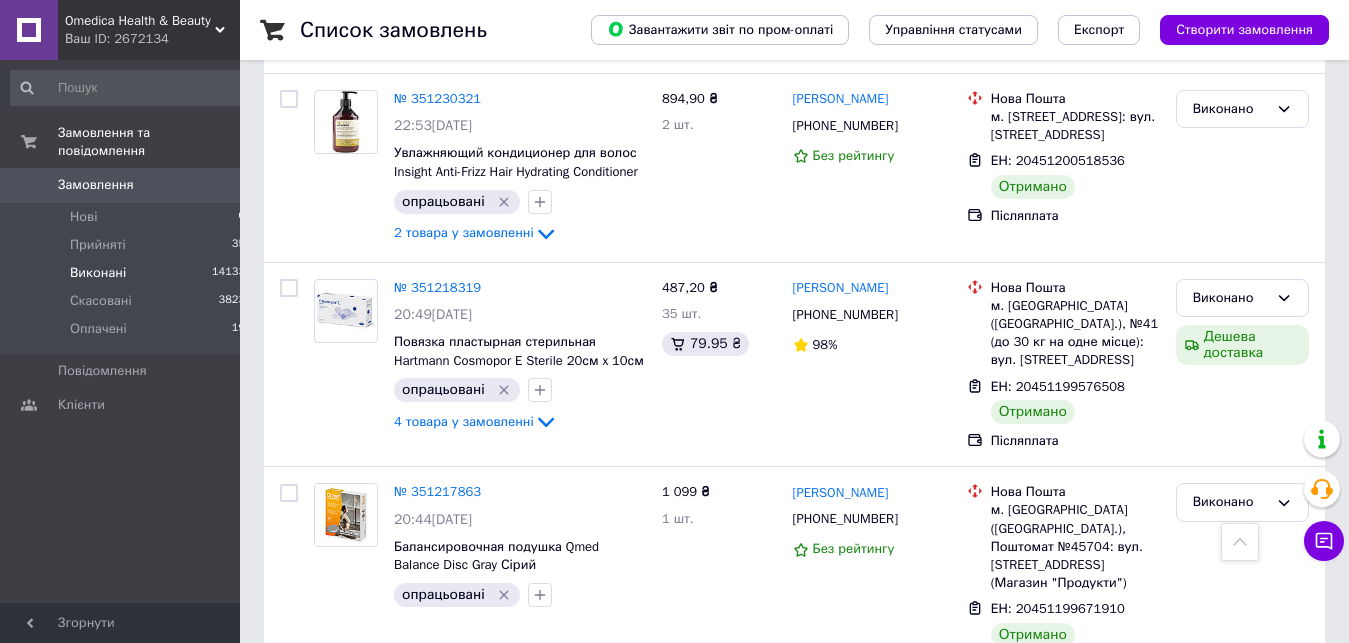 click on "311,64 ₴ 1 шт. 57.68 ₴" at bounding box center [719, 773] 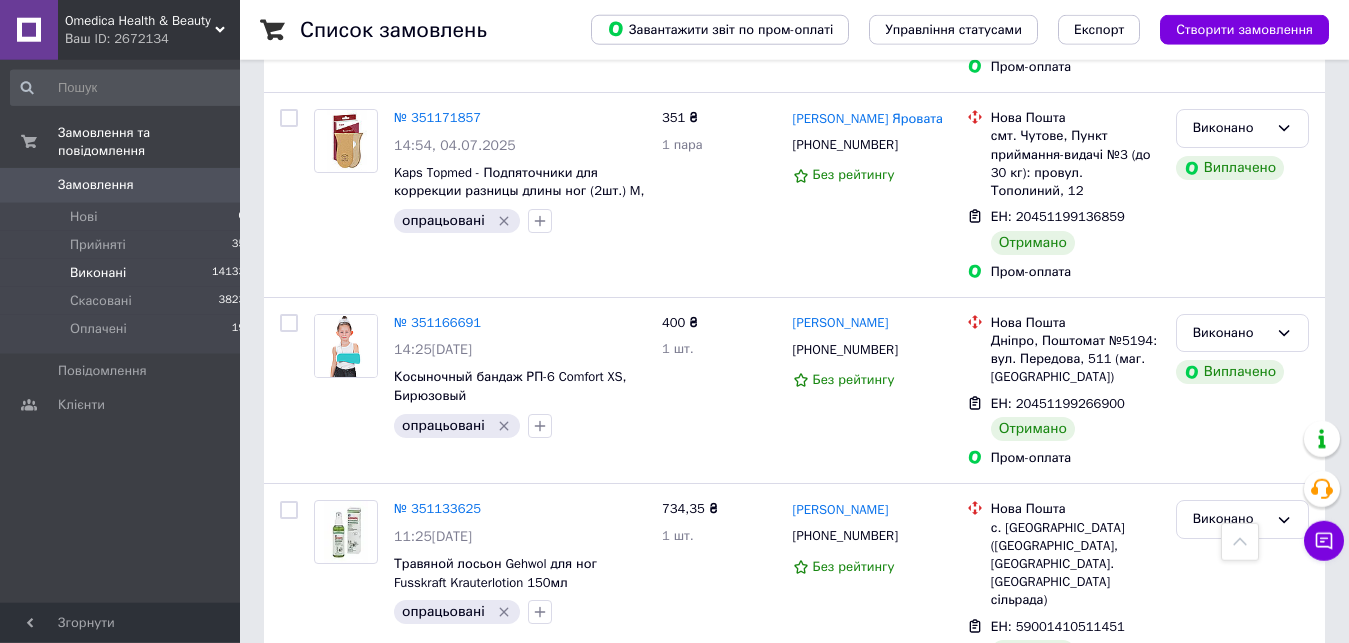 scroll, scrollTop: 5202, scrollLeft: 0, axis: vertical 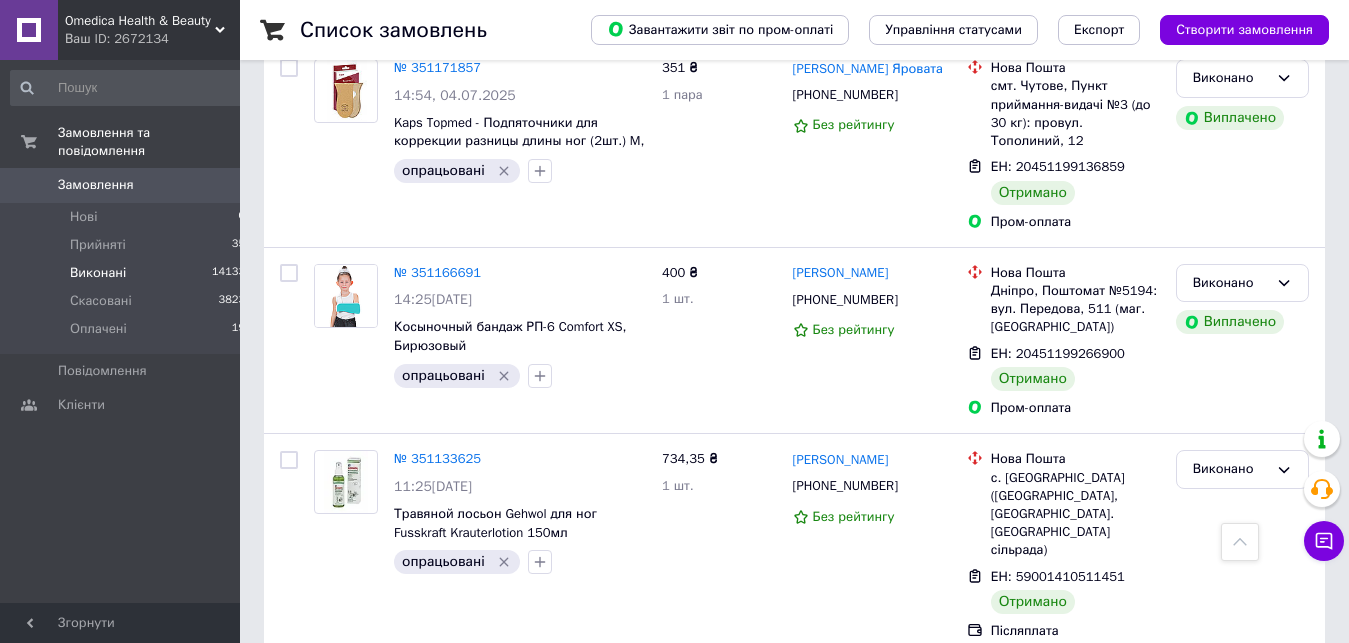 click on "409,08 ₴ 27 шт. 67.13 ₴" at bounding box center [719, 768] 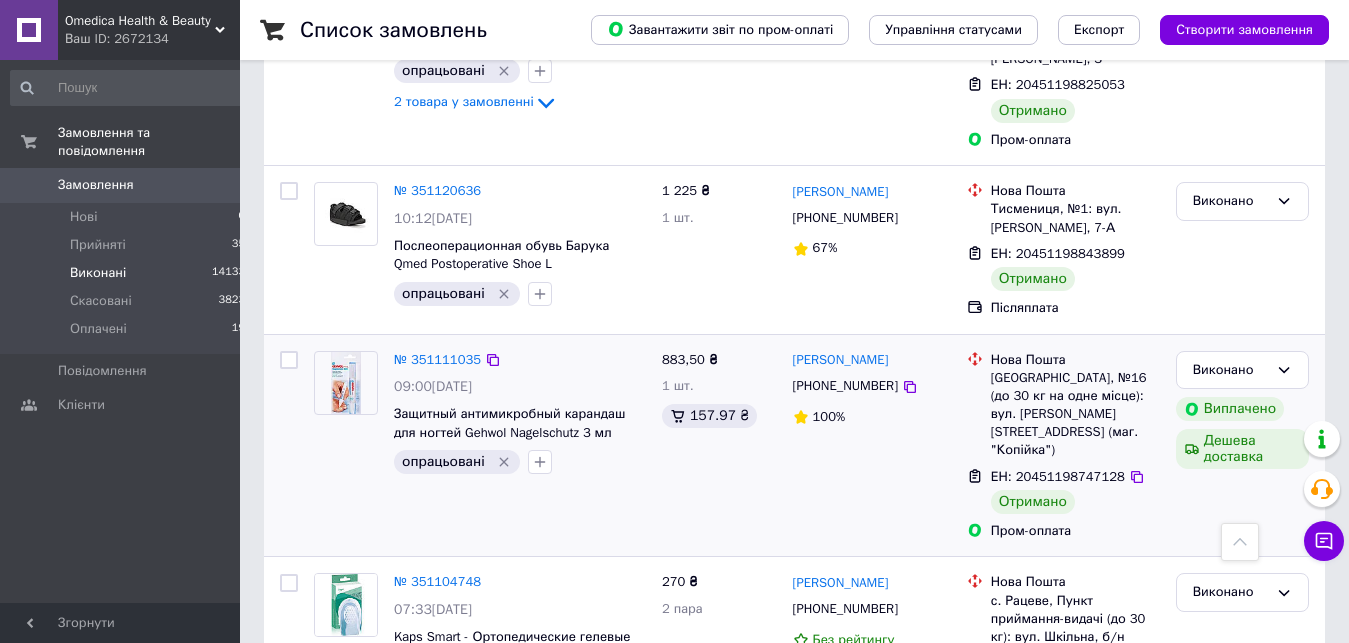 scroll, scrollTop: 6222, scrollLeft: 0, axis: vertical 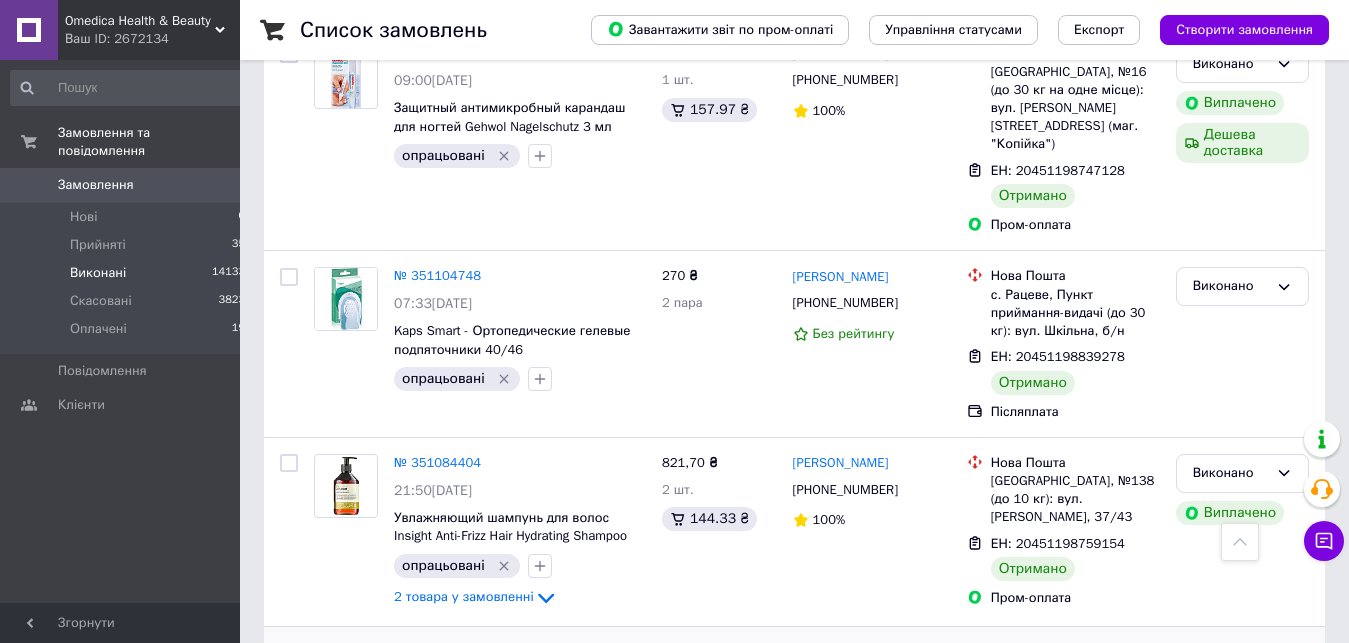 click on "2 109 ₴ 1 шт." at bounding box center (719, 738) 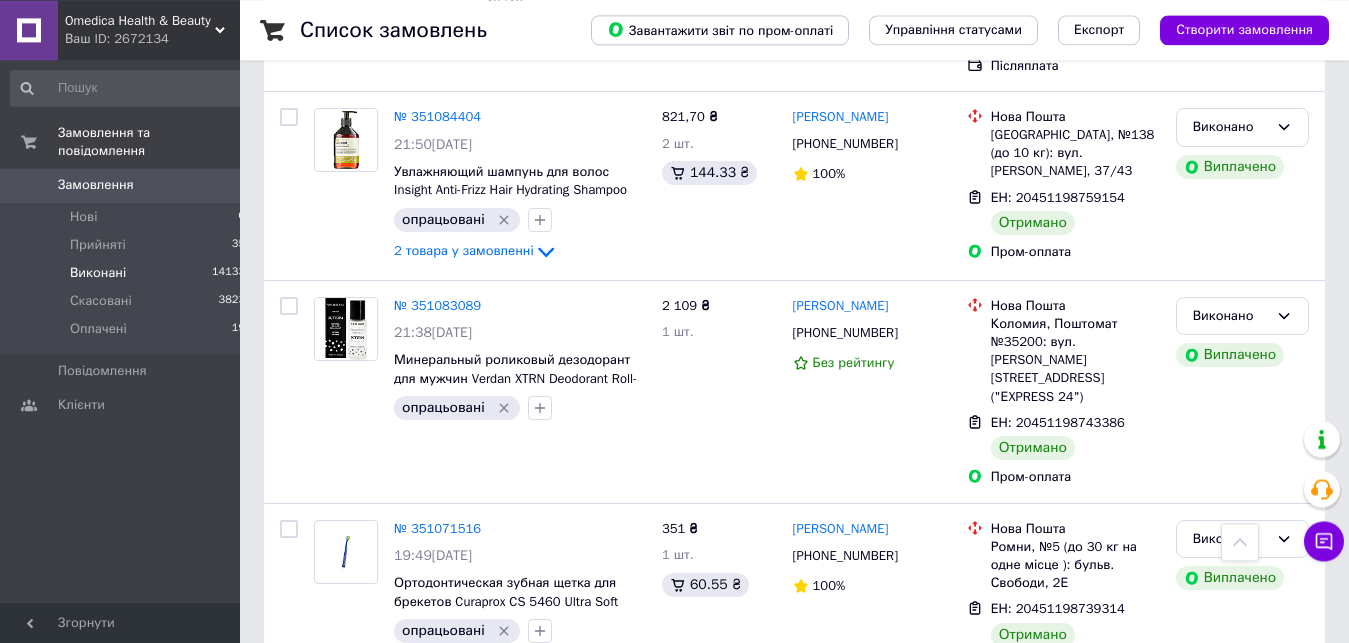 scroll, scrollTop: 6426, scrollLeft: 0, axis: vertical 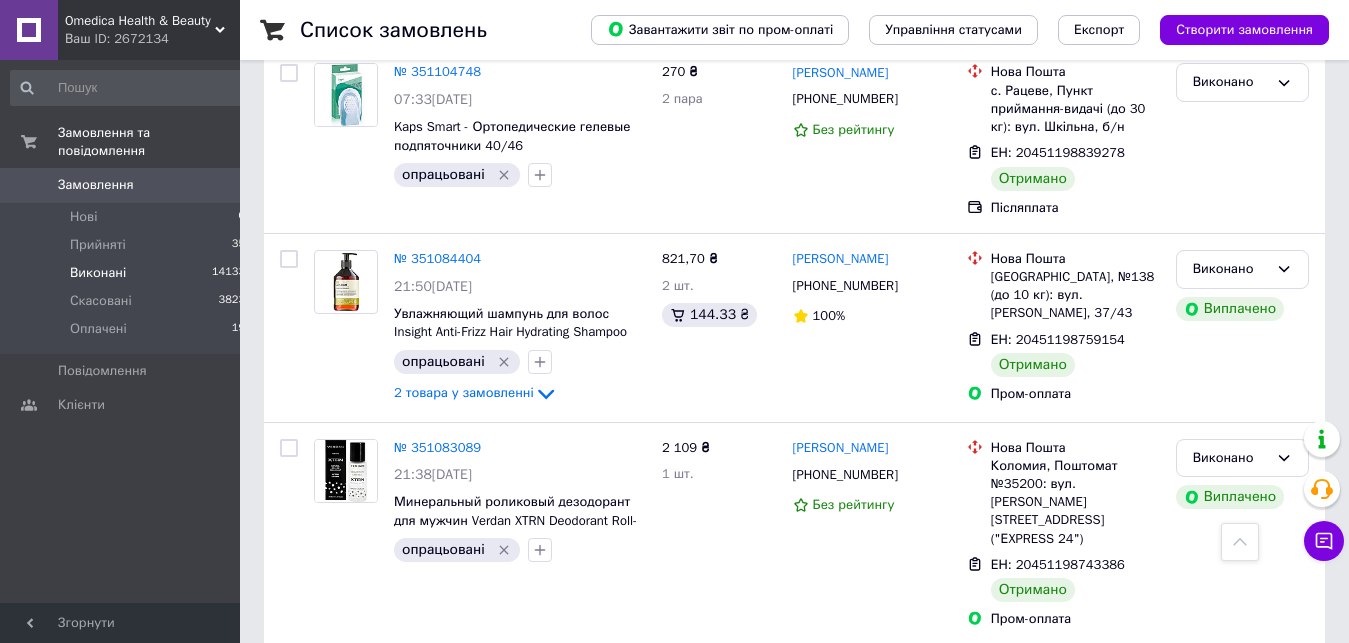 click on "№ 351071516" at bounding box center [437, 670] 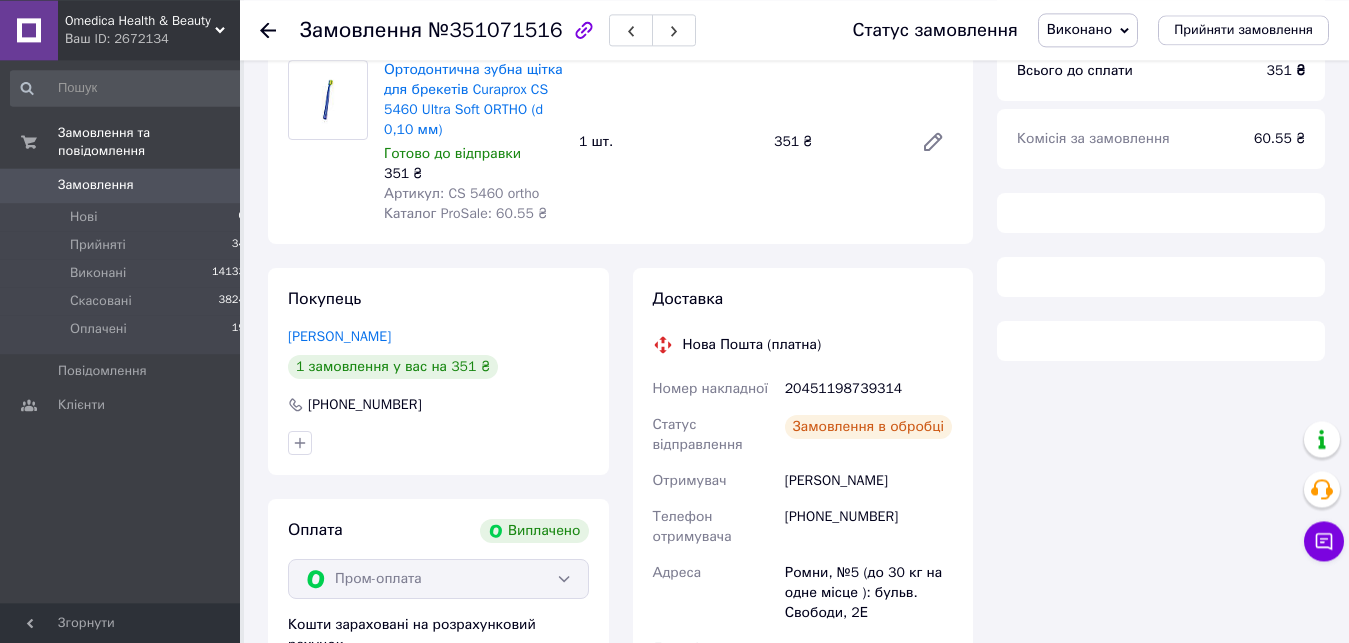 scroll, scrollTop: 0, scrollLeft: 0, axis: both 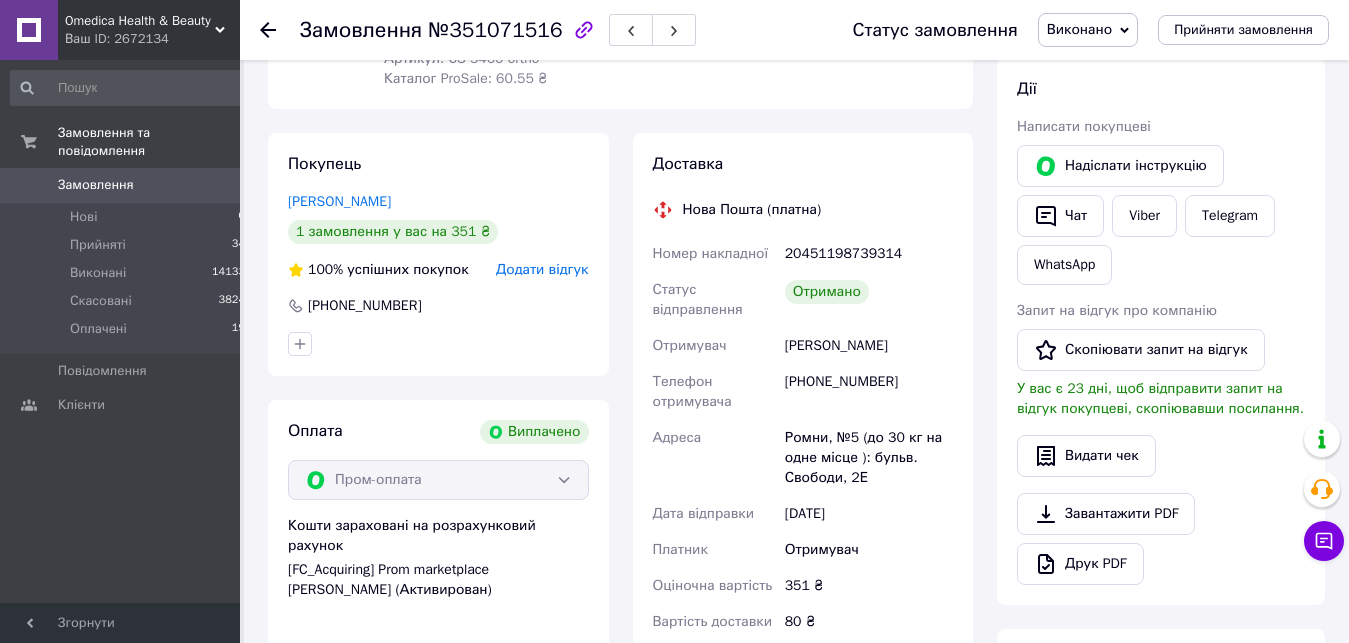click on "Тищенко Богдана" at bounding box center (869, 346) 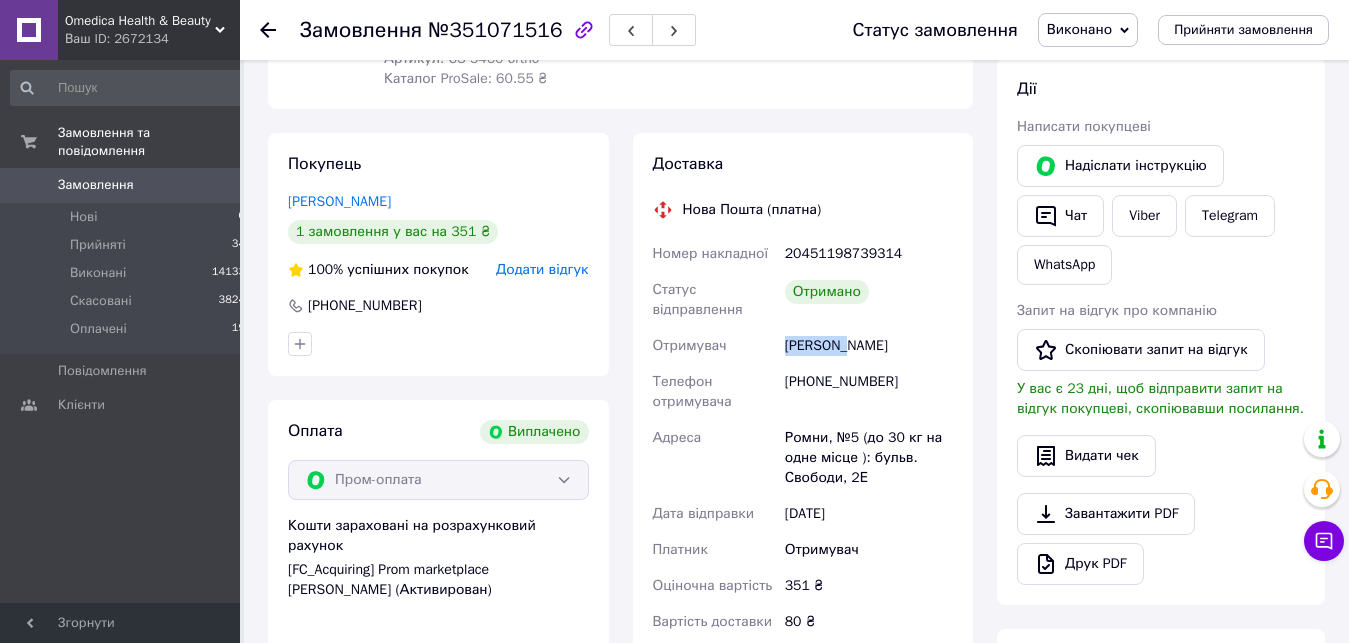 click on "Тищенко Богдана" at bounding box center (869, 346) 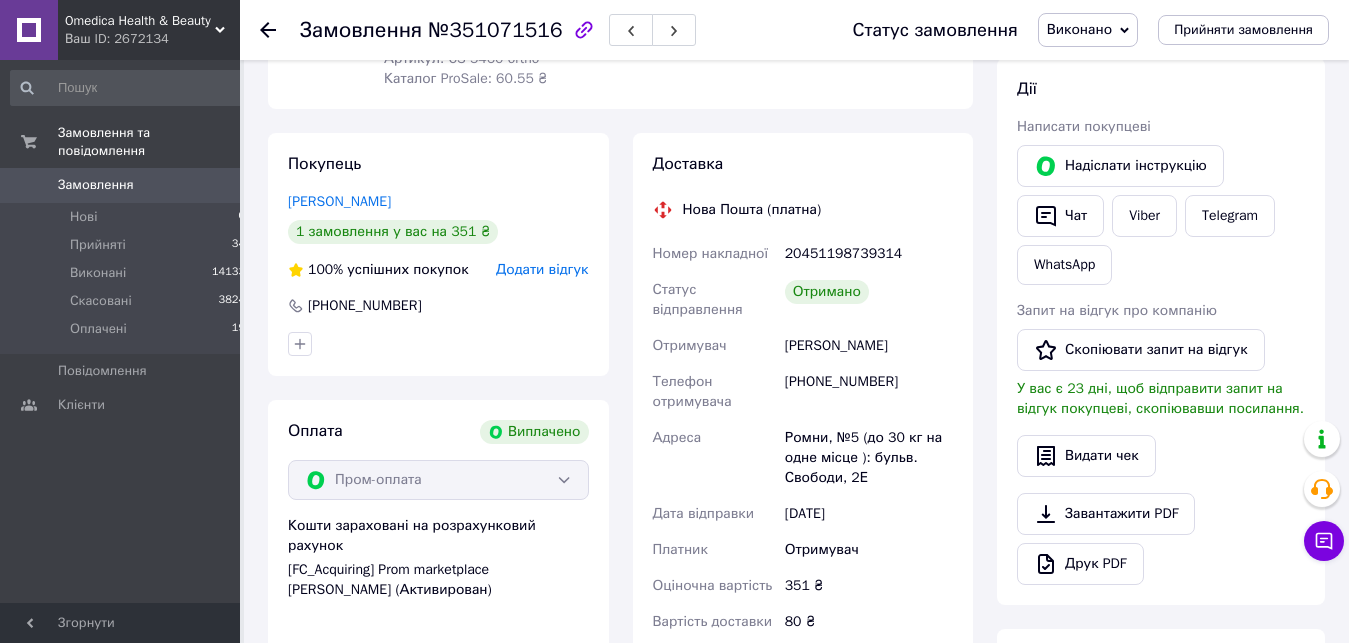 click on "Тищенко Богдана" at bounding box center [869, 346] 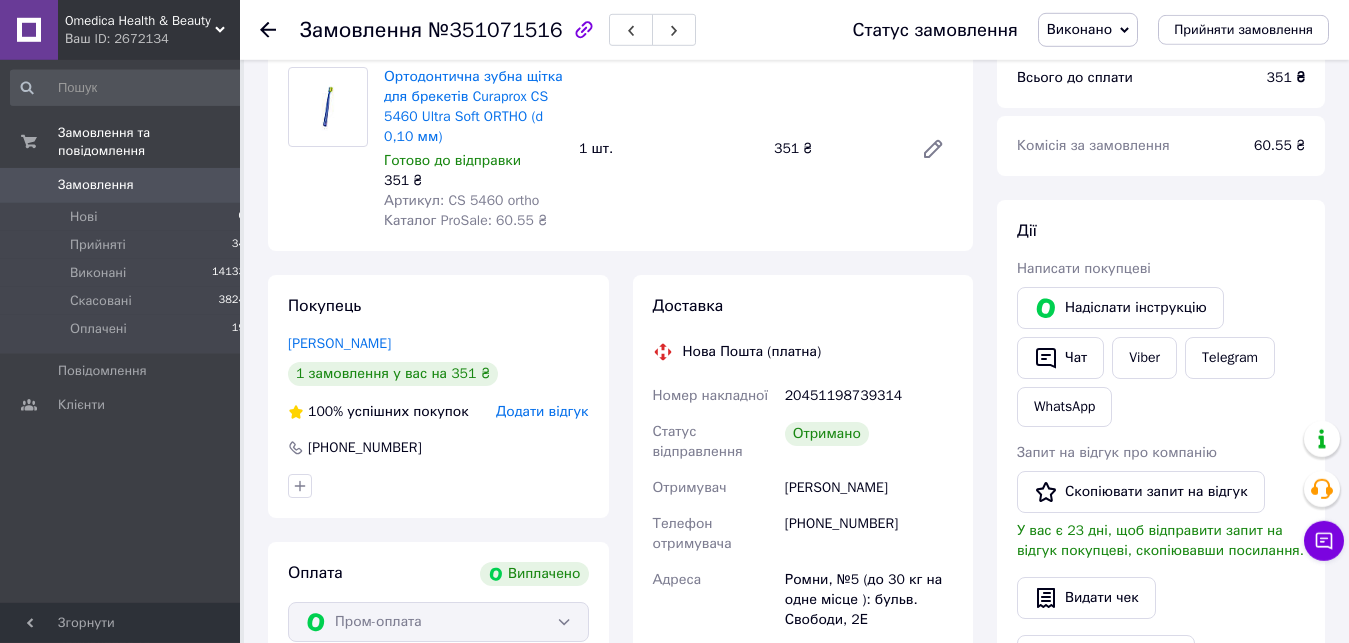 scroll, scrollTop: 0, scrollLeft: 0, axis: both 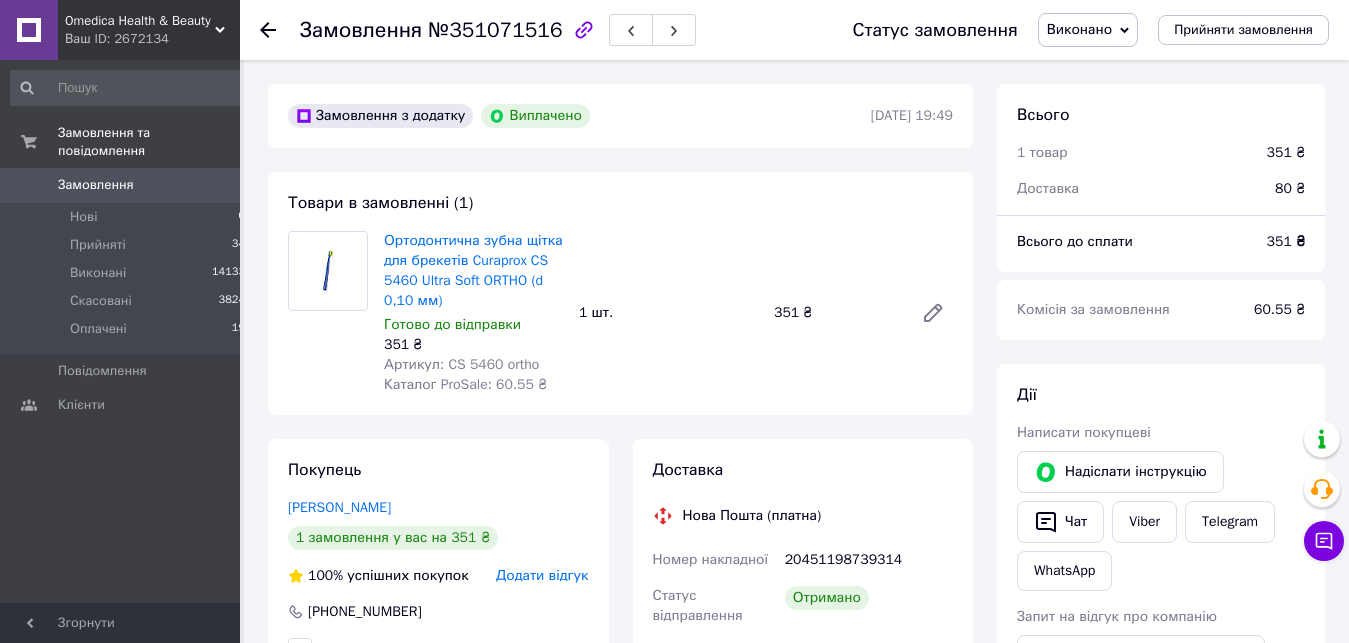 click on "Доставка Нова Пошта (платна) Номер накладної 20451198739314 Статус відправлення Отримано Отримувач Тищенко Богдана Телефон отримувача +380965483902 Адреса Ромни, №5 (до 30 кг на одне місце ): бульв. Свободи, 2Е Дата відправки 04.07.2025 Платник Отримувач Оціночна вартість 351 ₴ Вартість доставки 80 ₴ Роздрукувати ЕН" at bounding box center [803, 730] 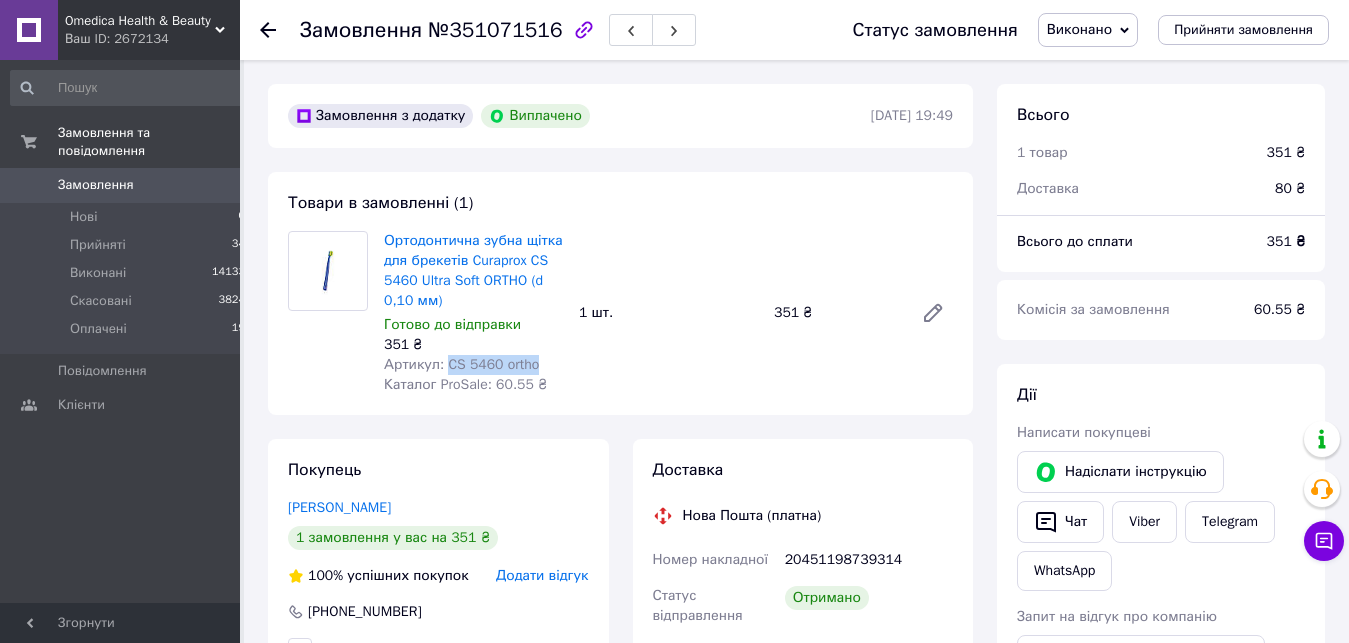 drag, startPoint x: 538, startPoint y: 363, endPoint x: 446, endPoint y: 369, distance: 92.19544 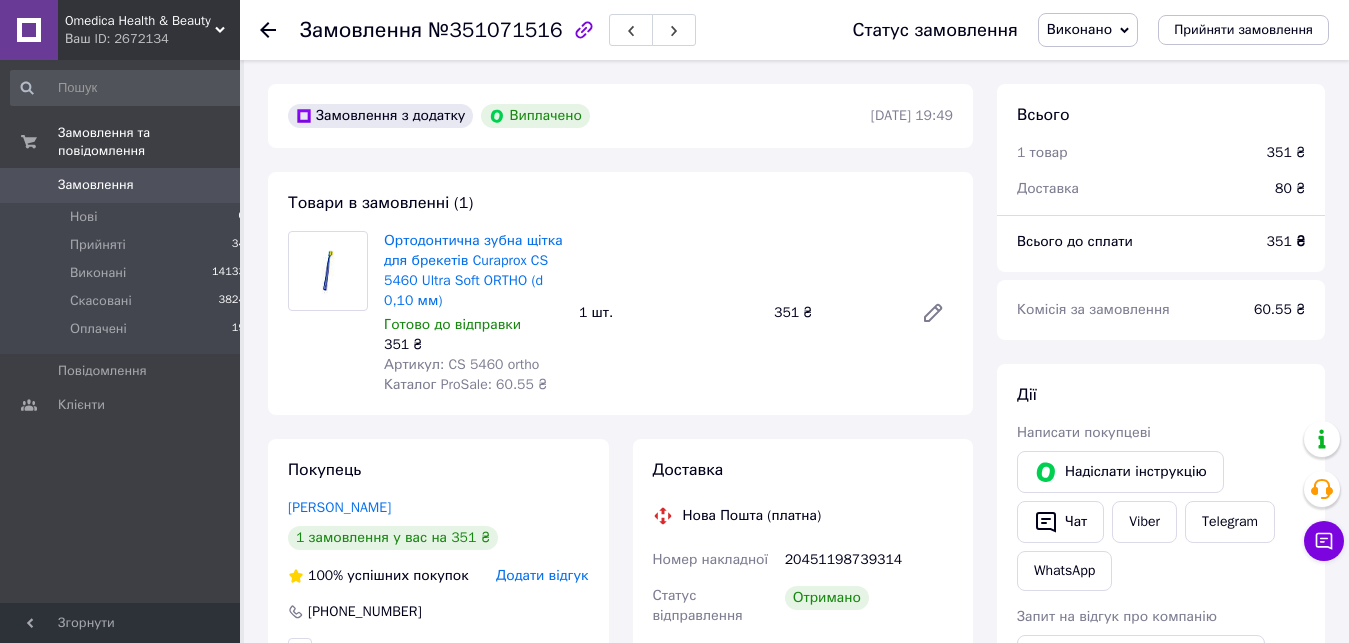 click on "Ортодонтична зубна щітка для брекетів Curaprox CS 5460 Ultra Soft ORTHO (d 0,10 мм) Готово до відправки 351 ₴ Артикул: CS 5460 ortho Каталог ProSale: 60.55 ₴  1 шт. 351 ₴" at bounding box center (668, 313) 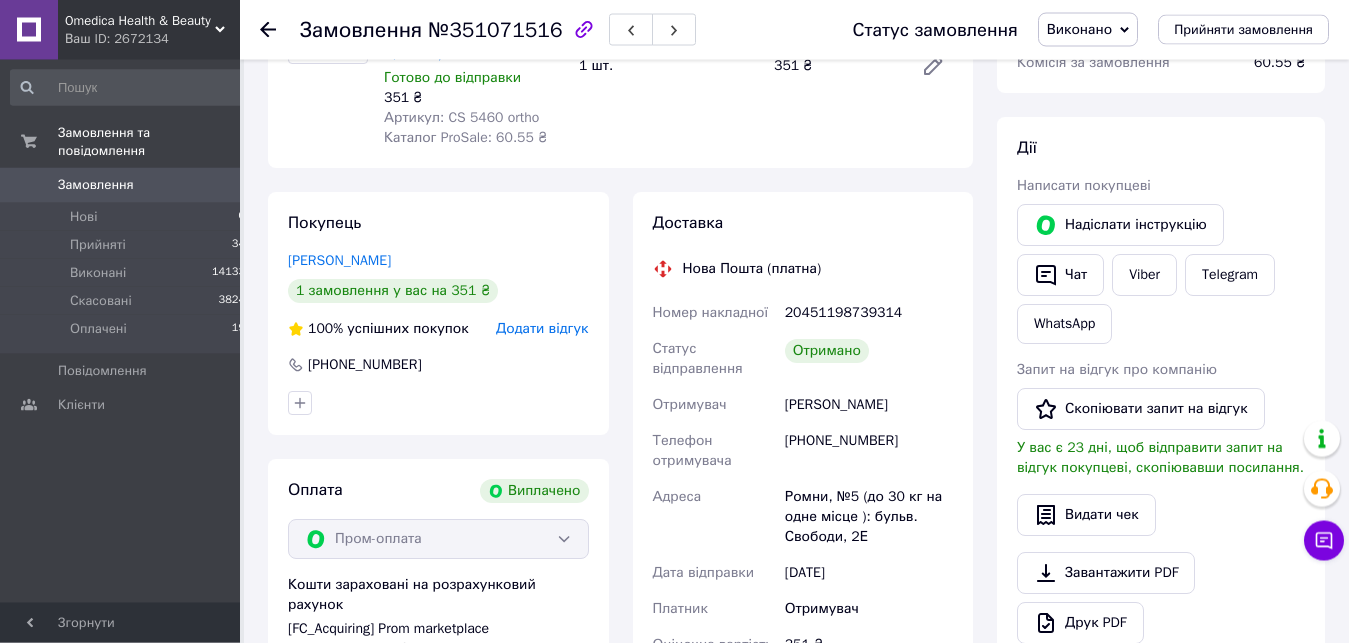scroll, scrollTop: 204, scrollLeft: 0, axis: vertical 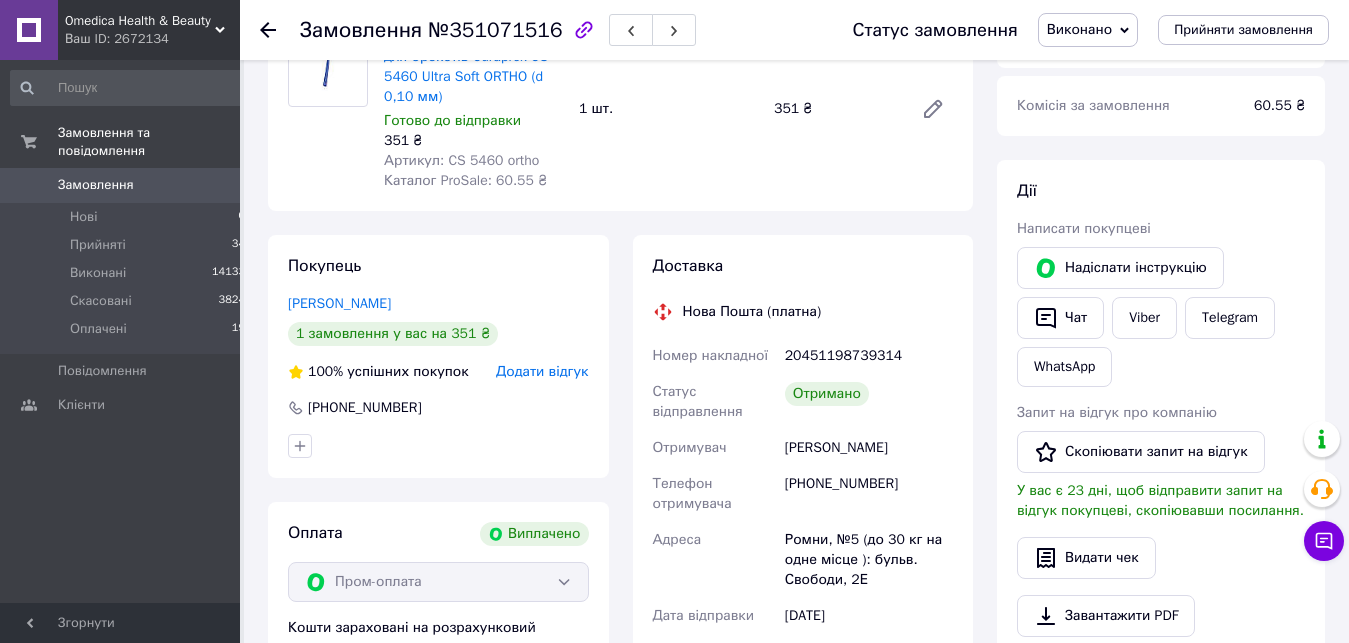 click on "Тищенко Богдана" at bounding box center [869, 448] 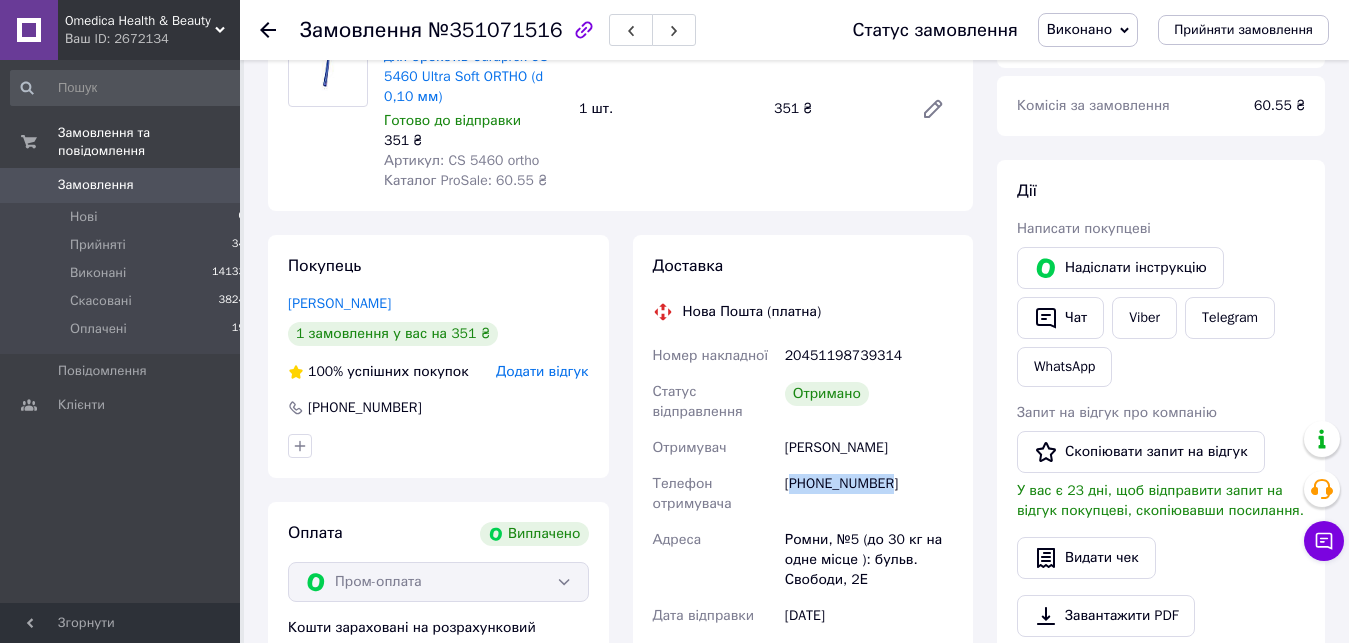 click on "+380965483902" at bounding box center (869, 494) 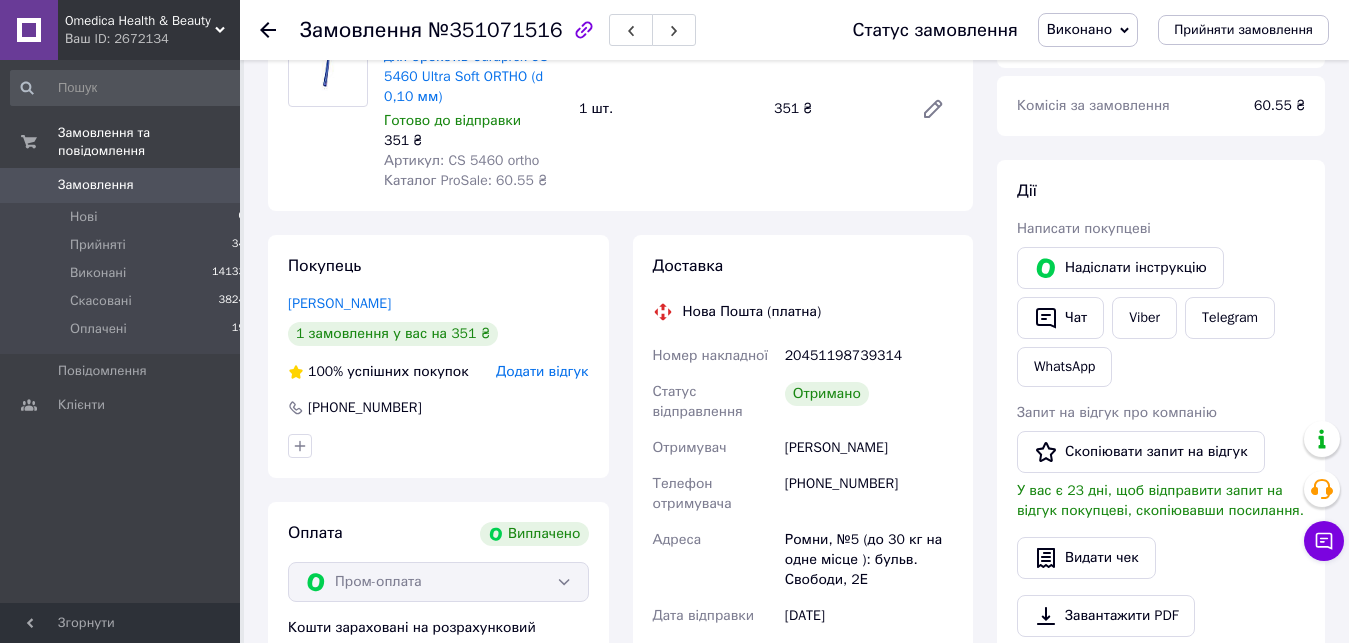 click on "+380965483902" at bounding box center [869, 494] 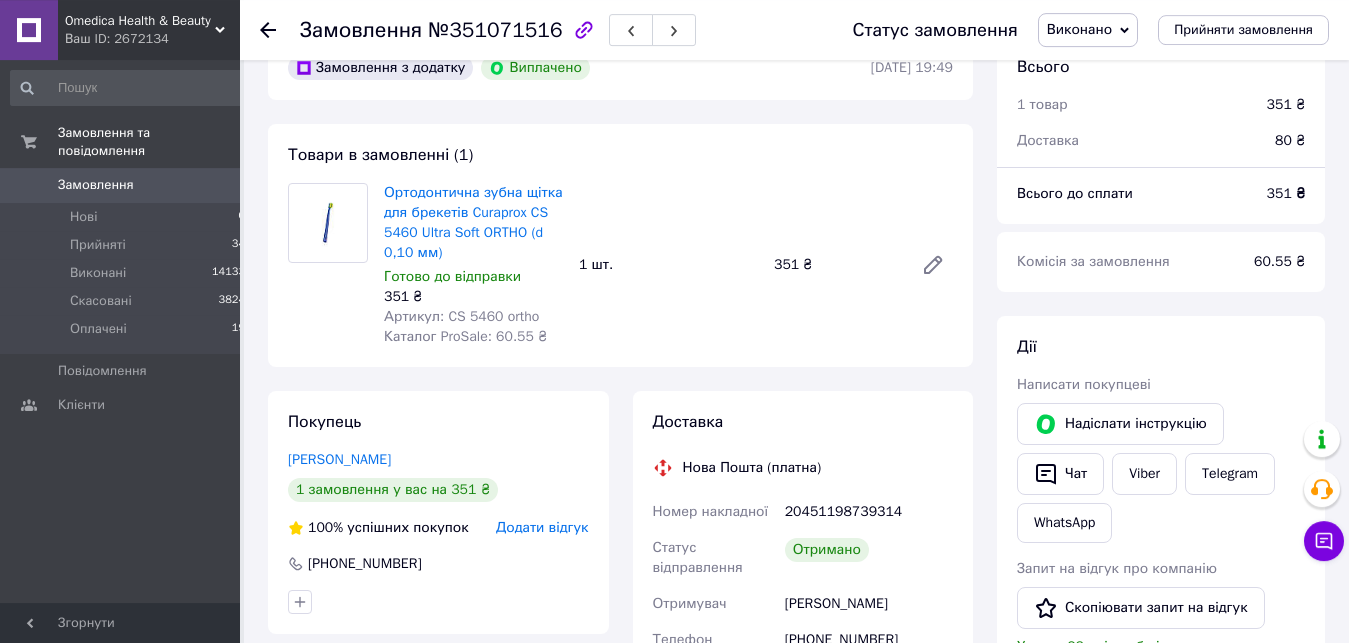scroll, scrollTop: 0, scrollLeft: 0, axis: both 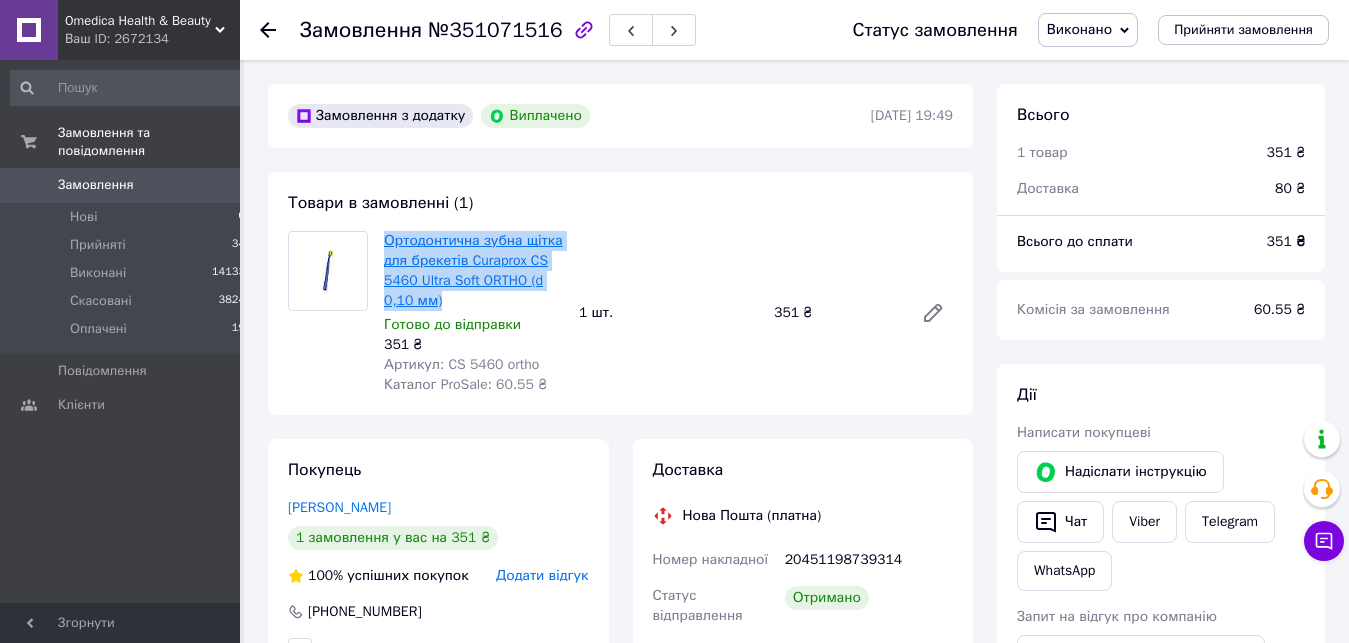 drag, startPoint x: 444, startPoint y: 302, endPoint x: 387, endPoint y: 243, distance: 82.036575 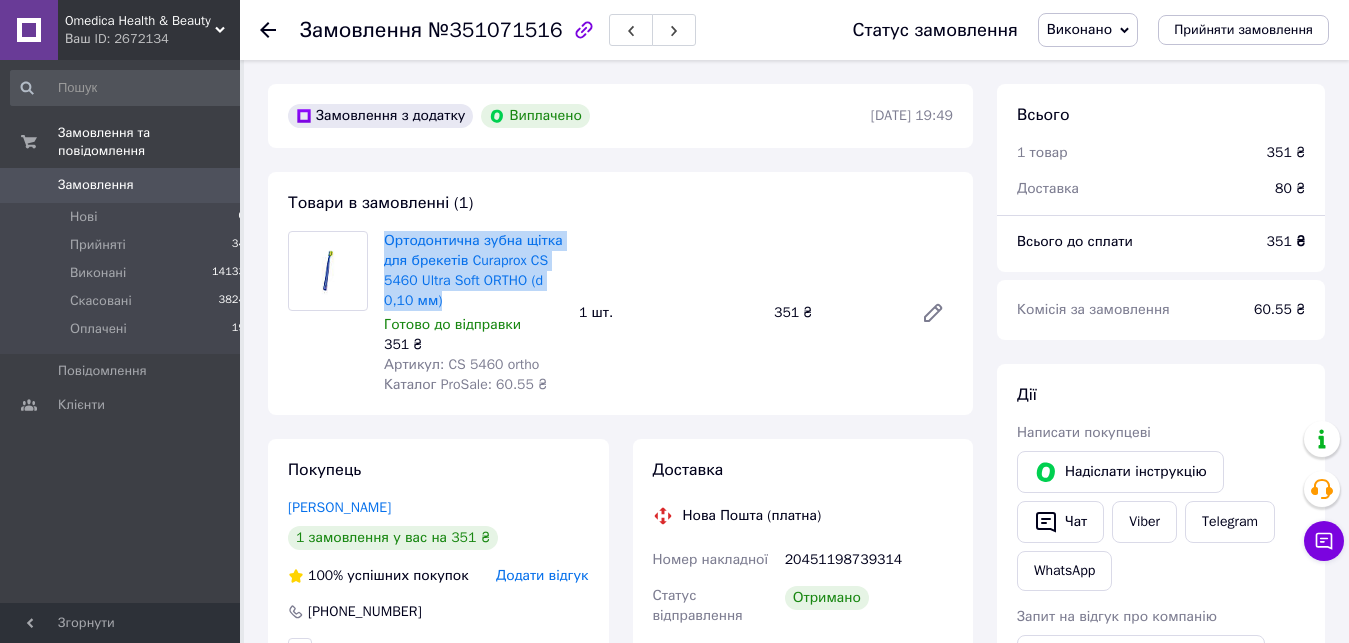 click on "Замовлення та повідомлення Замовлення 0 Нові 0 Прийняті 34 Виконані 14133 Скасовані 3824 Оплачені 19 Повідомлення 0 Клієнти" at bounding box center (128, 340) 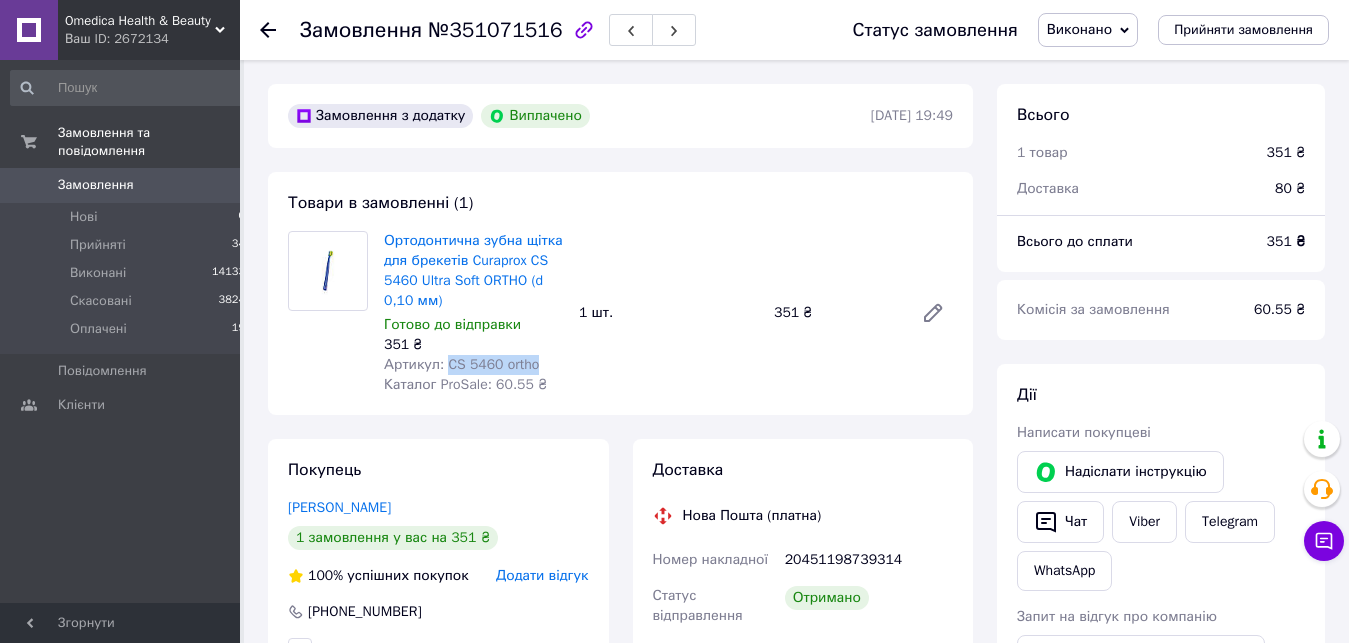 drag, startPoint x: 539, startPoint y: 363, endPoint x: 444, endPoint y: 369, distance: 95.189285 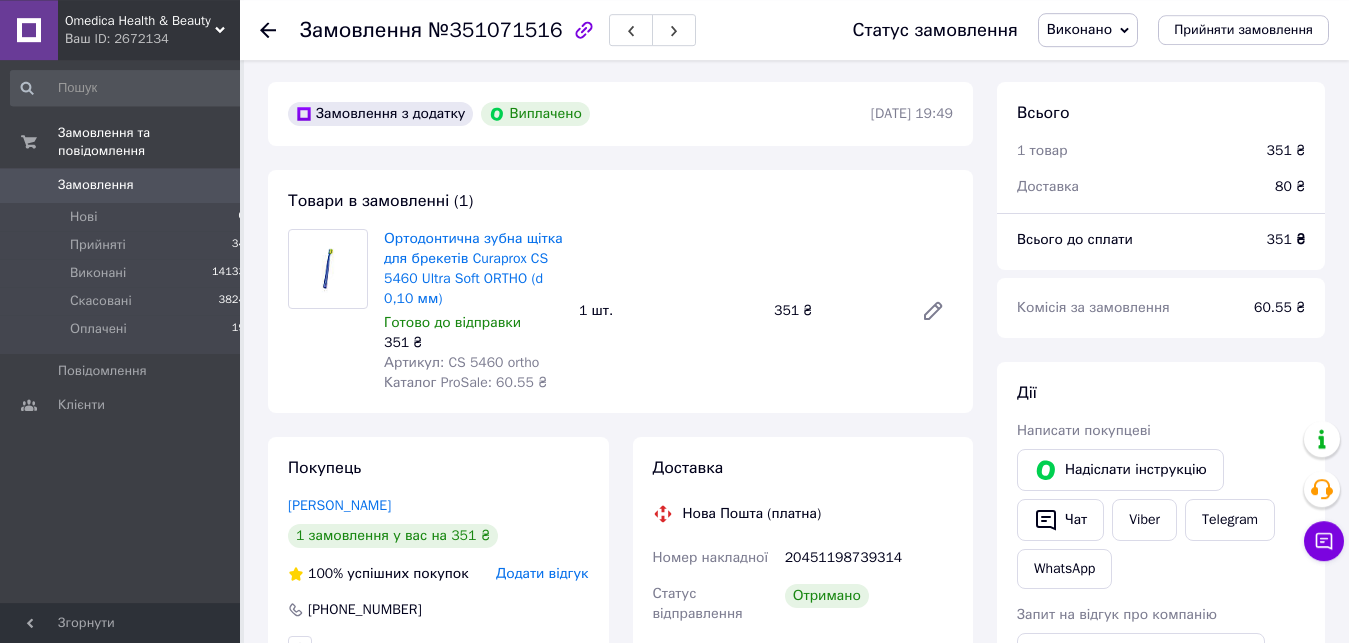 scroll, scrollTop: 306, scrollLeft: 0, axis: vertical 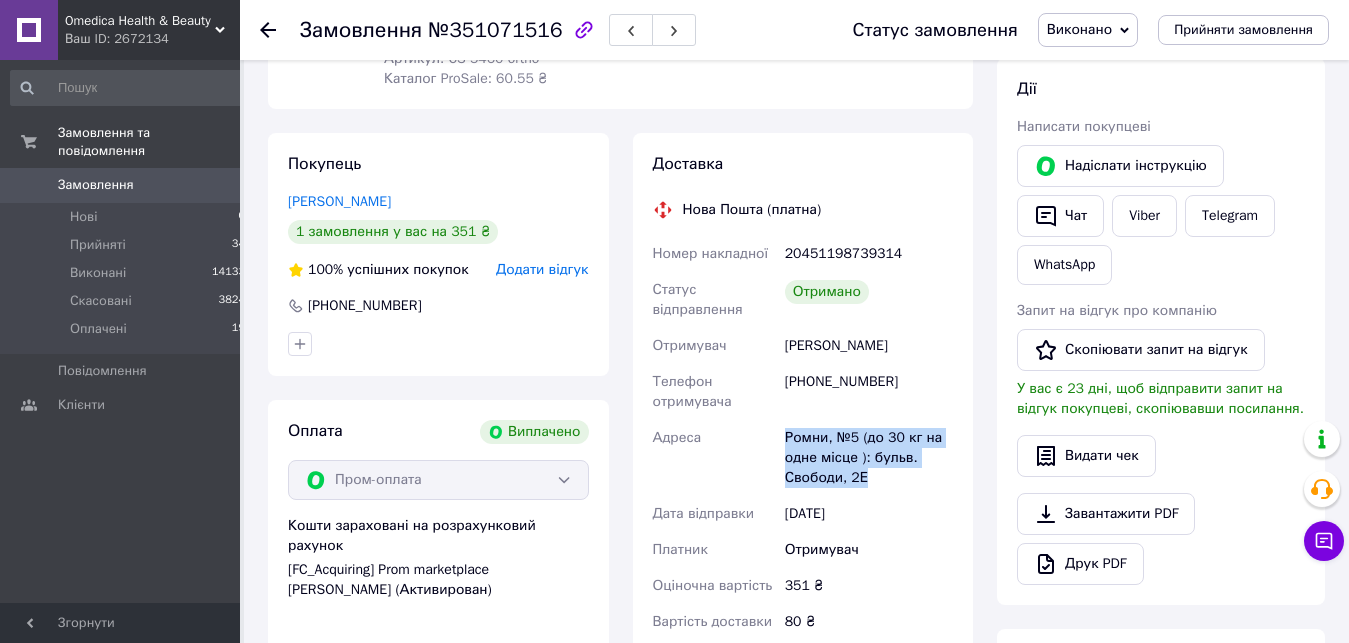 drag, startPoint x: 879, startPoint y: 475, endPoint x: 786, endPoint y: 436, distance: 100.84642 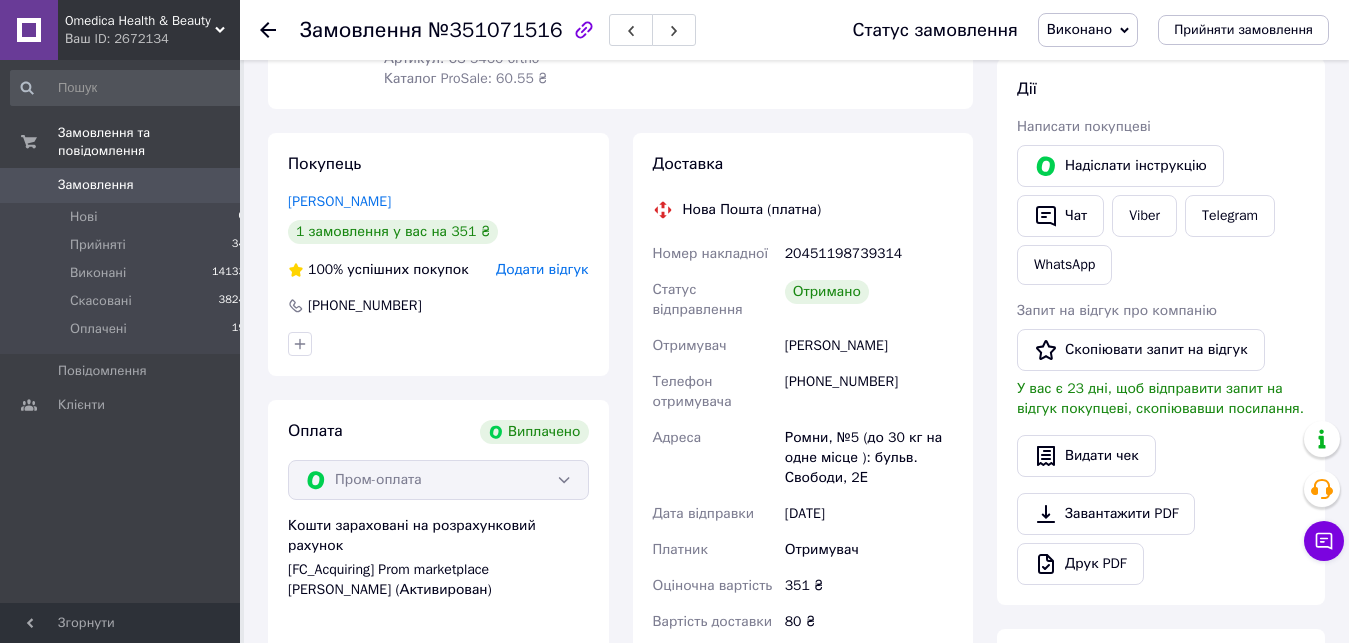 click on "Замовлення та повідомлення Замовлення 0 Нові 0 Прийняті 34 Виконані 14133 Скасовані 3824 Оплачені 19 Повідомлення 0 Клієнти" at bounding box center (128, 340) 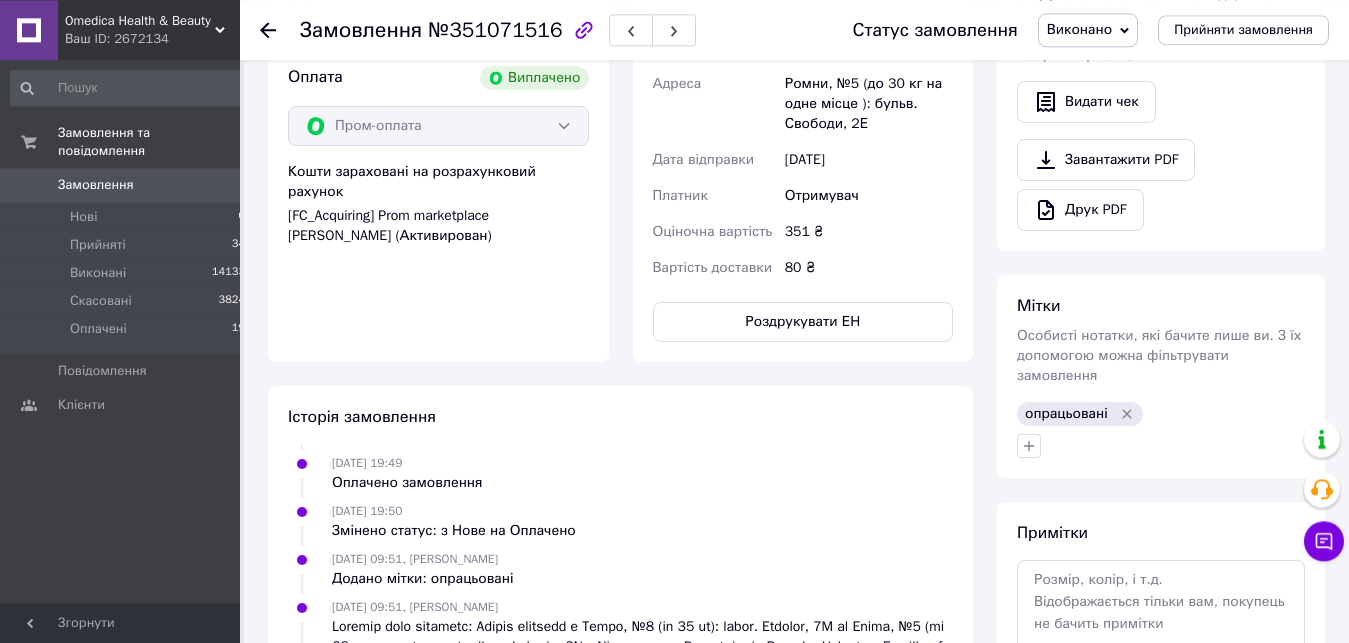 scroll, scrollTop: 714, scrollLeft: 0, axis: vertical 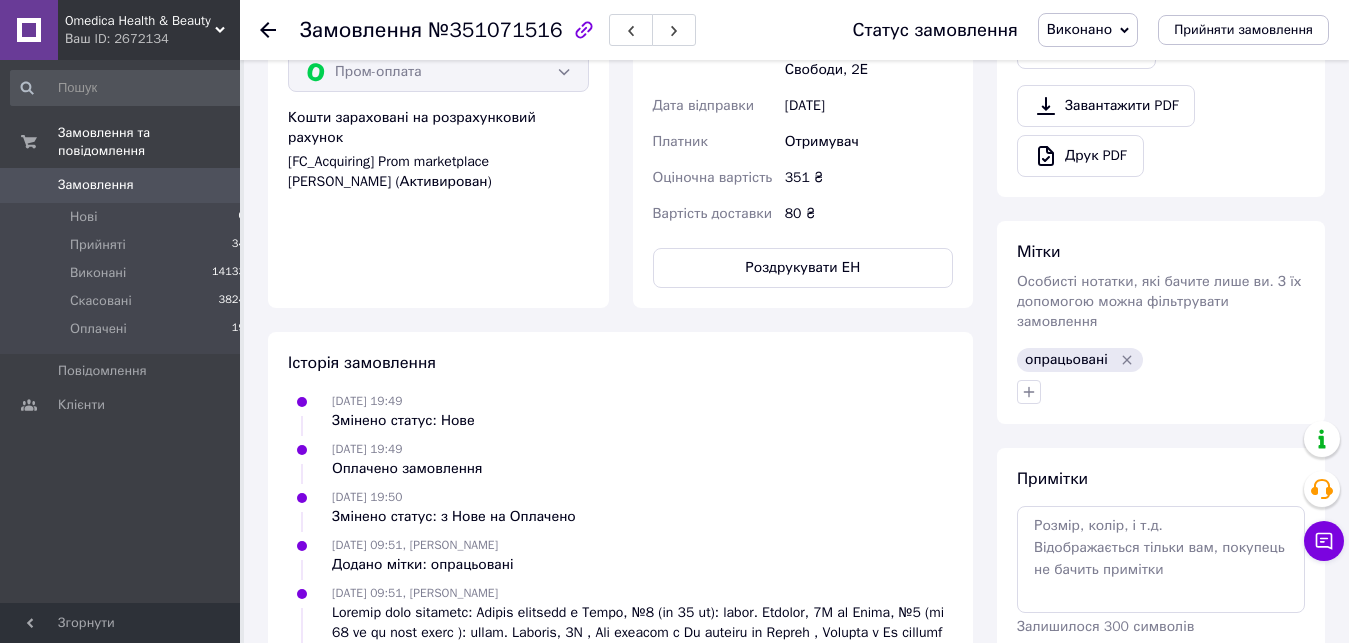 click on "Замовлення та повідомлення Замовлення 0 Нові 0 Прийняті 34 Виконані 14133 Скасовані 3824 Оплачені 19 Повідомлення 0 Клієнти" at bounding box center (128, 340) 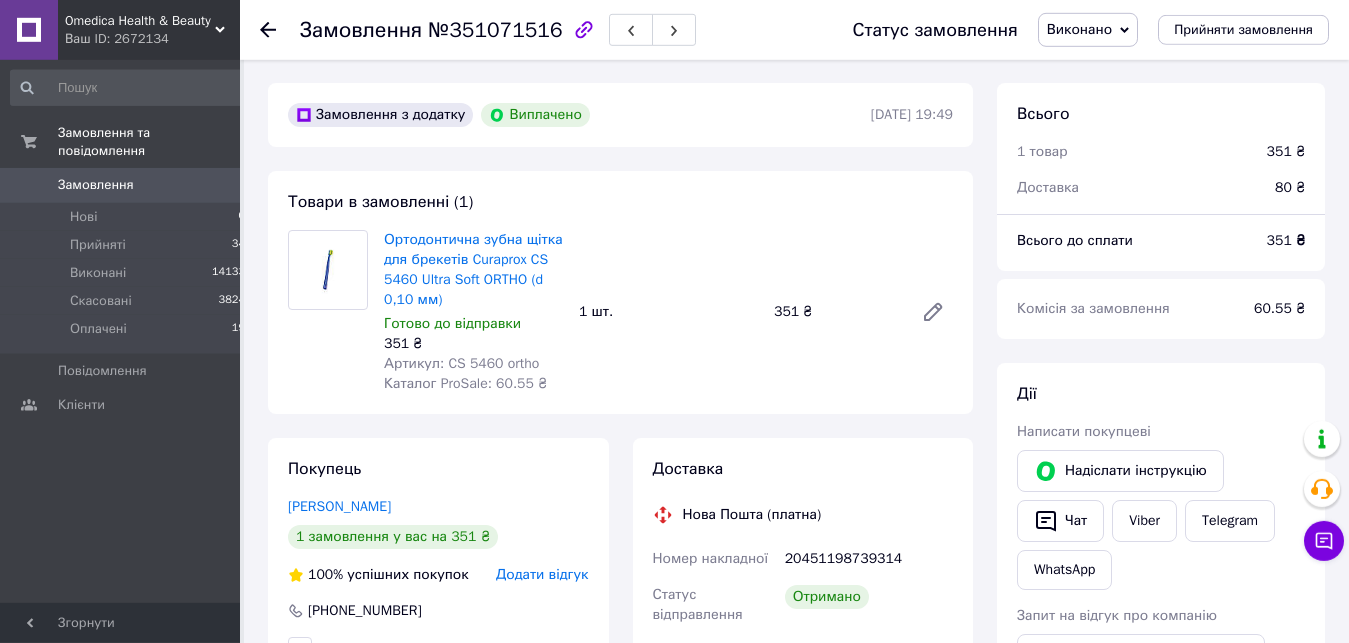 scroll, scrollTop: 0, scrollLeft: 0, axis: both 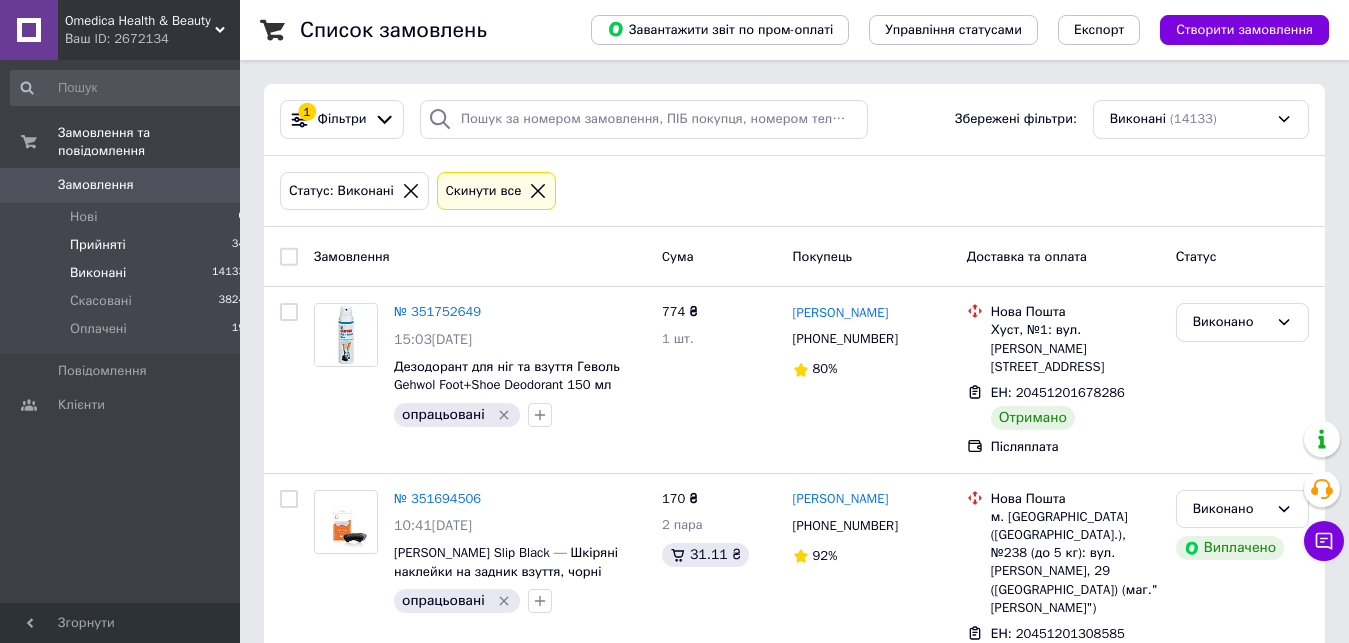 click on "Прийняті" at bounding box center [98, 245] 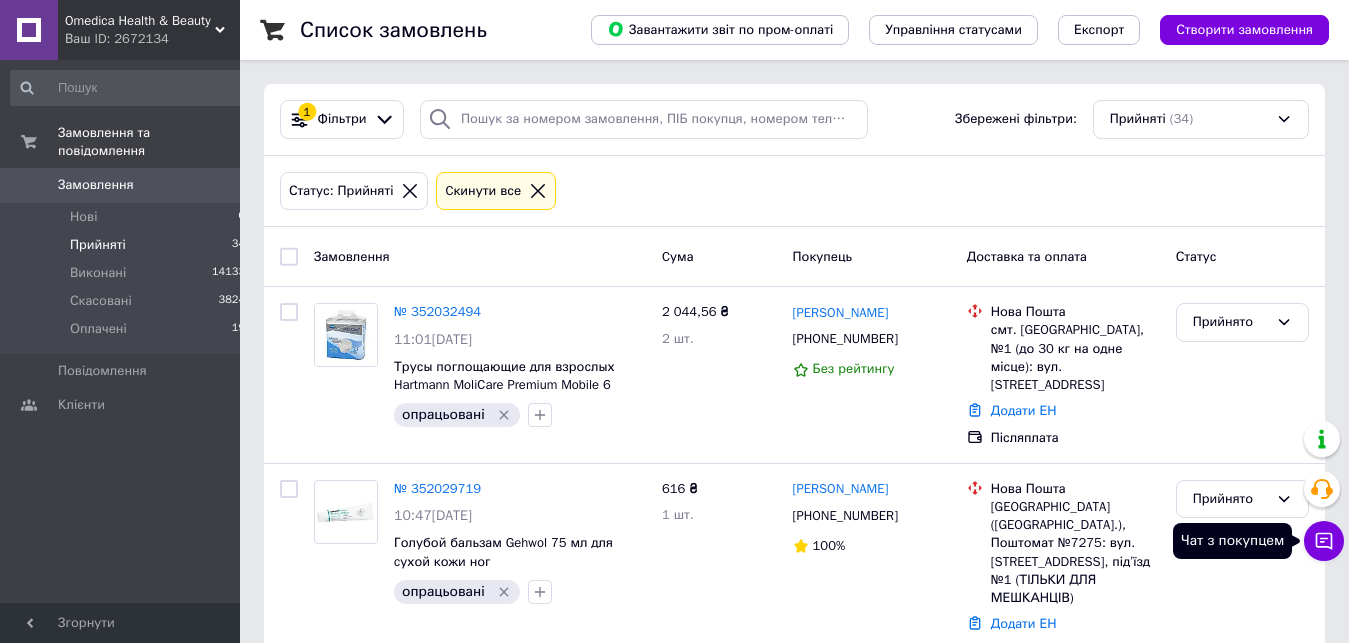 click 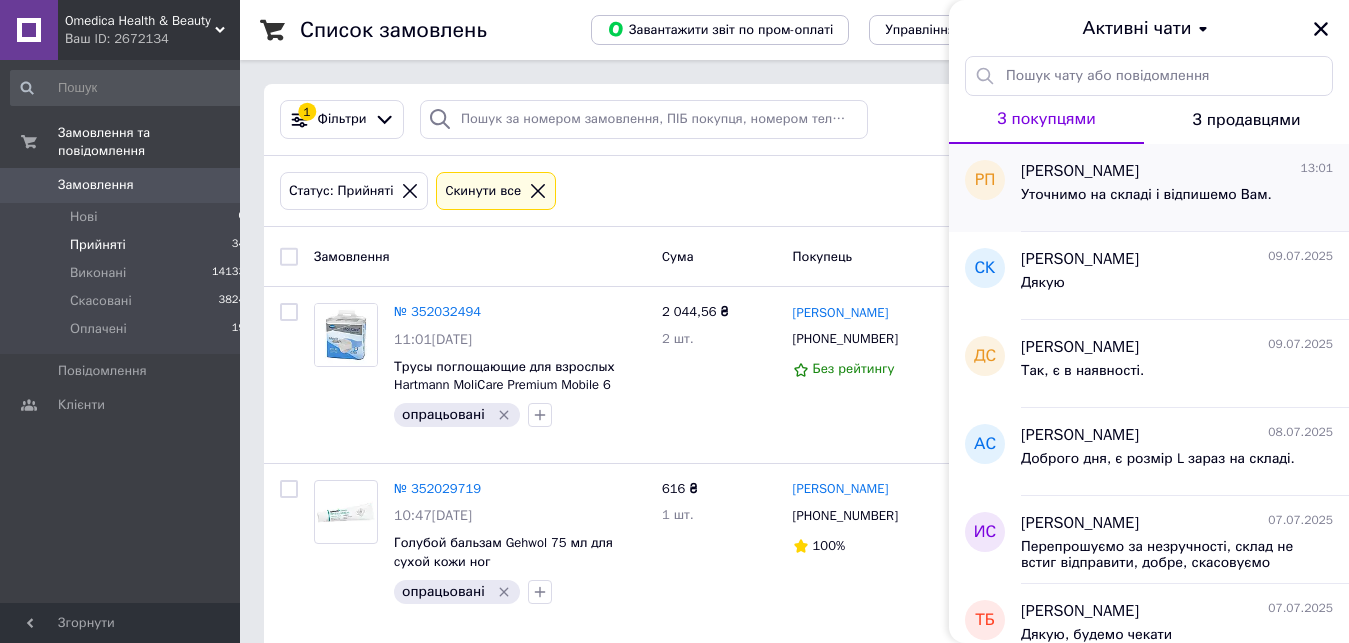click on "Романенко Павло" at bounding box center [1080, 171] 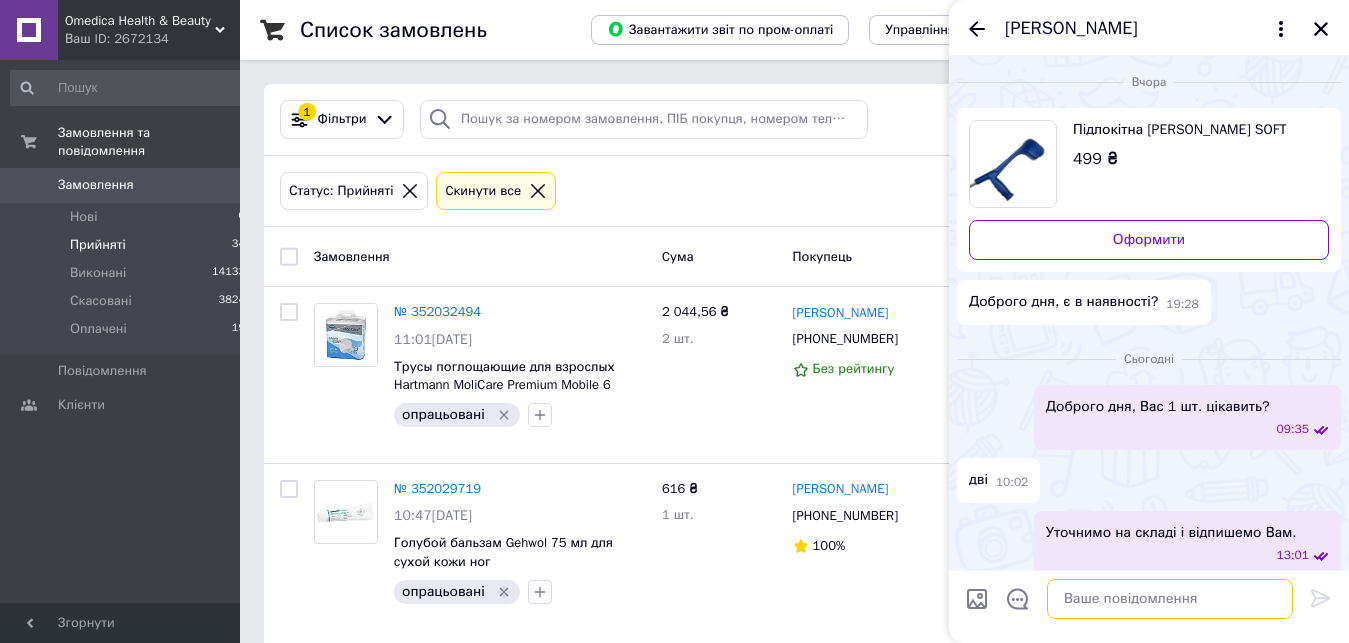 click at bounding box center (1170, 599) 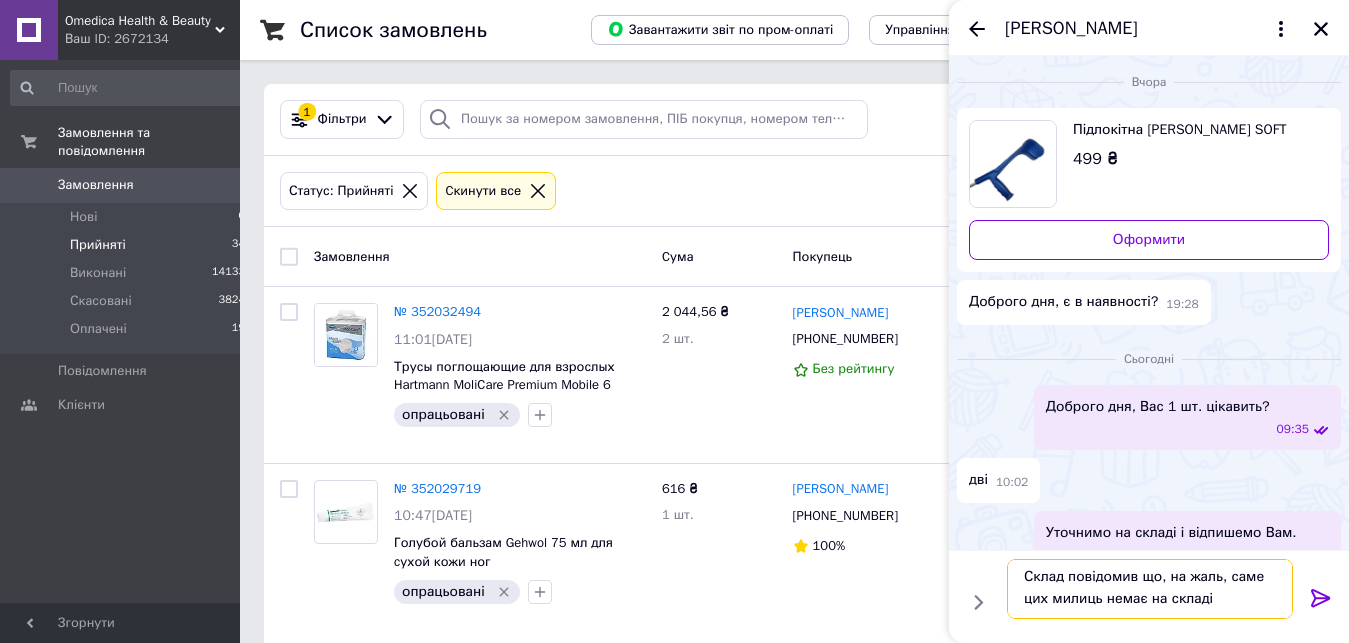 scroll, scrollTop: 2, scrollLeft: 0, axis: vertical 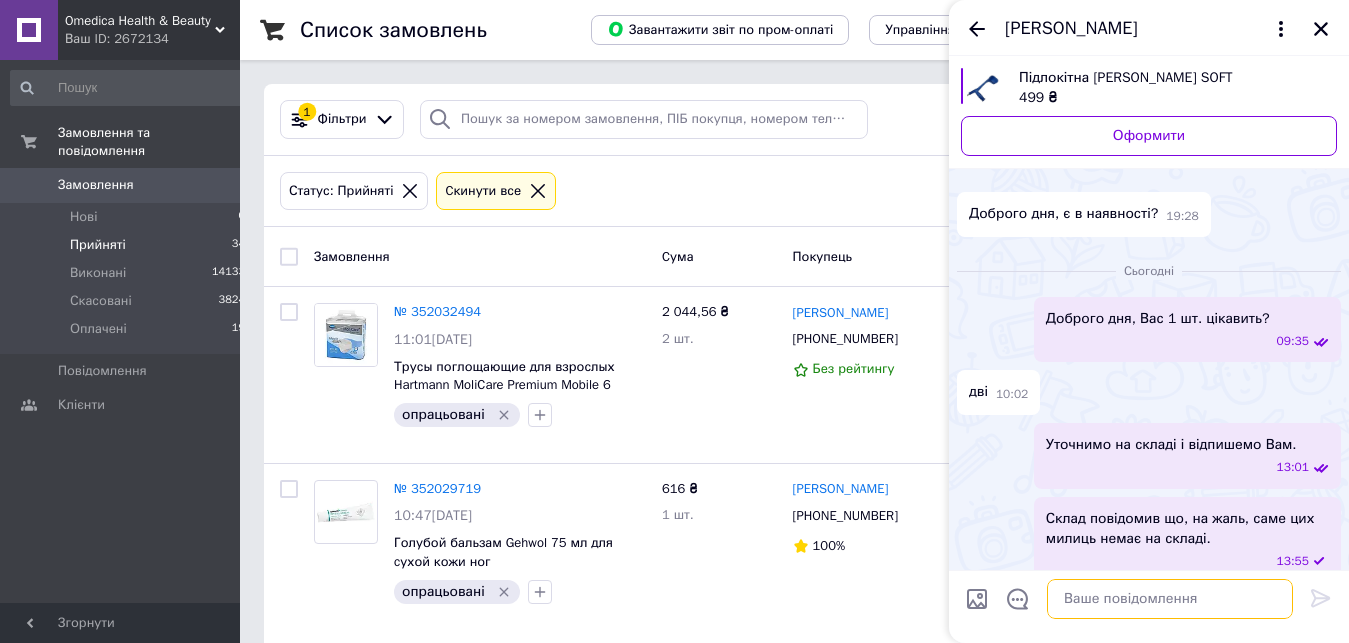 paste on "https://omedica.com.ua/ua/p2356730906-podlokotnyj-kostyl-ossenberg.html" 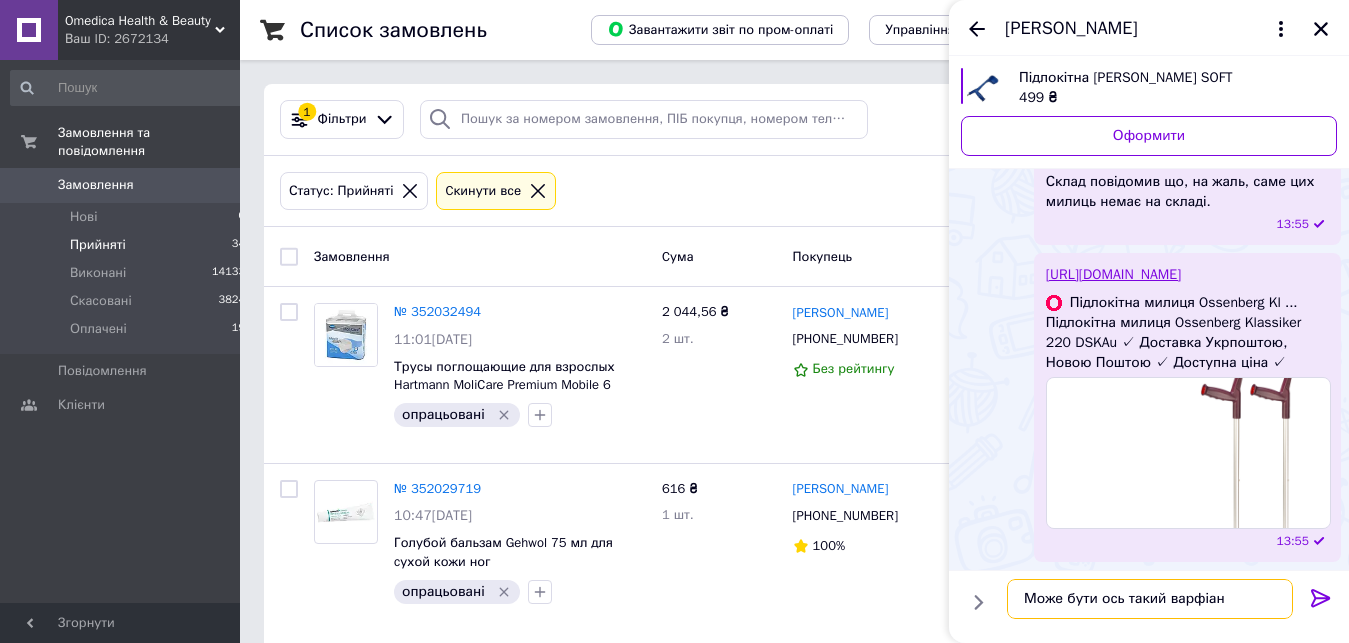 scroll, scrollTop: 374, scrollLeft: 0, axis: vertical 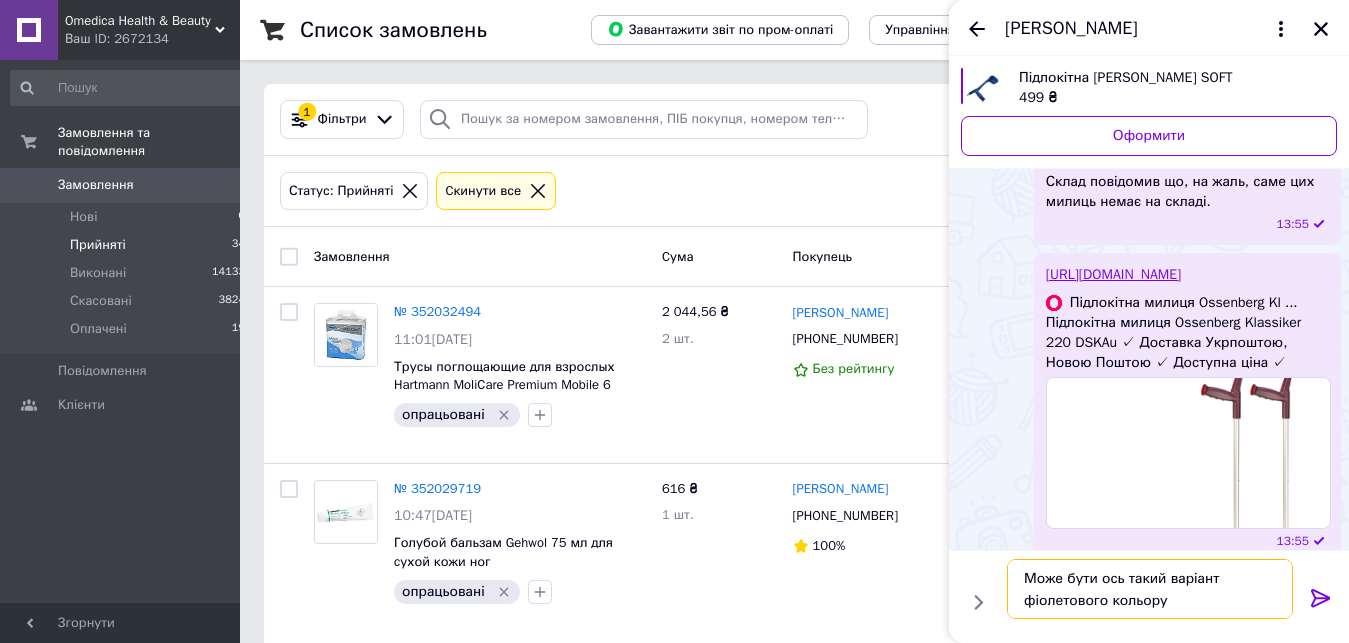 type on "Може бути ось такий варіант фіолетового кольору." 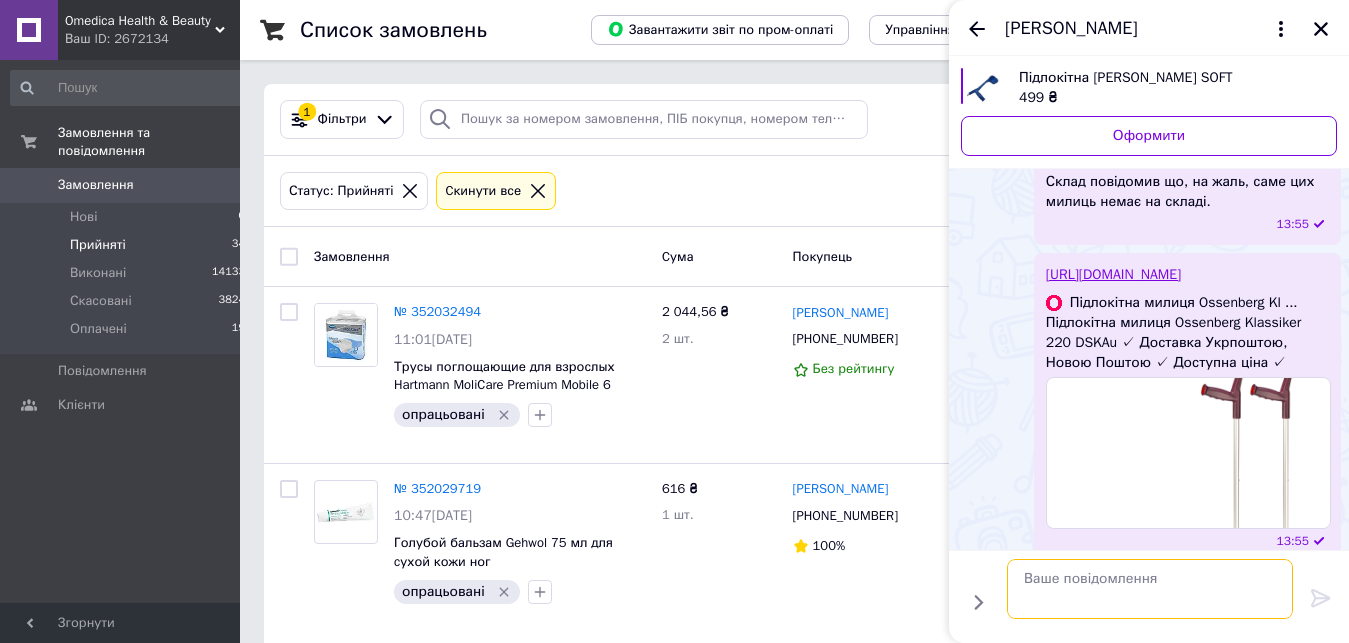 scroll, scrollTop: 467, scrollLeft: 0, axis: vertical 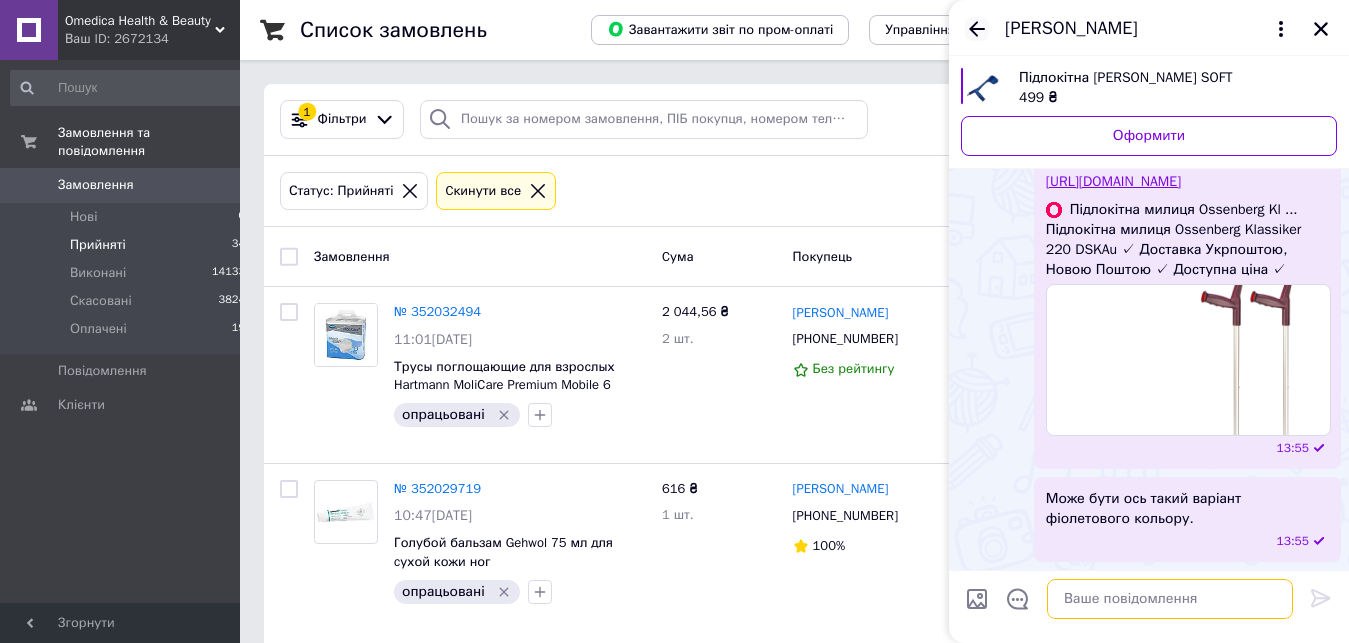 type 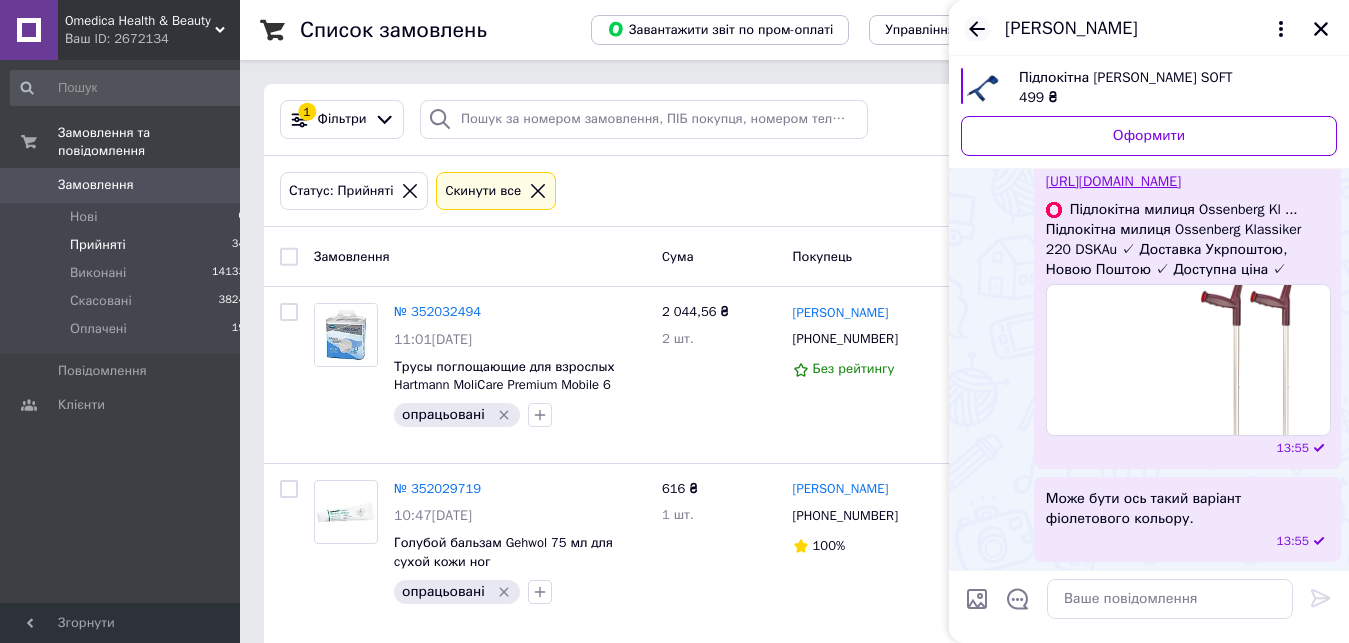 click 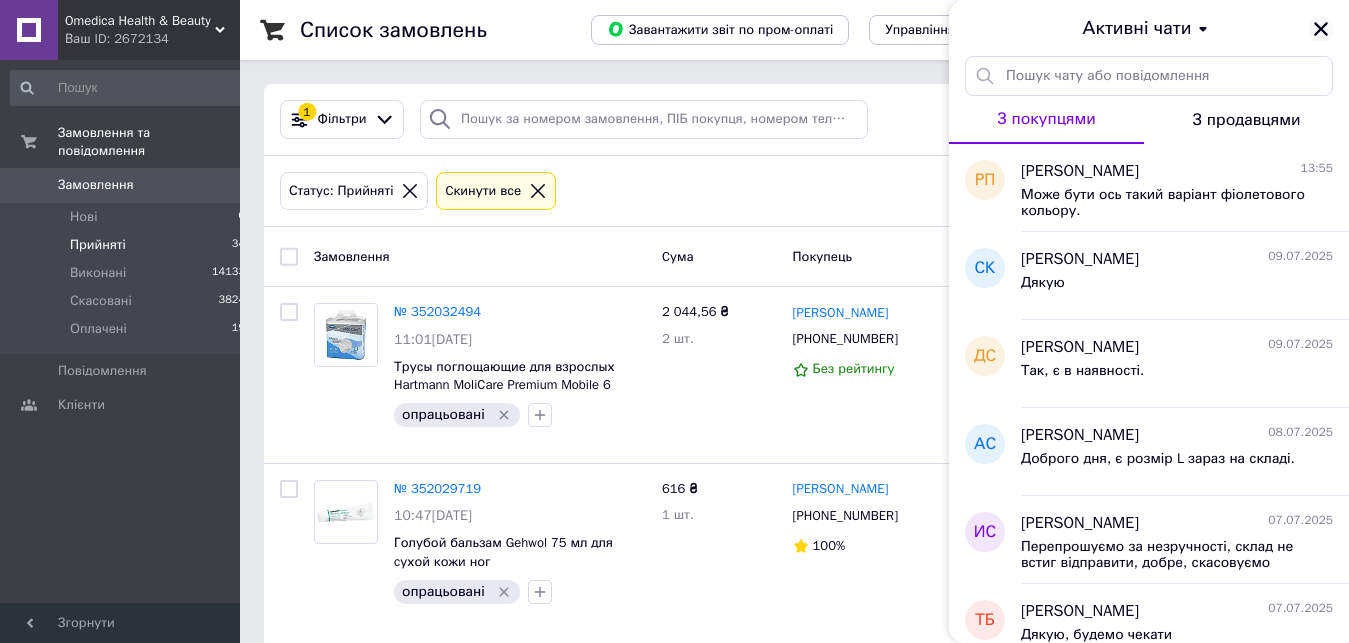 click 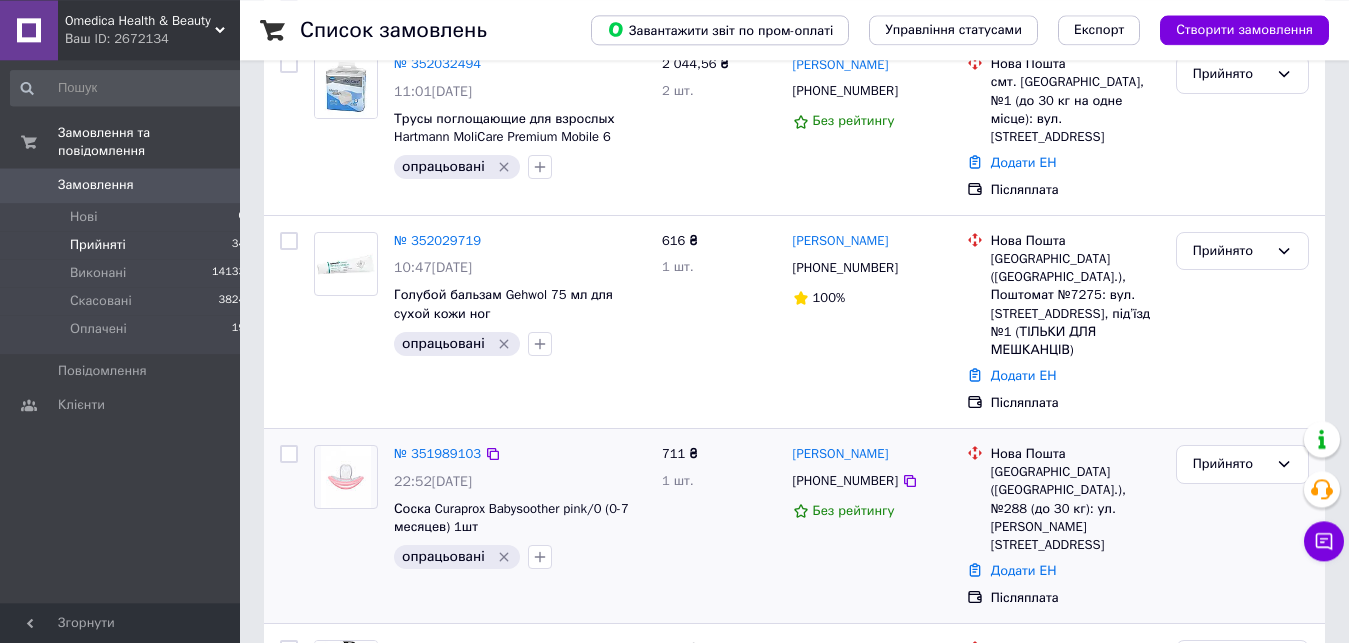 scroll, scrollTop: 306, scrollLeft: 0, axis: vertical 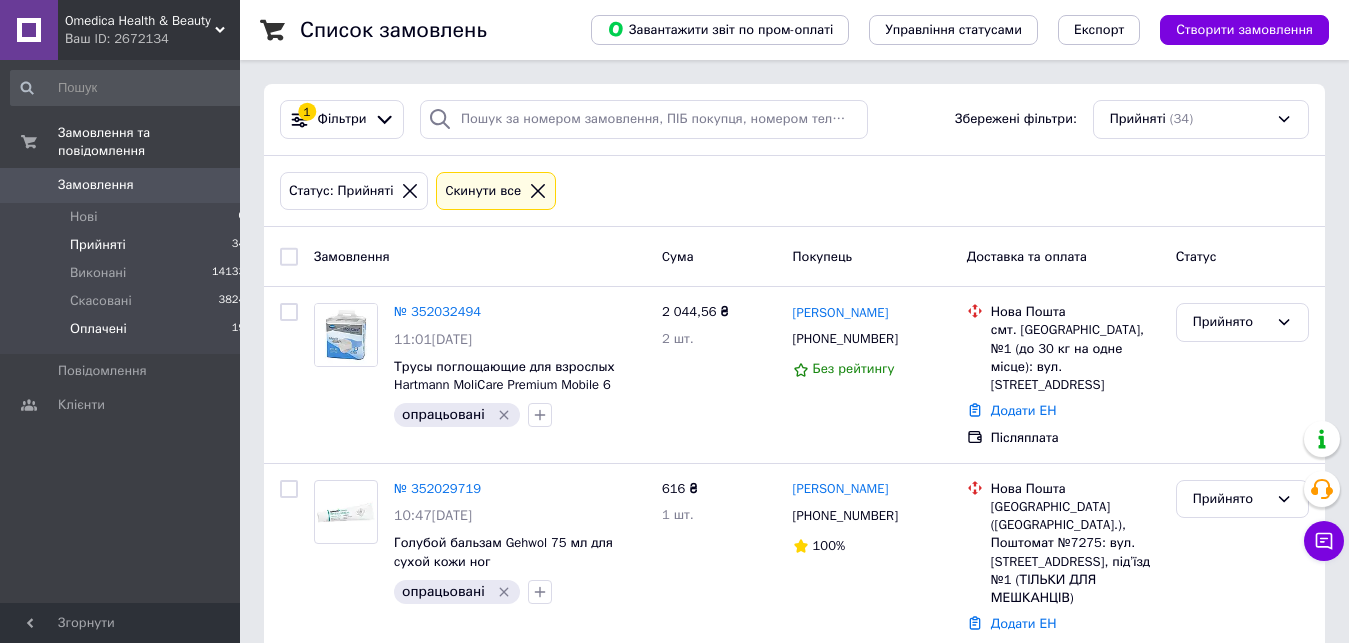 click on "Оплачені 19" at bounding box center [128, 334] 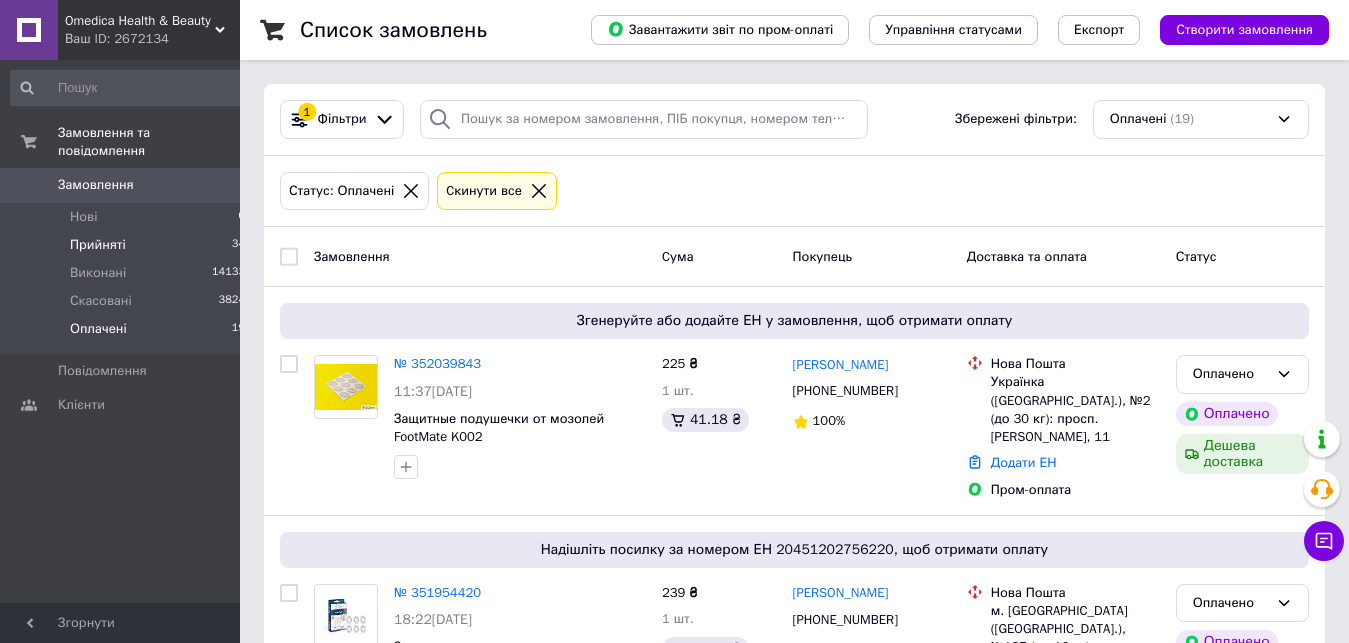 click on "Прийняті 34" at bounding box center (128, 245) 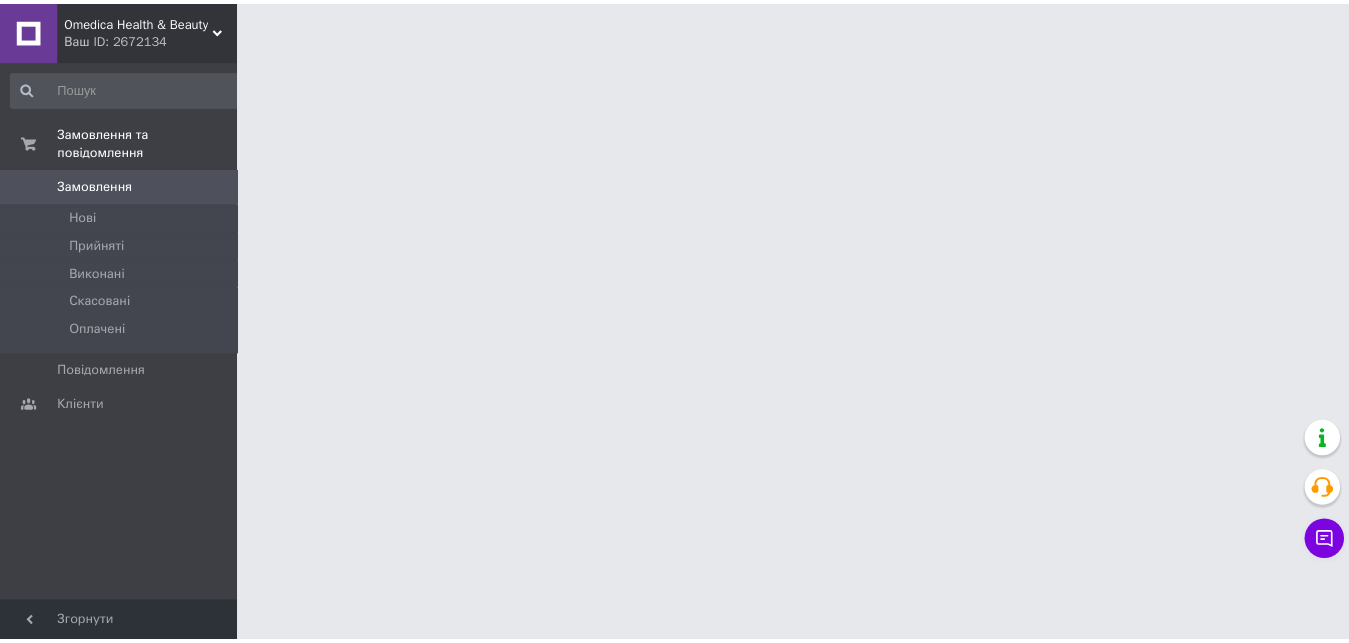 scroll, scrollTop: 0, scrollLeft: 0, axis: both 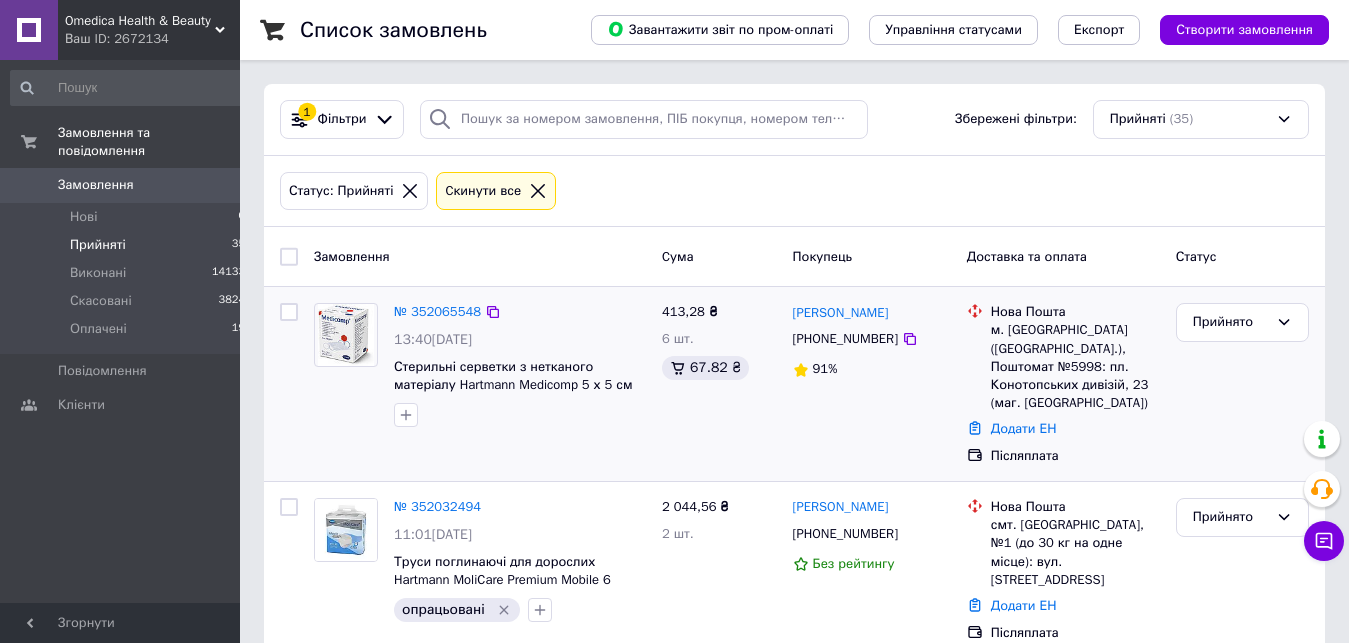 click at bounding box center (520, 415) 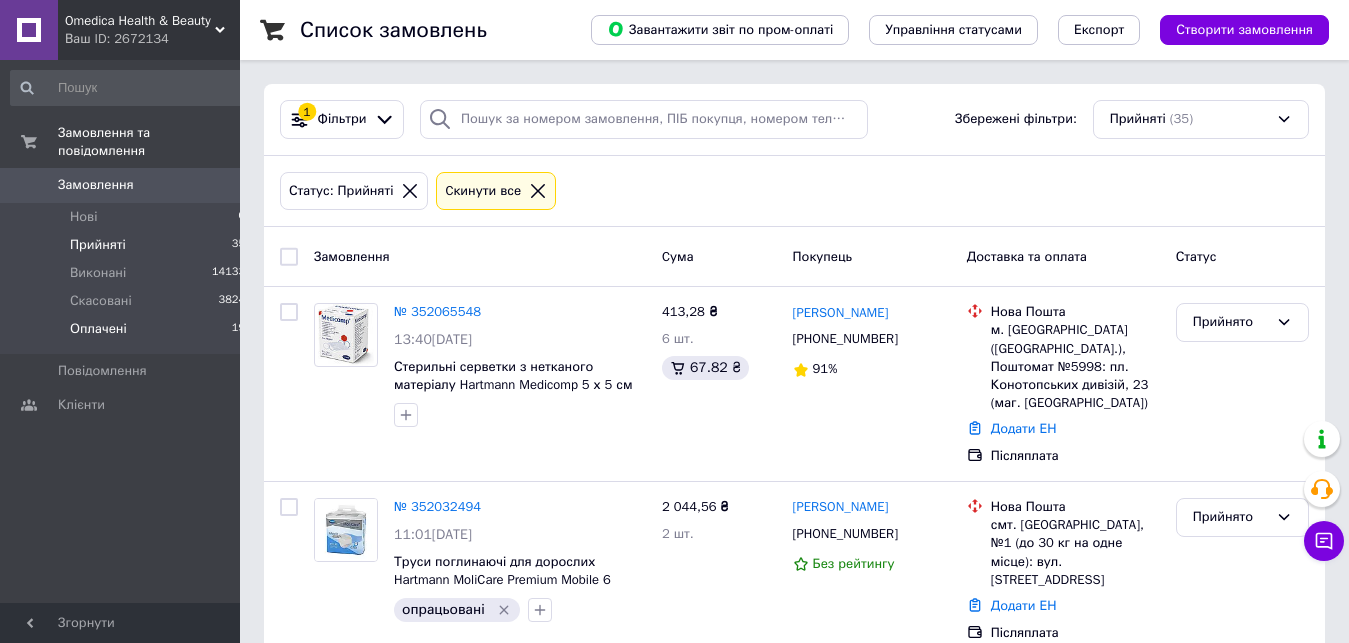 click on "Оплачені 19" at bounding box center (128, 334) 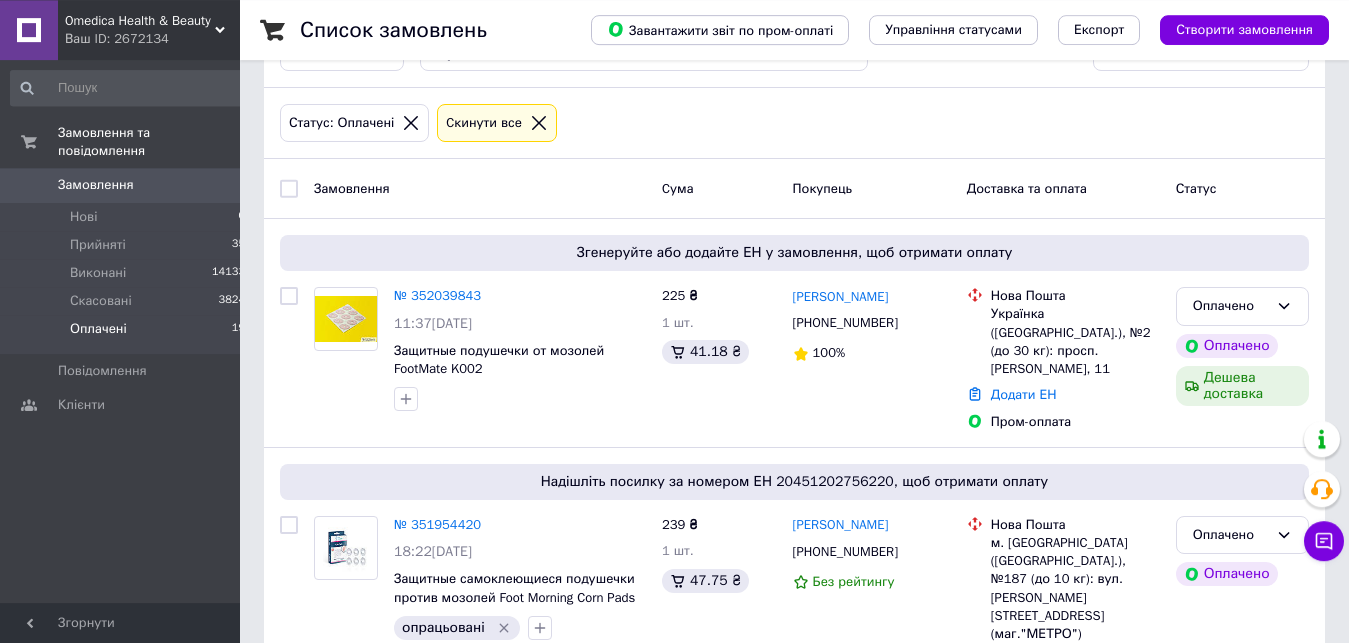scroll, scrollTop: 0, scrollLeft: 0, axis: both 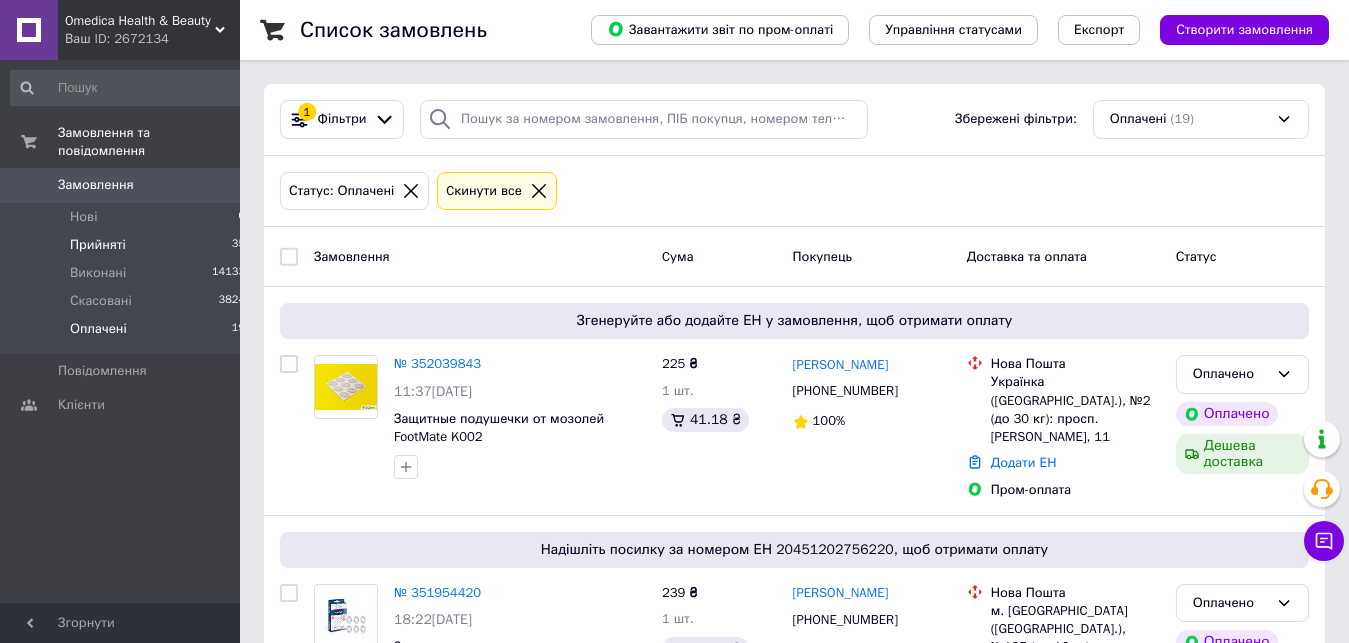 click on "Прийняті" at bounding box center [98, 245] 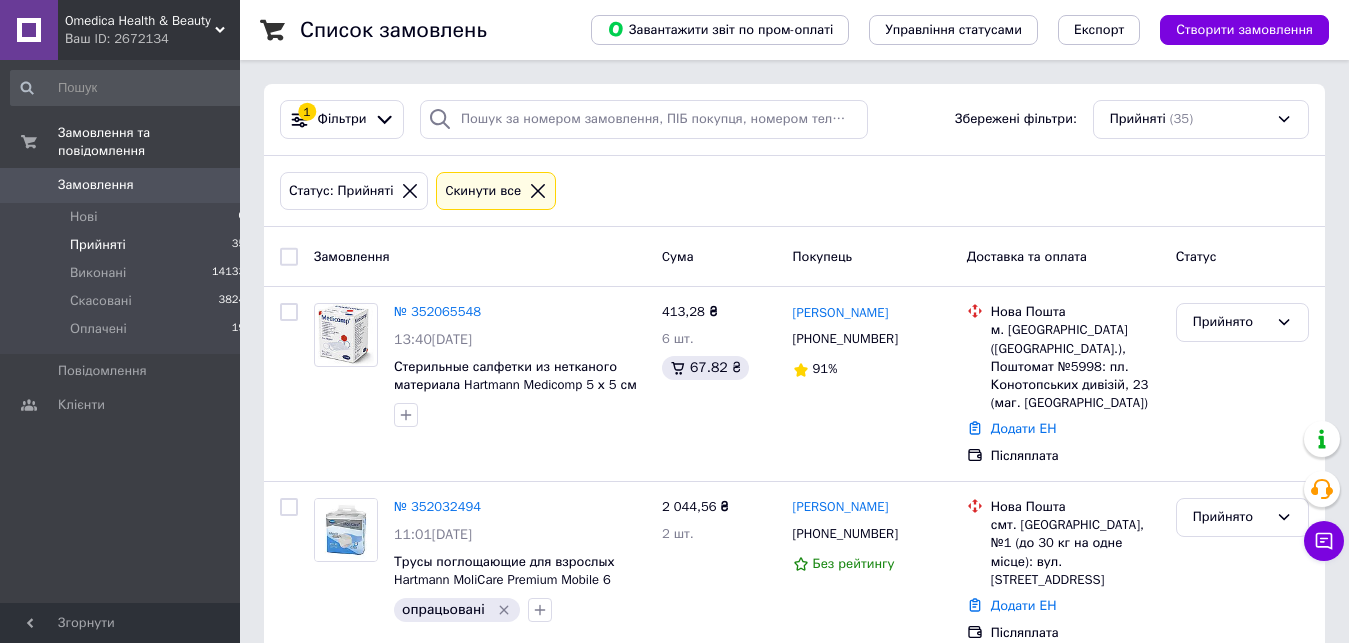 drag, startPoint x: 130, startPoint y: 515, endPoint x: 403, endPoint y: 640, distance: 300.25656 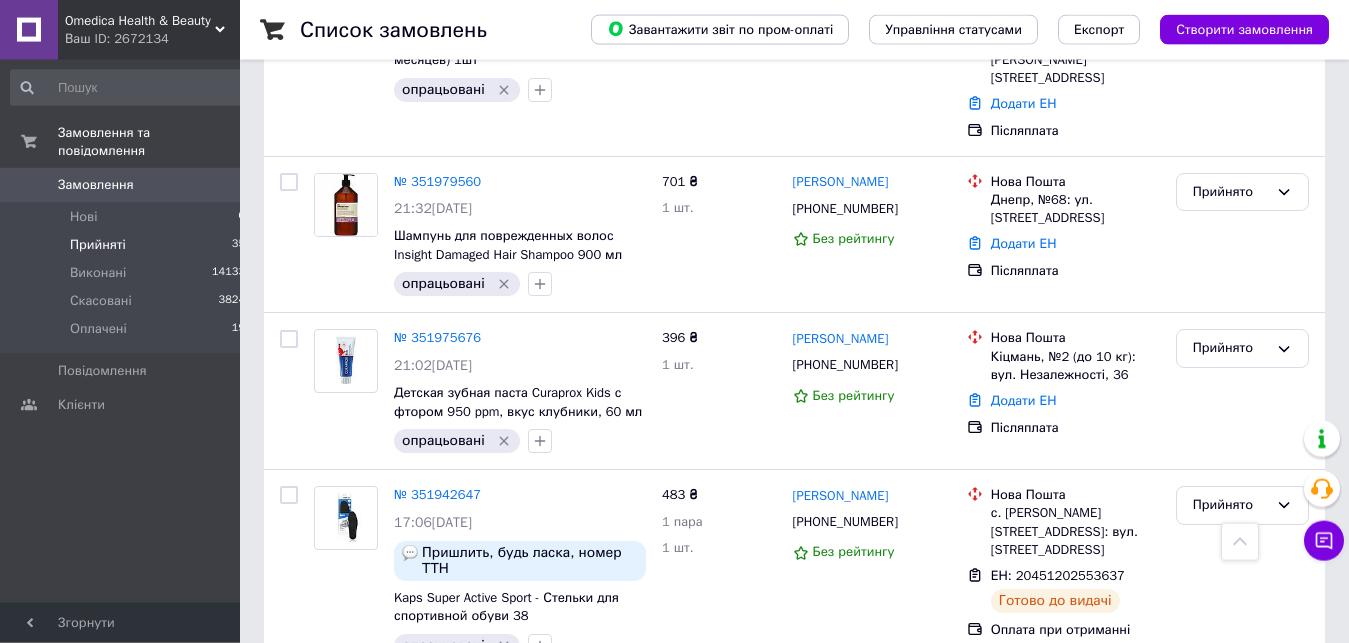scroll, scrollTop: 816, scrollLeft: 0, axis: vertical 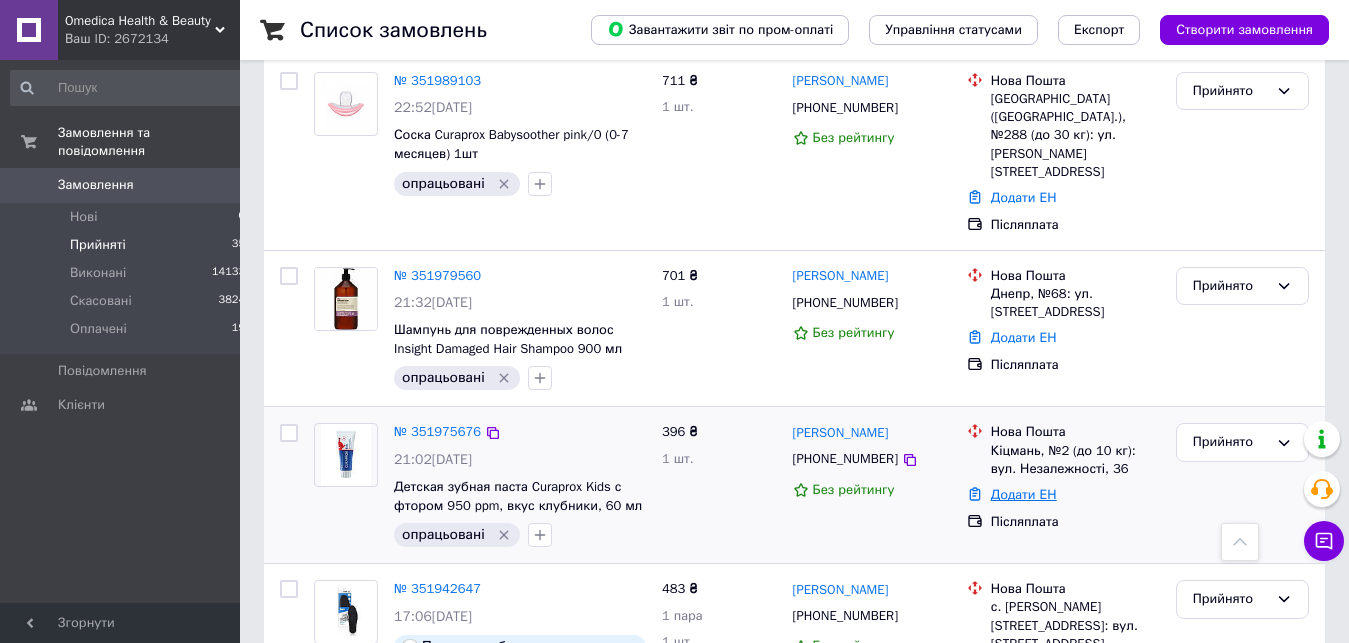 click on "Додати ЕН" at bounding box center [1024, 494] 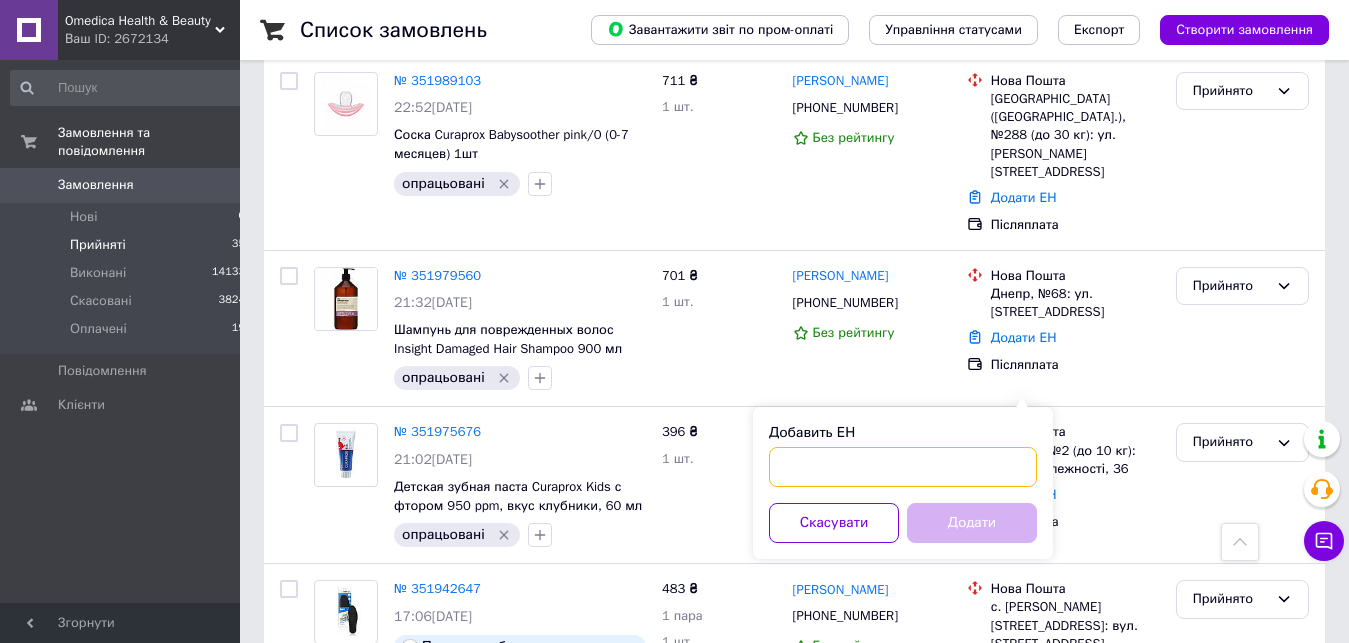 paste on "20451202910091" 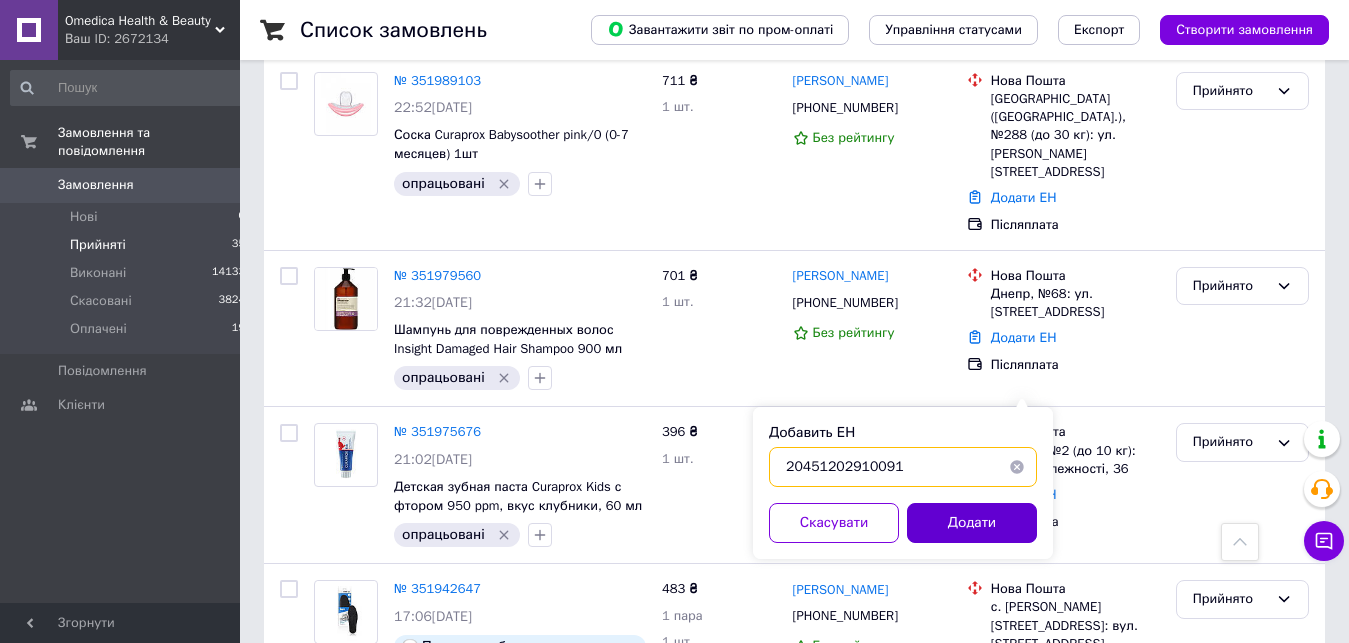 type on "20451202910091" 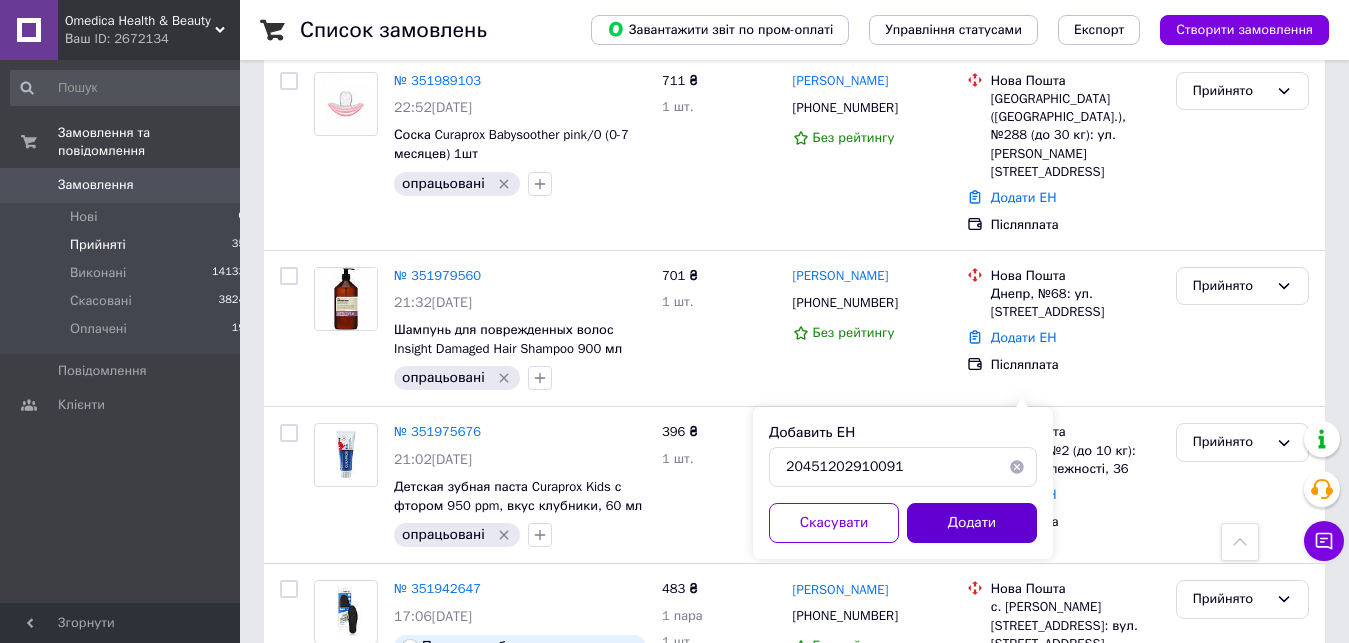 click on "Додати" at bounding box center (972, 523) 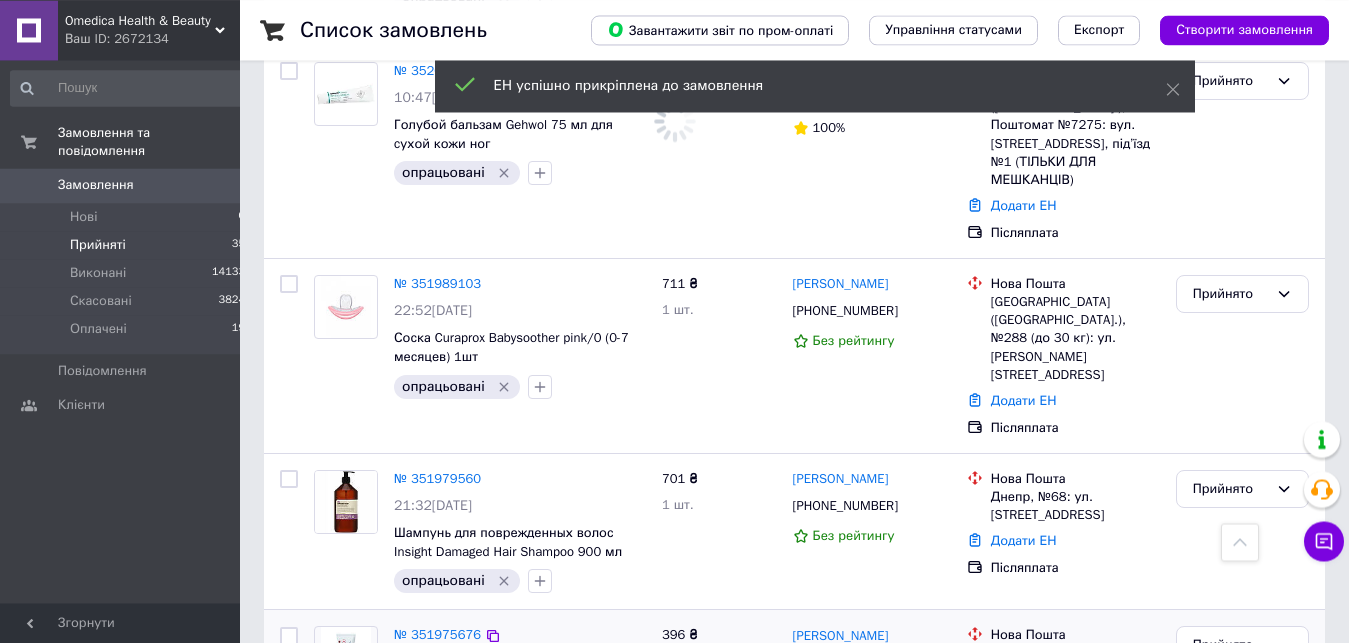 scroll, scrollTop: 612, scrollLeft: 0, axis: vertical 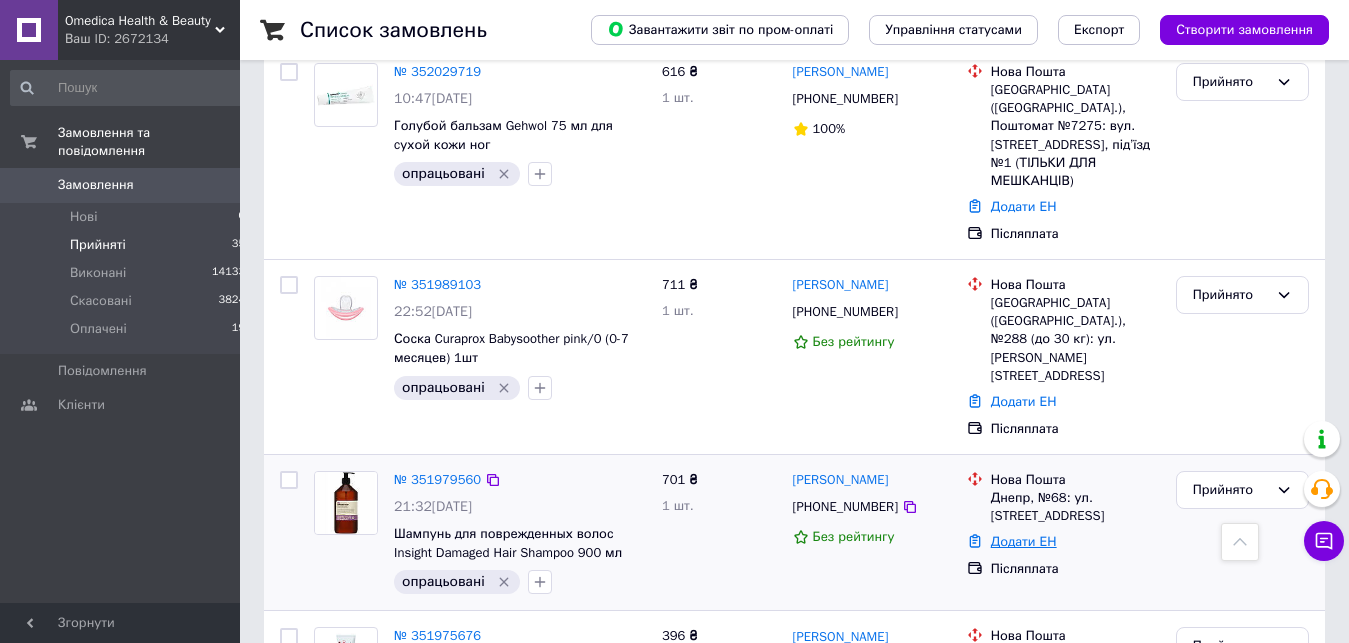click on "Додати ЕН" at bounding box center (1024, 541) 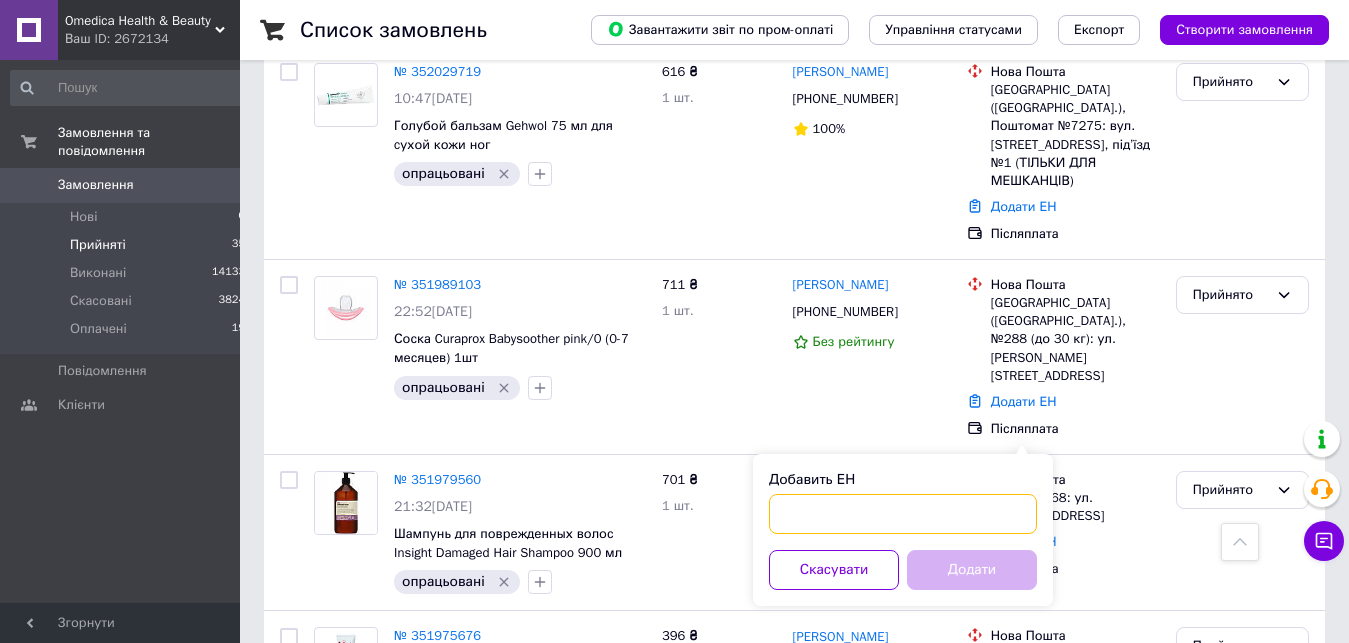 paste on "20451202748017" 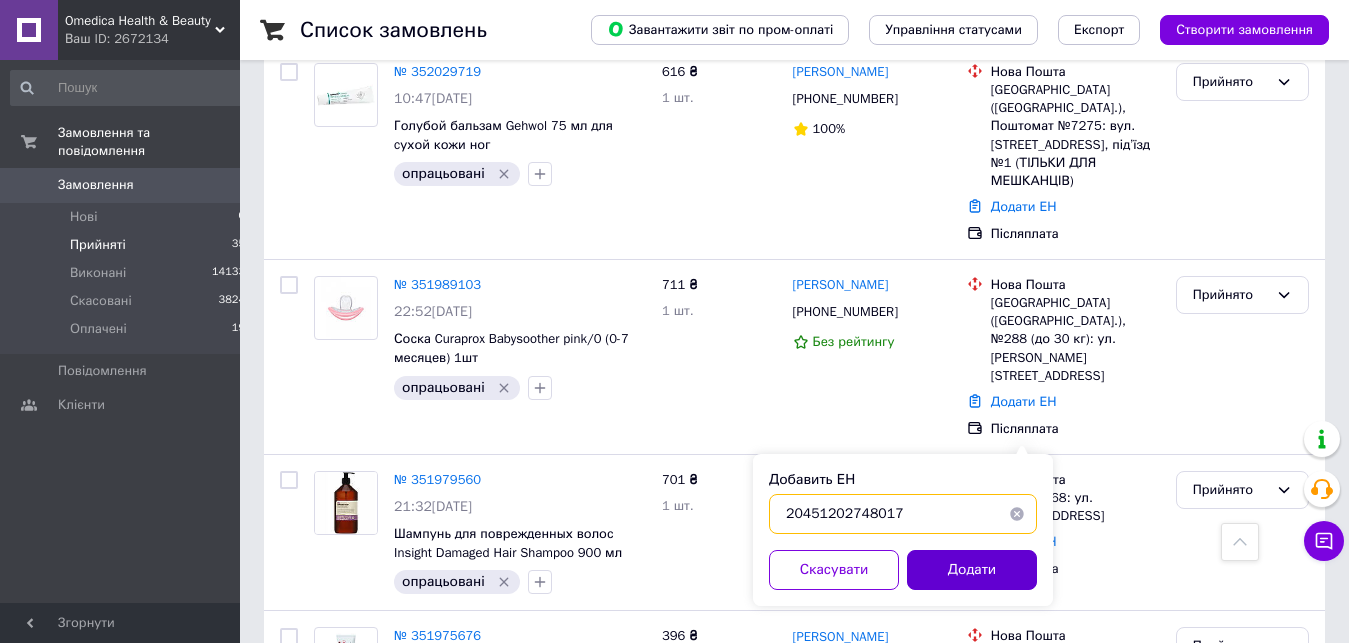 type on "20451202748017" 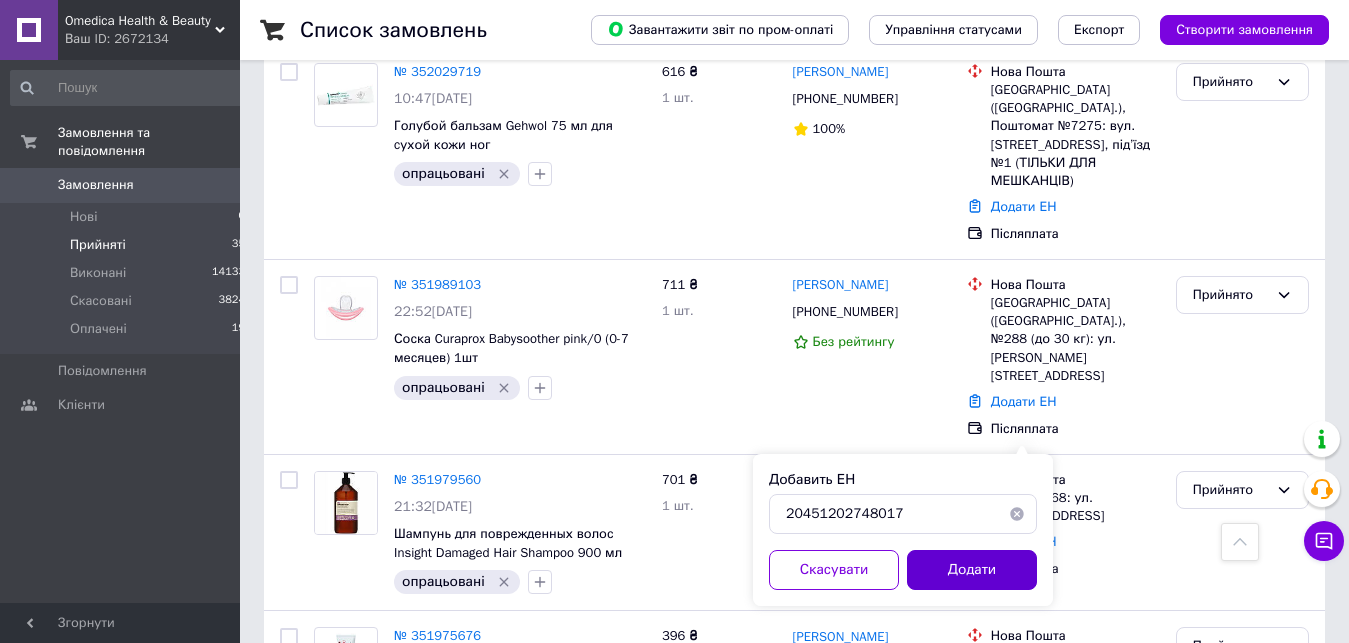 click on "Додати" at bounding box center [972, 570] 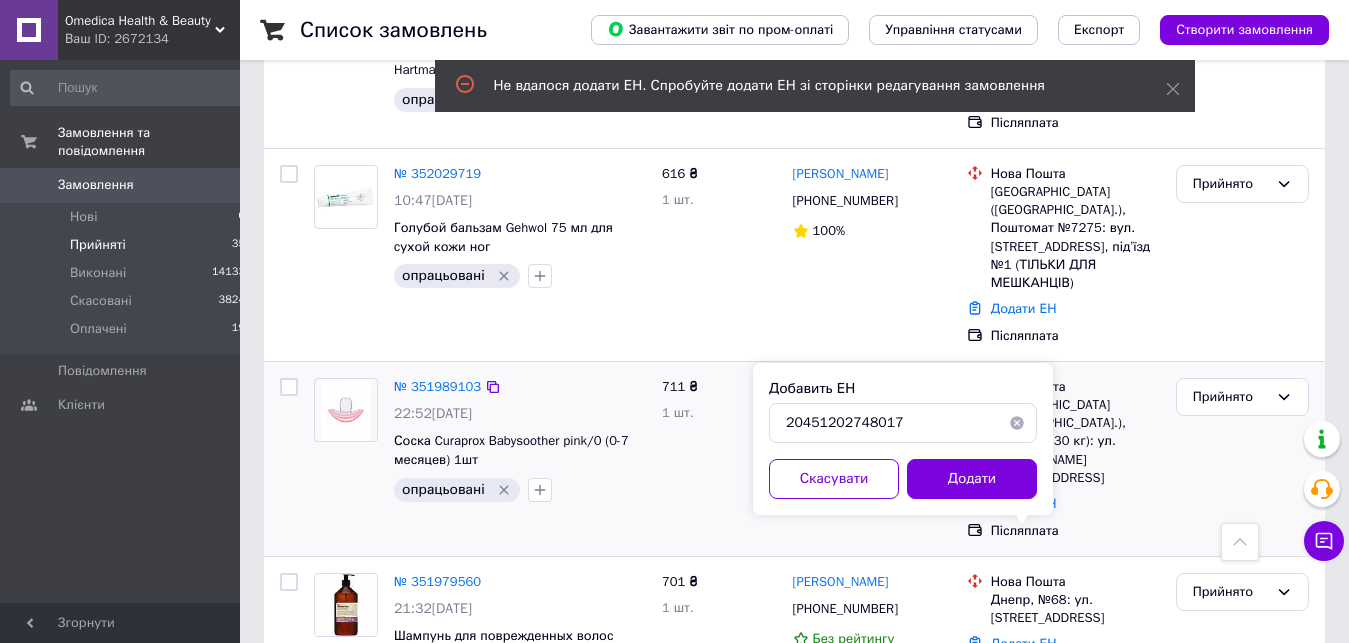 scroll, scrollTop: 714, scrollLeft: 0, axis: vertical 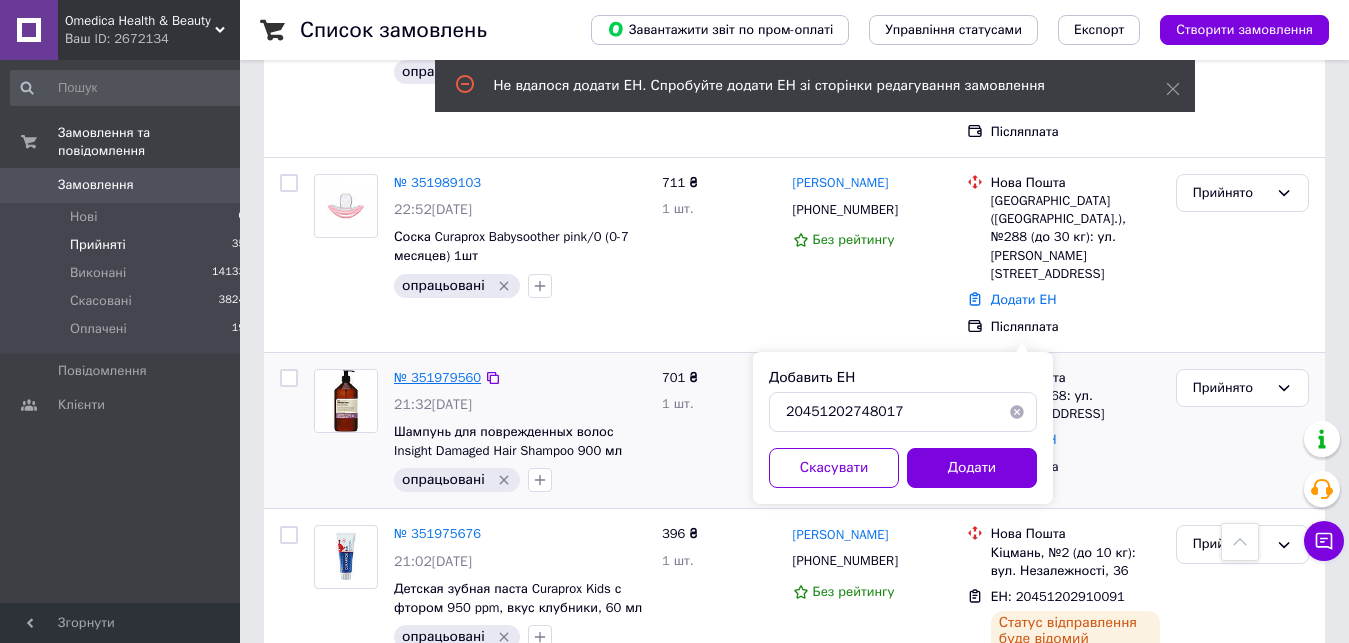 click on "№ 351979560" at bounding box center [437, 377] 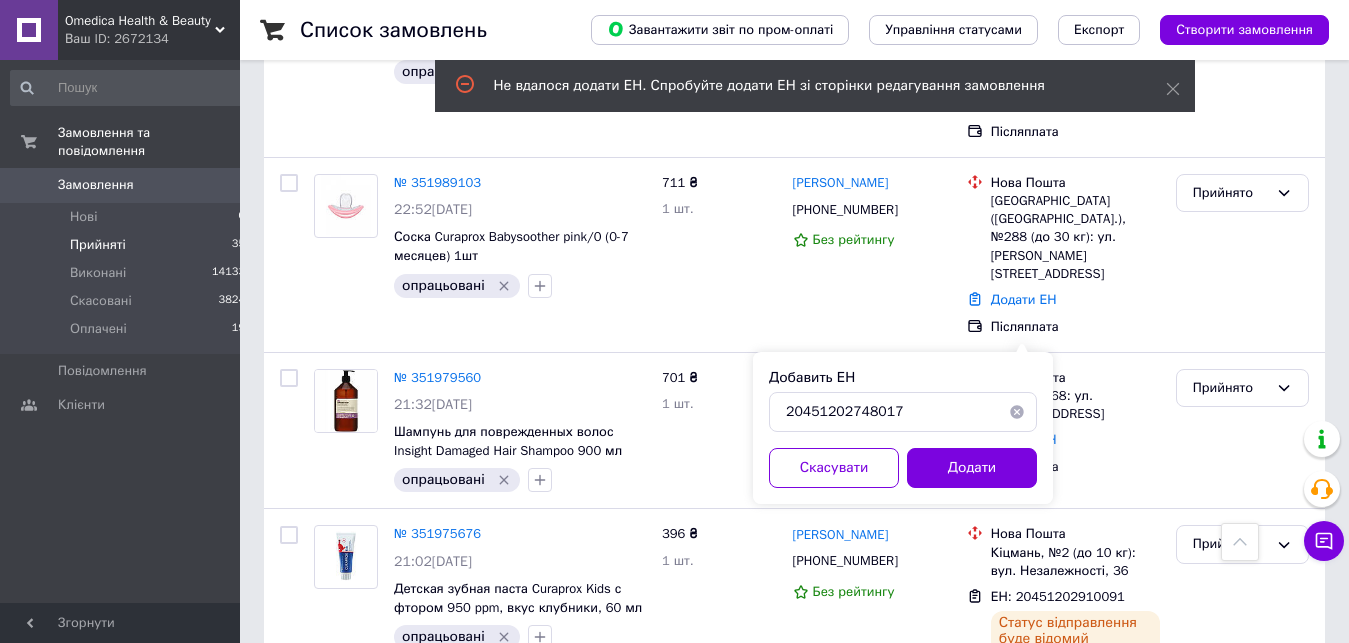 scroll, scrollTop: 0, scrollLeft: 0, axis: both 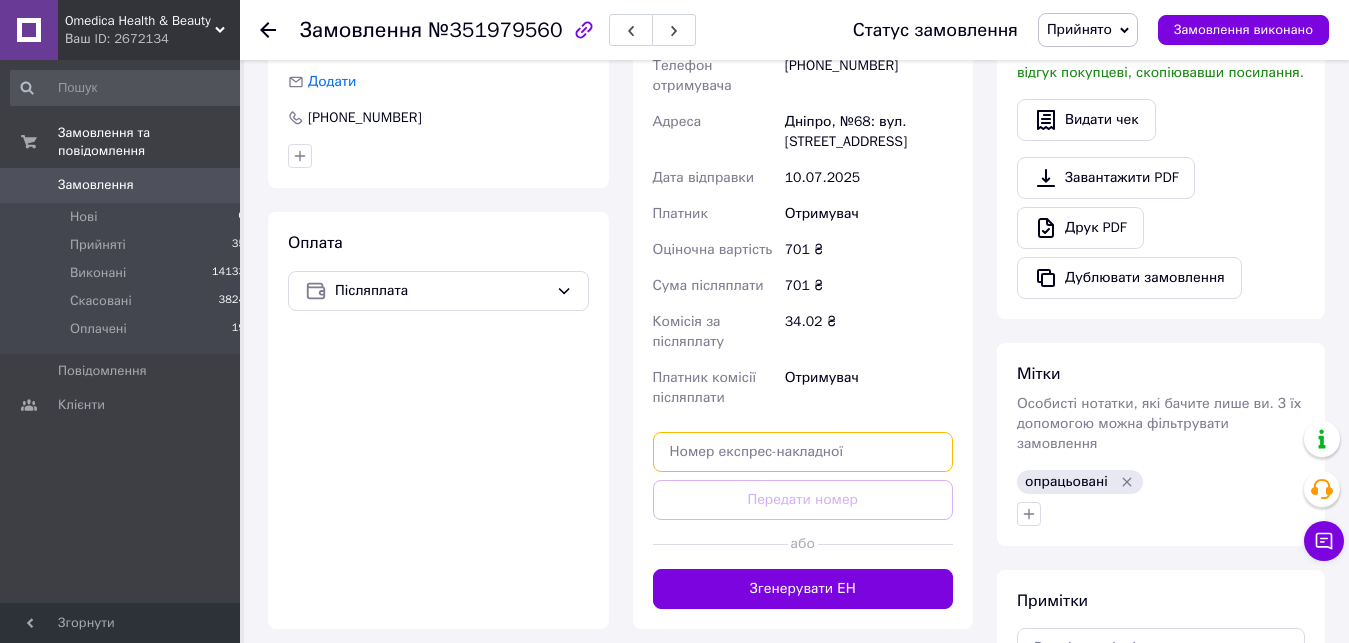 paste on "20451202780630" 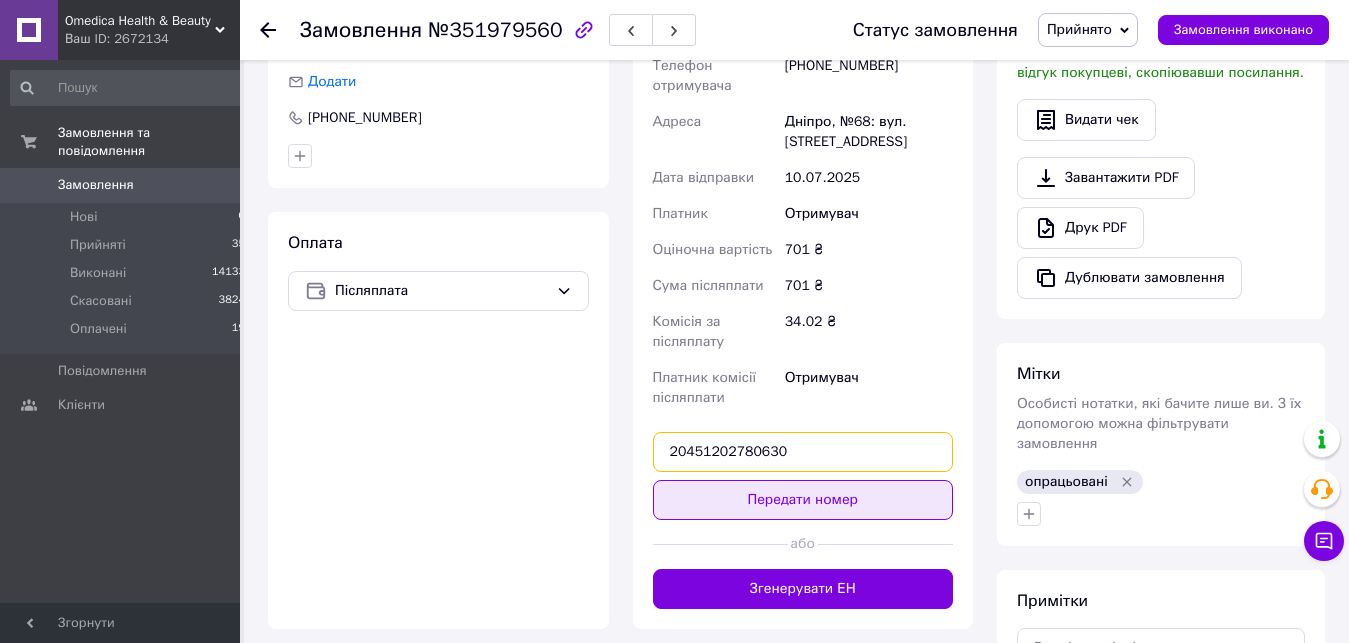 type on "20451202780630" 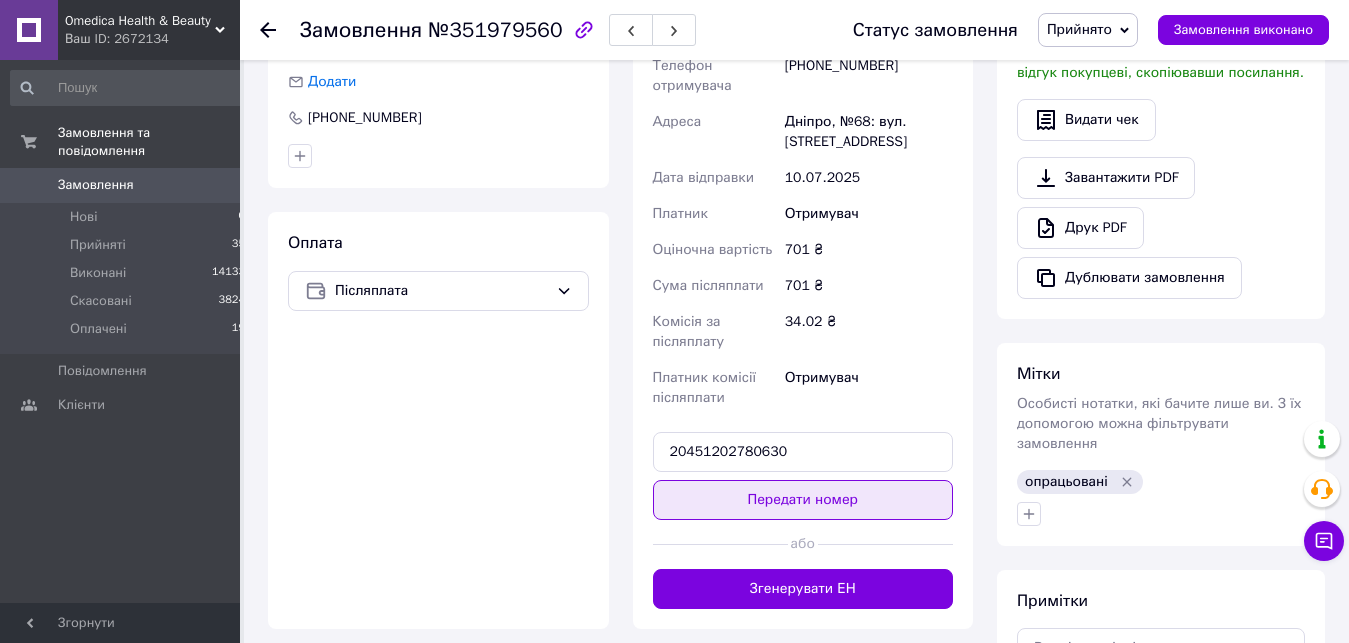 click on "Передати номер" at bounding box center [803, 500] 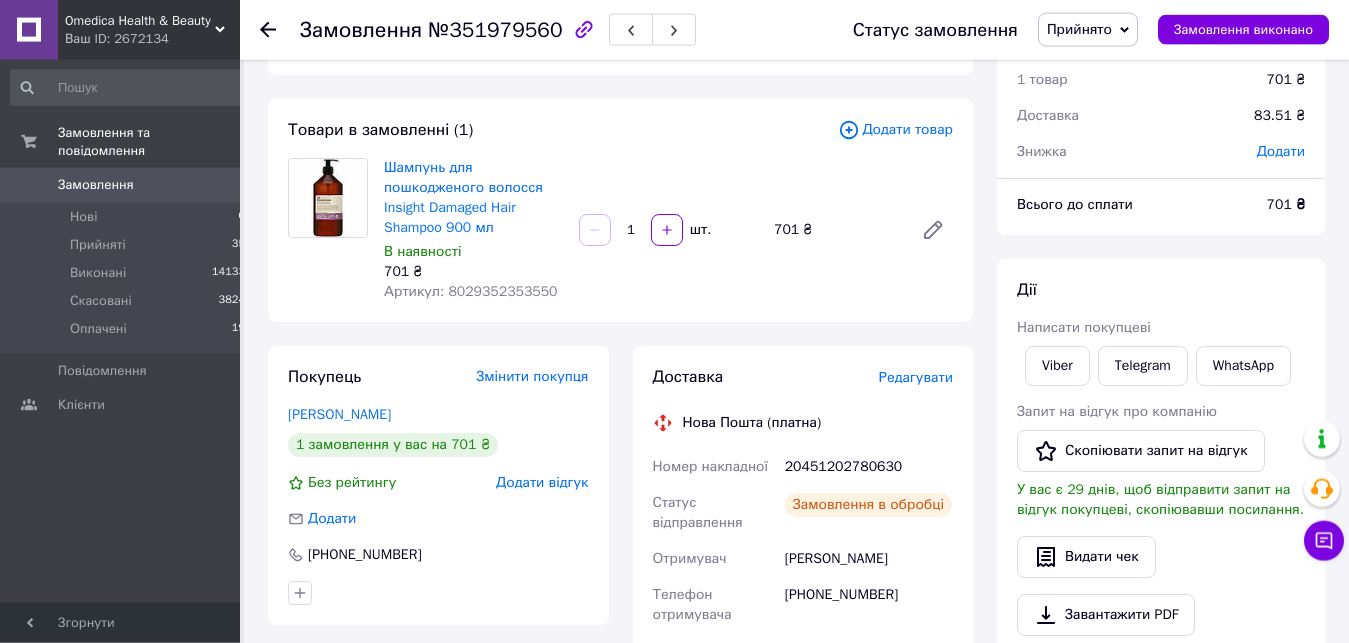 scroll, scrollTop: 0, scrollLeft: 0, axis: both 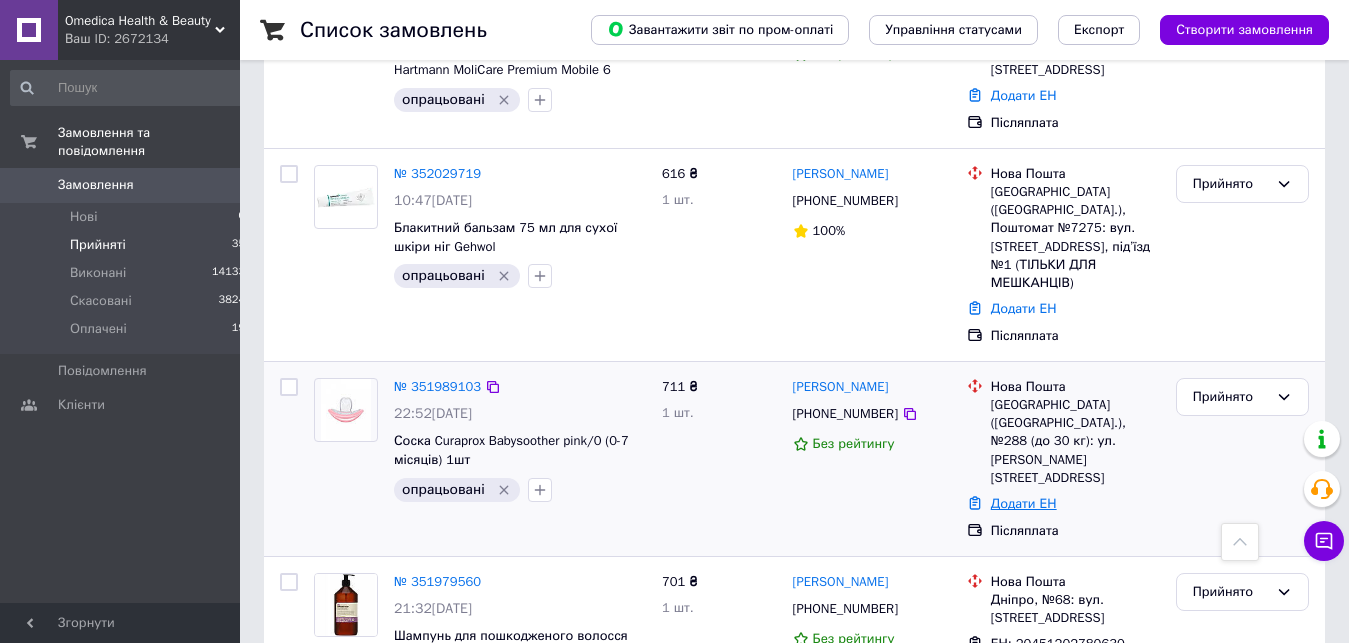 click on "Додати ЕН" at bounding box center [1024, 503] 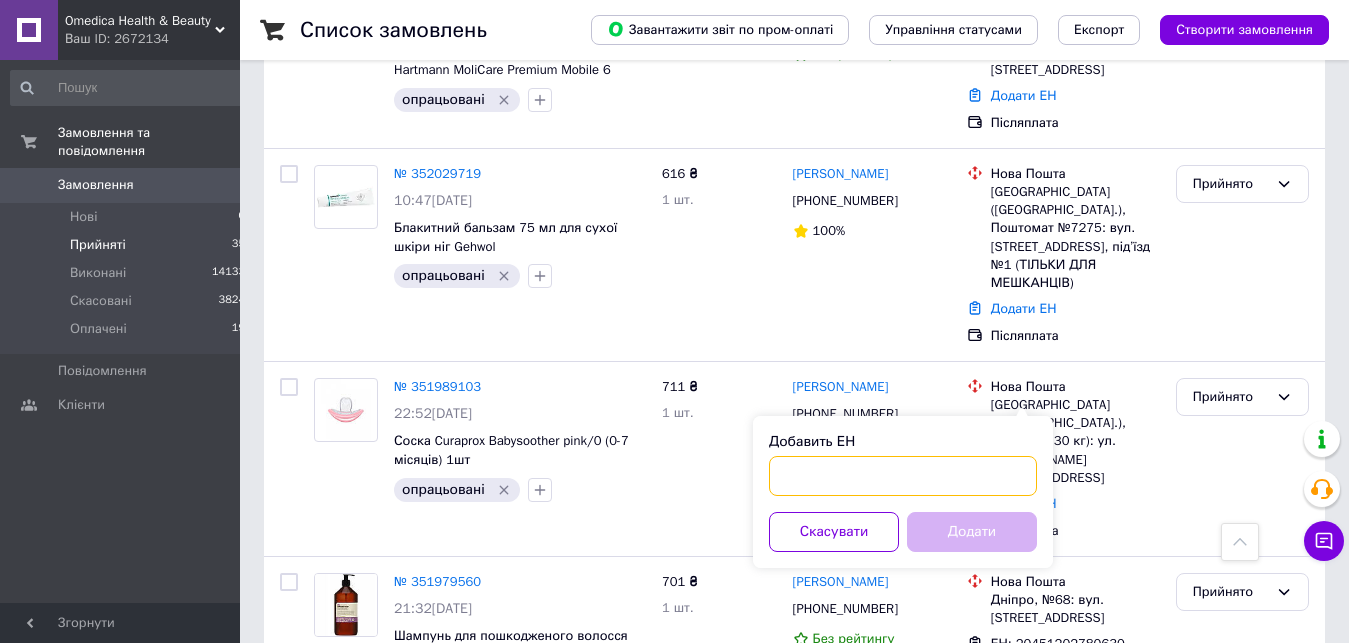 paste on "20451202913859" 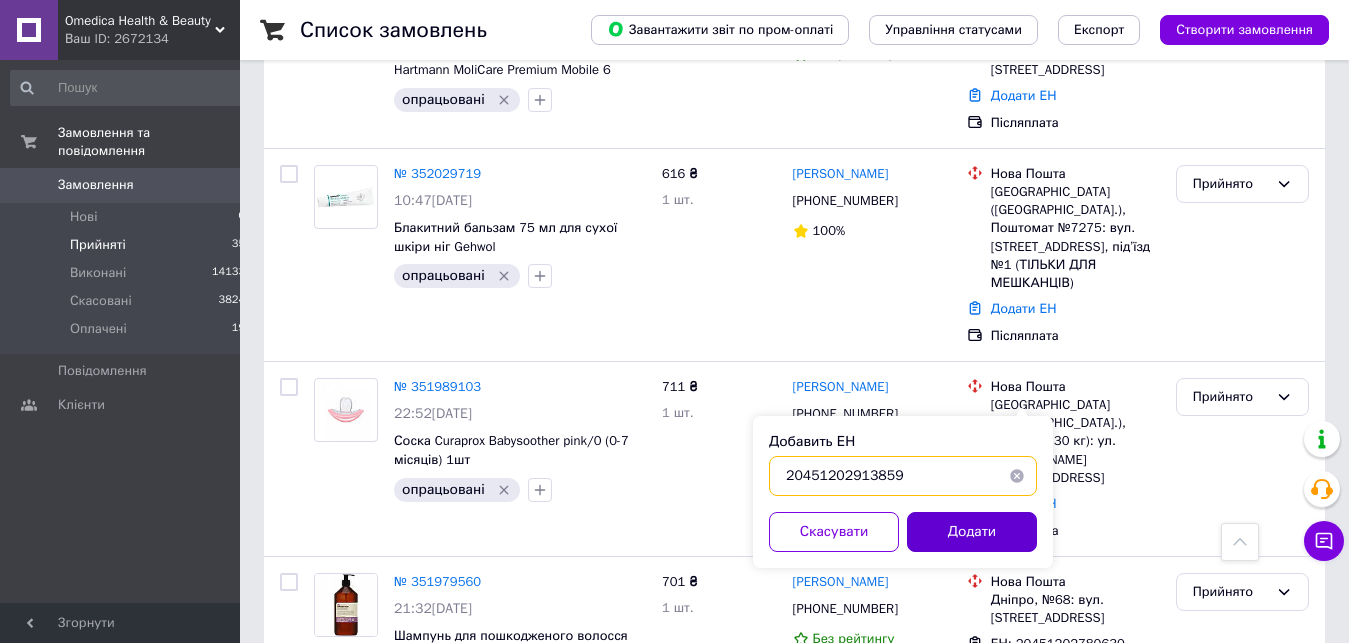 type on "20451202913859" 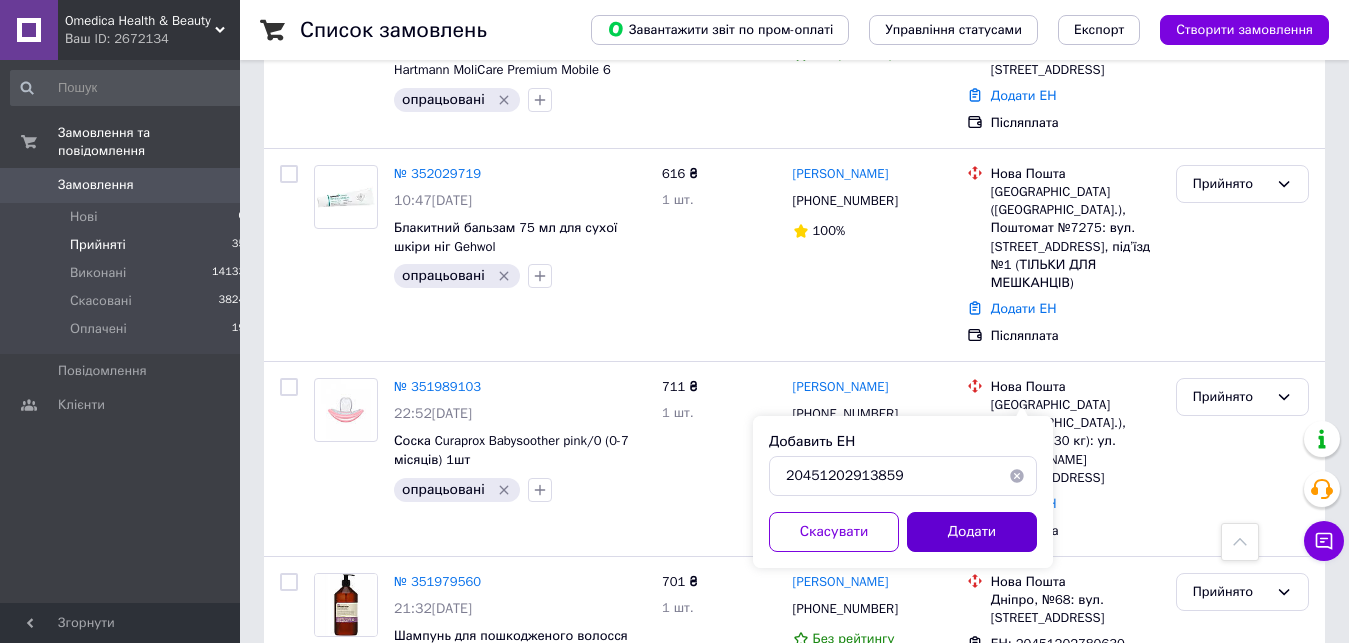 click on "Додати" at bounding box center (972, 532) 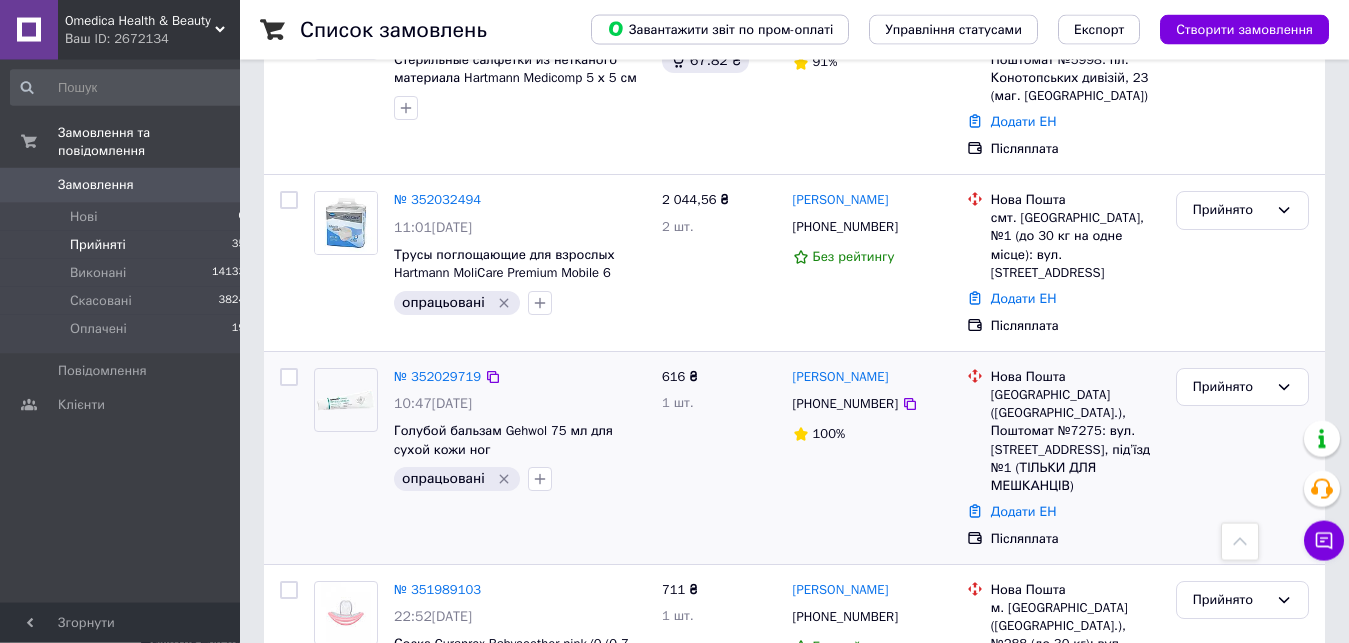 scroll, scrollTop: 306, scrollLeft: 0, axis: vertical 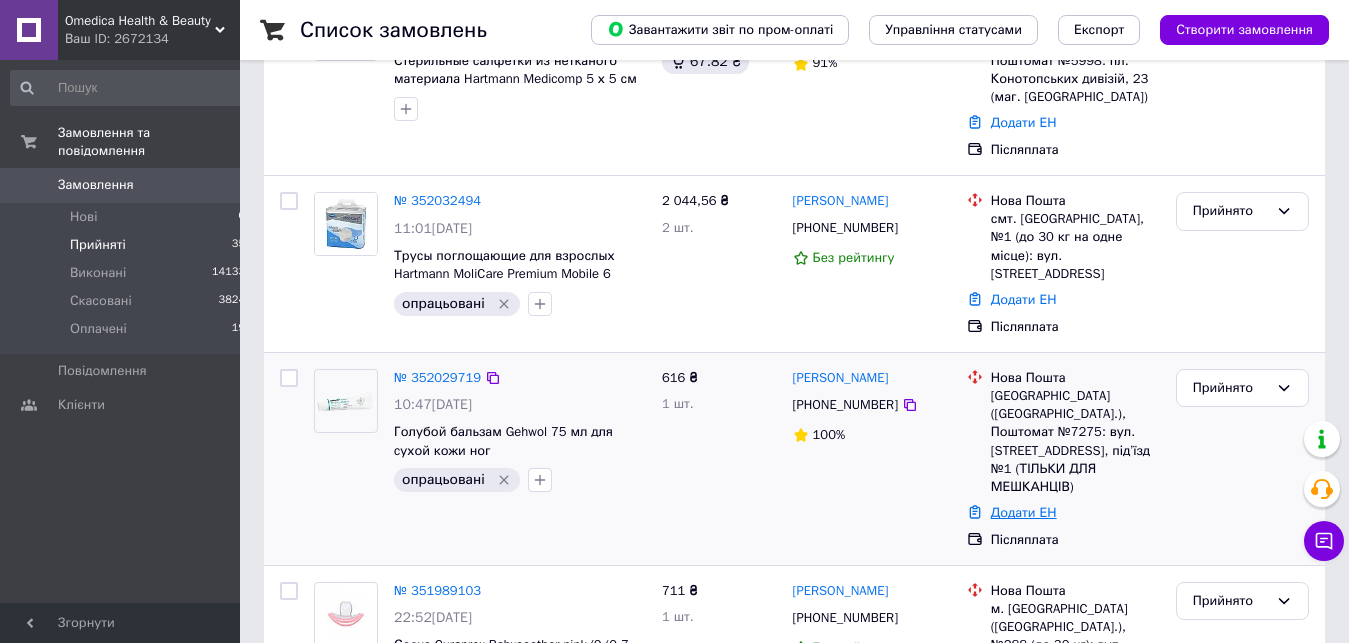 click on "Додати ЕН" at bounding box center (1024, 512) 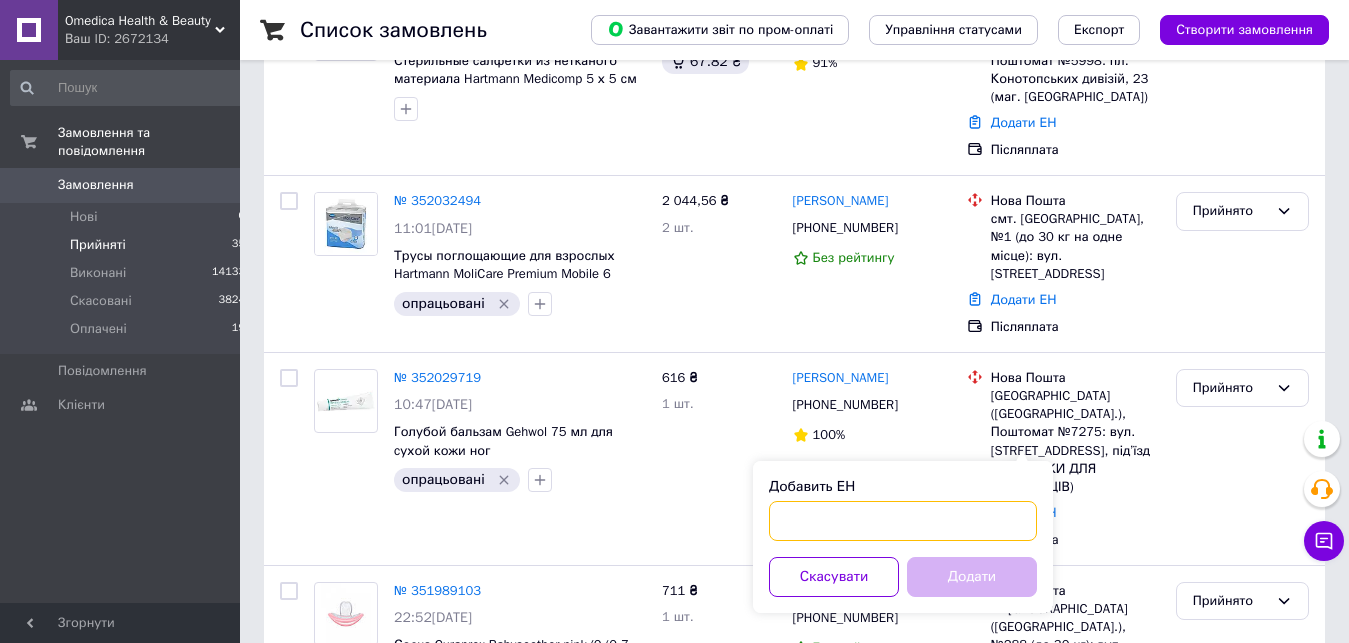 paste on "20451202915943" 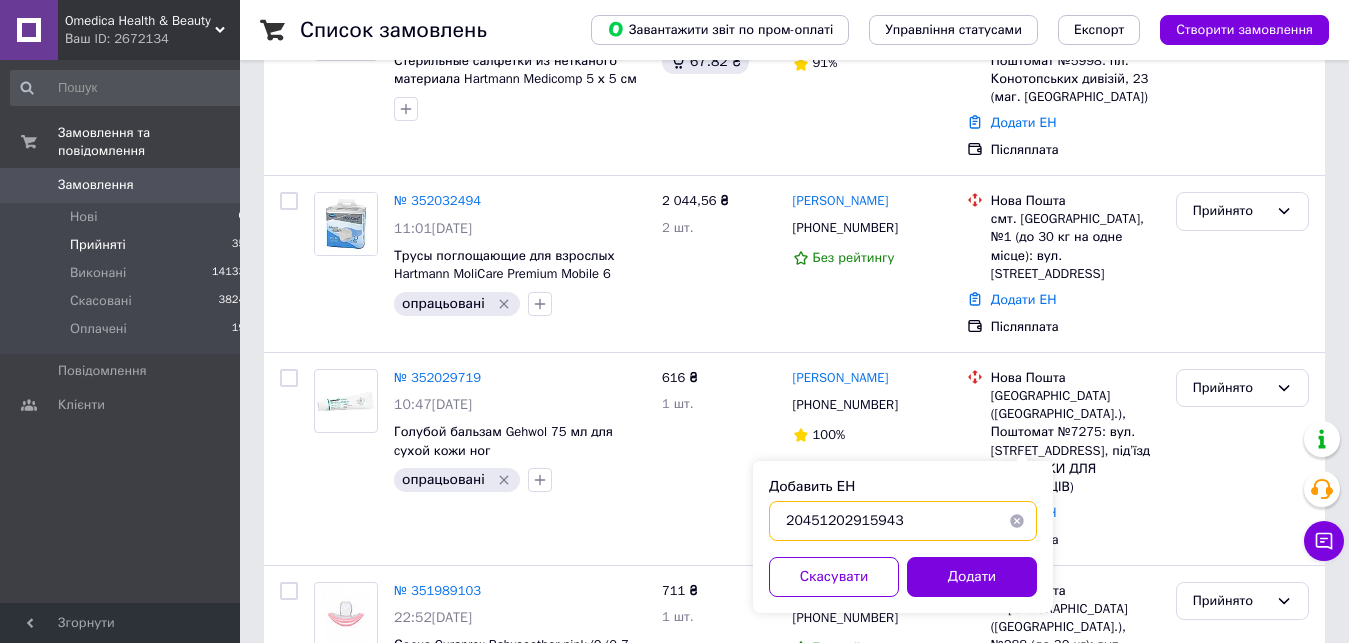 type on "20451202915943" 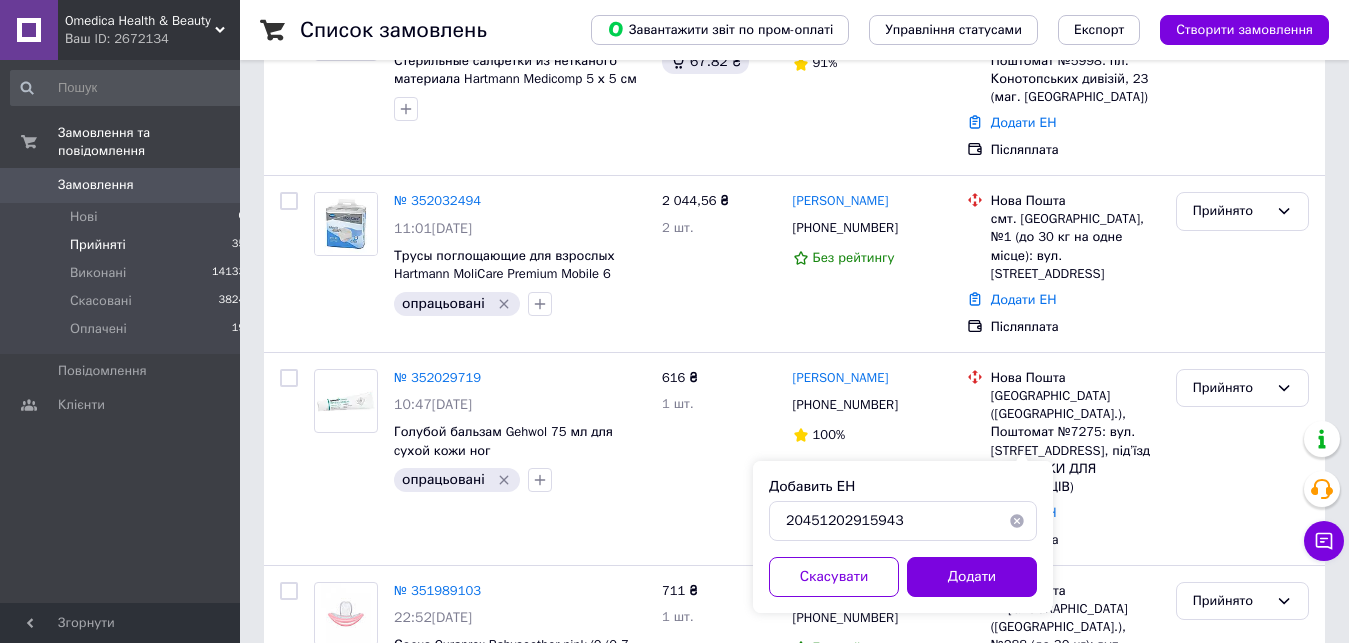 click on "Добавить ЕН 20451202915943 Скасувати Додати" at bounding box center (903, 537) 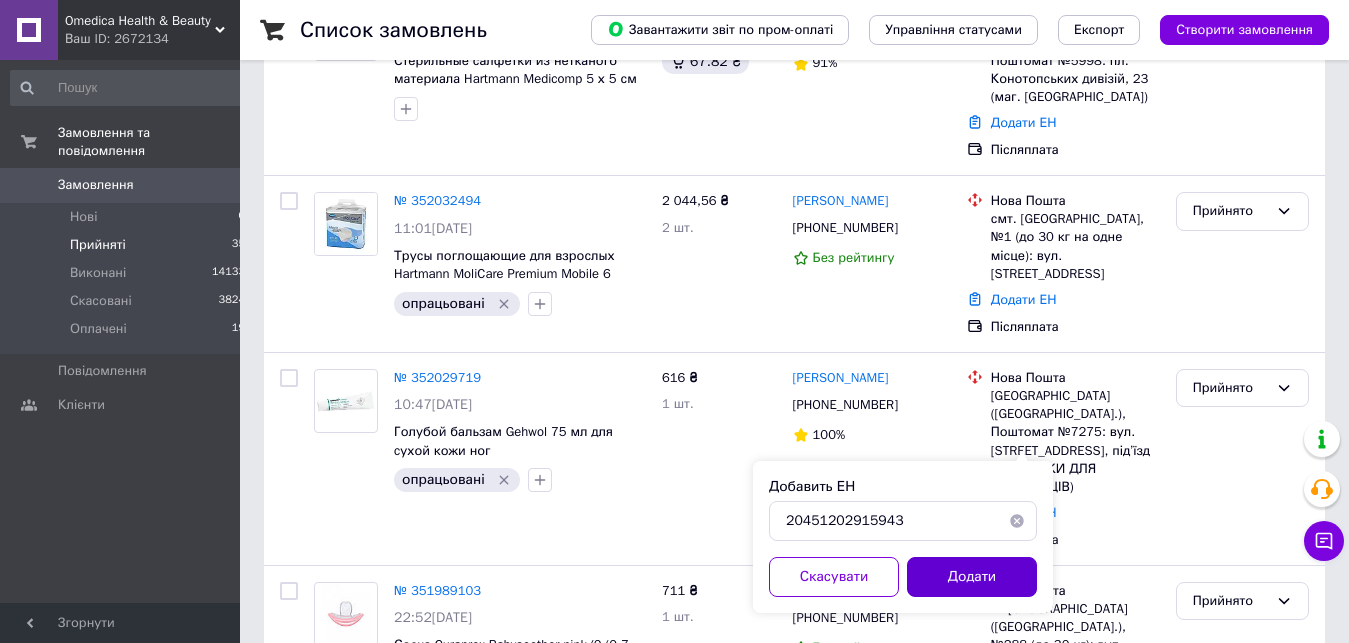 click on "Додати" at bounding box center [972, 577] 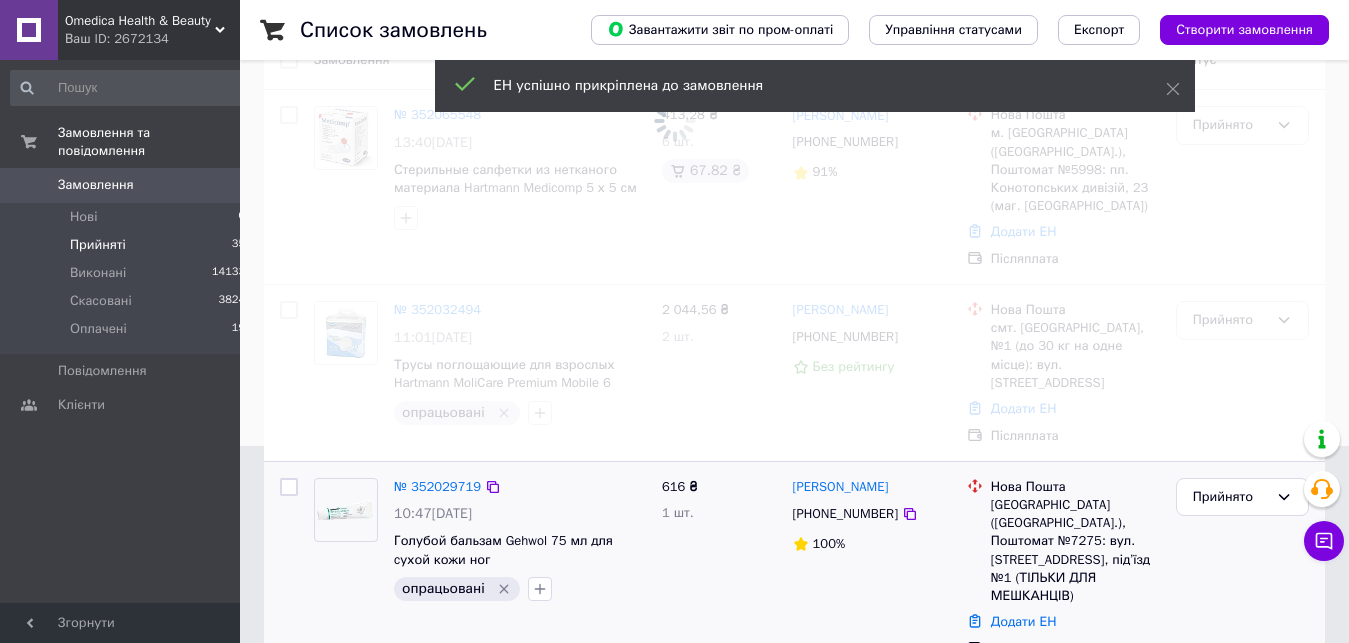 scroll, scrollTop: 102, scrollLeft: 0, axis: vertical 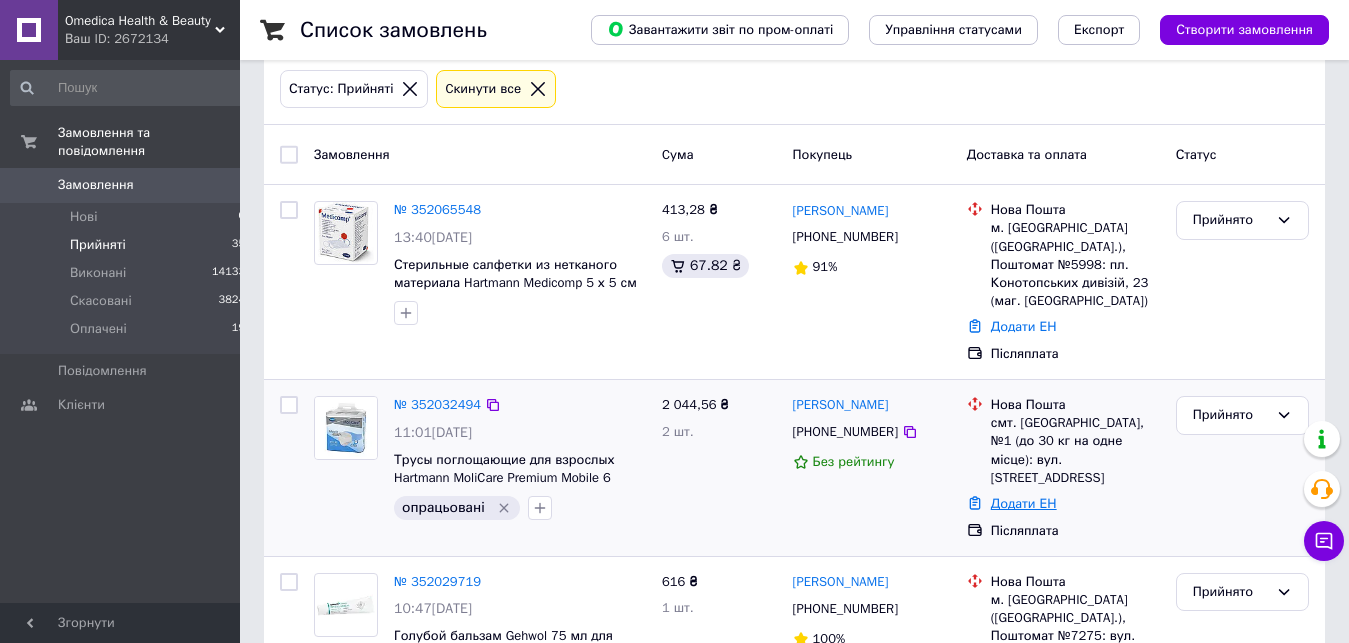 click on "Додати ЕН" at bounding box center (1024, 503) 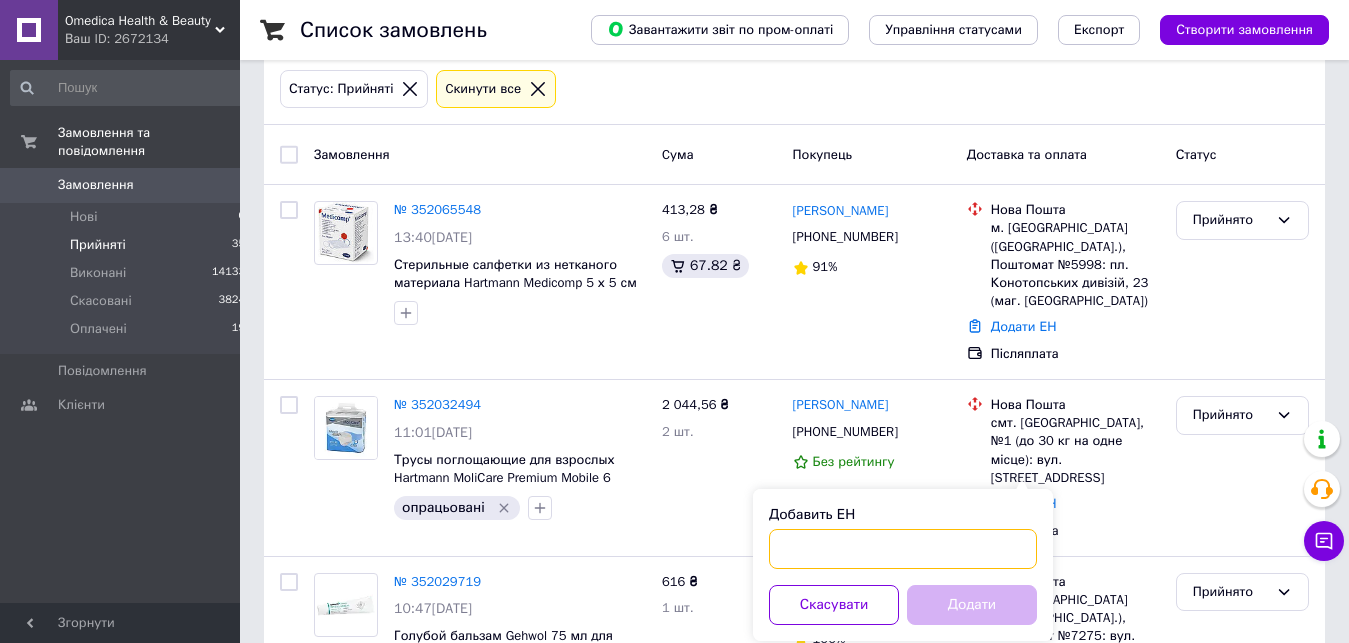 paste on "20451202929247" 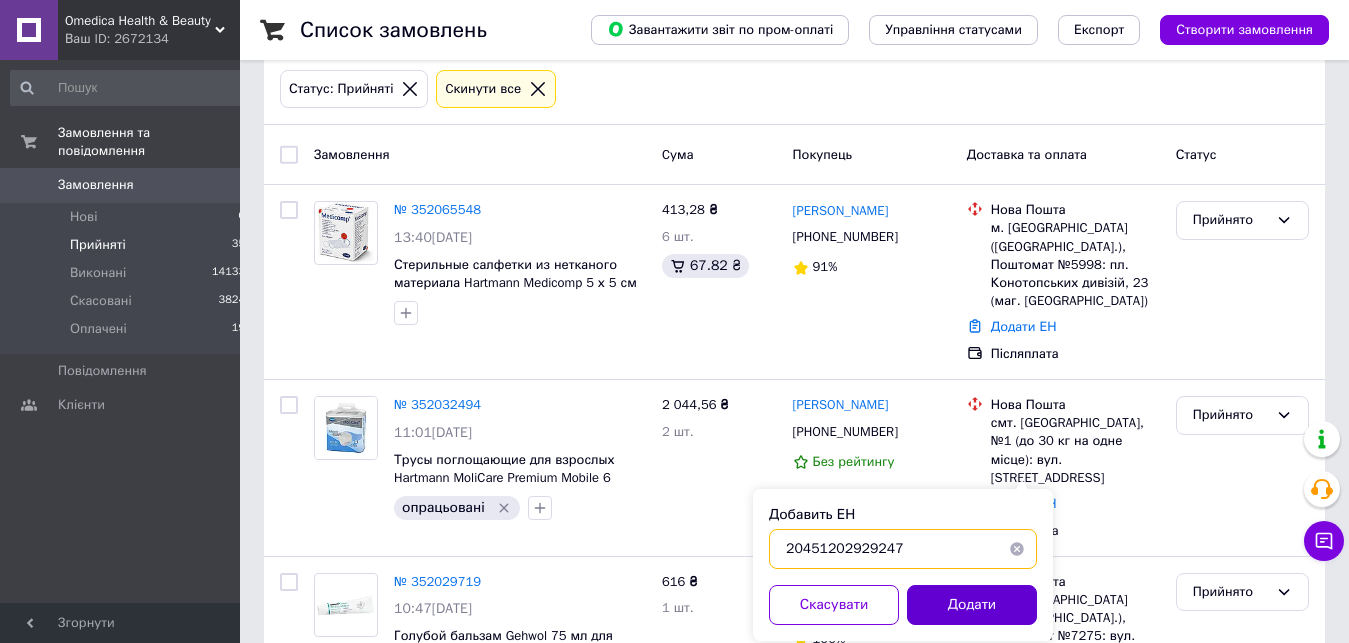 type on "20451202929247" 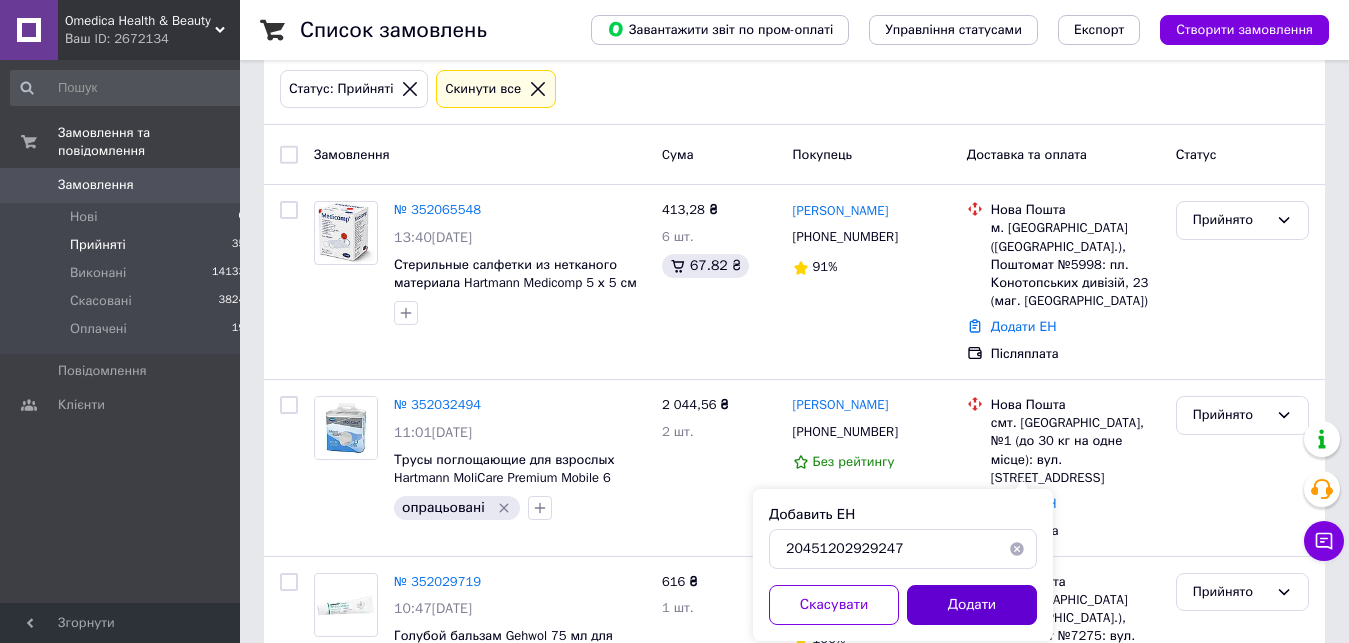 click on "Додати" at bounding box center [972, 605] 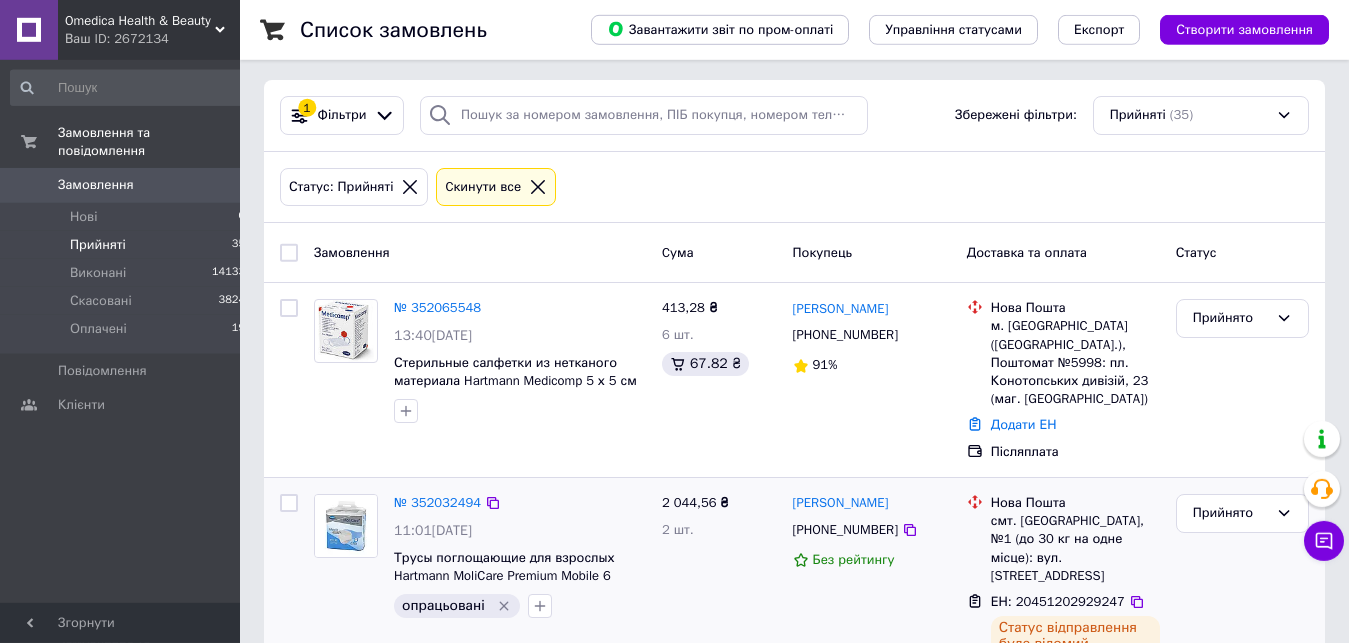 scroll, scrollTop: 0, scrollLeft: 0, axis: both 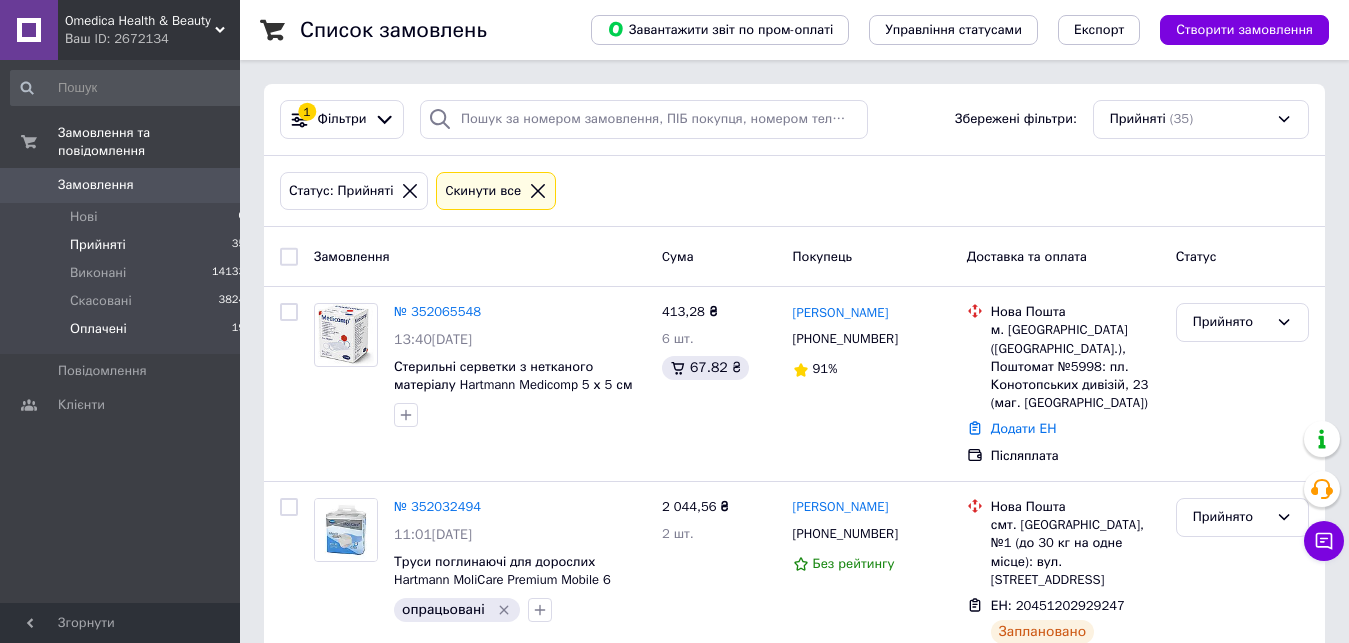 click on "Оплачені" at bounding box center [98, 329] 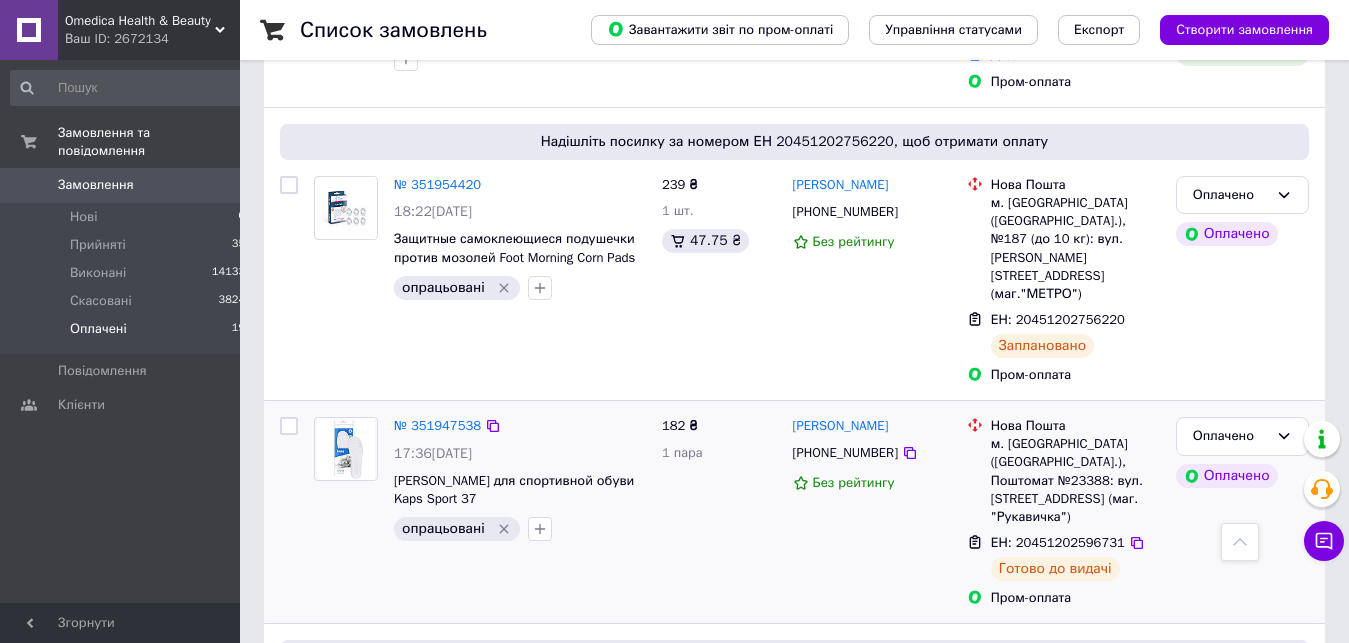 scroll, scrollTop: 816, scrollLeft: 0, axis: vertical 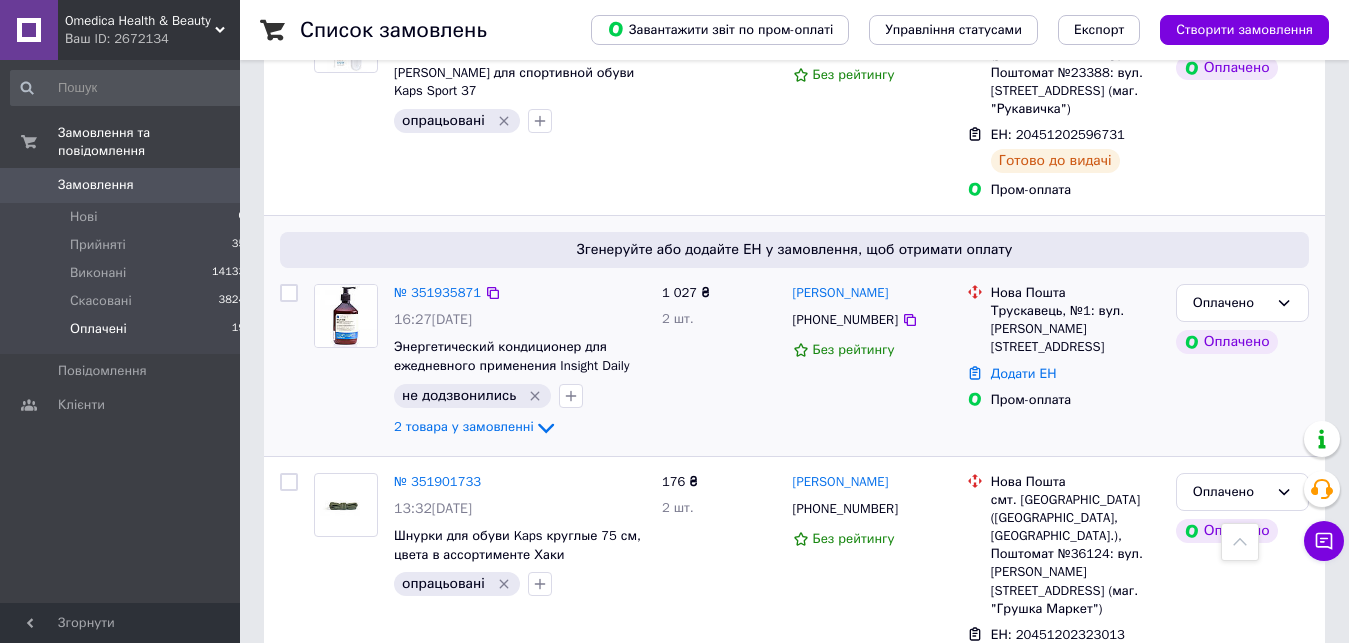 click on "№ 351935871 16:27, 09.07.2025 Энергетический кондиционер для ежедневного применения Insight Daily Use Energizing Conditioner 400 мл не додзвонились   2 товара у замовленні" at bounding box center [520, 362] 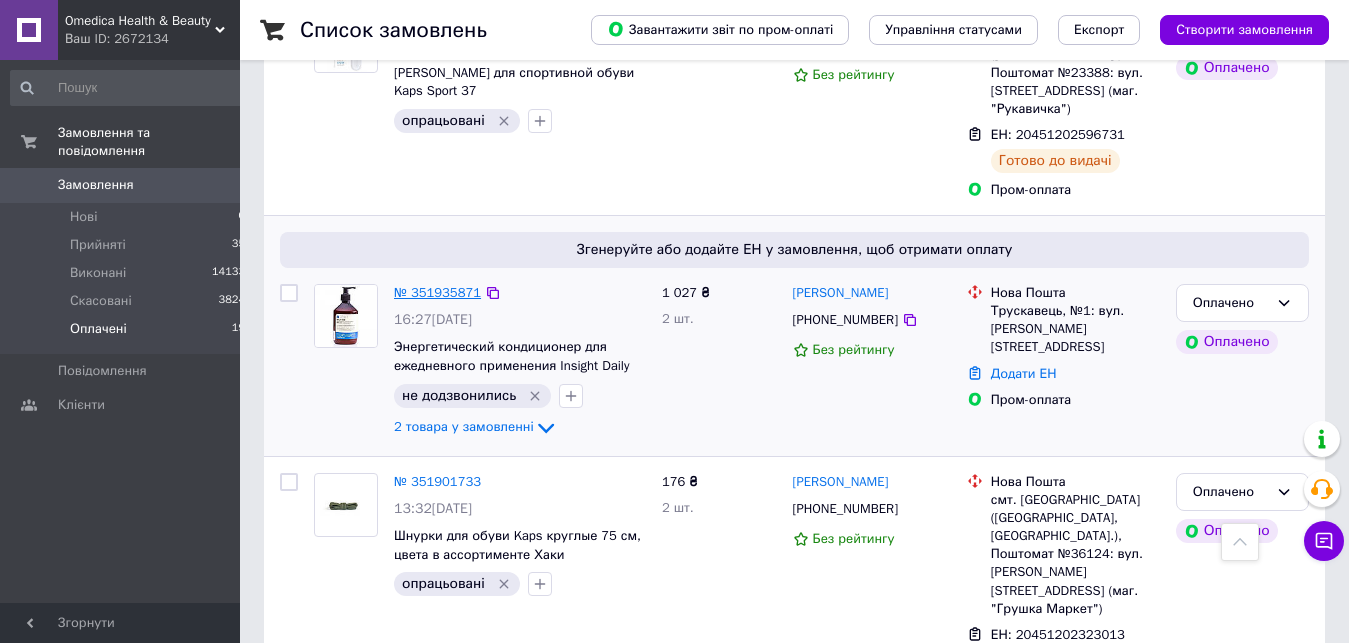 click on "№ 351935871" at bounding box center [437, 292] 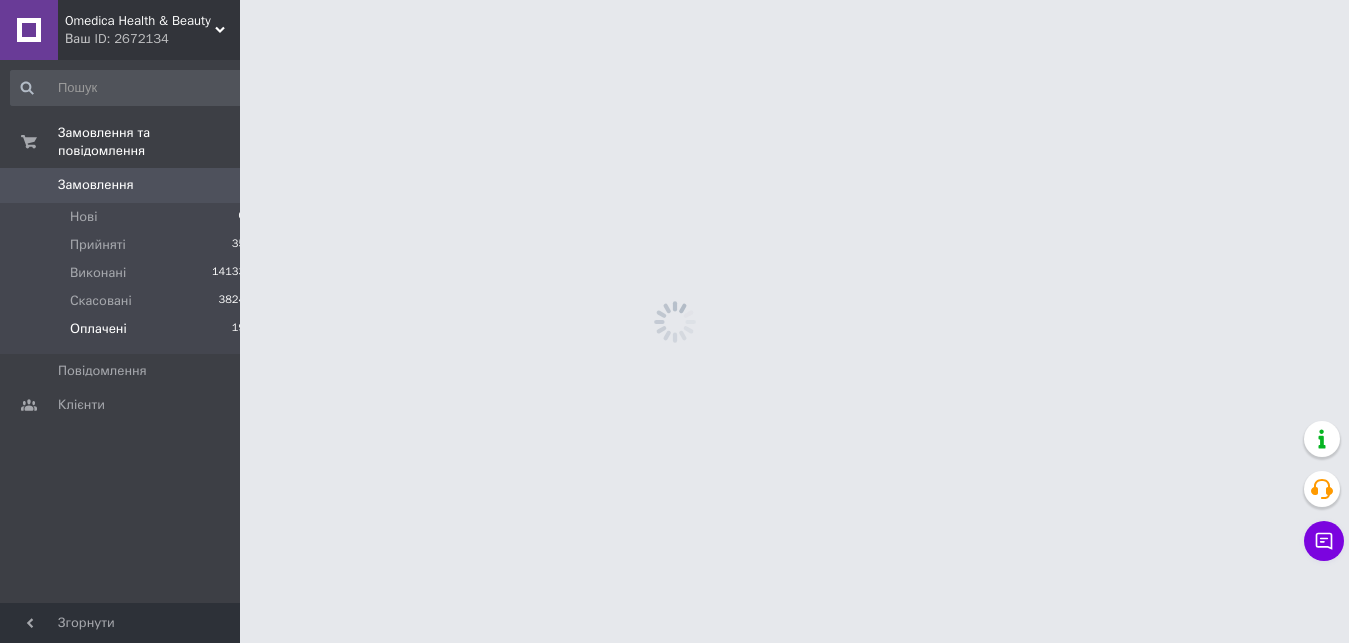 scroll, scrollTop: 0, scrollLeft: 0, axis: both 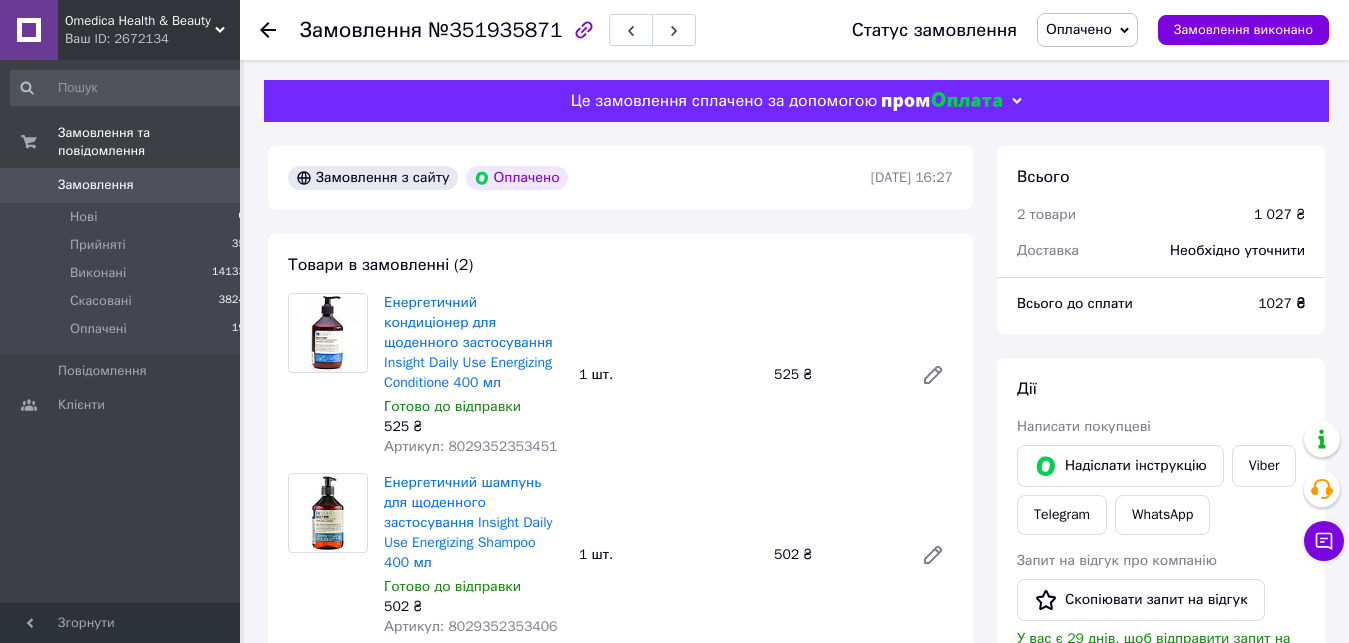 click on "Товари в замовленні (2) Енергетичний кондиціонер для щоденного застосування Insight Daily Use Energizing Conditione 400 мл Готово до відправки 525 ₴ Артикул: 8029352353451 1 шт. 525 ₴ Енергетичний шампунь для щоденного застосування Insight Daily Use Energizing Shampoo 400 мл Готово до відправки 502 ₴ Артикул: 8029352353406 1 шт. 502 ₴ Приховати товари" at bounding box center (620, 463) 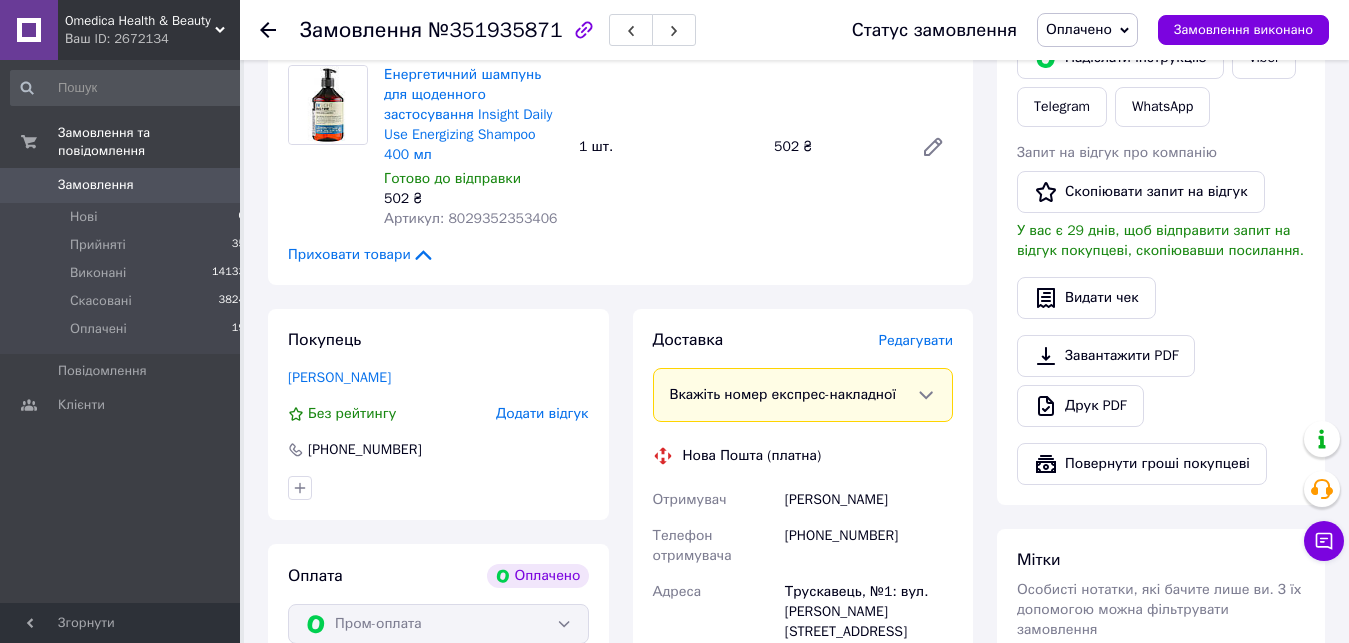 scroll, scrollTop: 0, scrollLeft: 0, axis: both 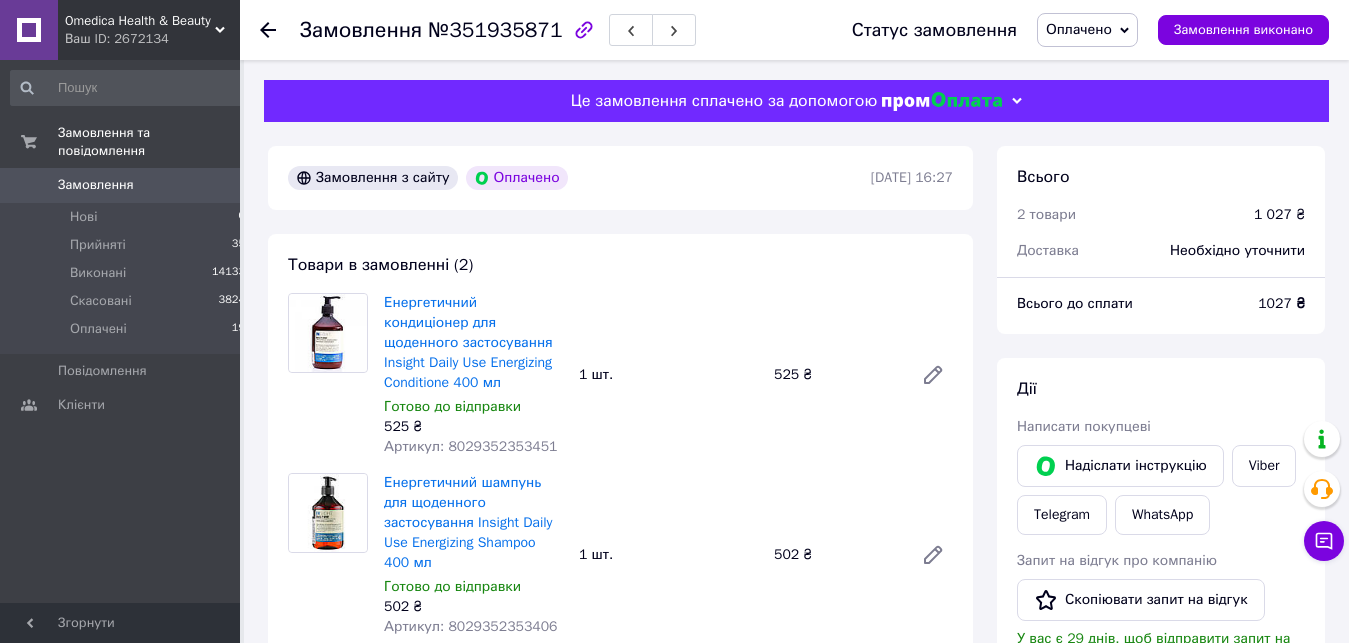 click on "Енергетичний шампунь для щоденного застосування Insight Daily Use Energizing Shampoo 400 мл Готово до відправки 502 ₴ Артикул: 8029352353406 1 шт. 502 ₴" at bounding box center [668, 555] 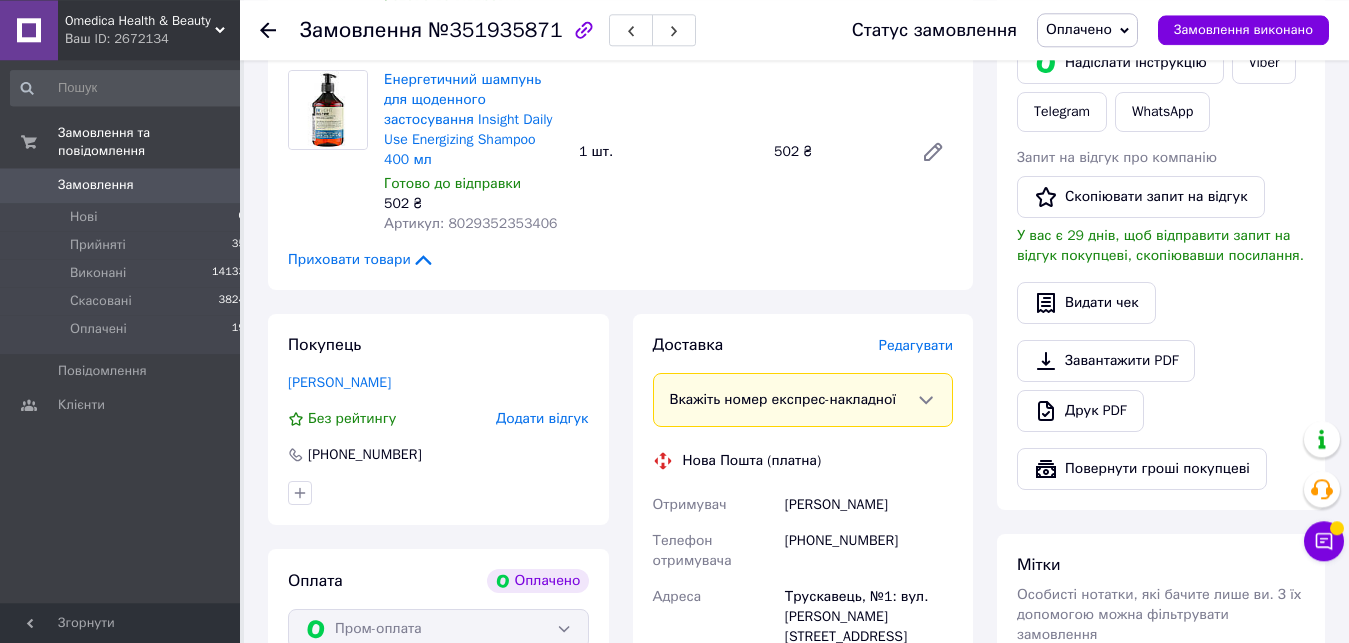 scroll, scrollTop: 408, scrollLeft: 0, axis: vertical 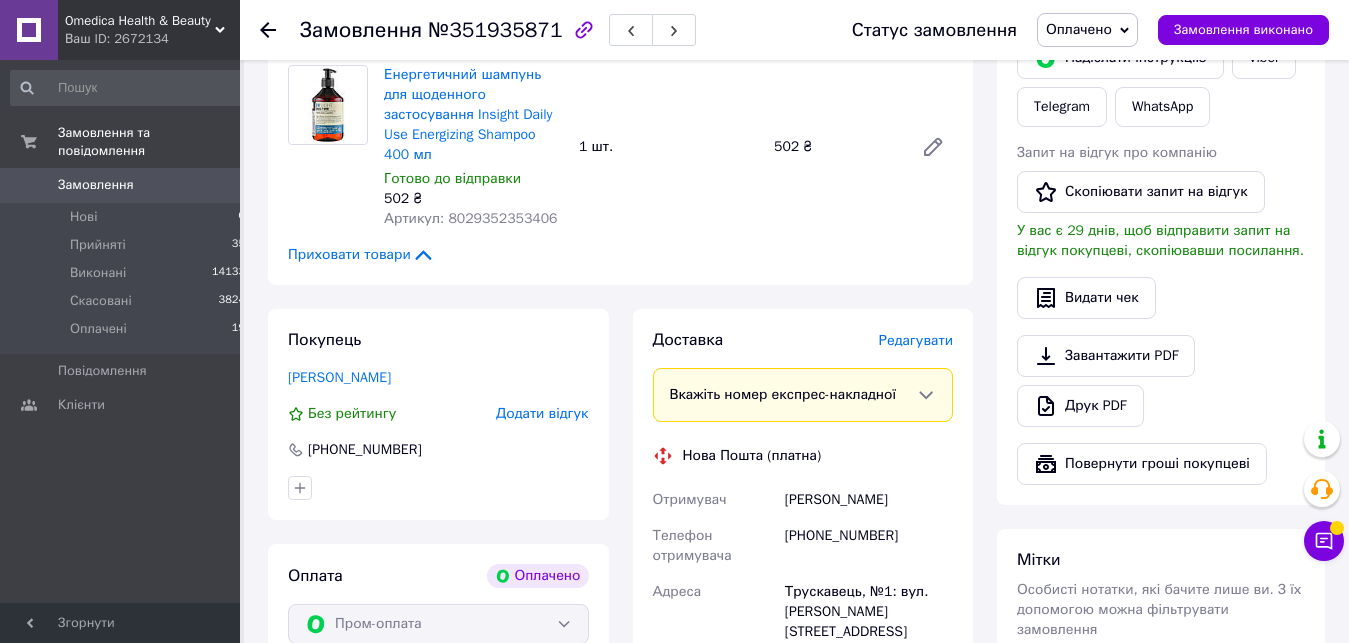 click on "[PHONE_NUMBER]" at bounding box center [869, 546] 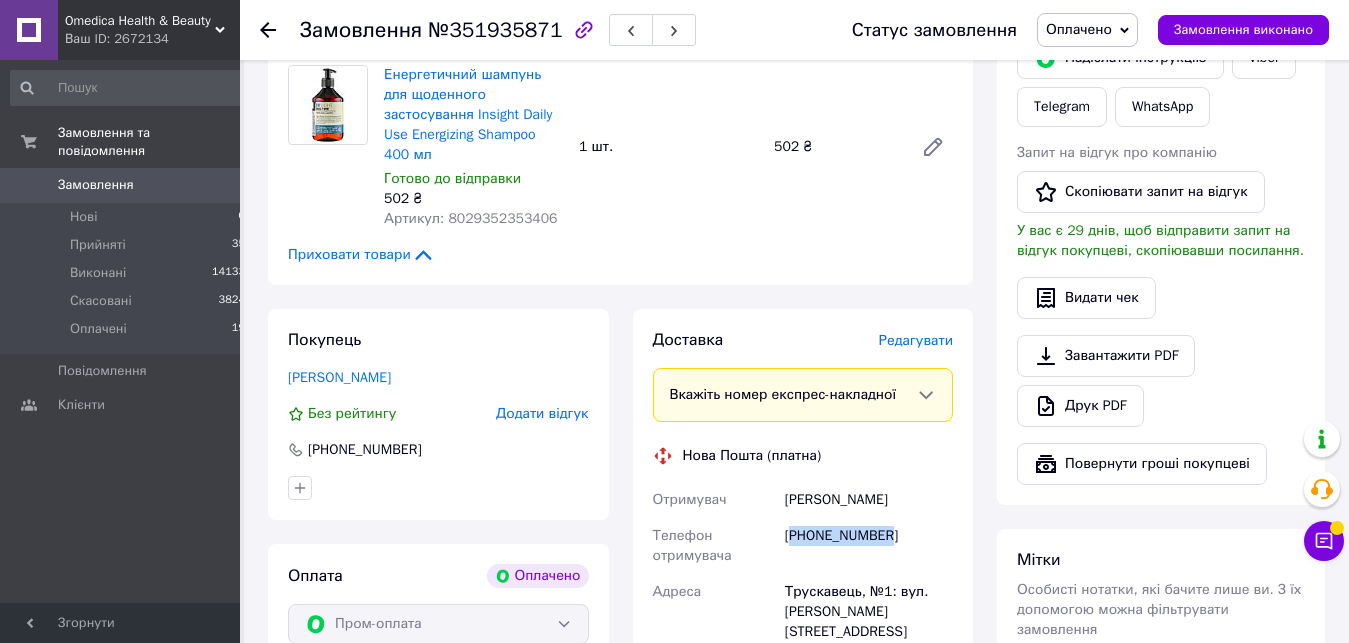 click on "[PHONE_NUMBER]" at bounding box center (869, 546) 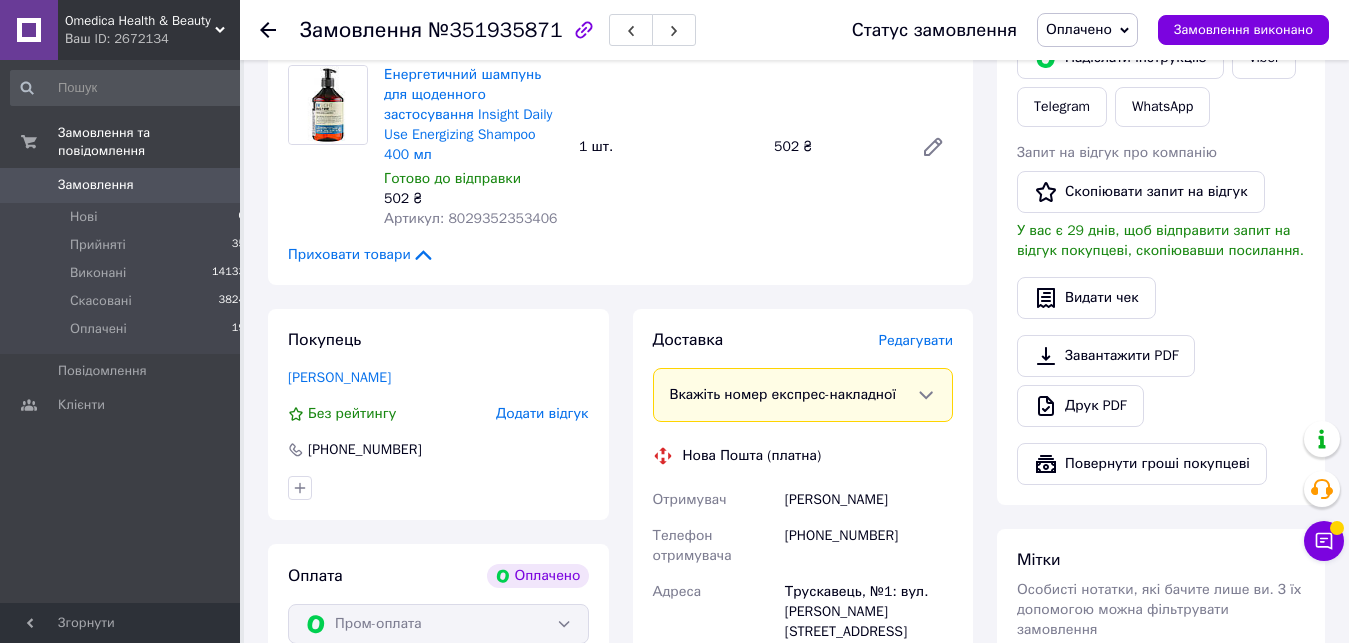 click on "[PHONE_NUMBER]" at bounding box center [869, 546] 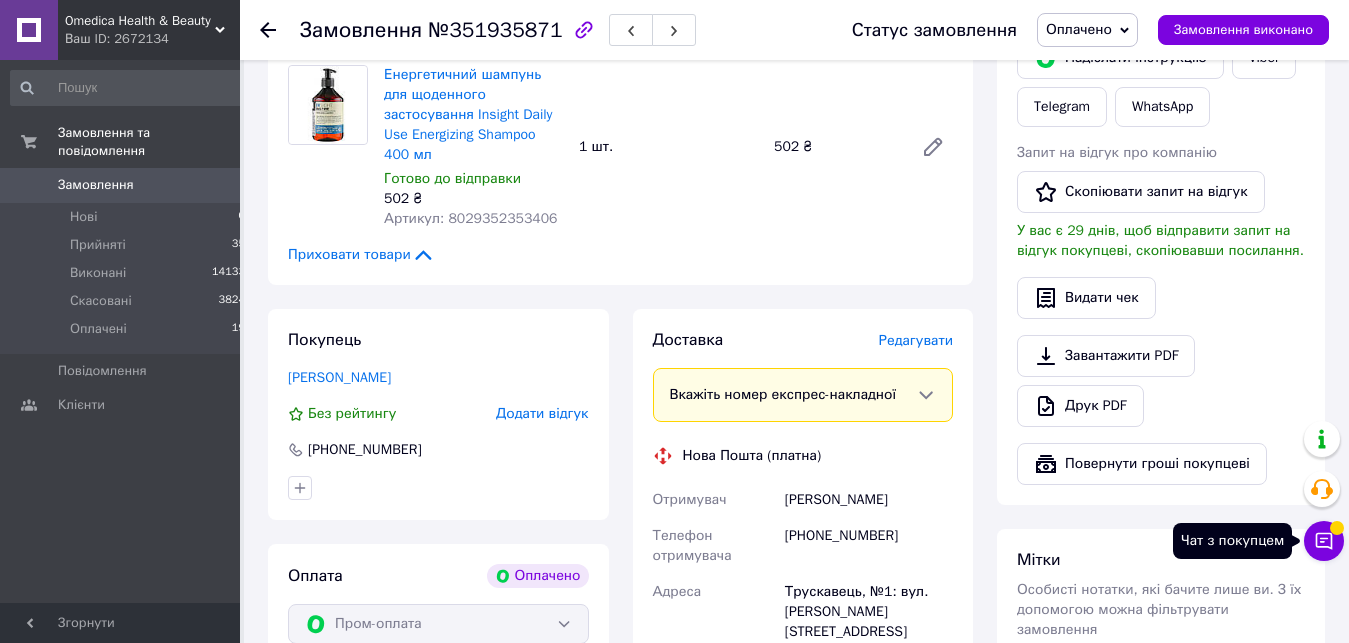 click 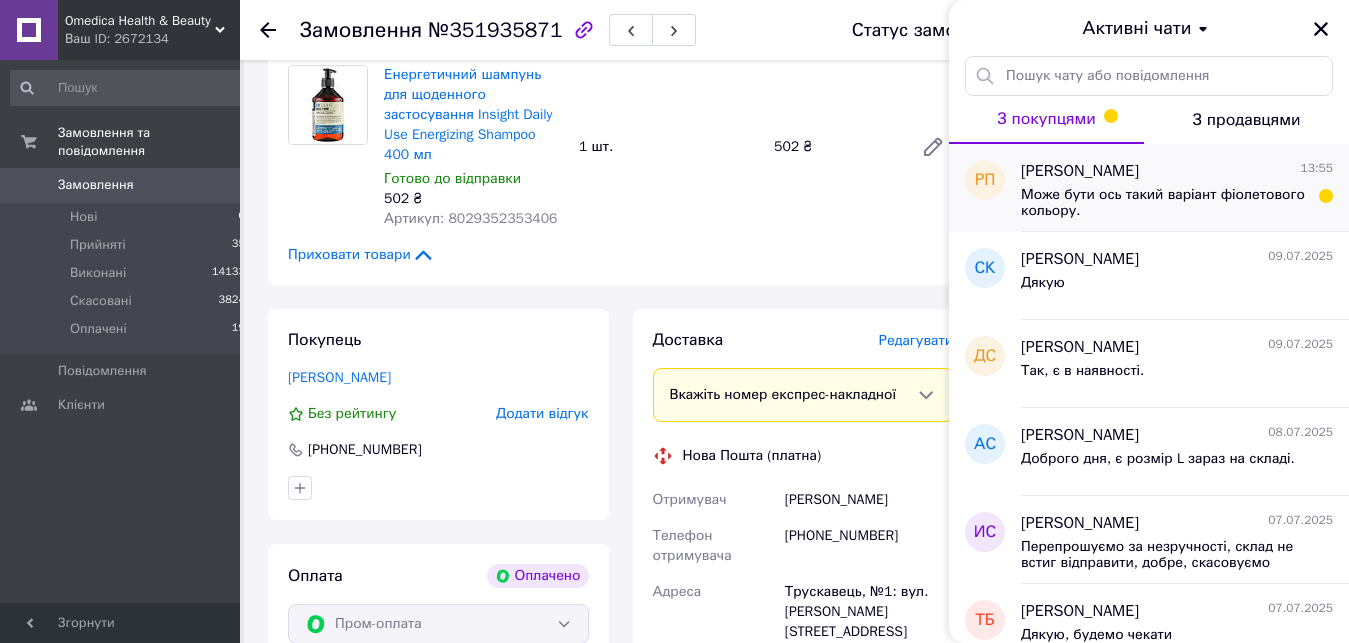 click on "Може бути ось такий варіант фіолетового кольору." at bounding box center [1163, 203] 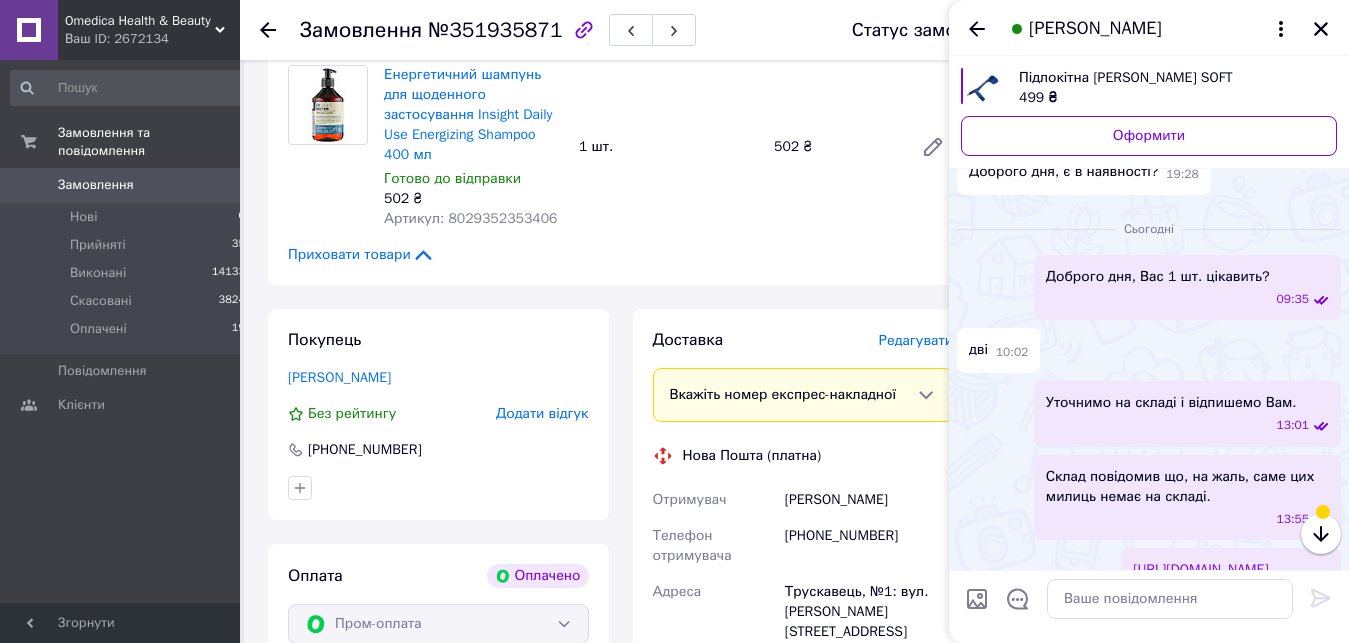 scroll, scrollTop: 507, scrollLeft: 0, axis: vertical 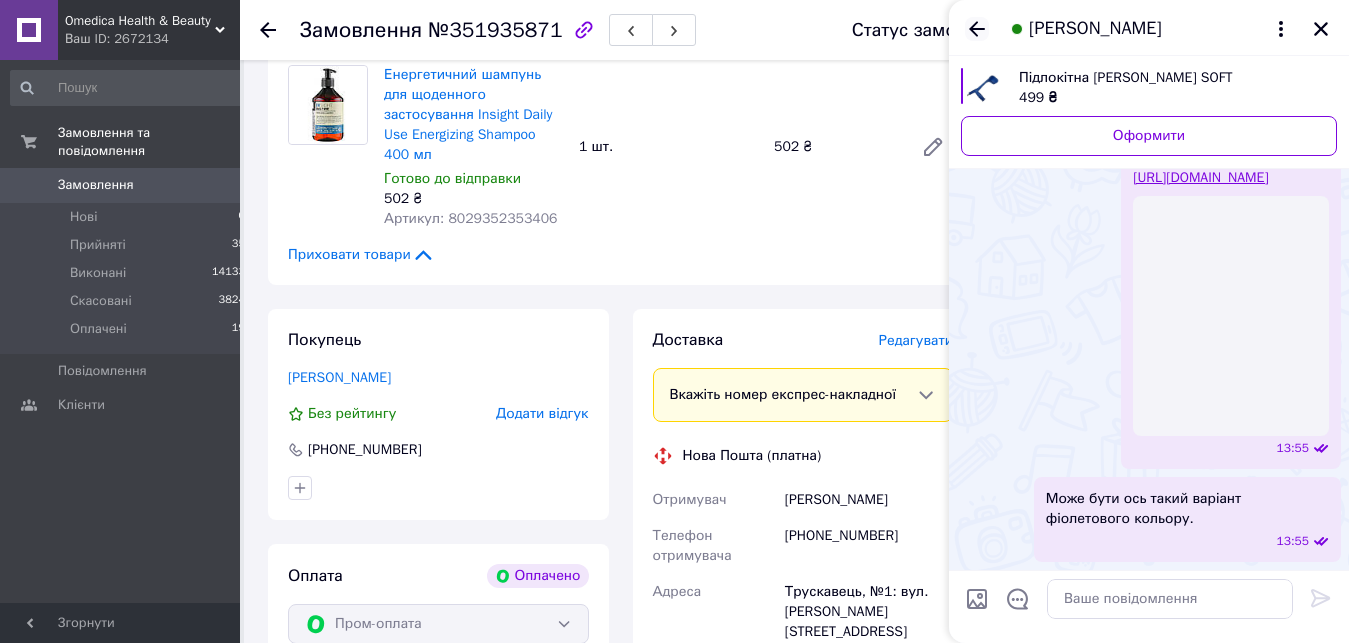 click 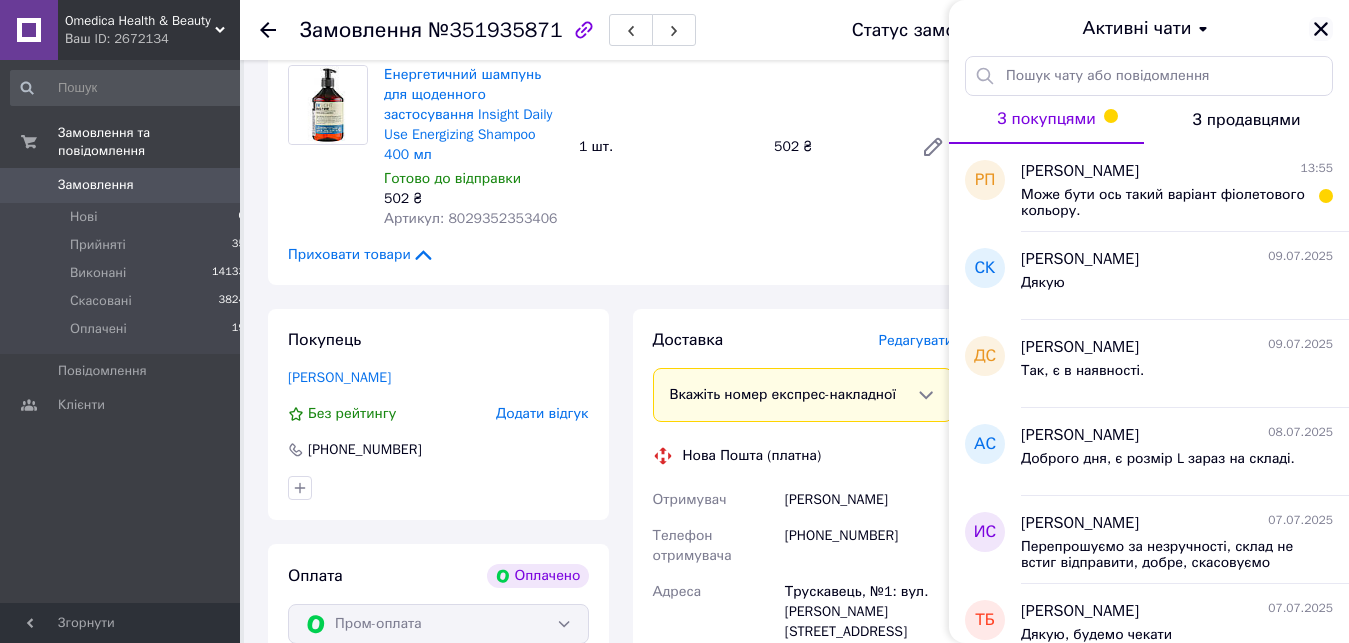 click 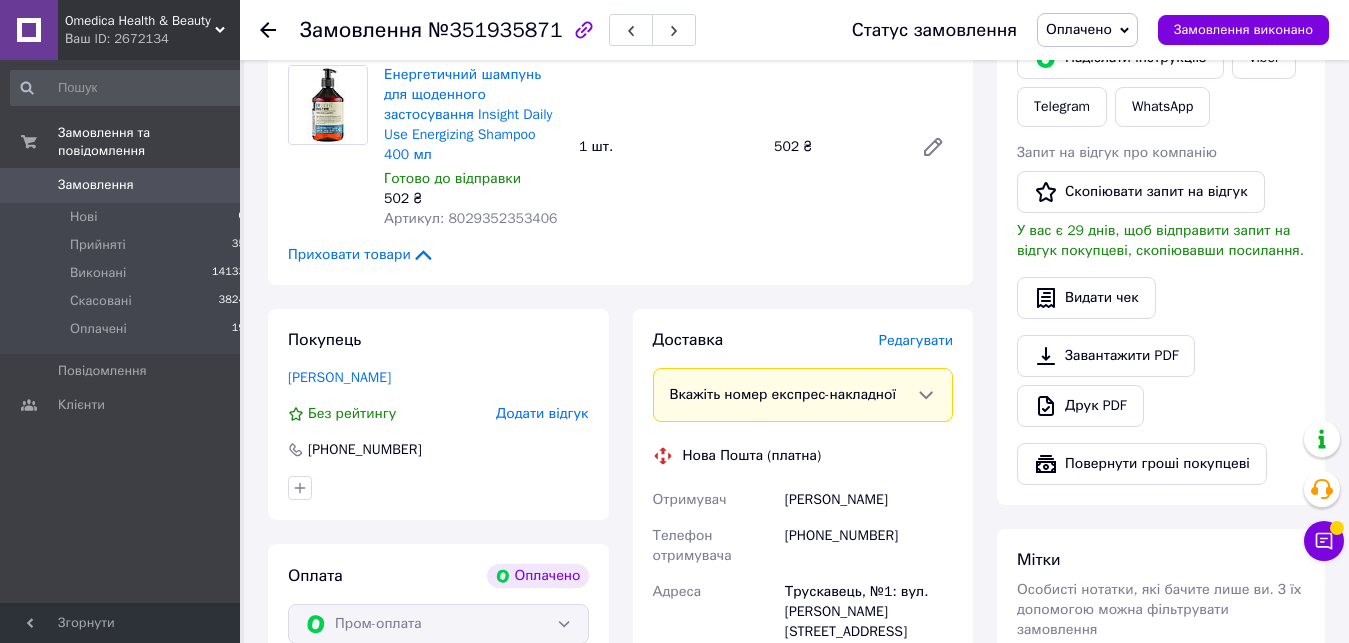 click on "[PERSON_NAME]" at bounding box center (869, 500) 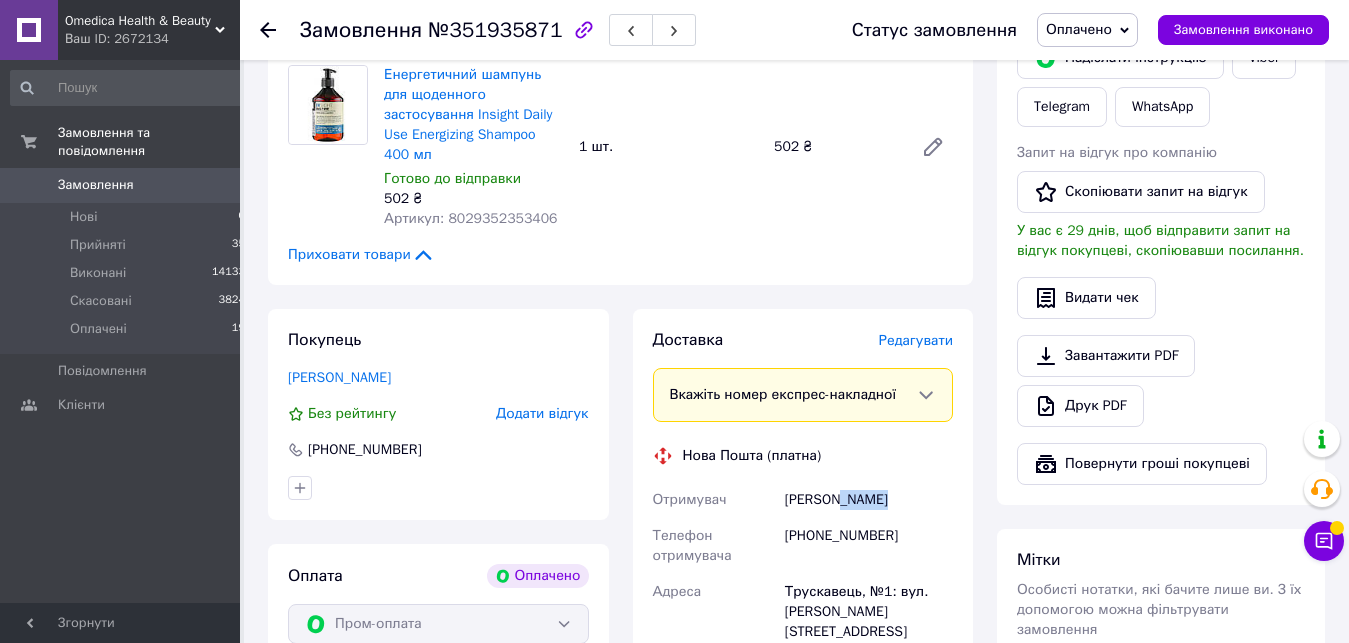 click on "[PERSON_NAME]" at bounding box center (869, 500) 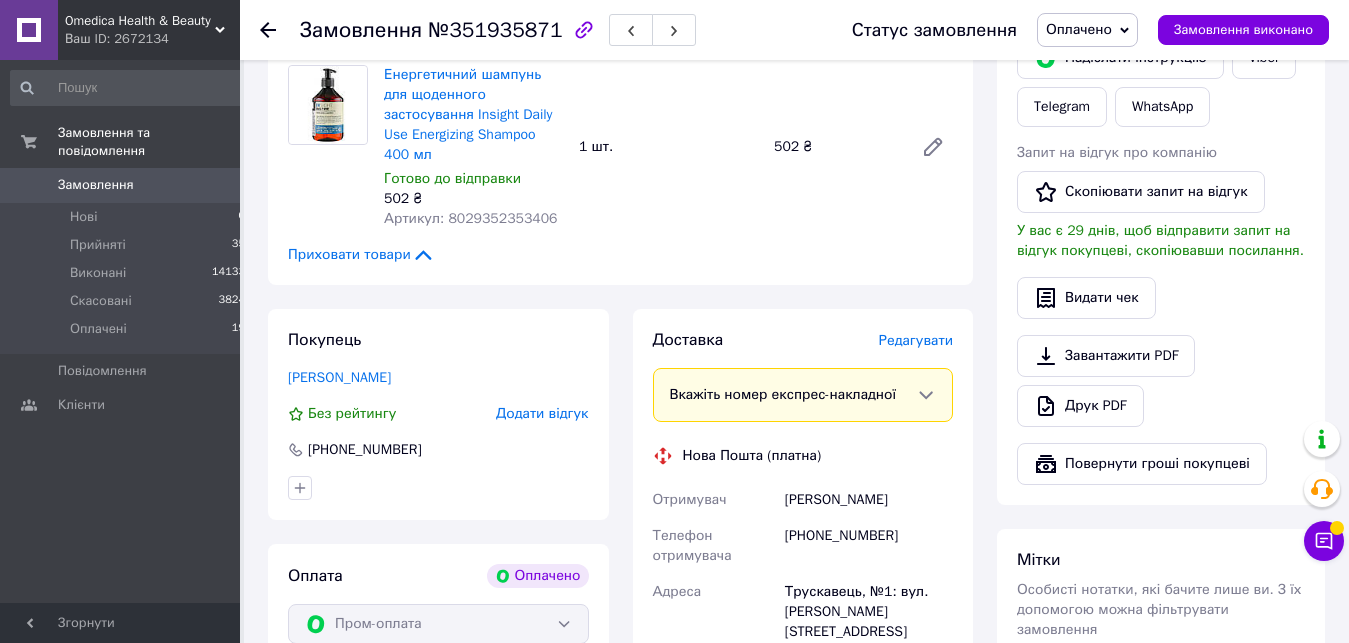 click on "[PERSON_NAME]" at bounding box center (869, 500) 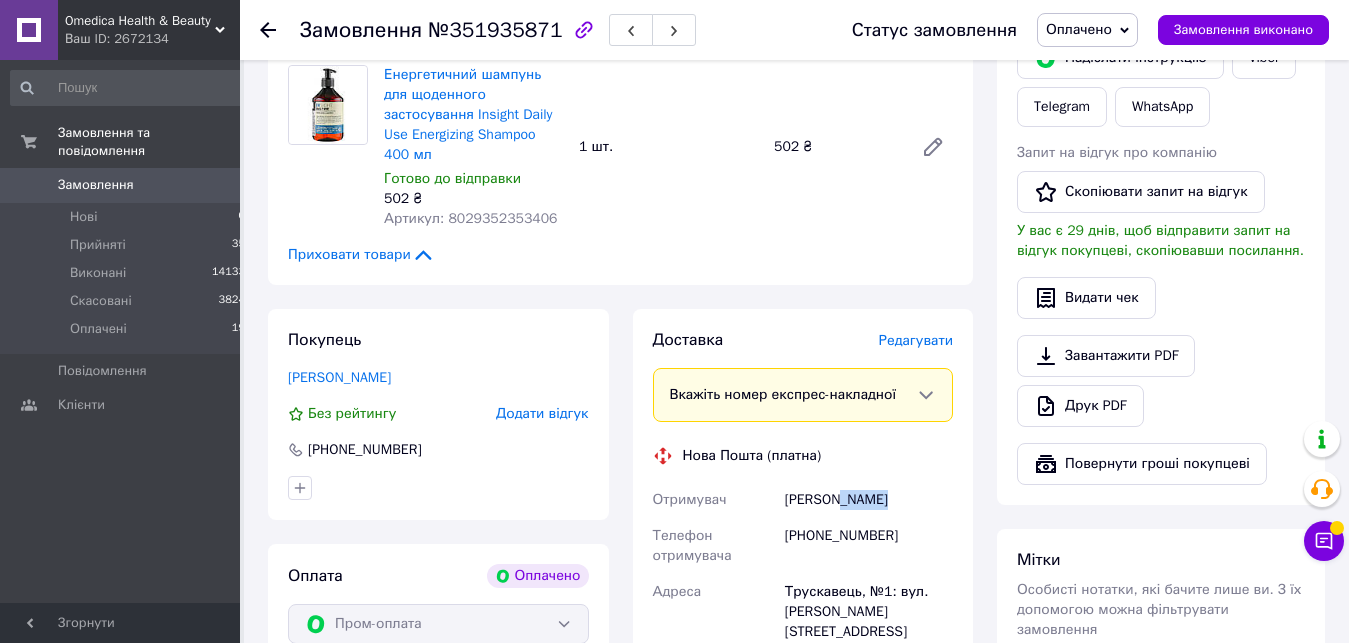click on "[PERSON_NAME]" at bounding box center (869, 500) 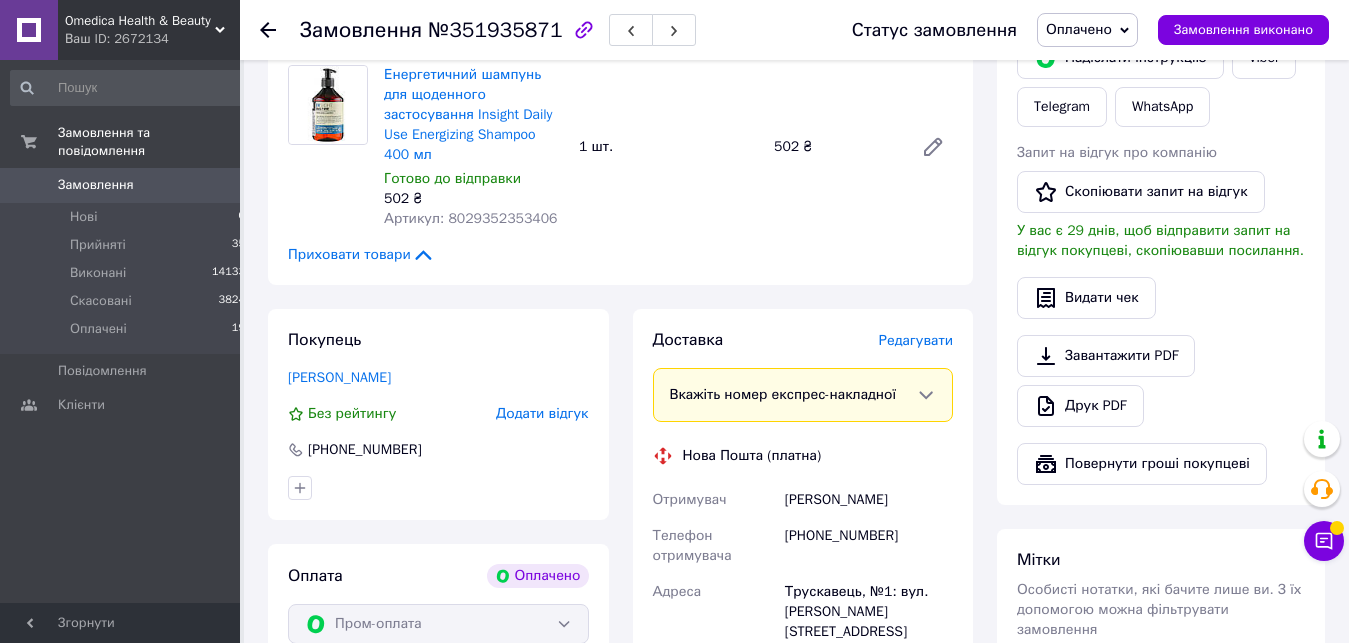 click on "Довгун Андрій" at bounding box center (869, 500) 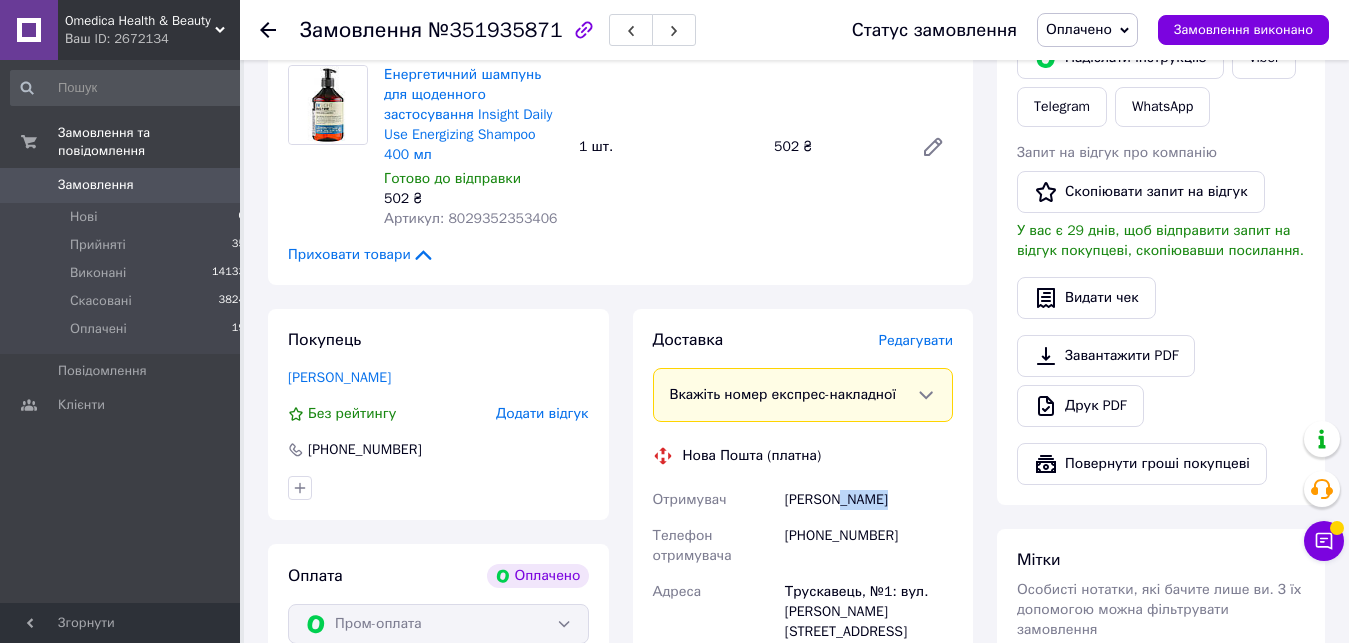 click on "Довгун Андрій" at bounding box center (869, 500) 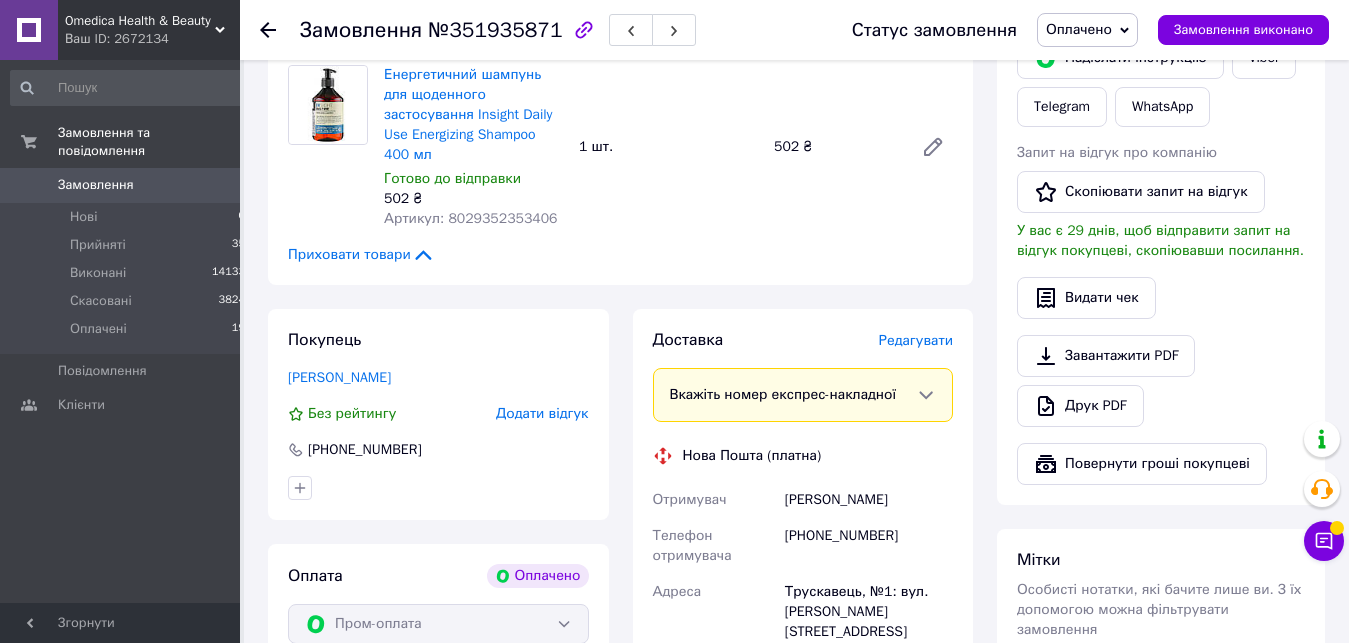 click on "Довгун Андрій" at bounding box center [869, 500] 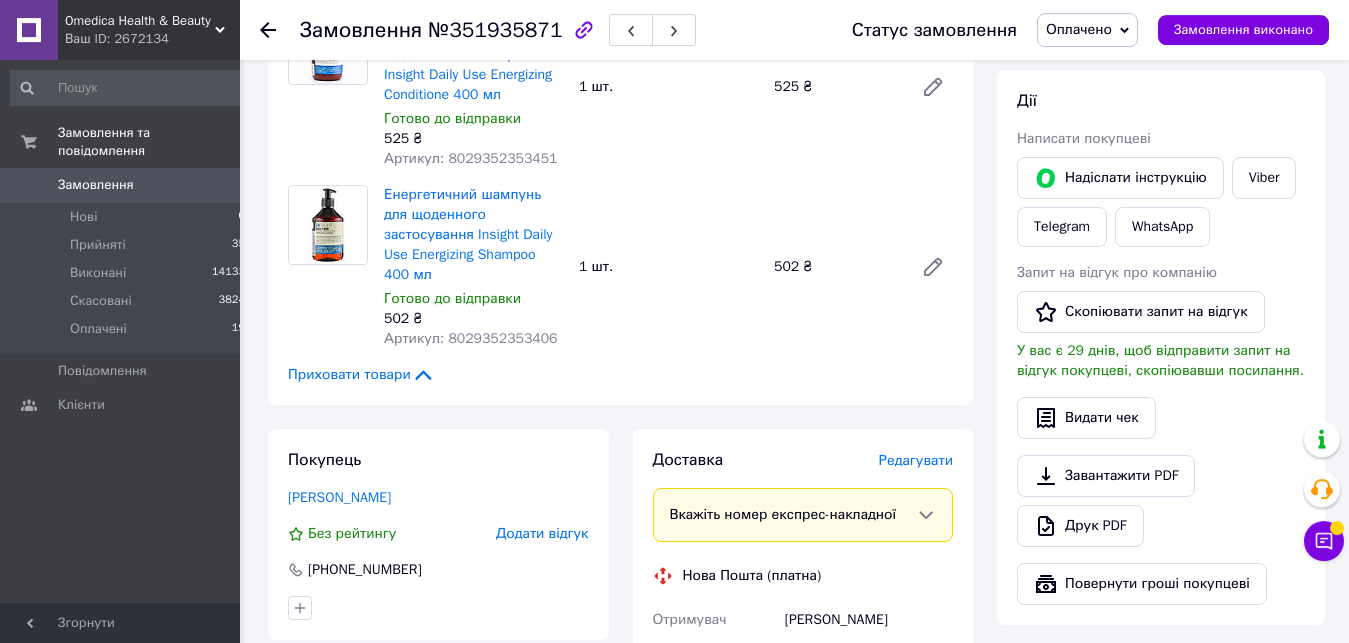 scroll, scrollTop: 0, scrollLeft: 0, axis: both 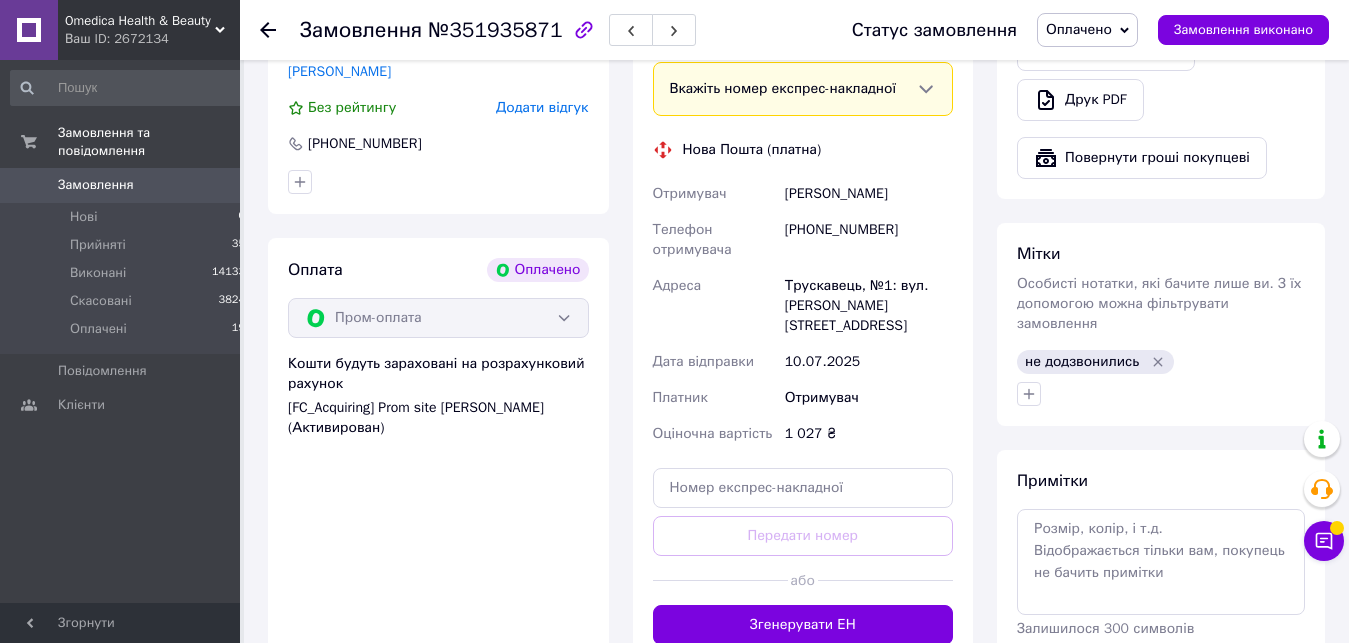 click on "+380968977644" at bounding box center [869, 240] 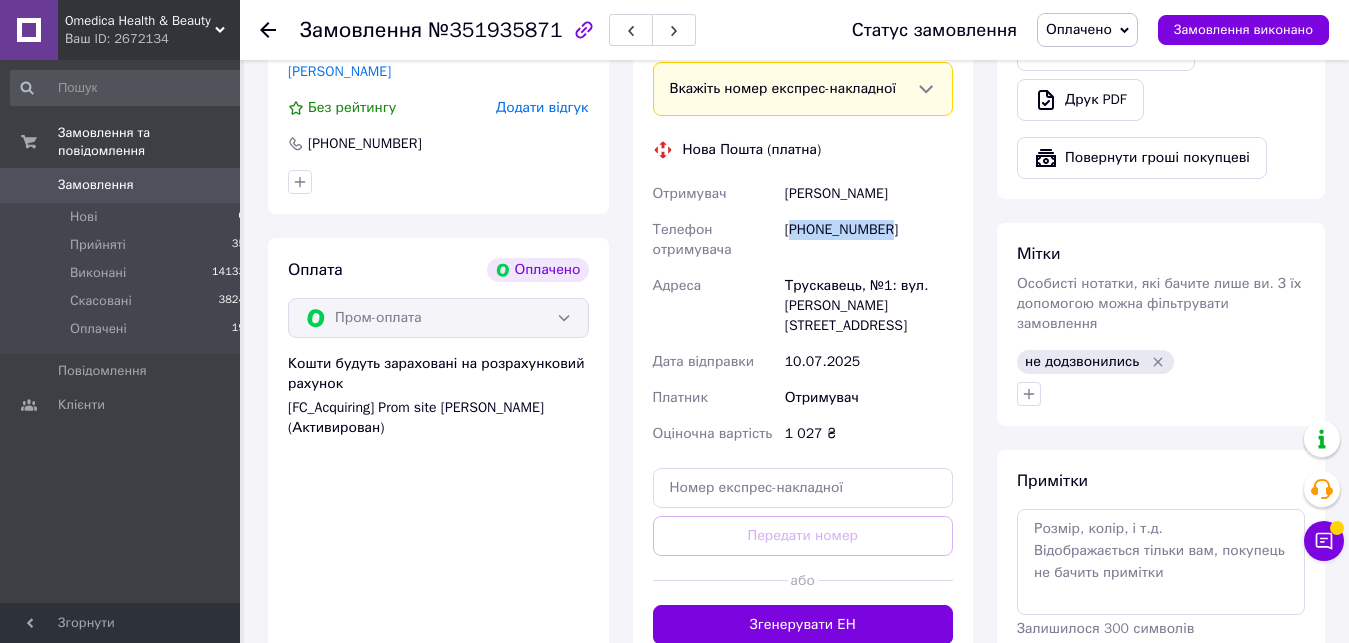 click on "+380968977644" at bounding box center (869, 240) 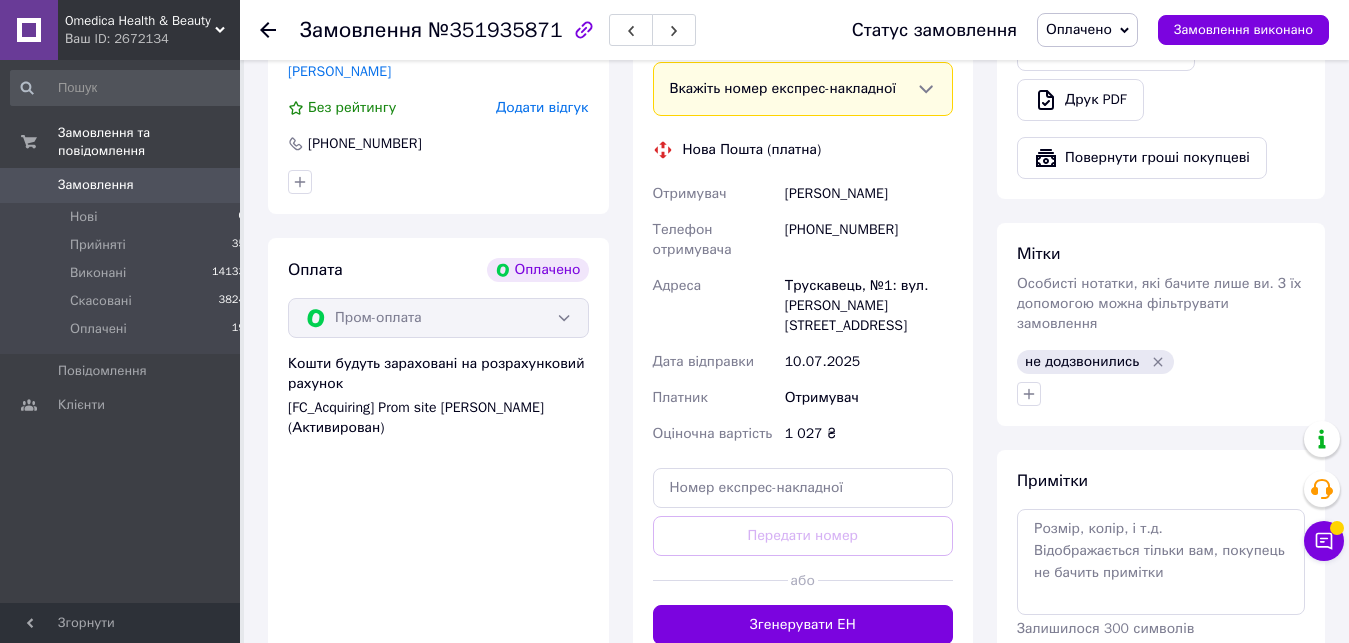 click on "+380968977644" at bounding box center [869, 240] 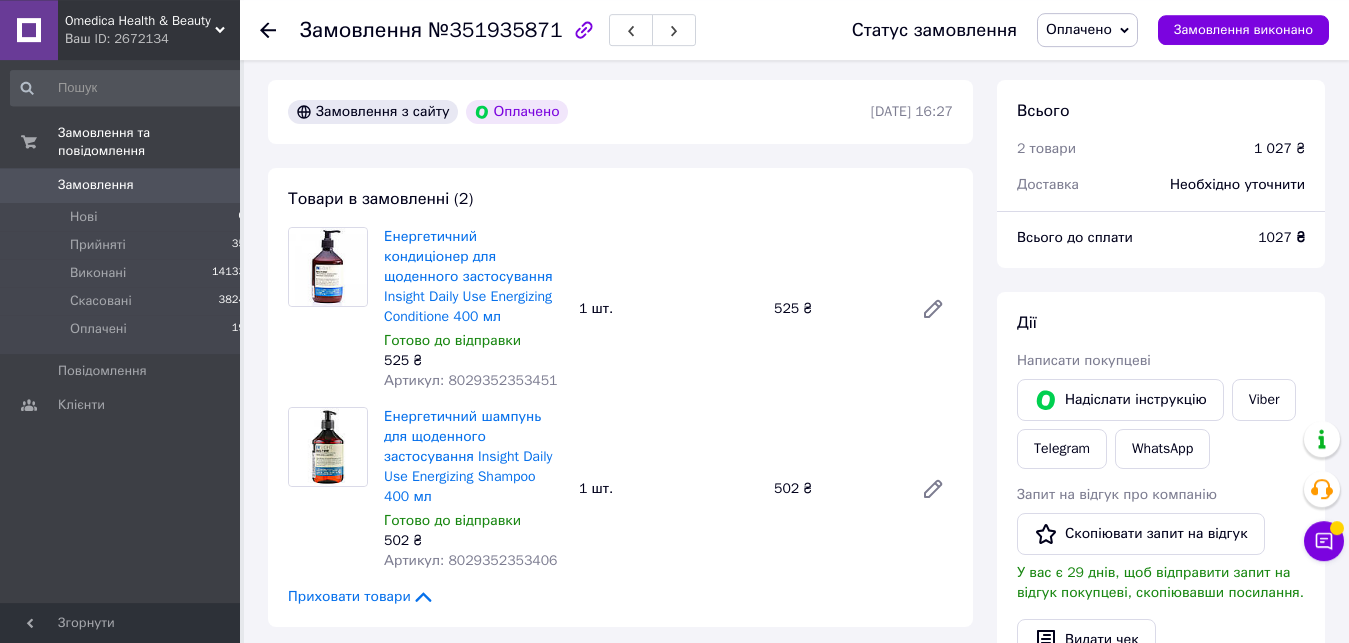 scroll, scrollTop: 0, scrollLeft: 0, axis: both 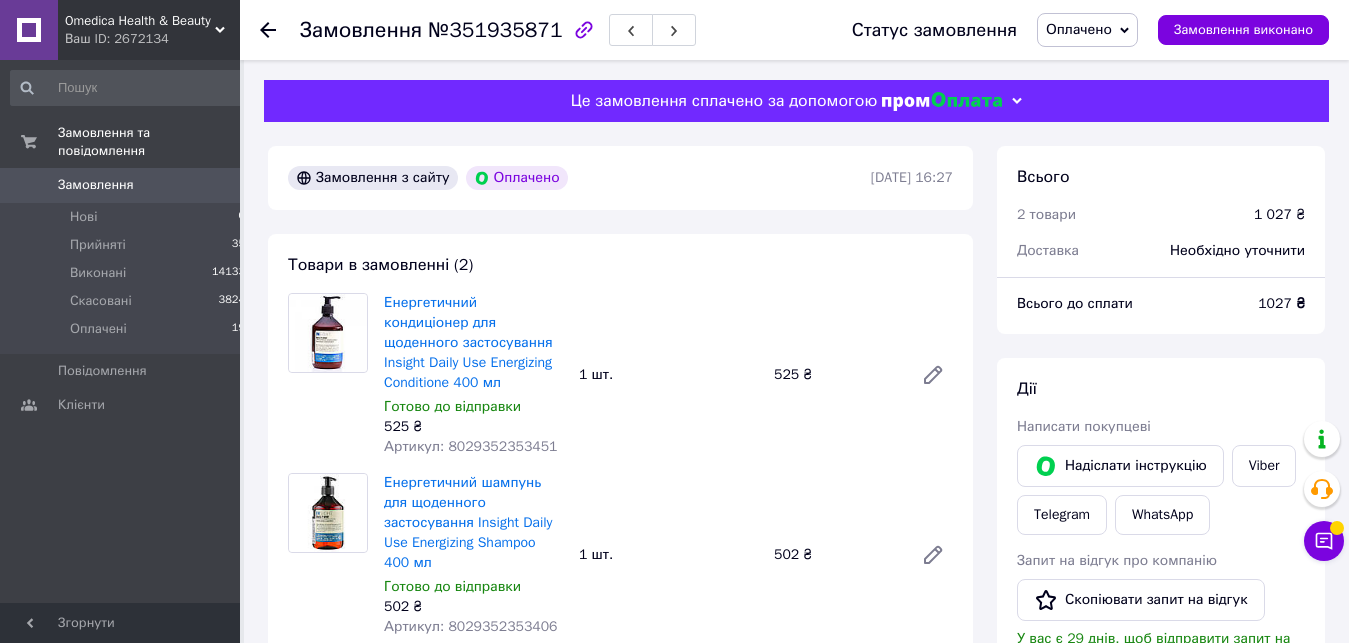 click on "№351935871" at bounding box center [495, 30] 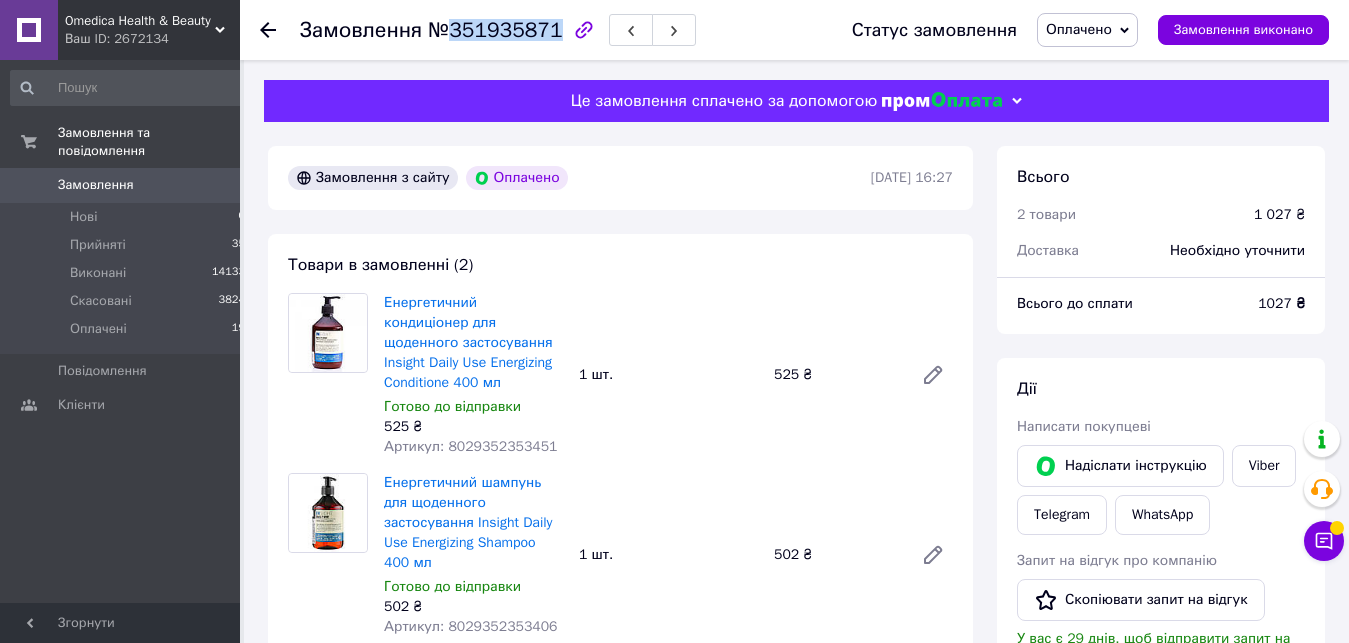 click on "№351935871" at bounding box center (495, 30) 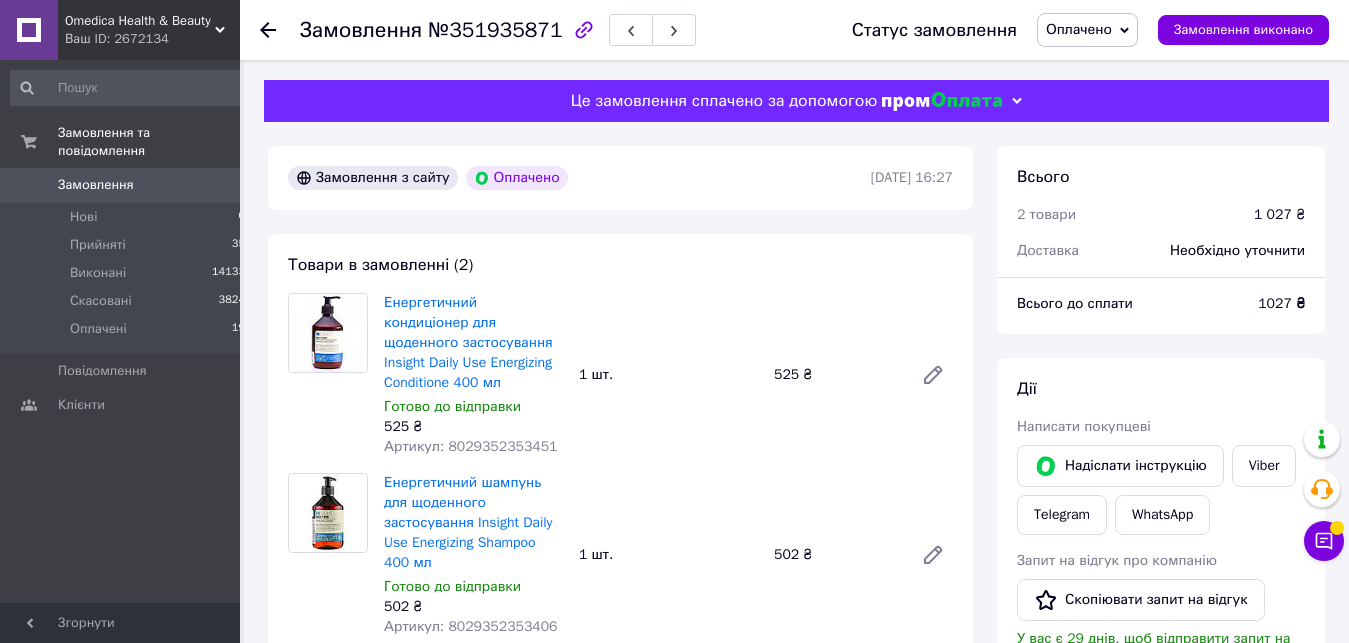 click on "Артикул: 8029352353451" at bounding box center [471, 446] 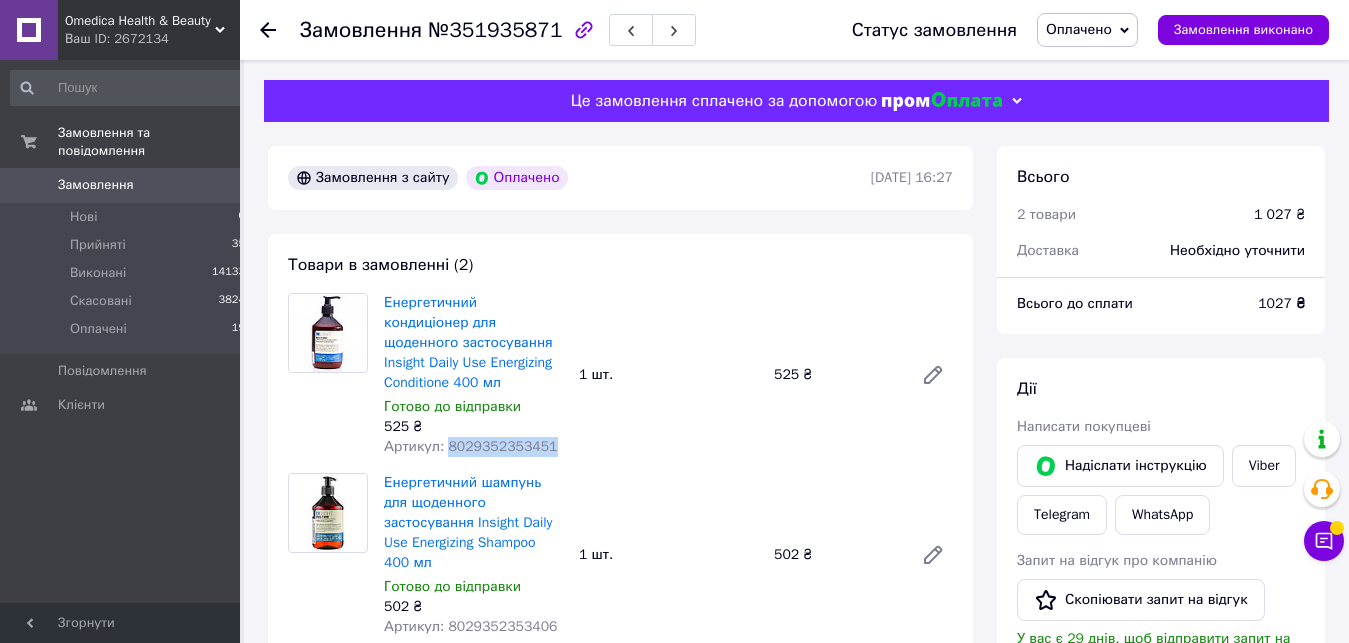 click on "Артикул: 8029352353451" at bounding box center (471, 446) 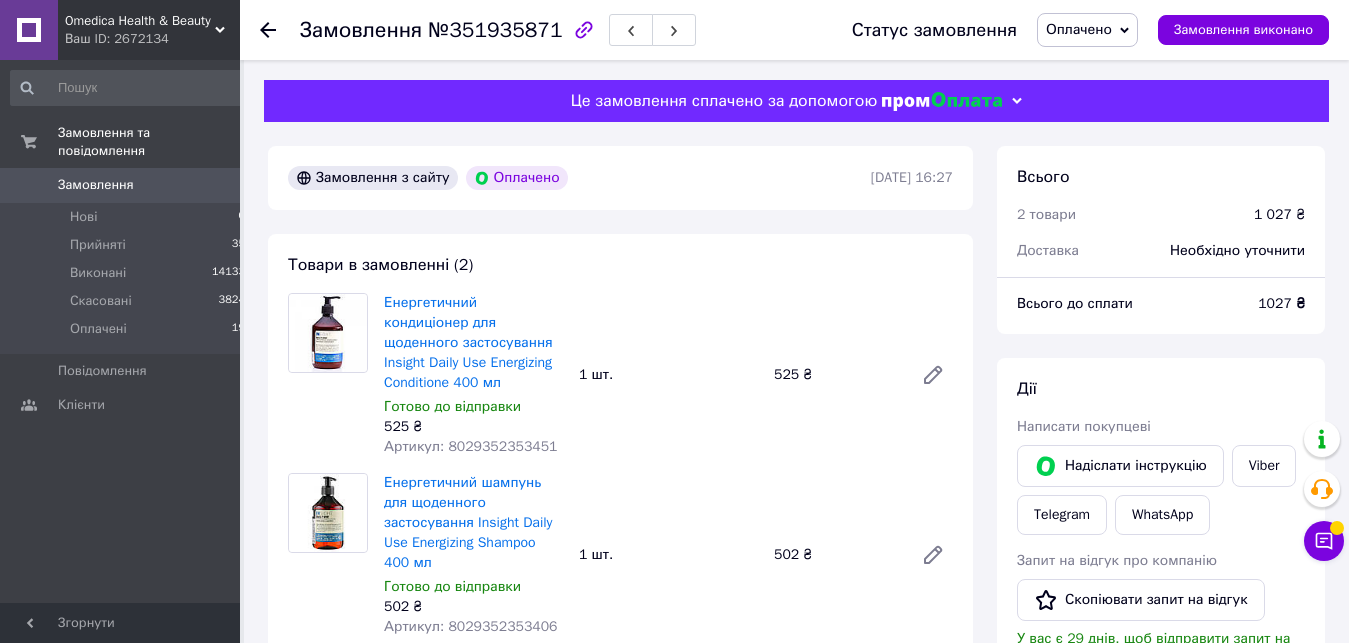 click on "Енергетичний кондиціонер для щоденного застосування Insight Daily Use Energizing Conditione 400 мл Готово до відправки 525 ₴ Артикул: 8029352353451 1 шт. 525 ₴" at bounding box center [668, 375] 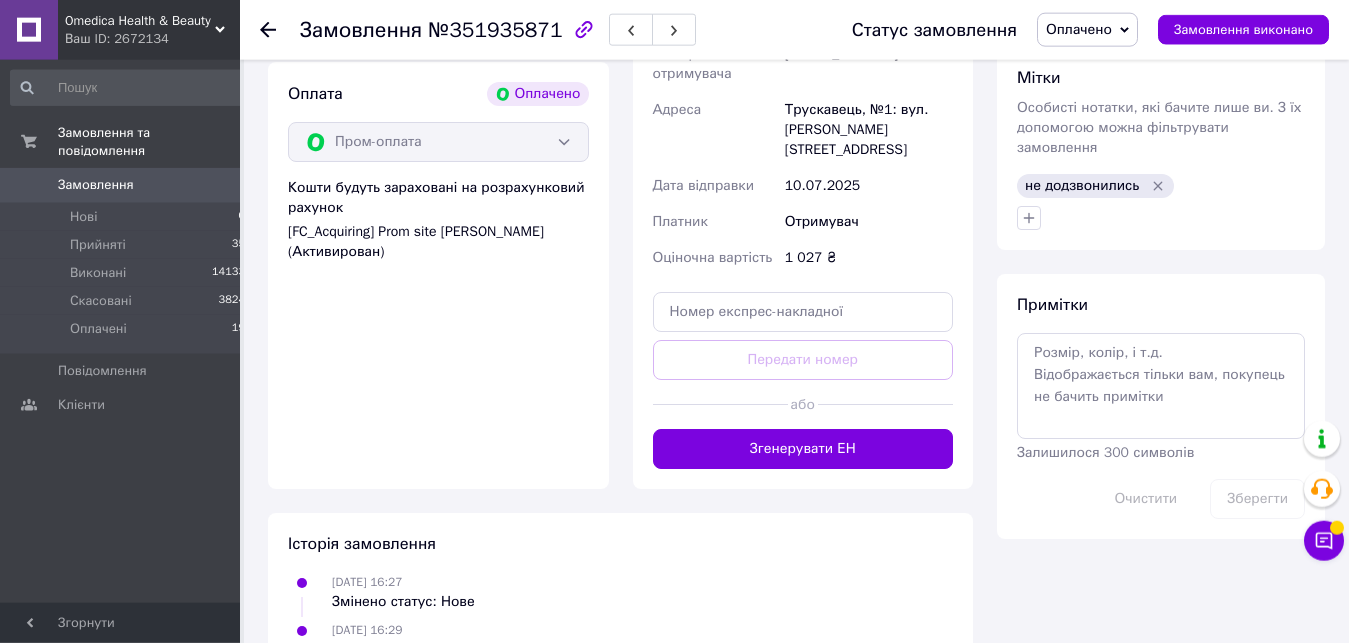 scroll, scrollTop: 918, scrollLeft: 0, axis: vertical 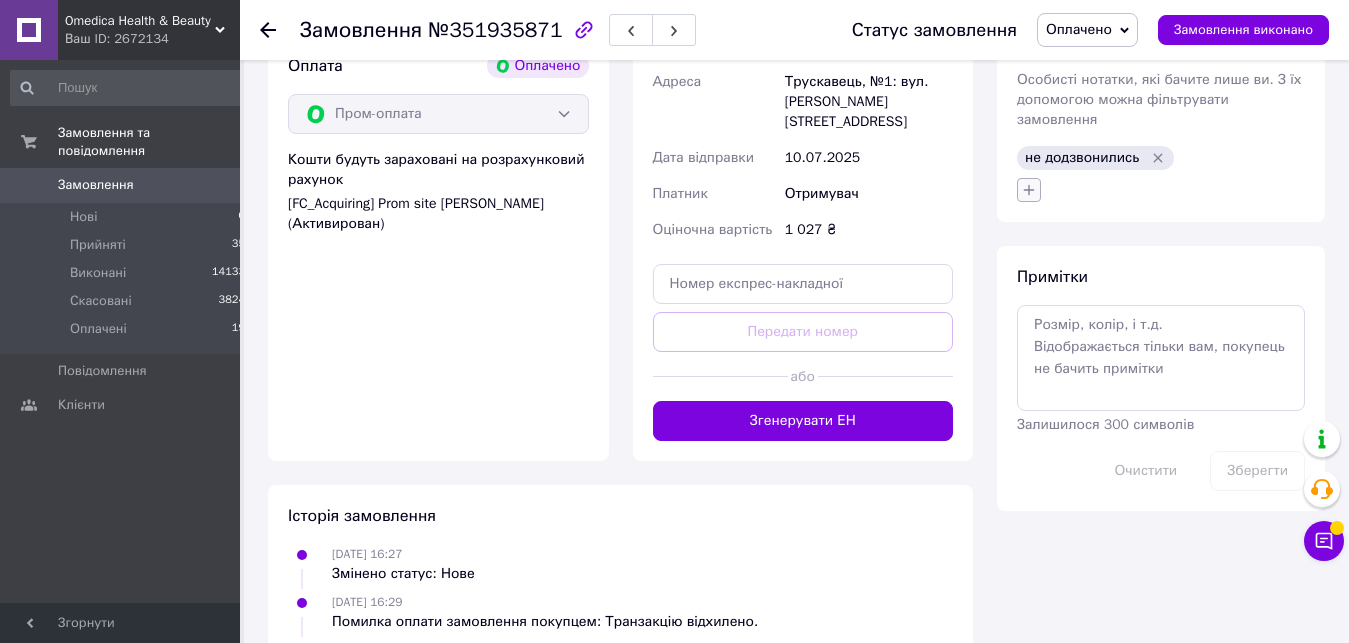 click 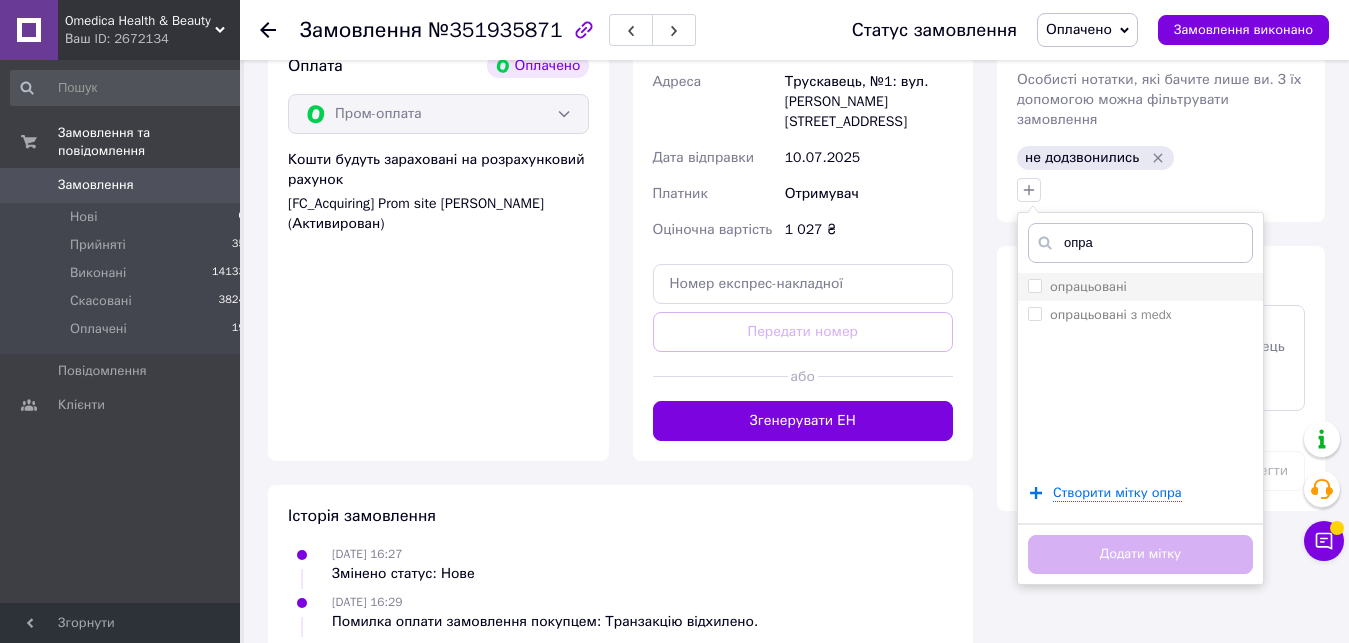 type on "опра" 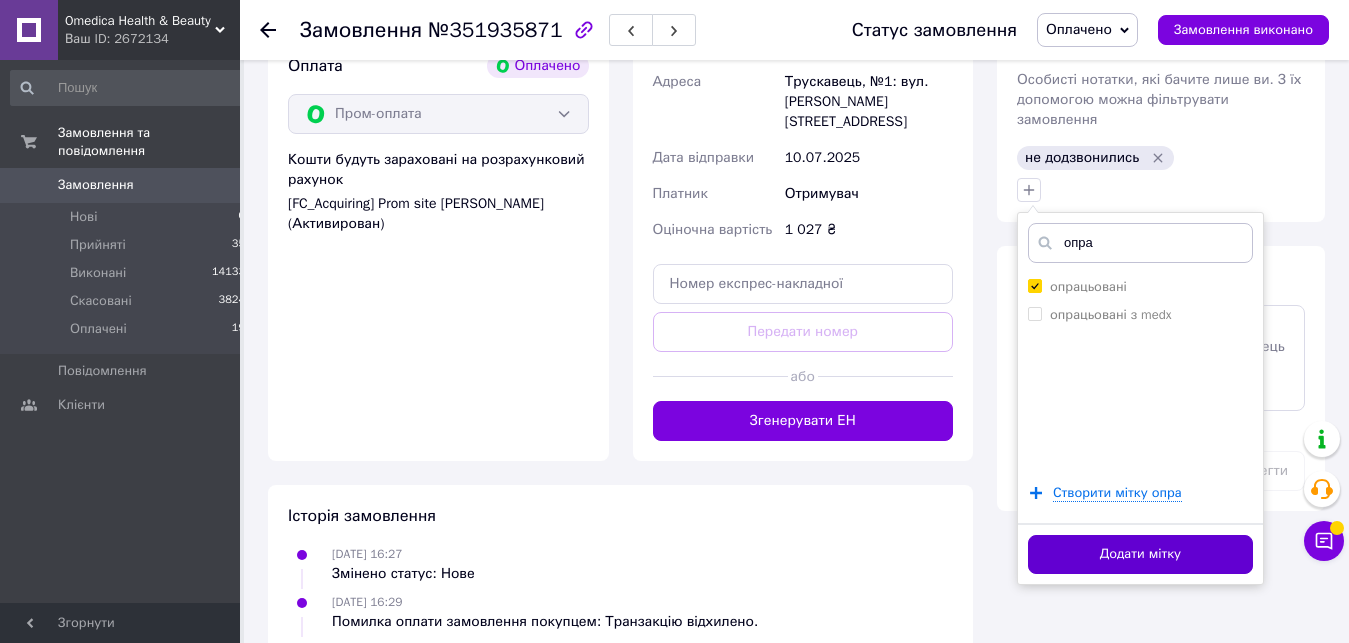 click on "Додати мітку" at bounding box center (1140, 554) 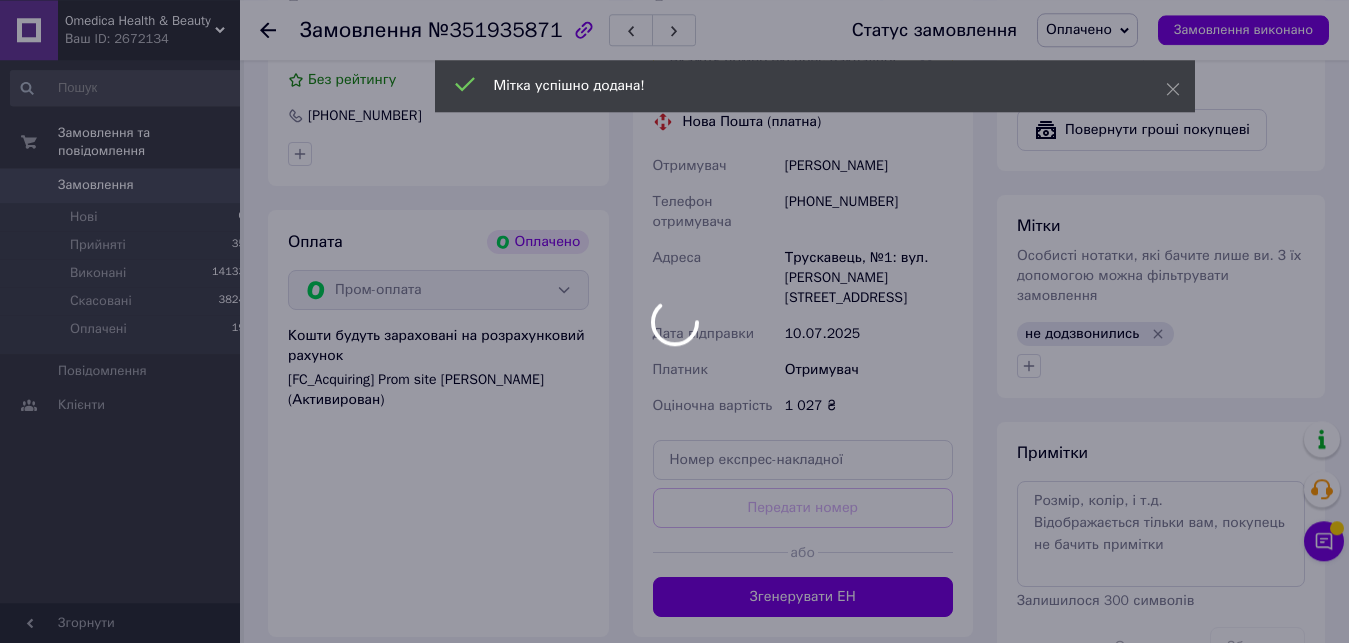 scroll, scrollTop: 612, scrollLeft: 0, axis: vertical 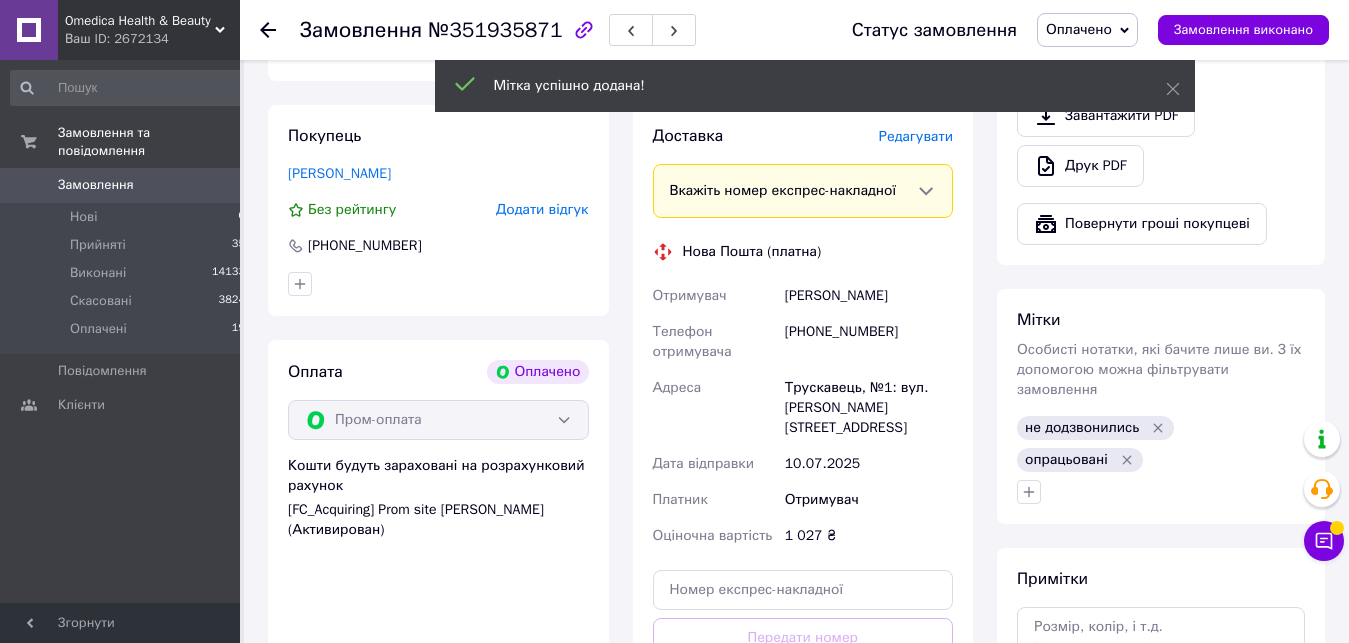 click 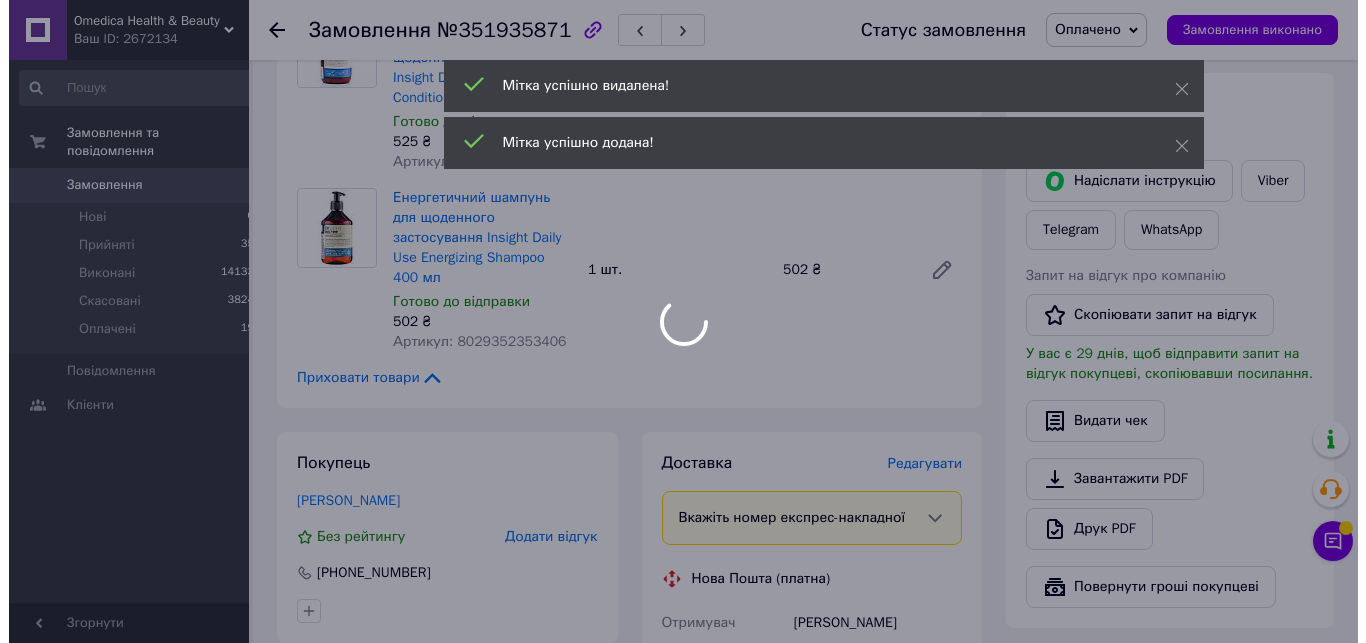 scroll, scrollTop: 204, scrollLeft: 0, axis: vertical 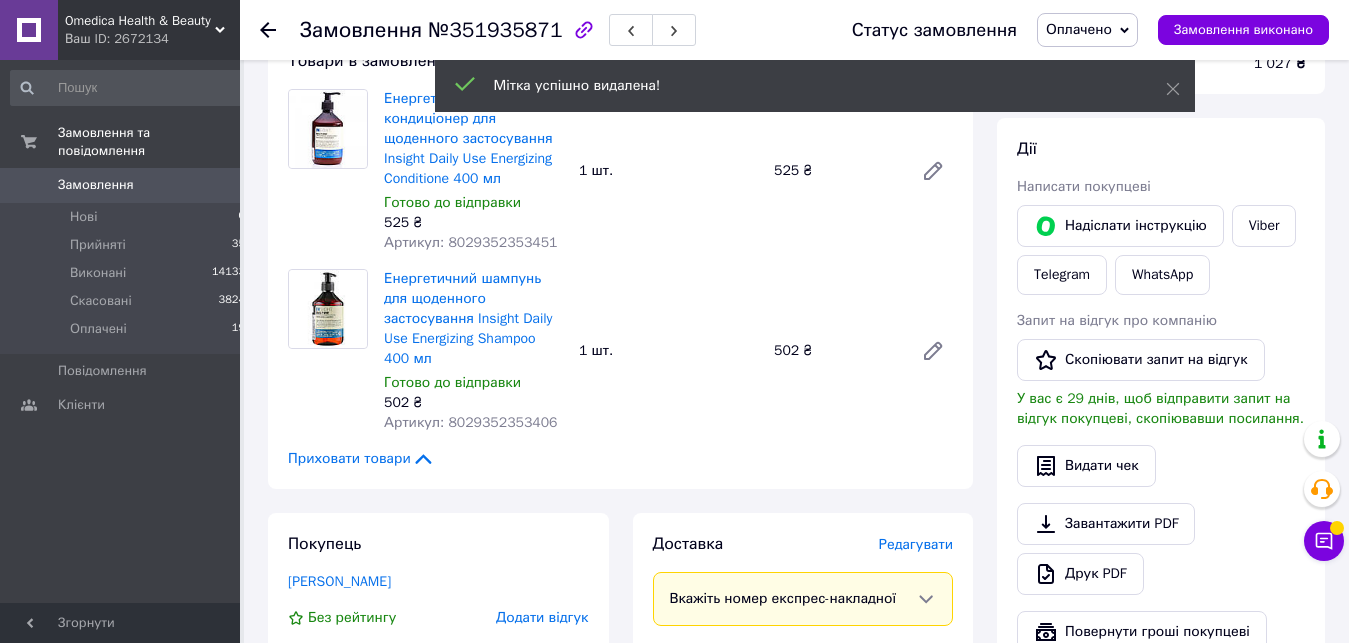 click on "Редагувати" at bounding box center [916, 544] 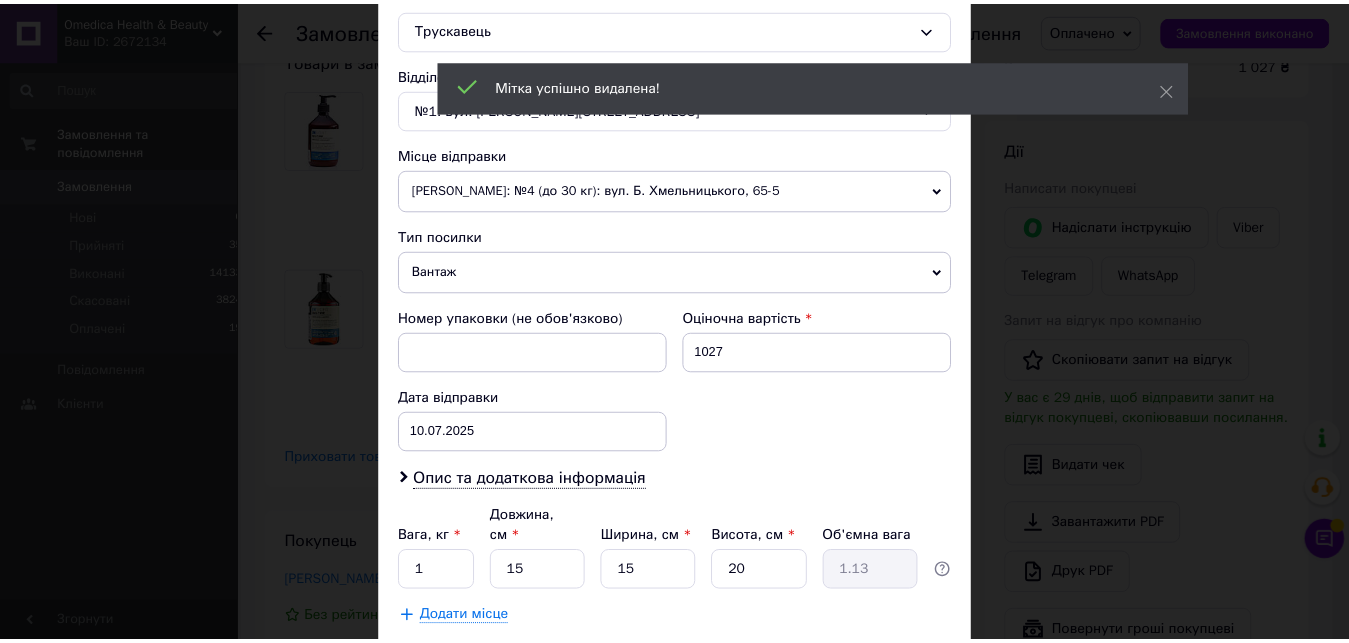 scroll, scrollTop: 685, scrollLeft: 0, axis: vertical 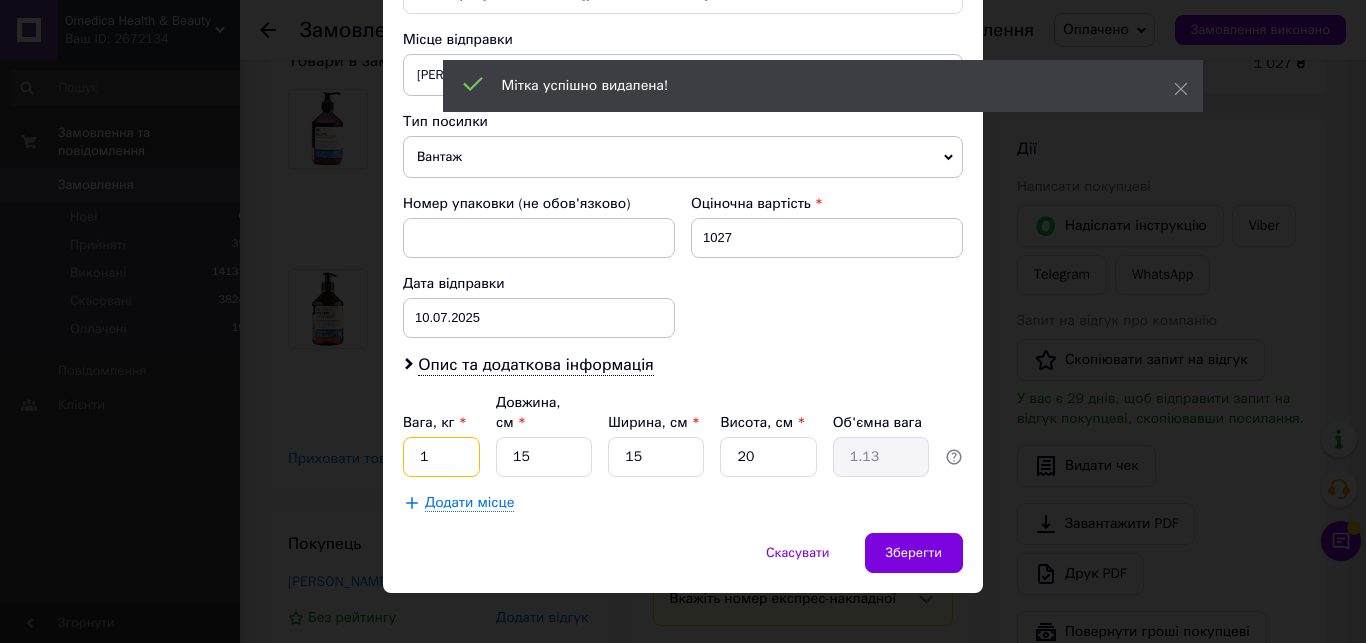click on "1" at bounding box center [441, 457] 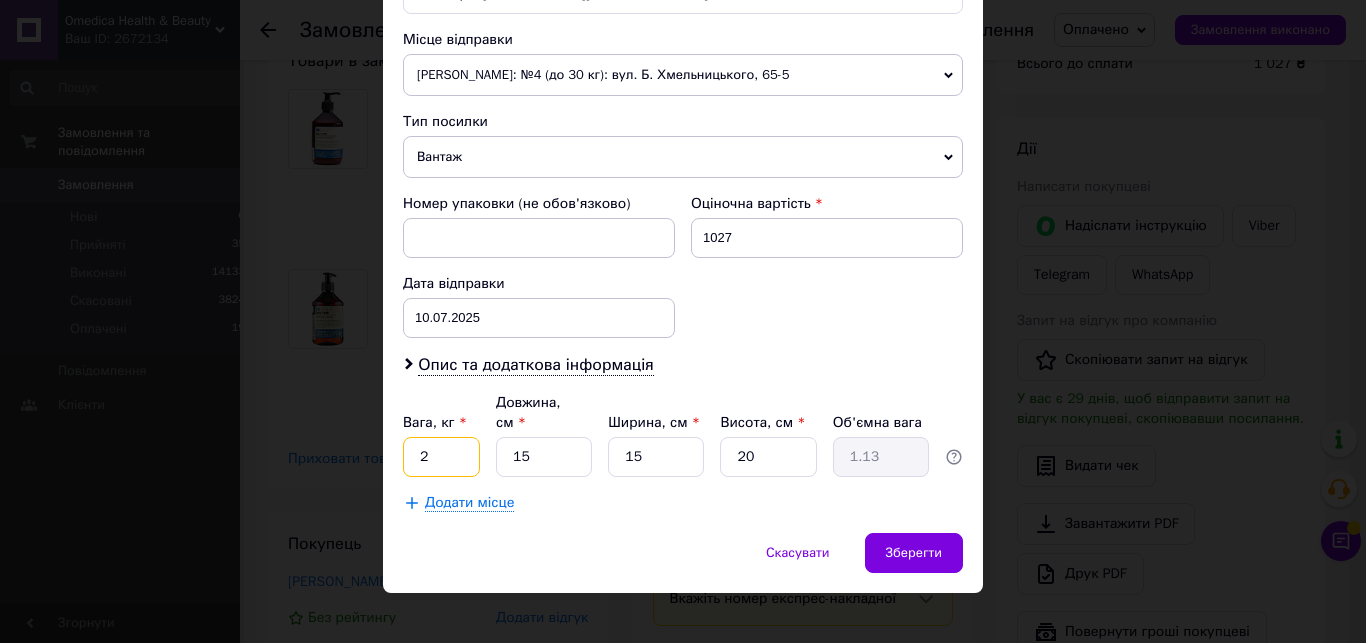 type on "2" 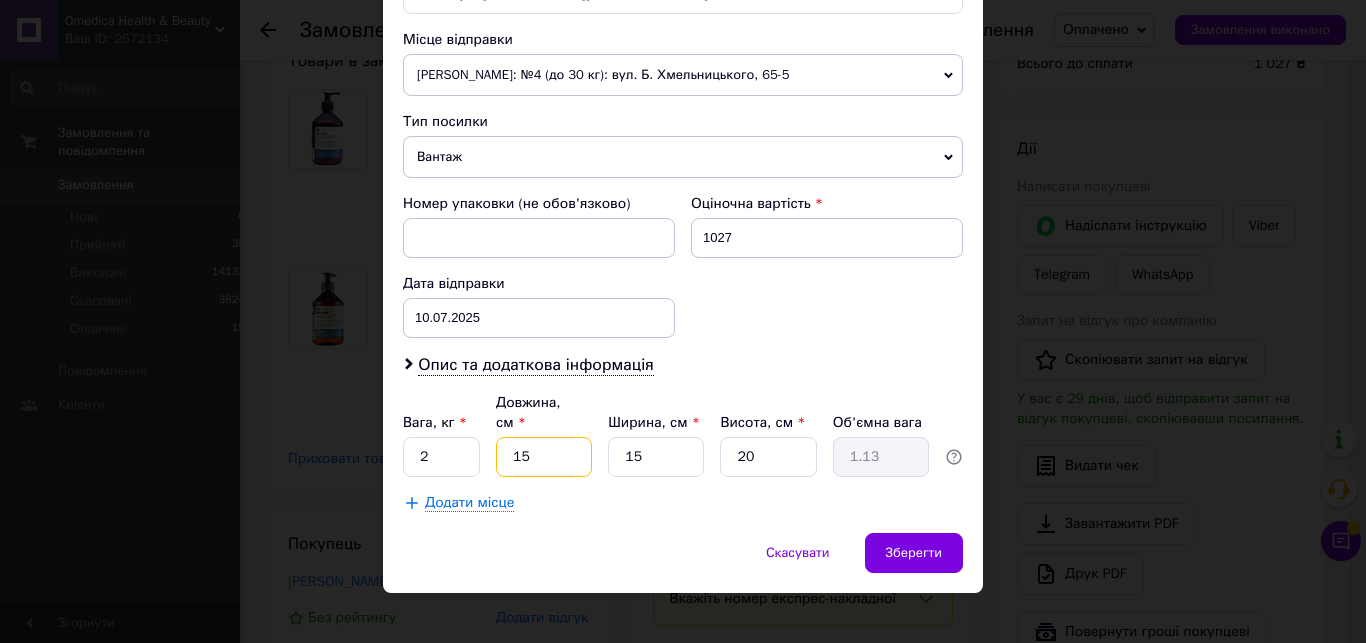click on "15" at bounding box center [544, 457] 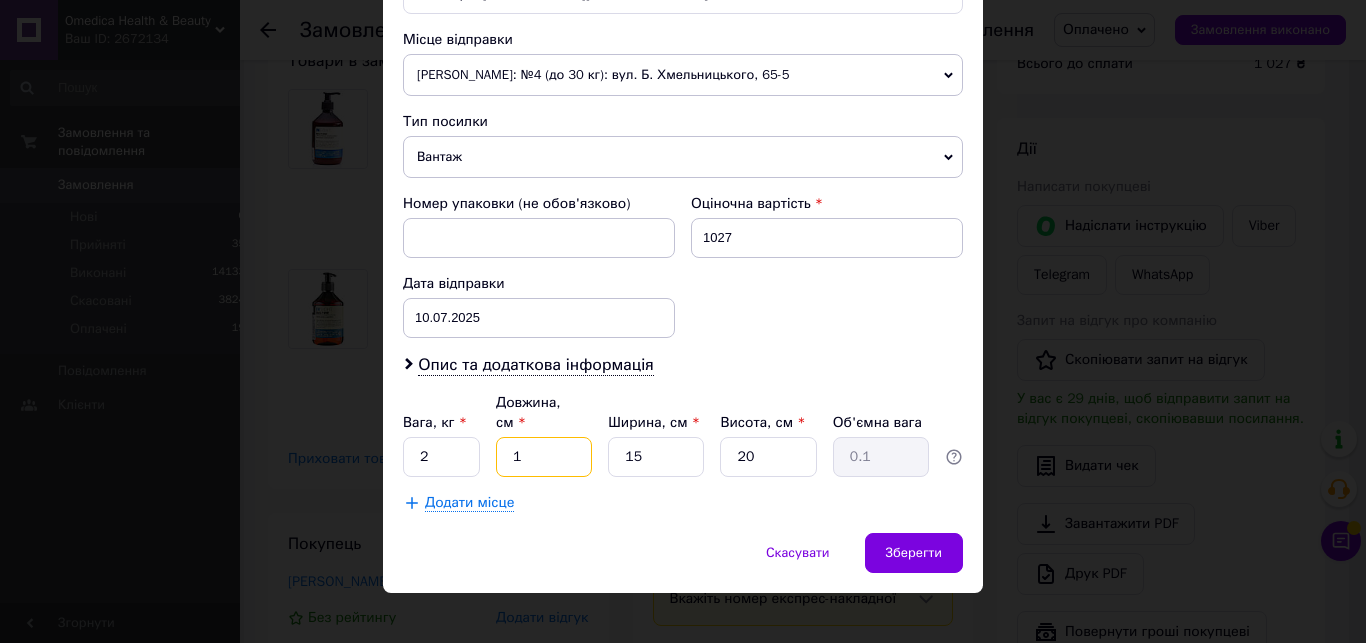 type on "1" 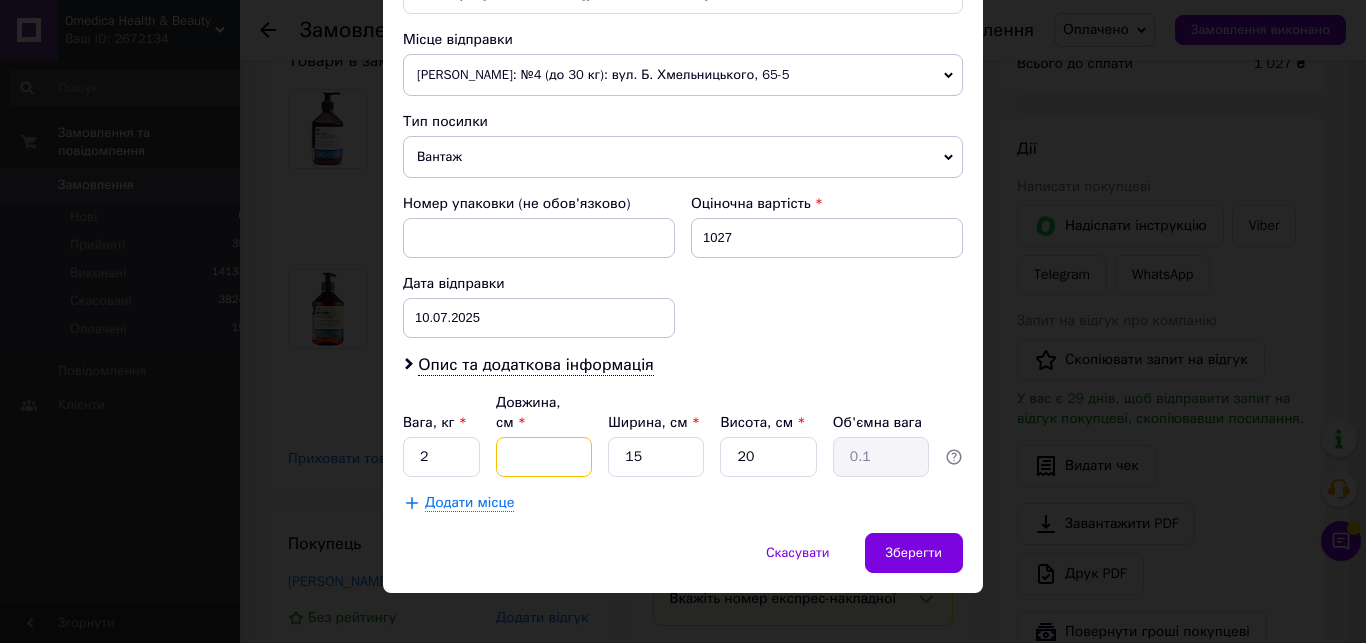 type 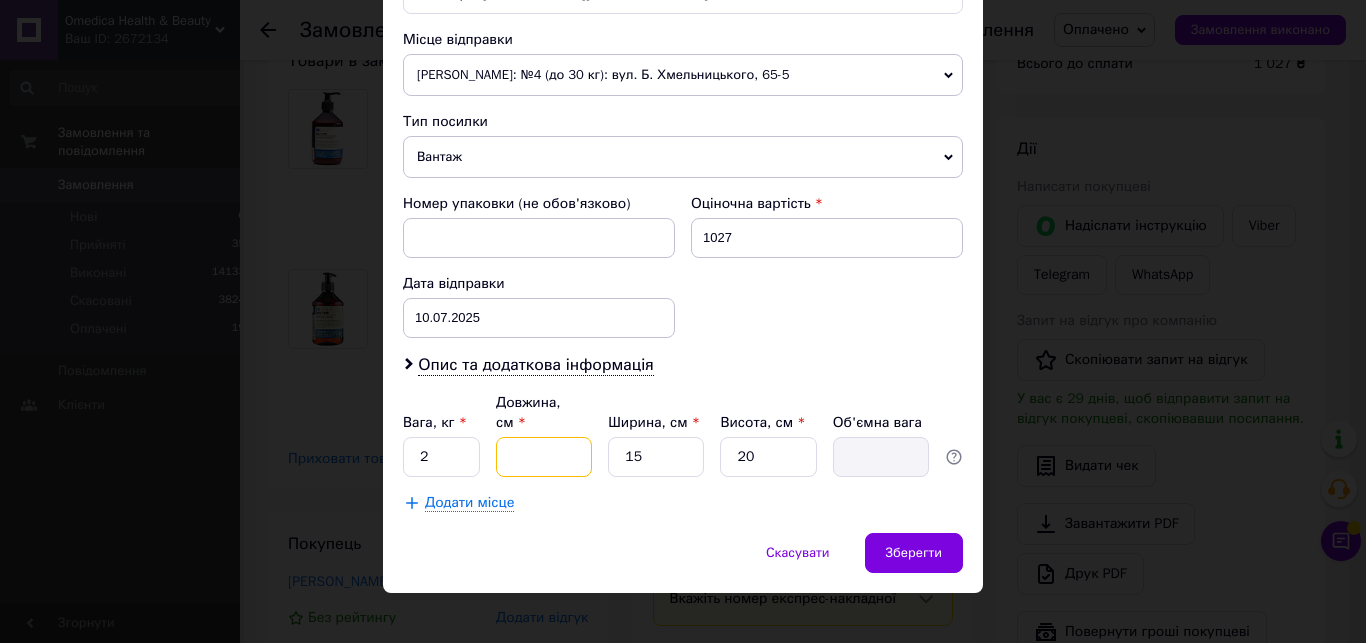 type on "2" 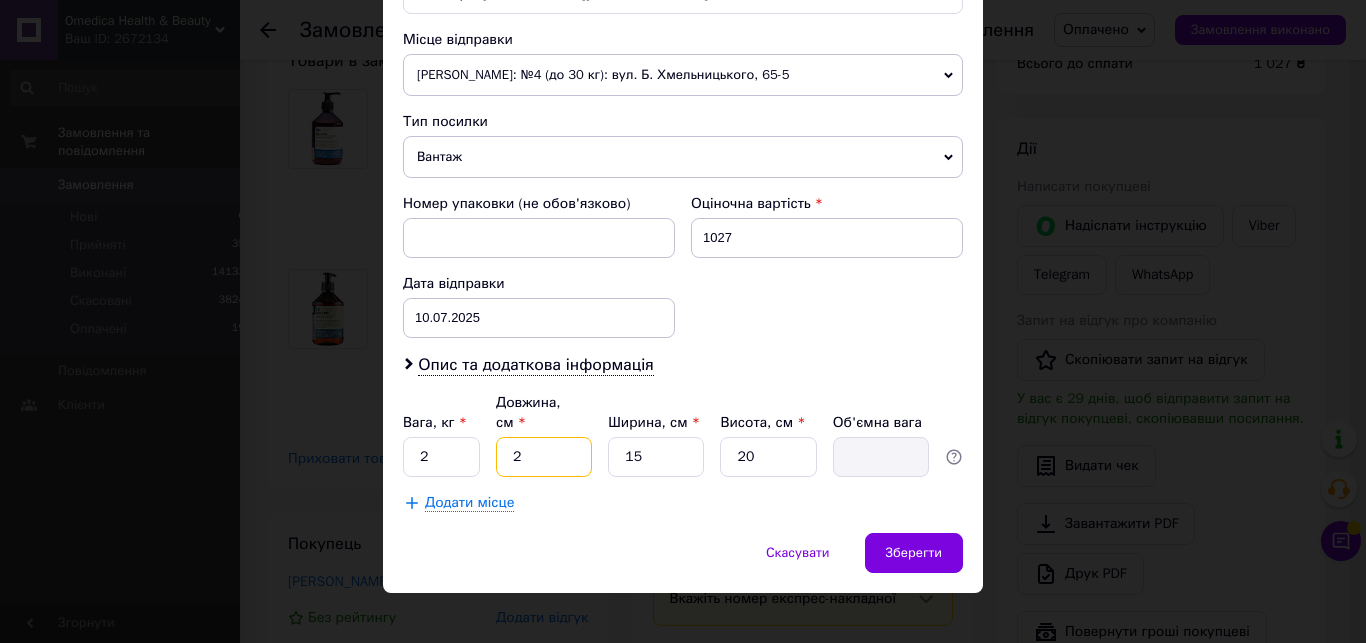 type on "0.15" 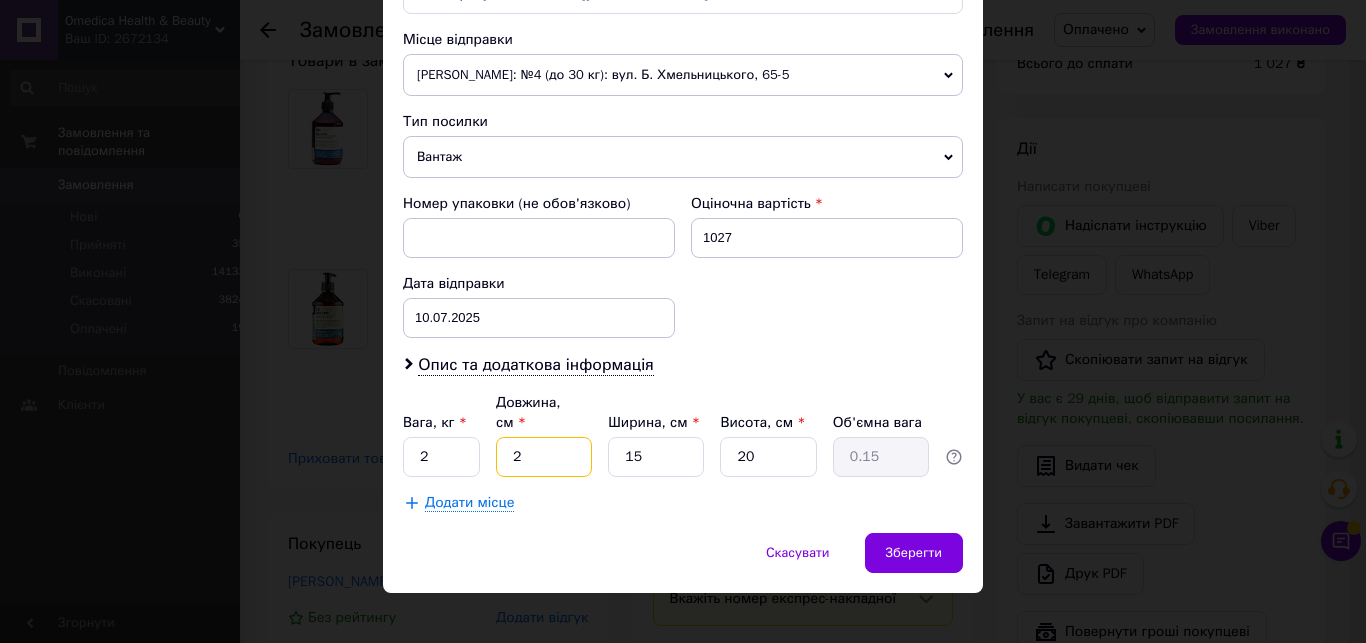 type on "20" 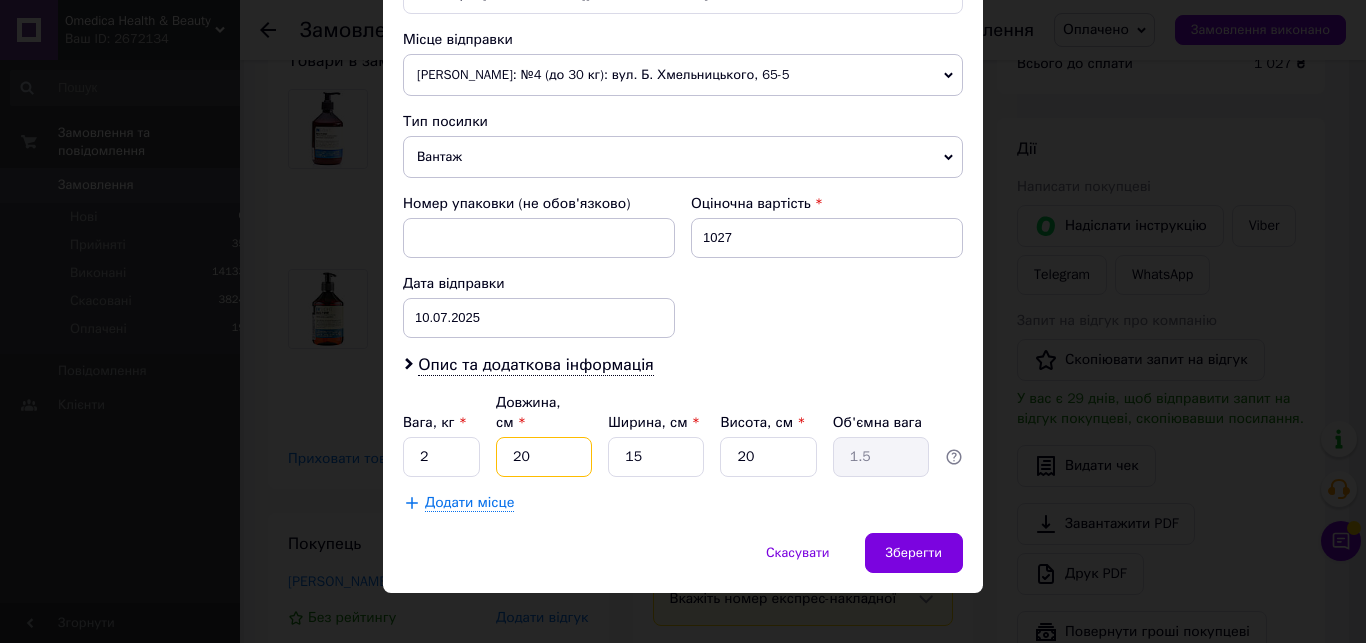 type on "20" 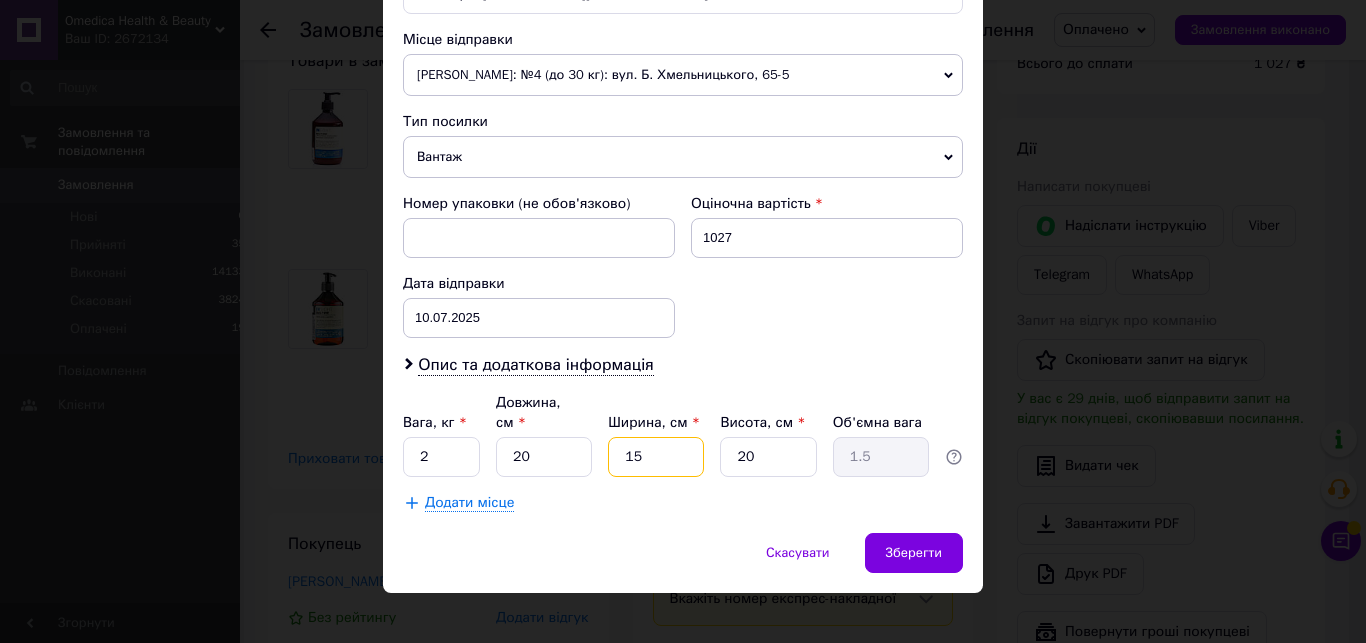 click on "15" at bounding box center (656, 457) 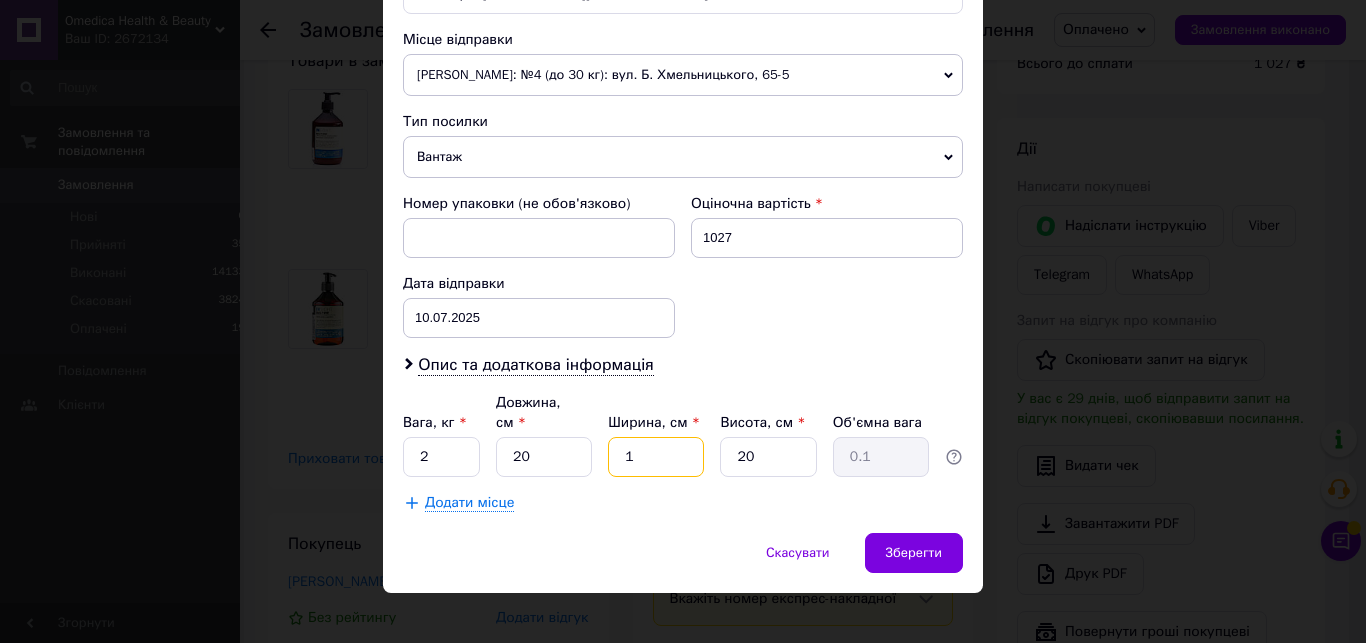type 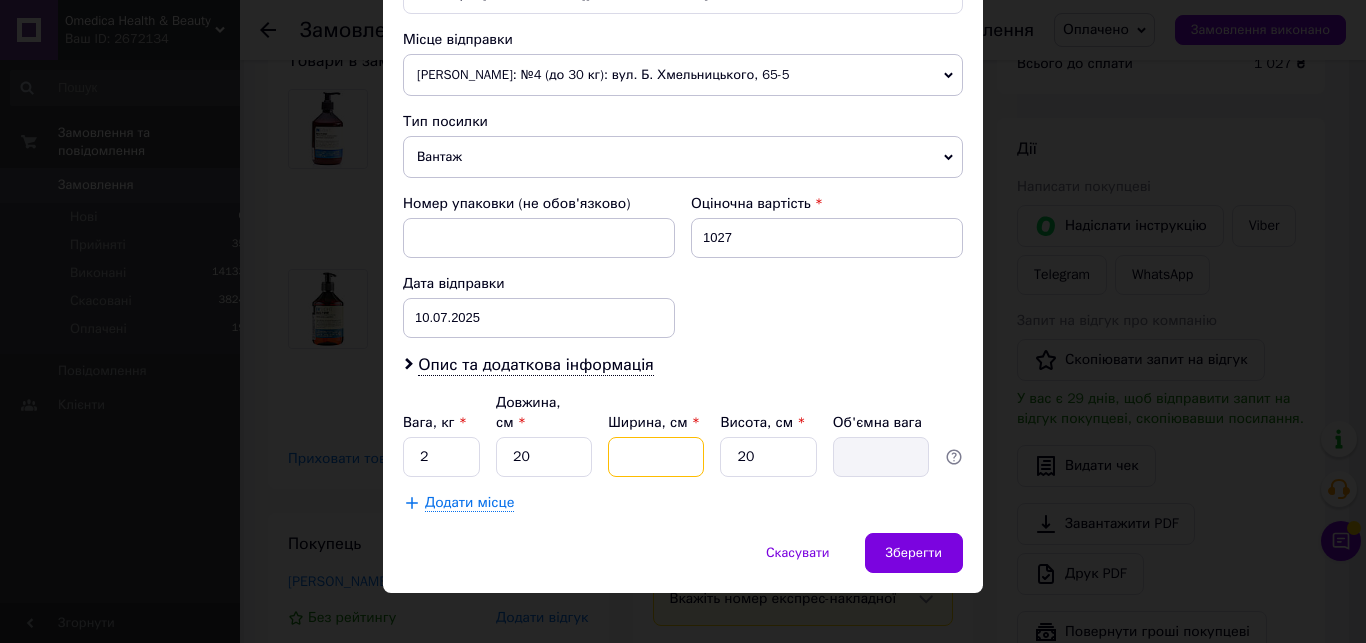 type on "2" 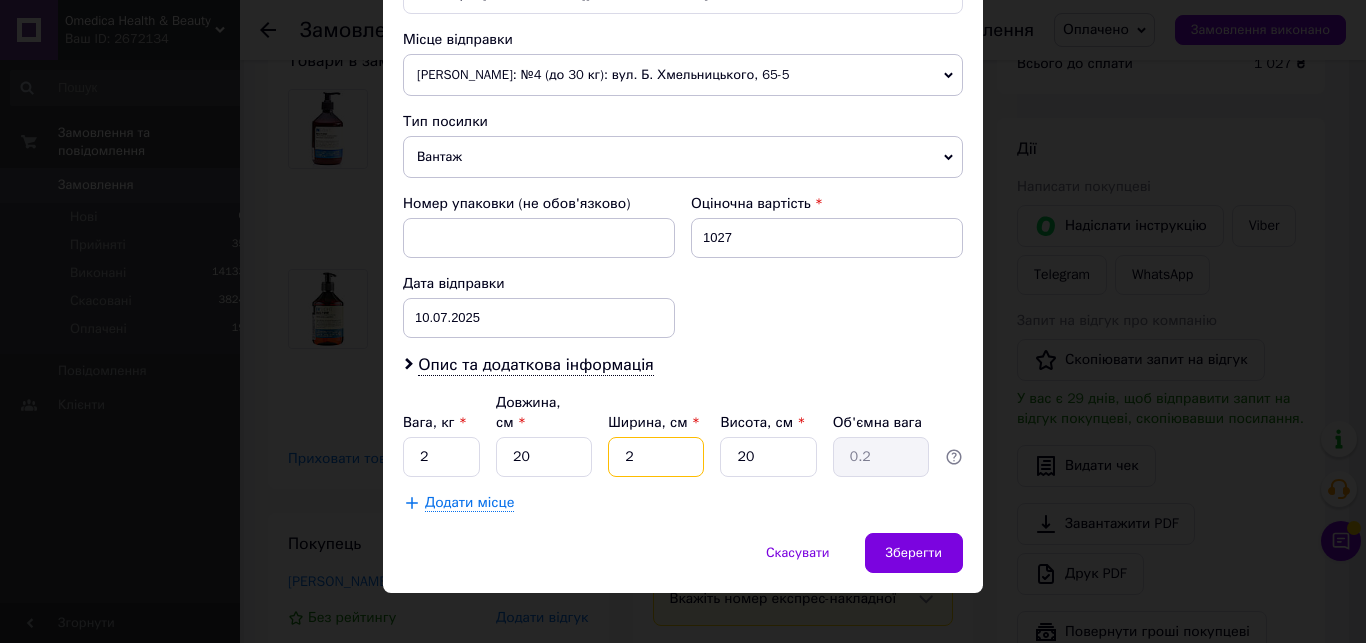type on "20" 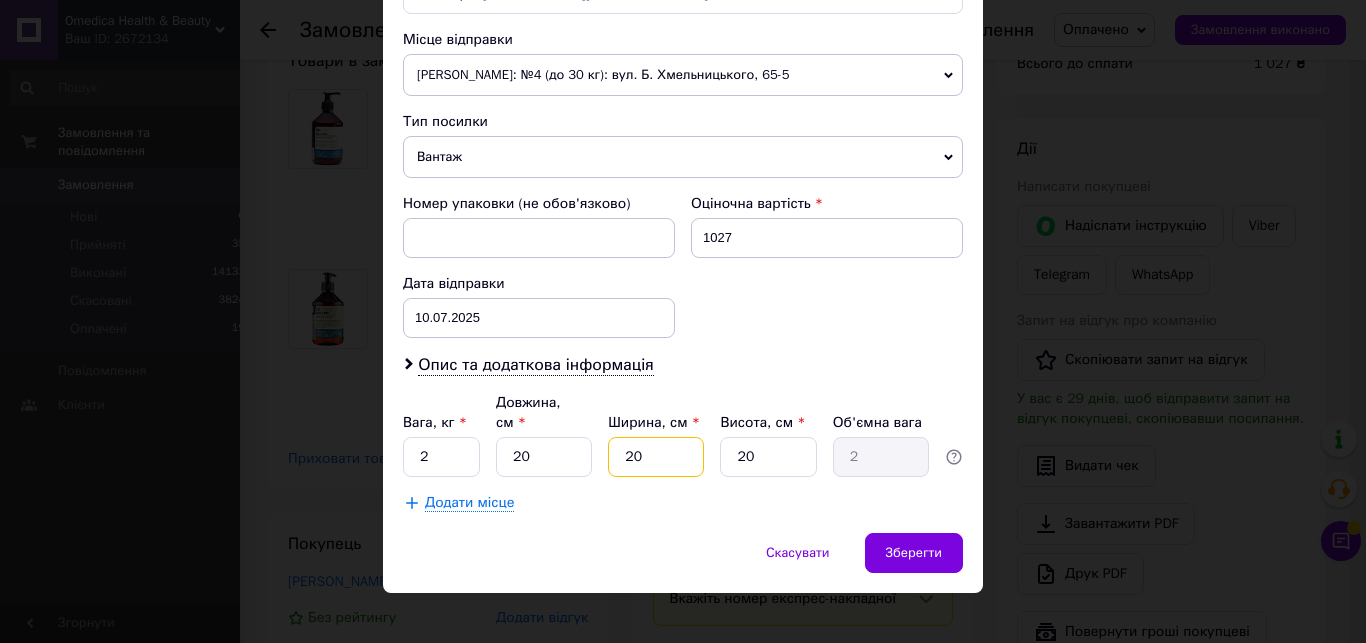 type on "20" 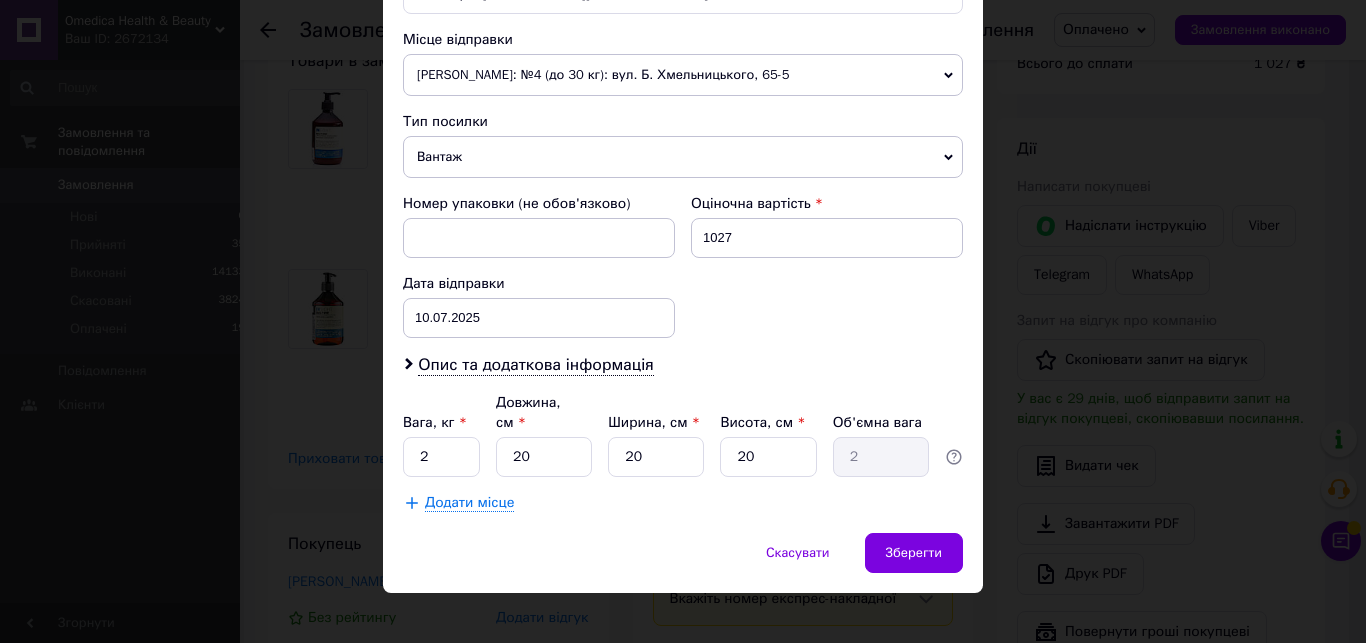 click on "Шептицький: №4 (до 30 кг): вул. Б. Хмельницького, 65-5" at bounding box center [683, 75] 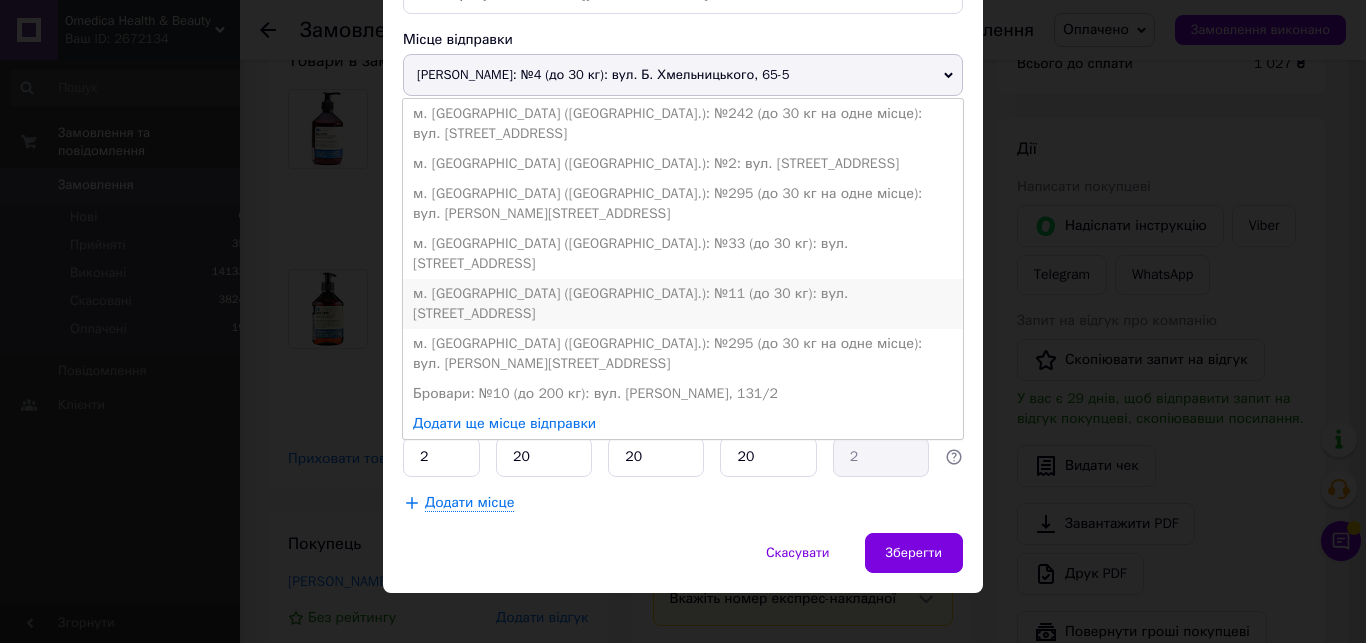 click on "м. Львів (Львівська обл.): №11 (до 30 кг): вул. Городоцька, 120" at bounding box center [683, 304] 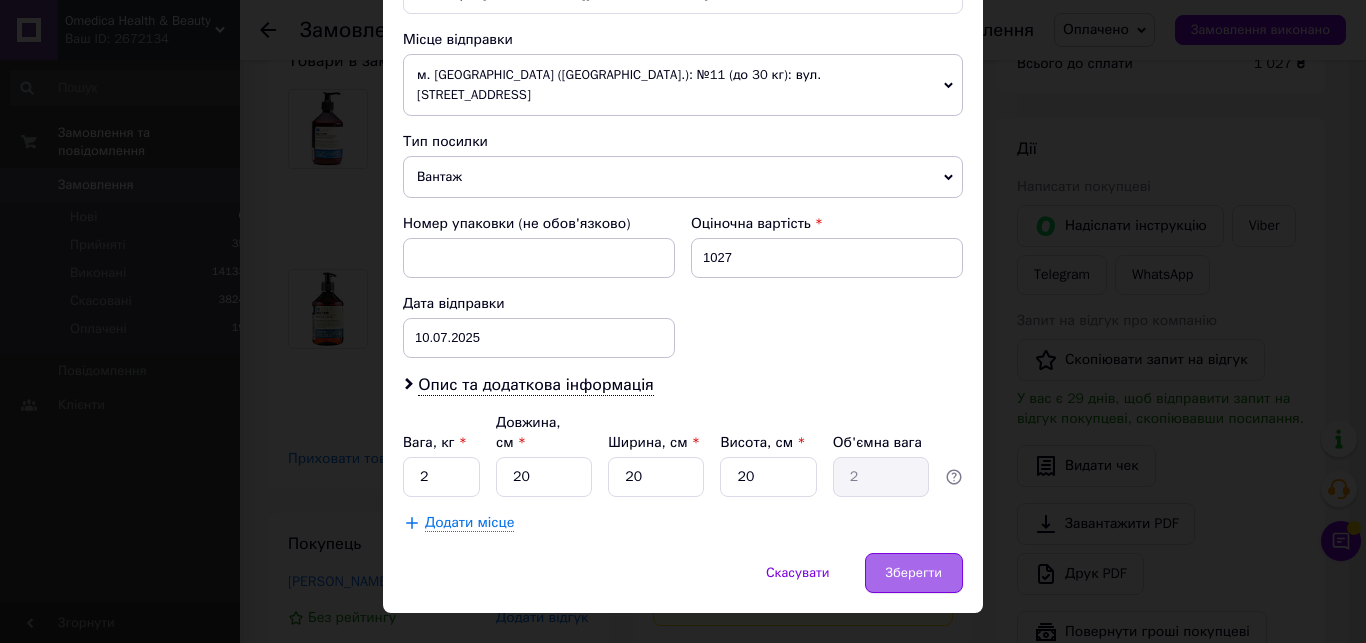 click on "Зберегти" at bounding box center [914, 573] 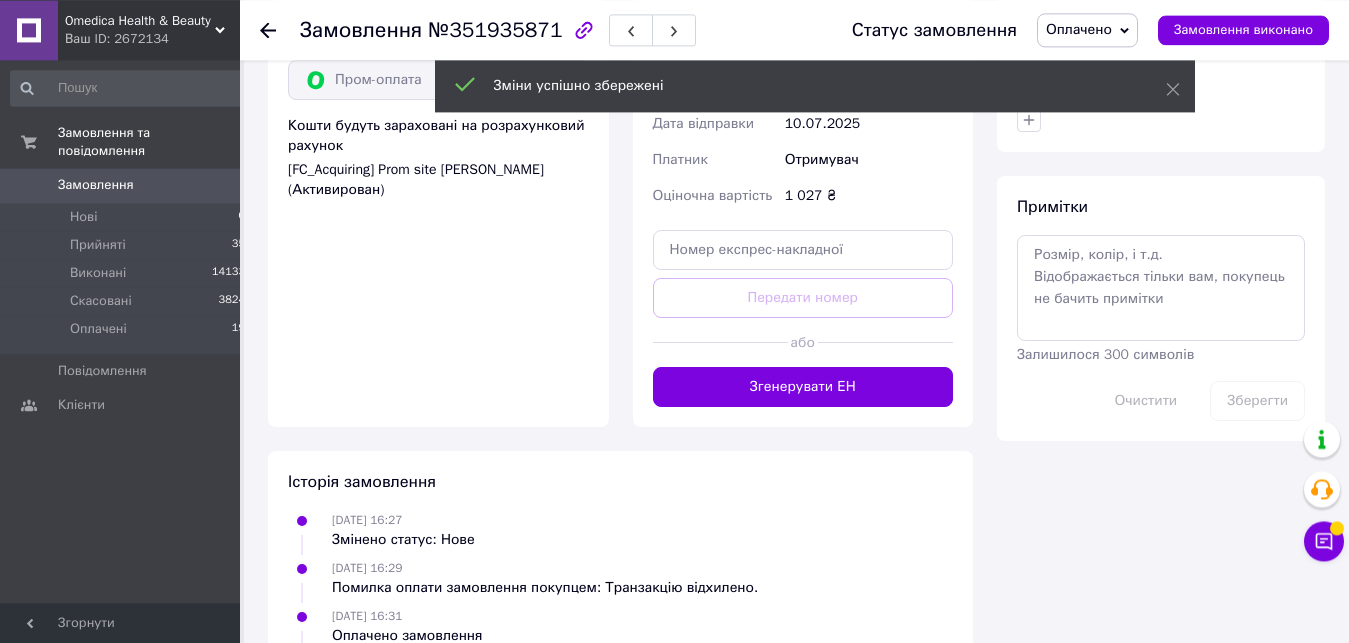 scroll, scrollTop: 1020, scrollLeft: 0, axis: vertical 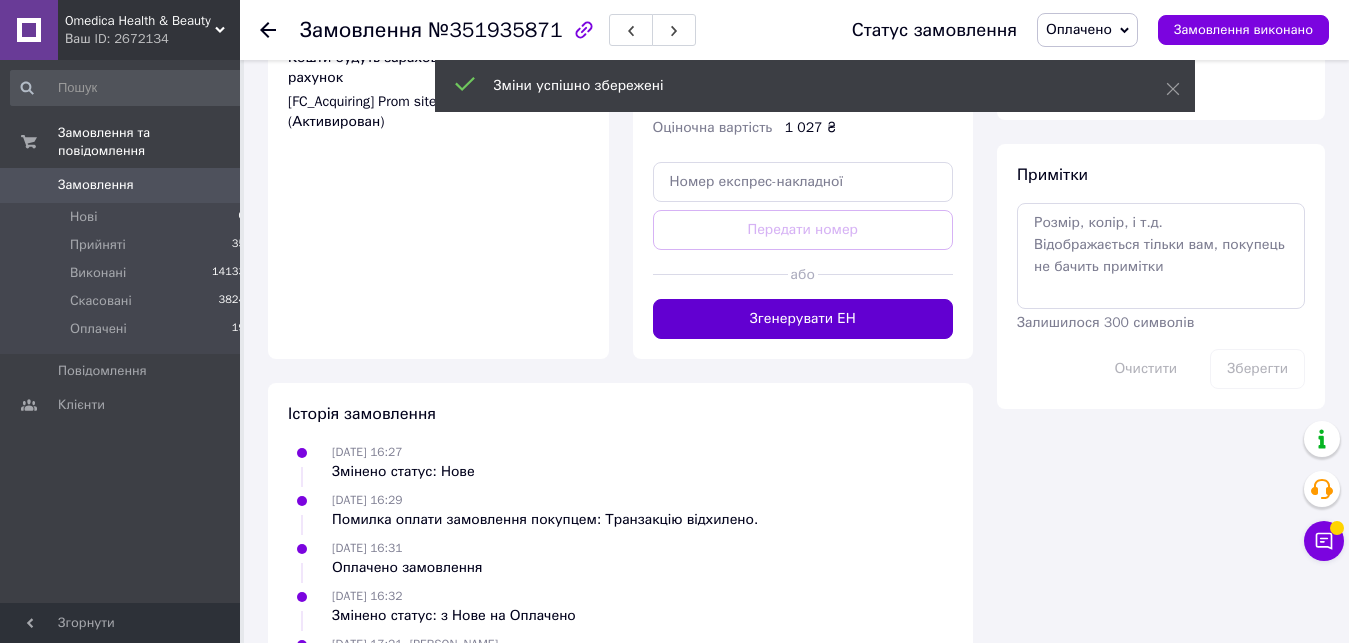 click on "Згенерувати ЕН" at bounding box center [803, 319] 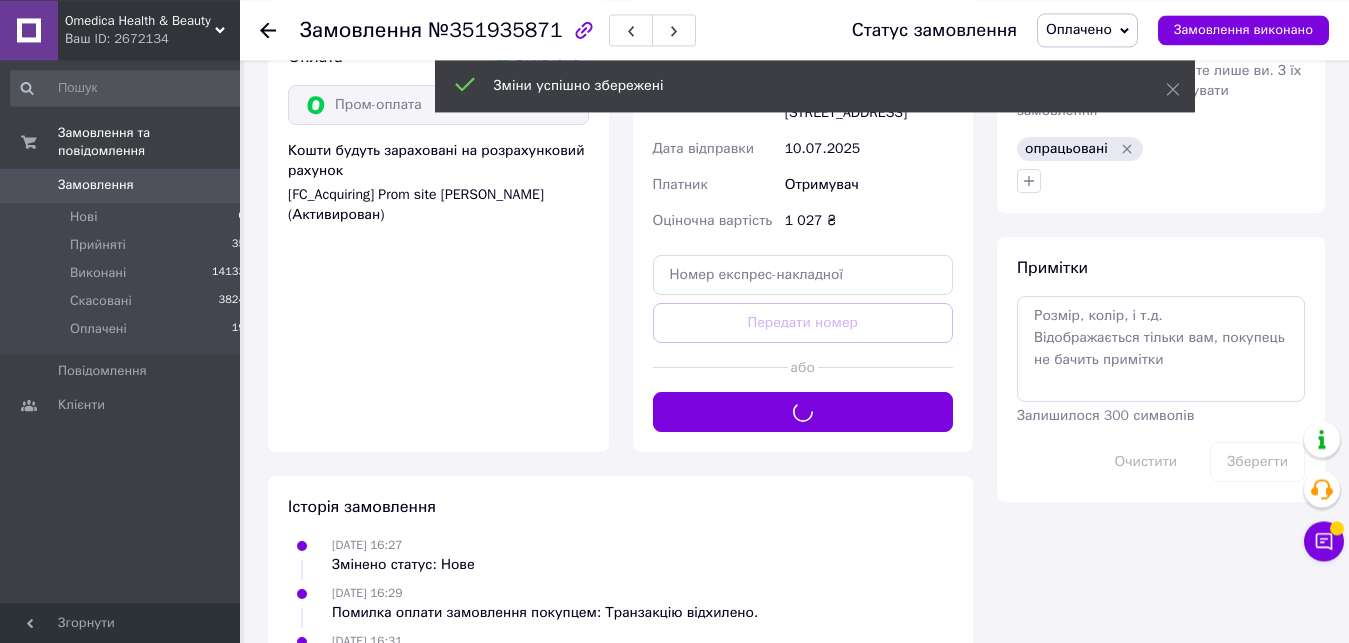 scroll, scrollTop: 816, scrollLeft: 0, axis: vertical 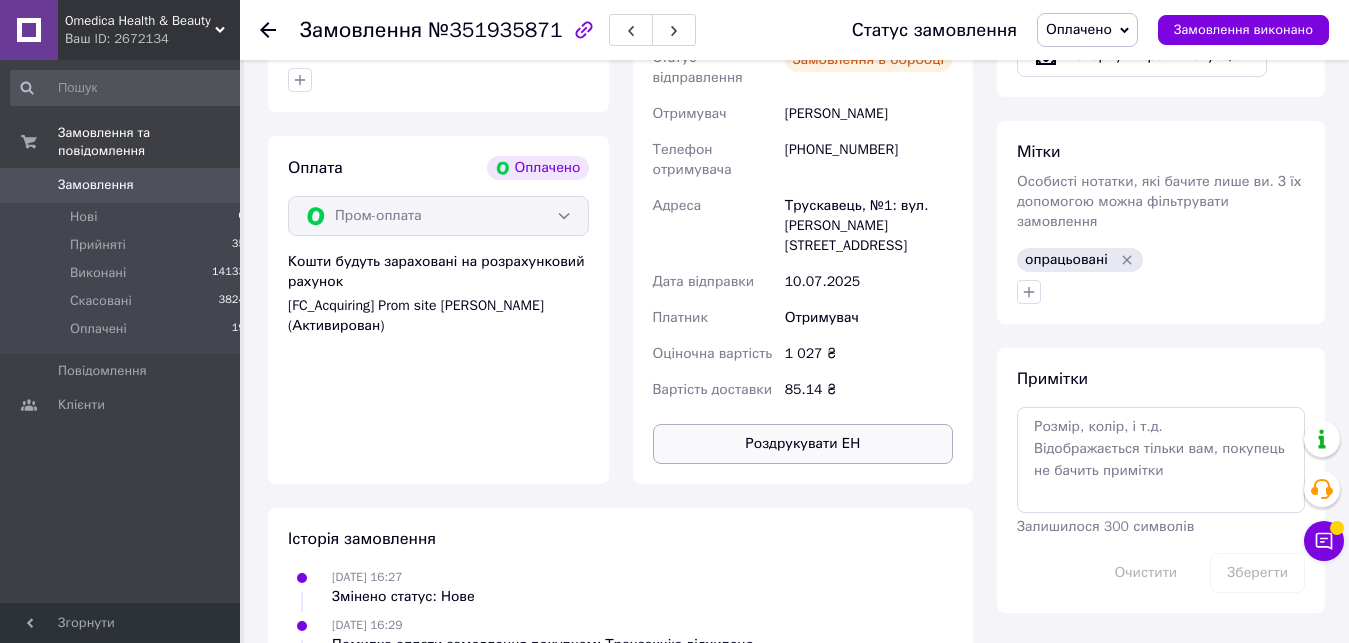 click on "Роздрукувати ЕН" at bounding box center (803, 444) 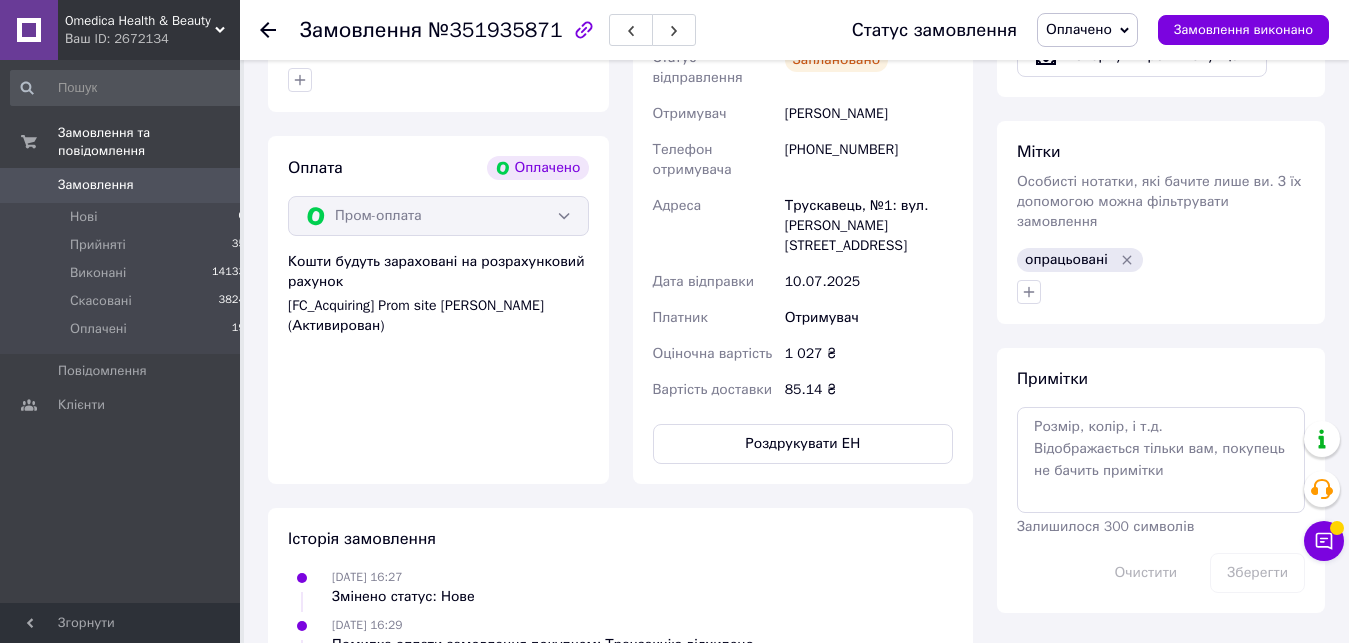 click on "Трускавець, №1: вул. [PERSON_NAME][STREET_ADDRESS]" at bounding box center (869, 226) 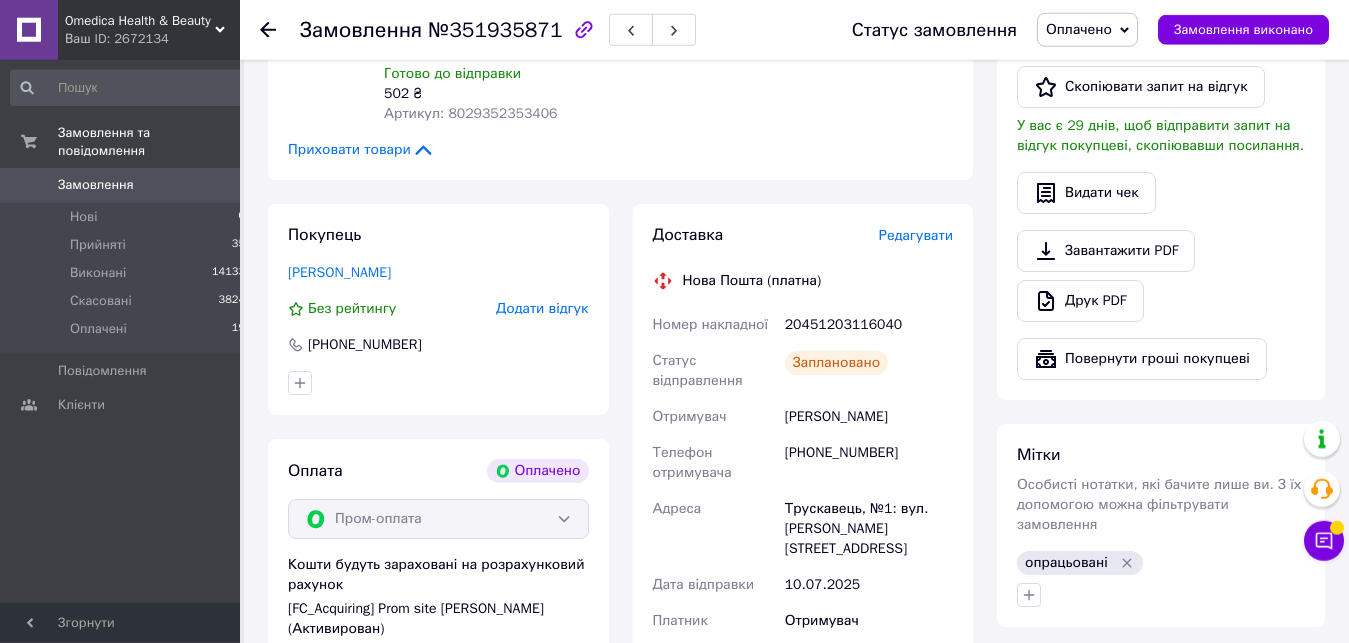 scroll, scrollTop: 510, scrollLeft: 0, axis: vertical 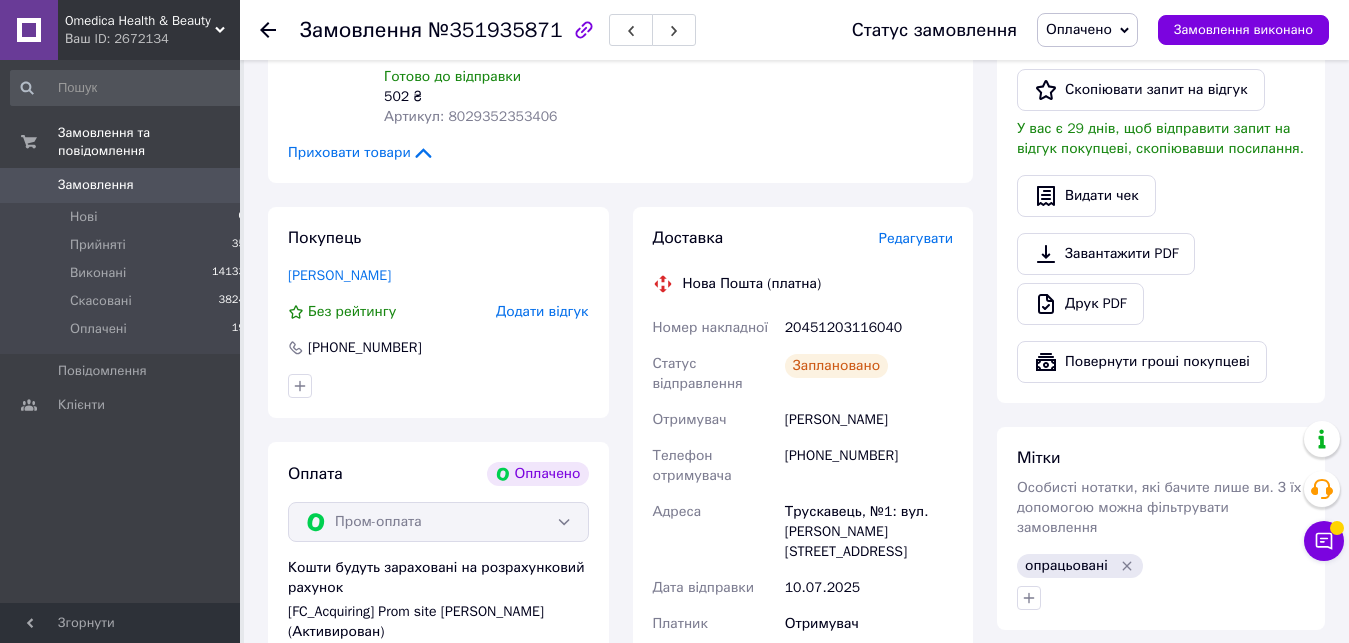 click on "20451203116040" at bounding box center (869, 328) 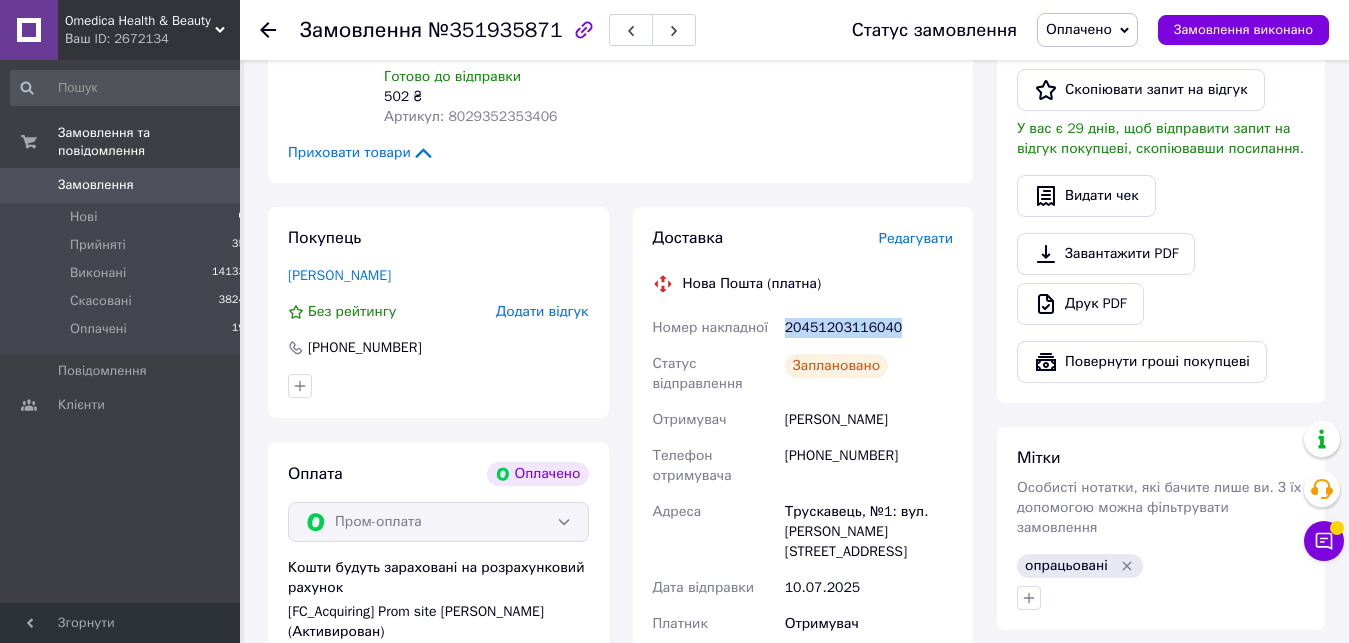 click on "20451203116040" at bounding box center [869, 328] 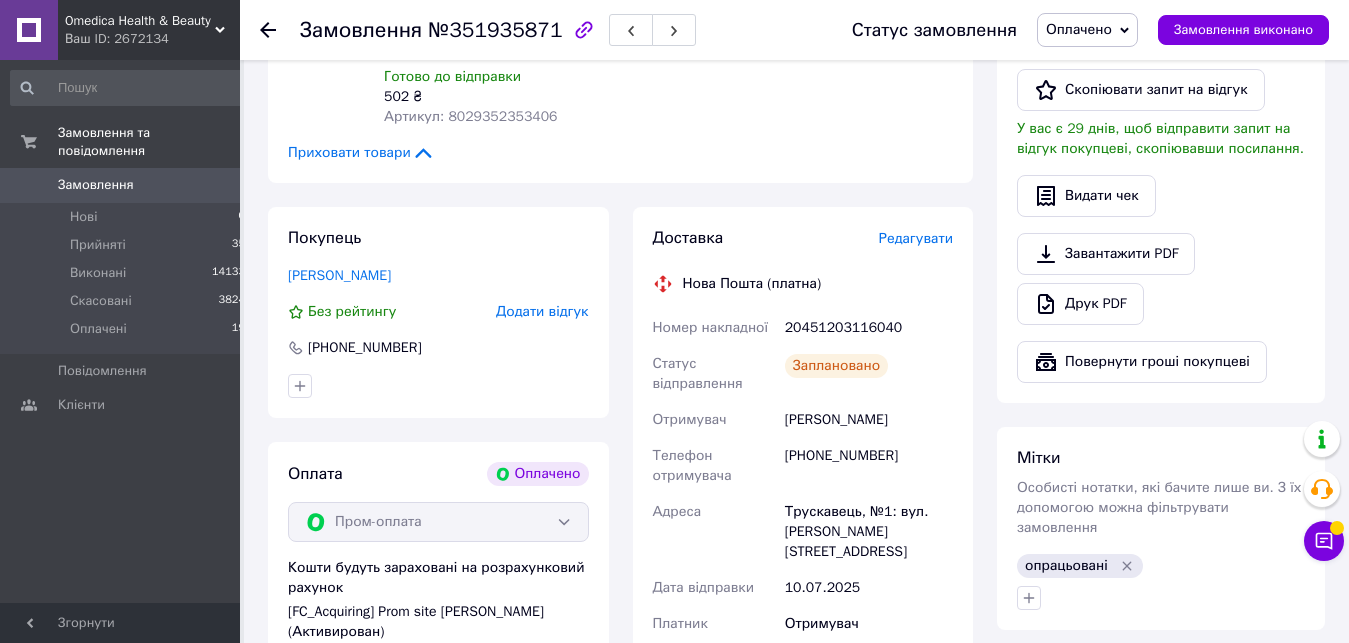 click on "Статус відправлення" at bounding box center [715, 374] 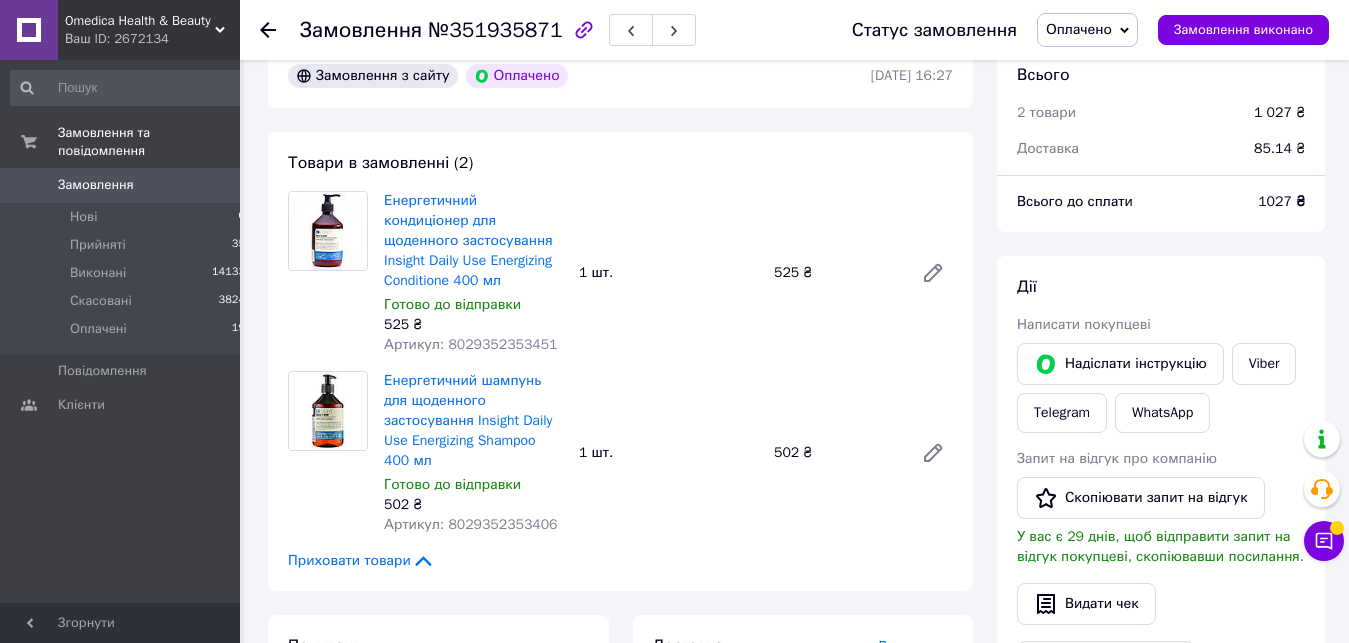 click on "Замовлення та повідомлення Замовлення 0 Нові 0 Прийняті 35 Виконані 14133 Скасовані 3824 Оплачені 19 Повідомлення 0 Клієнти" at bounding box center (128, 340) 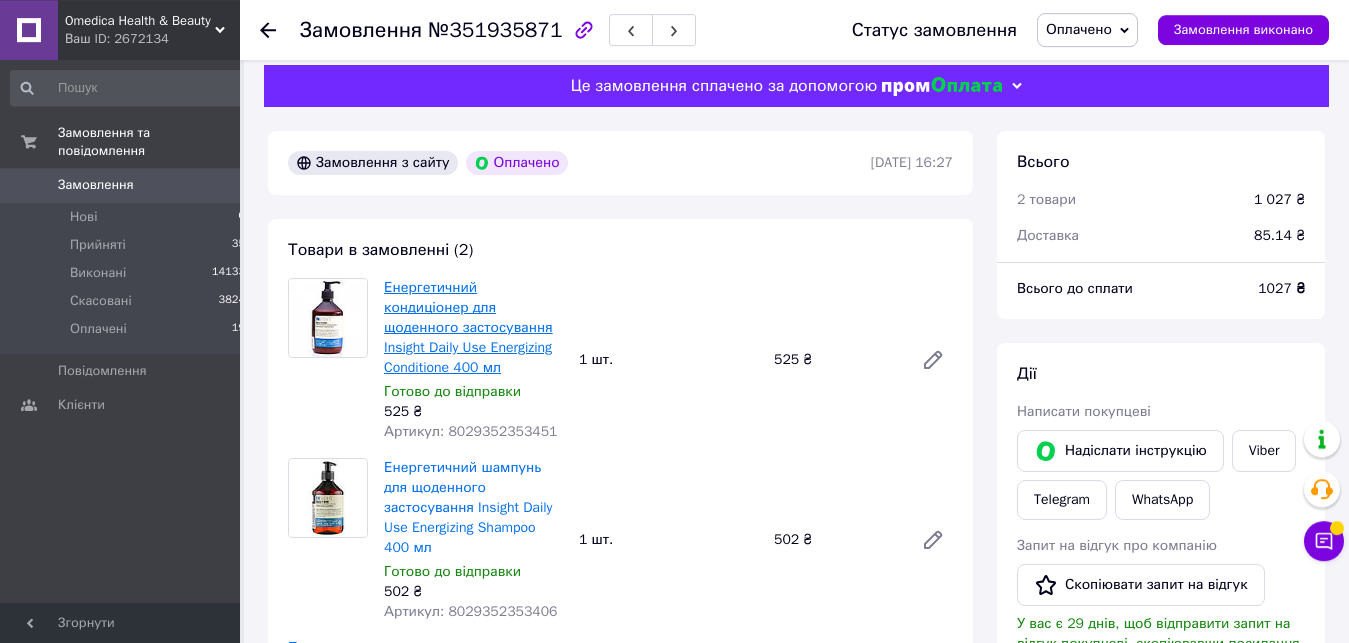 scroll, scrollTop: 0, scrollLeft: 0, axis: both 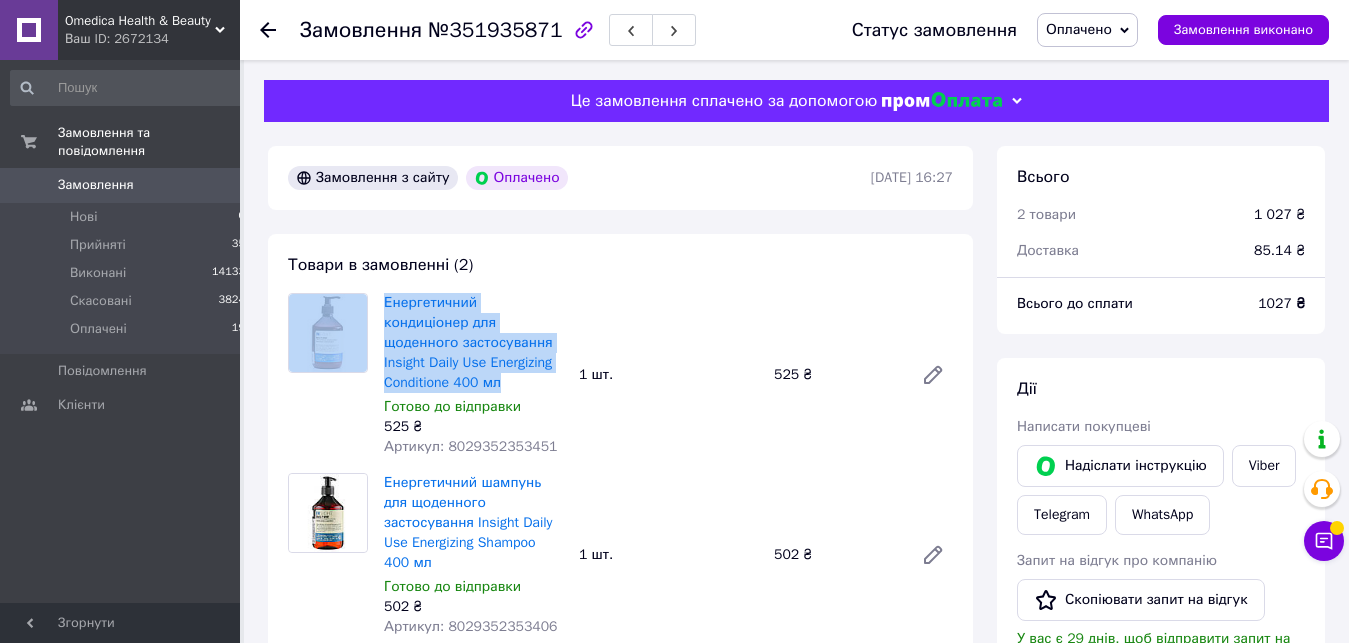 drag, startPoint x: 451, startPoint y: 387, endPoint x: 369, endPoint y: 316, distance: 108.46658 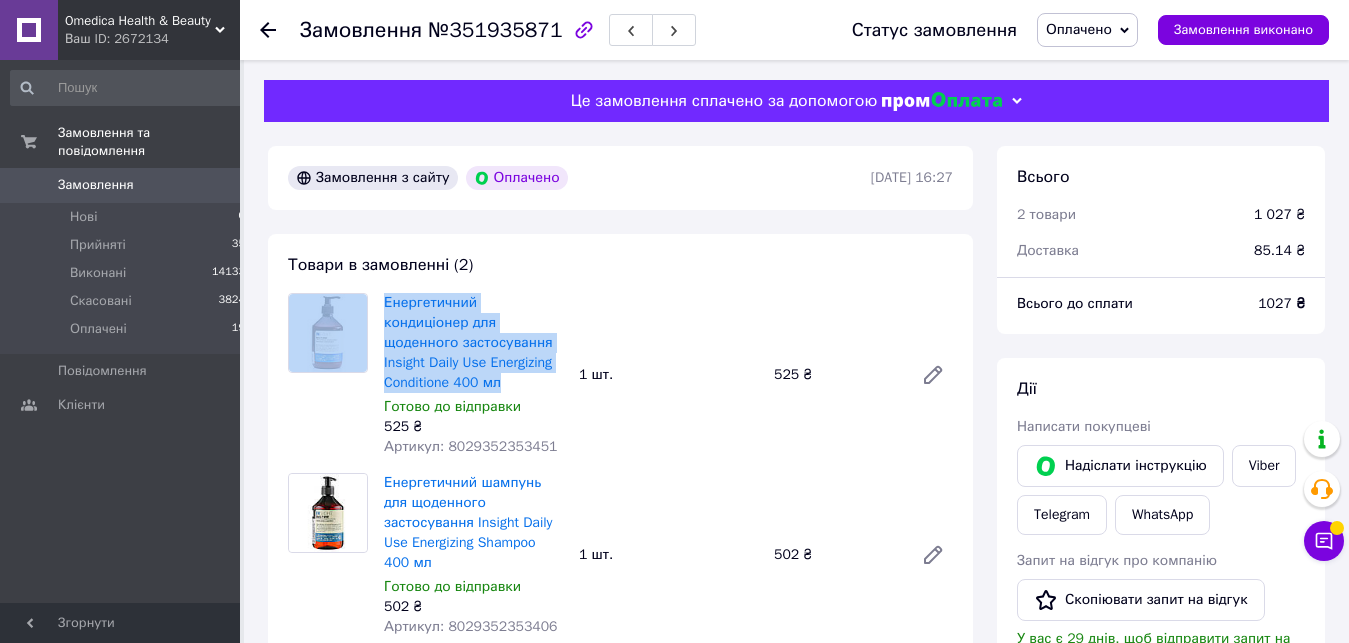 click on "Енергетичний кондиціонер для щоденного застосування Insight Daily Use Energizing Conditione 400 мл Готово до відправки 525 ₴ Артикул: 8029352353451 1 шт. 525 ₴" at bounding box center (620, 375) 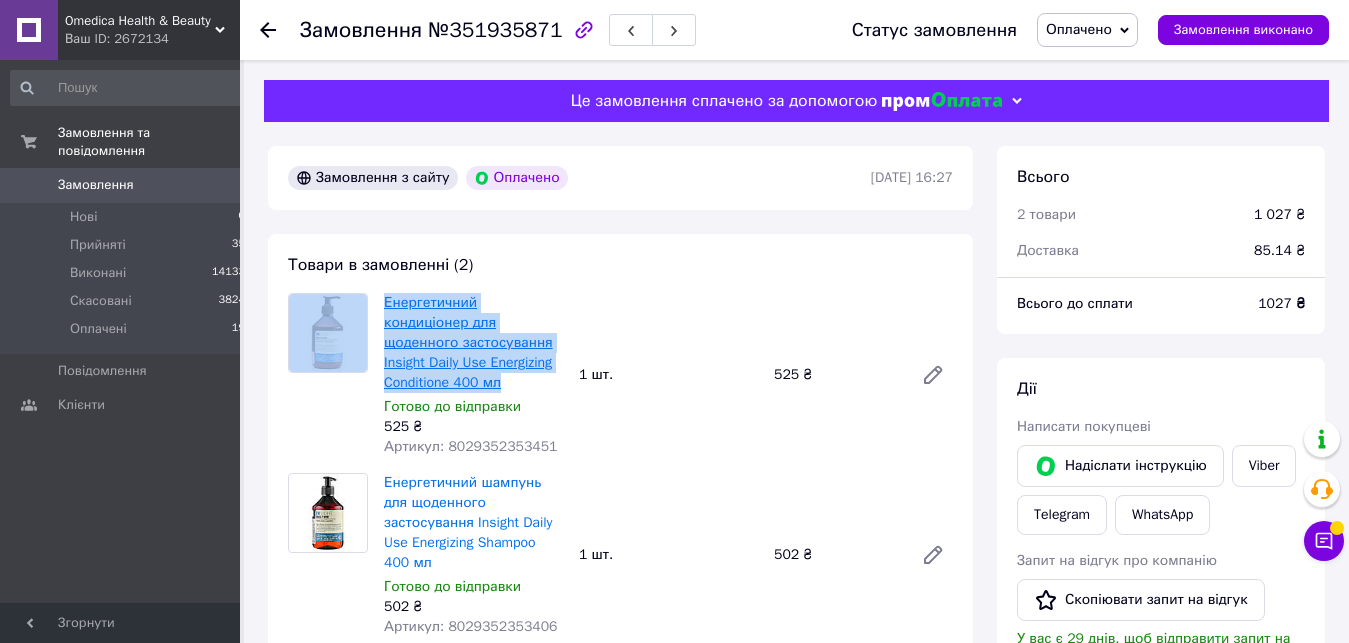 copy on "Енергетичний кондиціонер для щоденного застосування Insight Daily Use Energizing Conditione 400 мл" 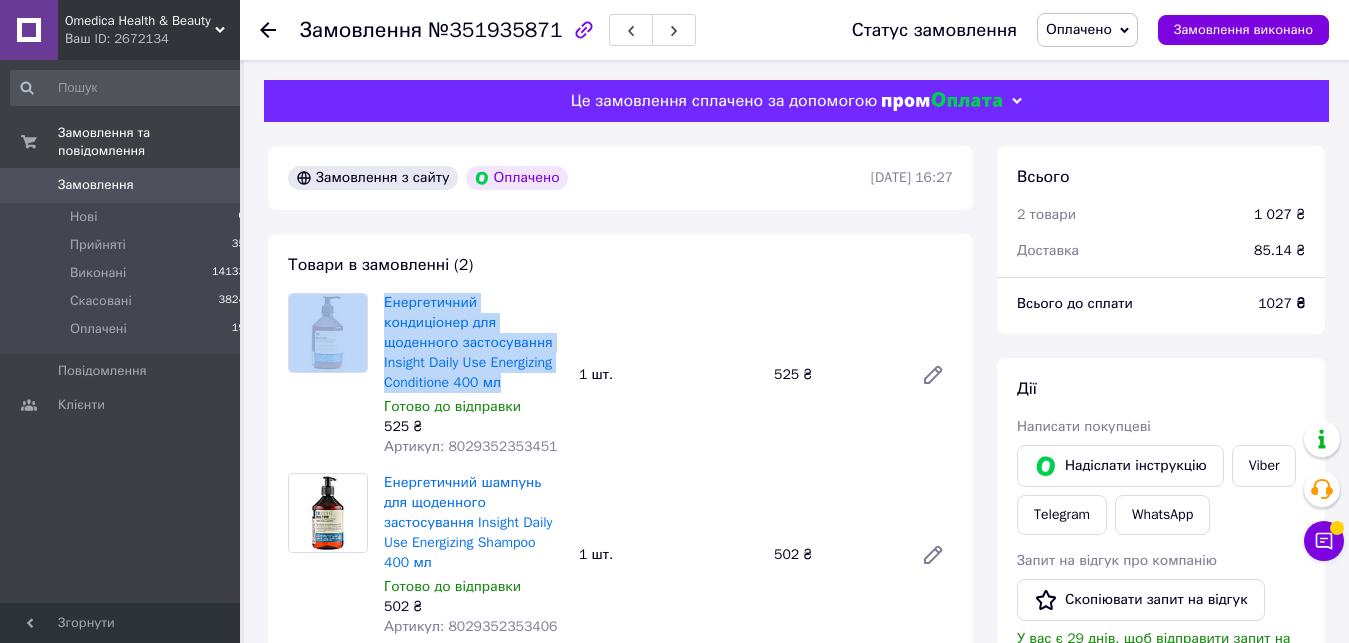 click on "Замовлення та повідомлення Замовлення 0 Нові 0 Прийняті 35 Виконані 14133 Скасовані 3824 Оплачені 19 Повідомлення 0 Клієнти" at bounding box center (128, 340) 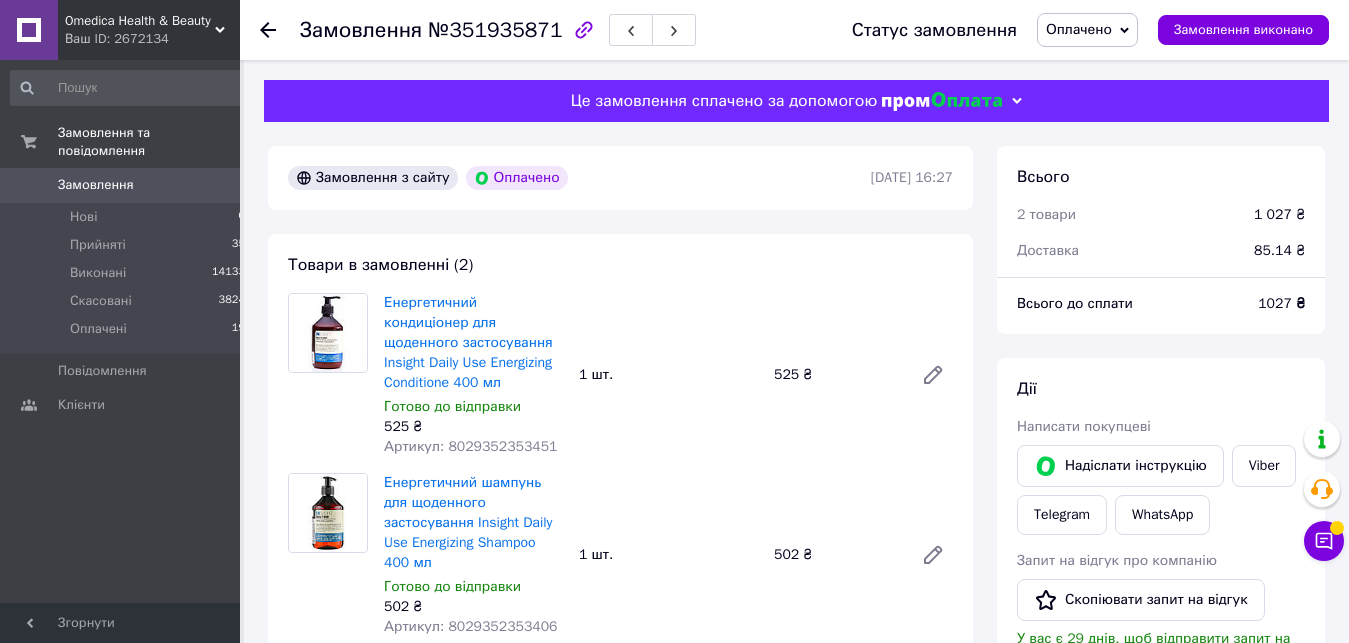 click on "Енергетичний шампунь для щоденного застосування Insight Daily Use Energizing Shampoo 400 мл Готово до відправки 502 ₴ Артикул: 8029352353406 1 шт. 502 ₴" at bounding box center (668, 555) 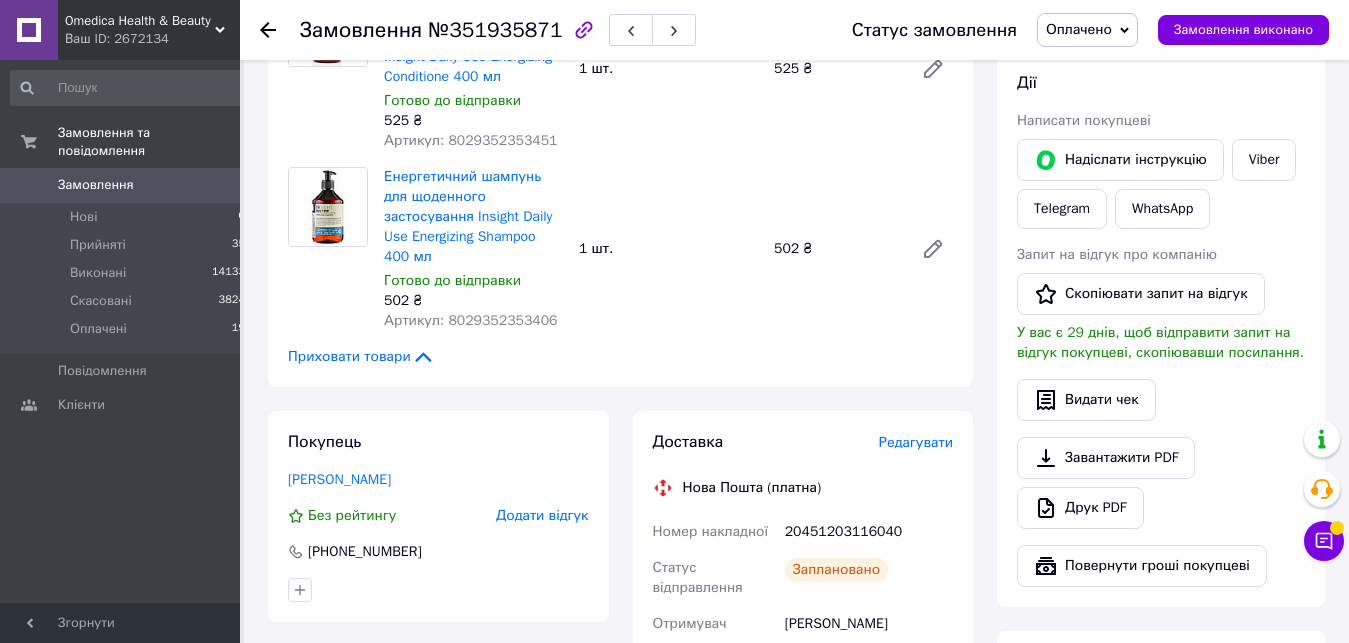 scroll, scrollTop: 0, scrollLeft: 0, axis: both 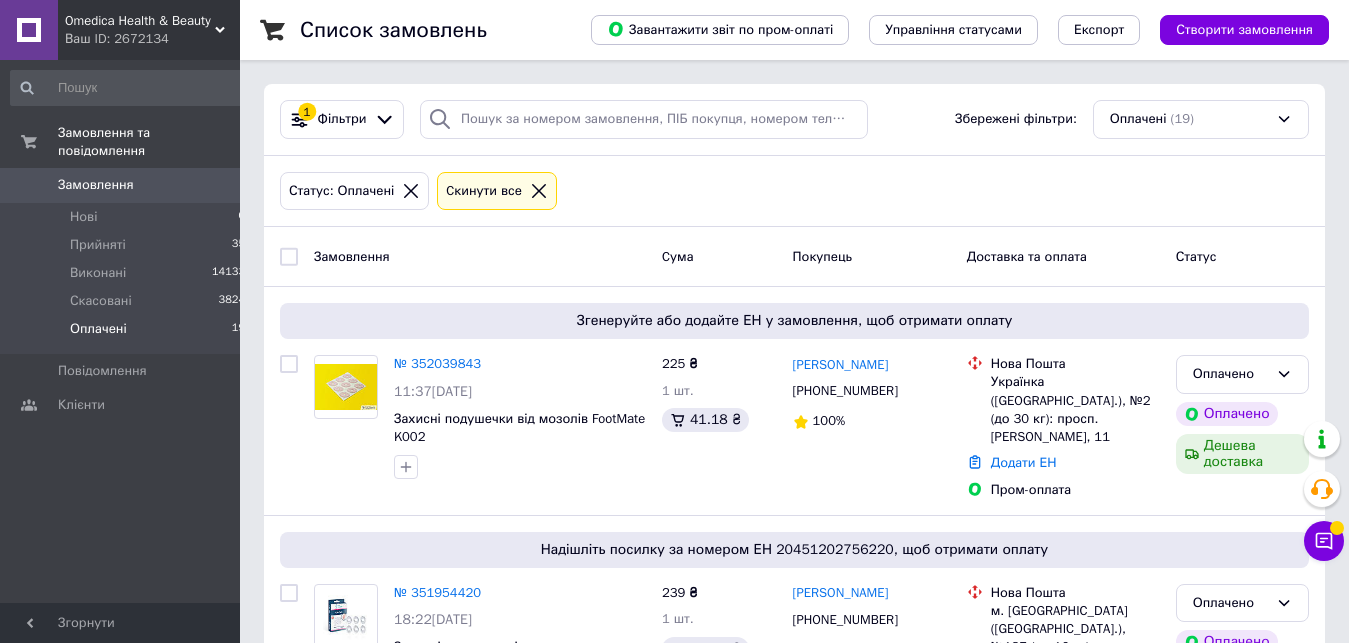 click on "Замовлення та повідомлення Замовлення 0 Нові 0 Прийняті 35 Виконані 14133 Скасовані 3824 Оплачені 19 Повідомлення 0 Клієнти" at bounding box center (128, 340) 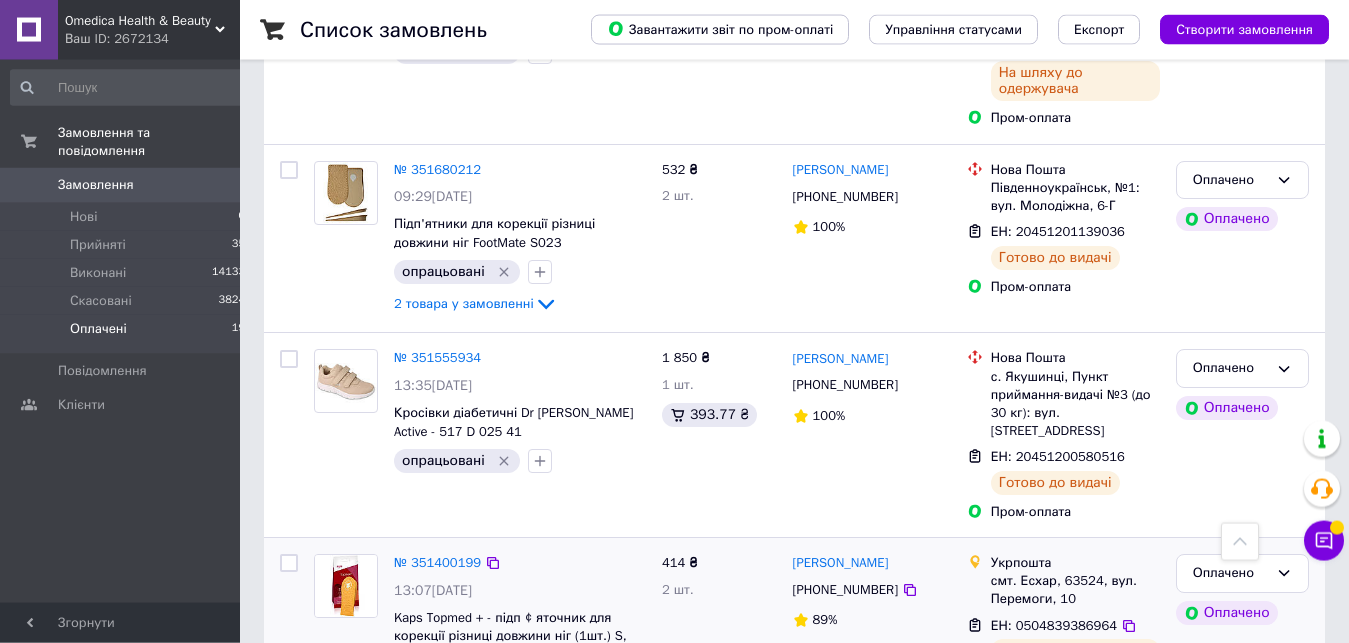 scroll, scrollTop: 3264, scrollLeft: 0, axis: vertical 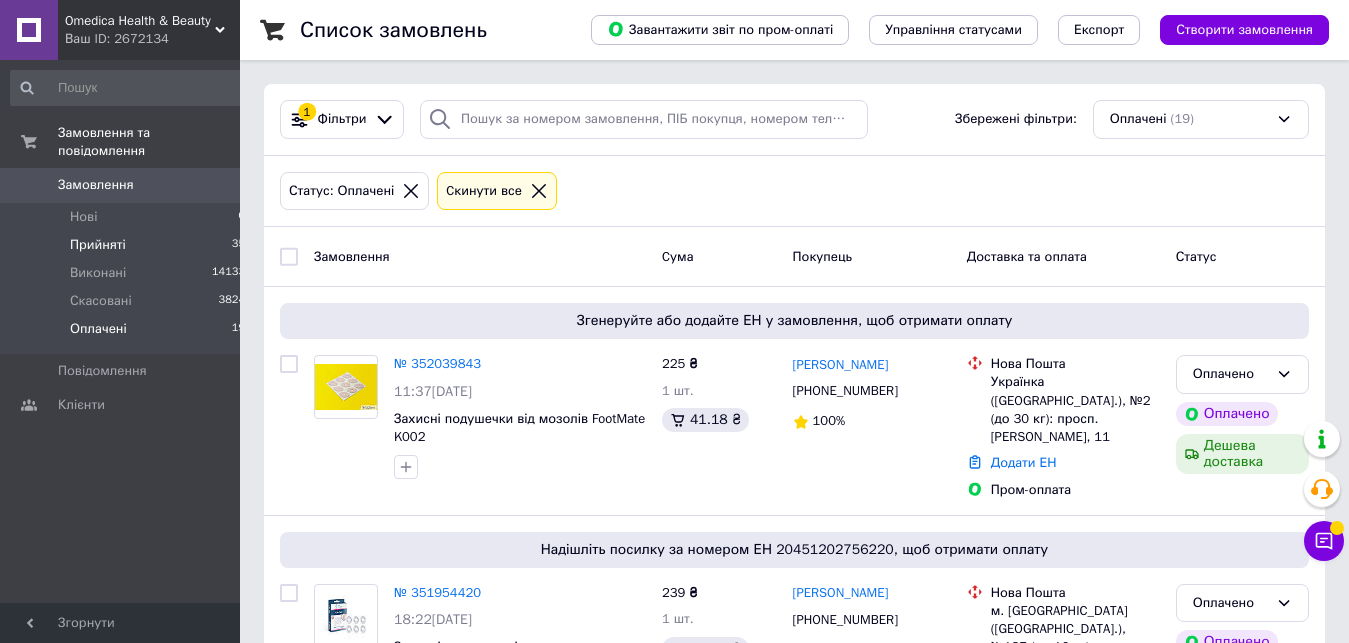 click on "Прийняті 35" at bounding box center (128, 245) 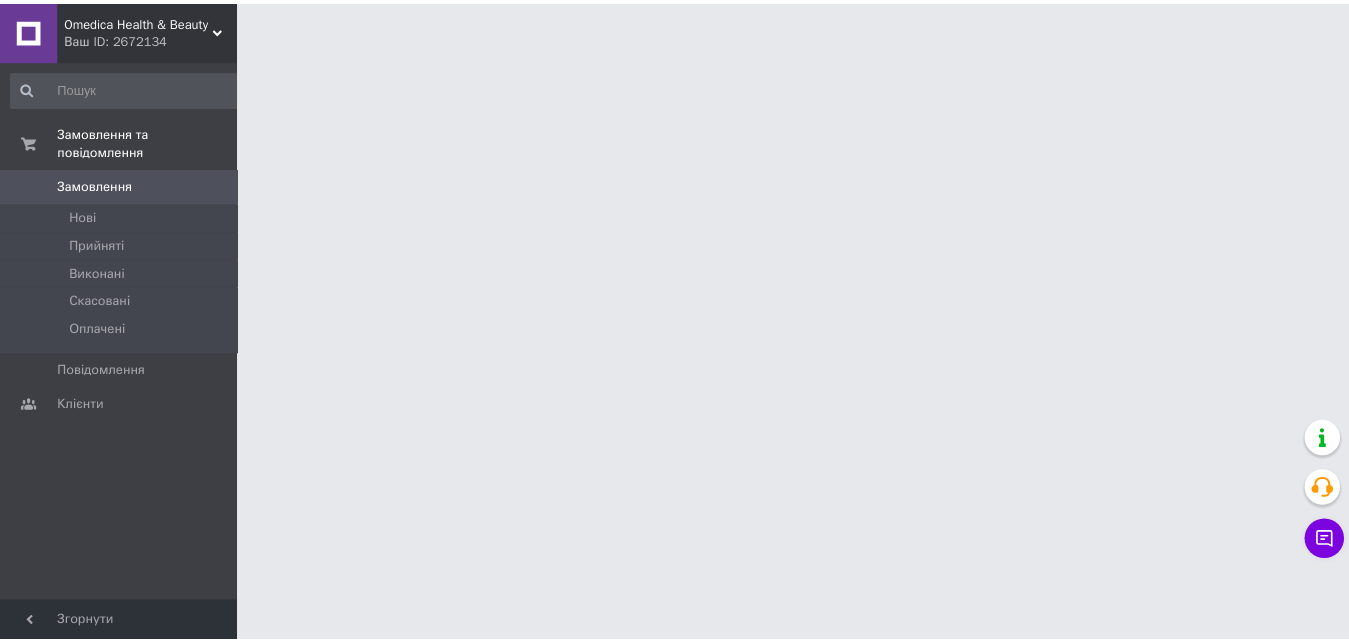 scroll, scrollTop: 0, scrollLeft: 0, axis: both 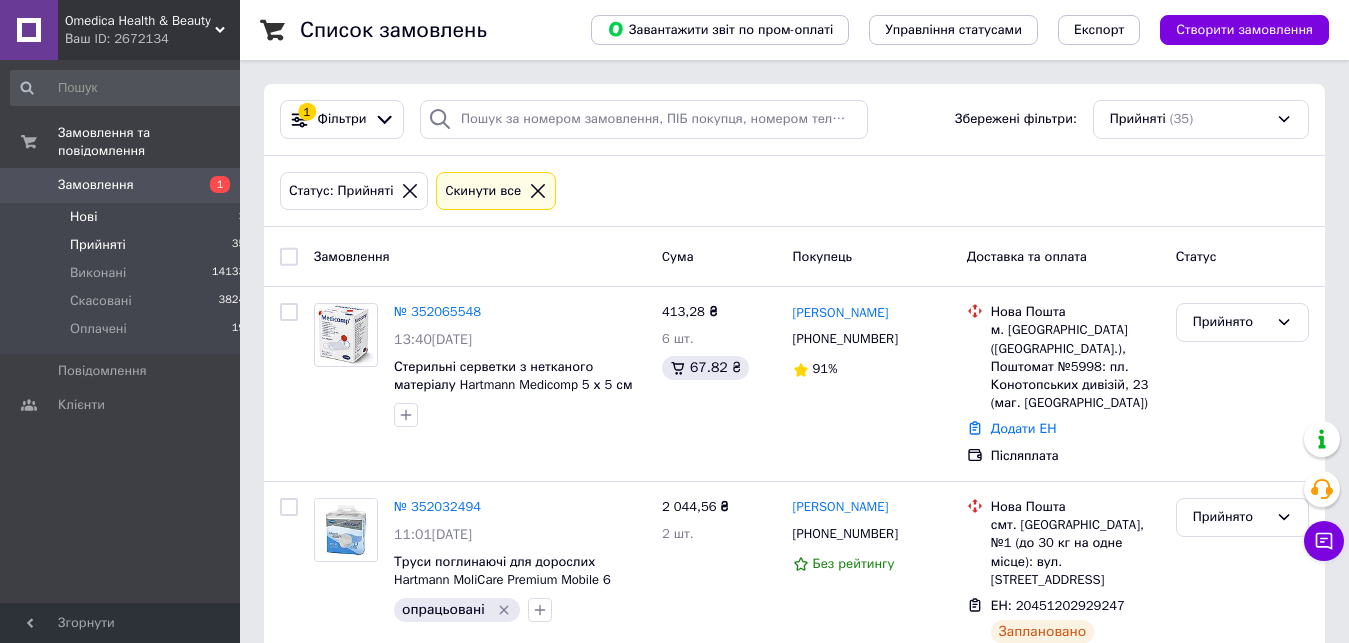 click on "Нові 1" at bounding box center [128, 217] 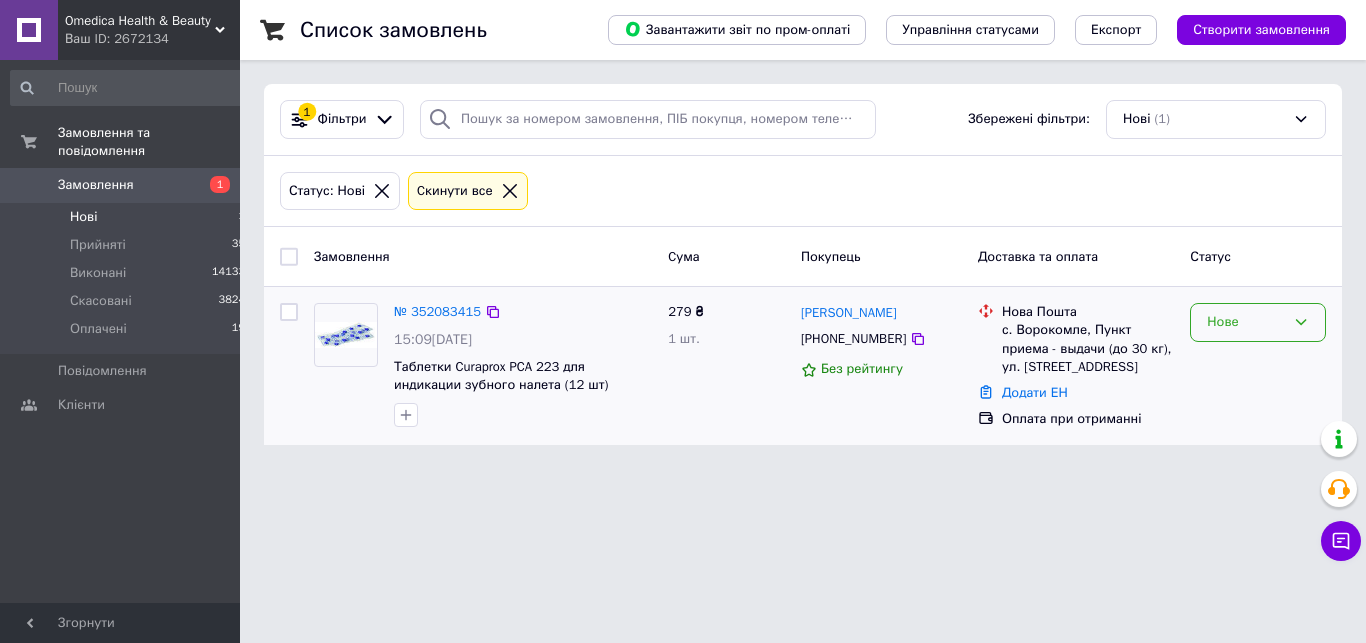 click on "Нове" at bounding box center [1258, 322] 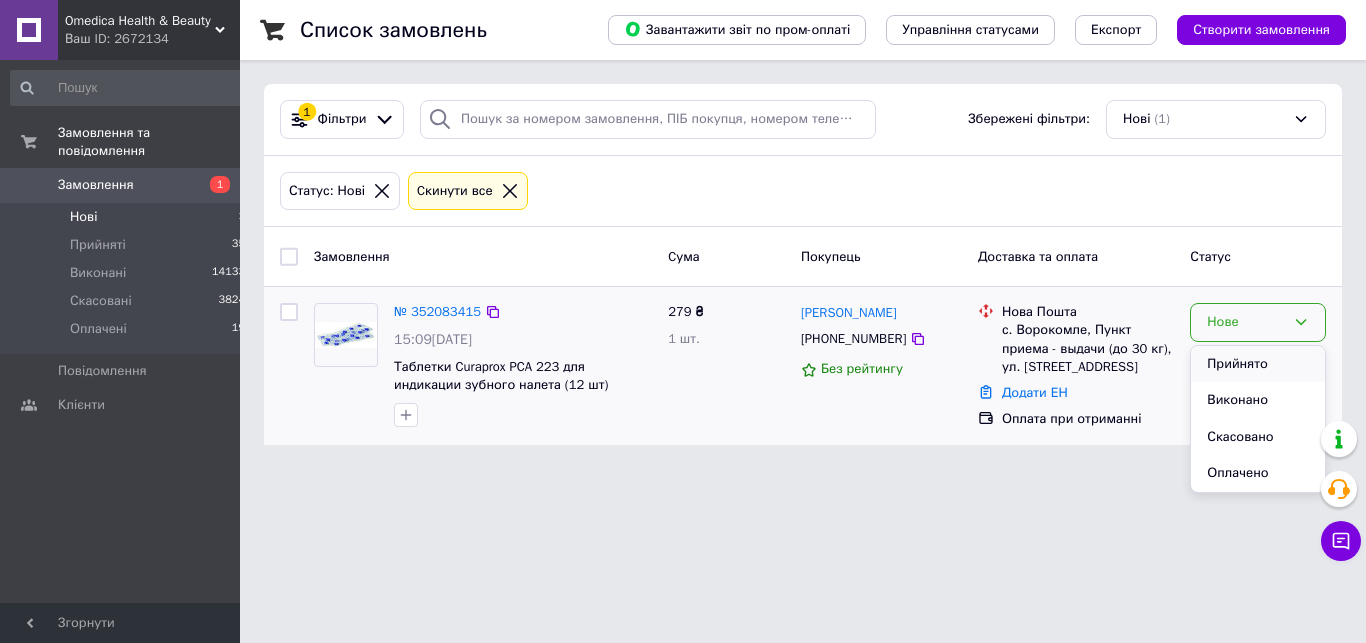 click on "Прийнято" at bounding box center [1258, 364] 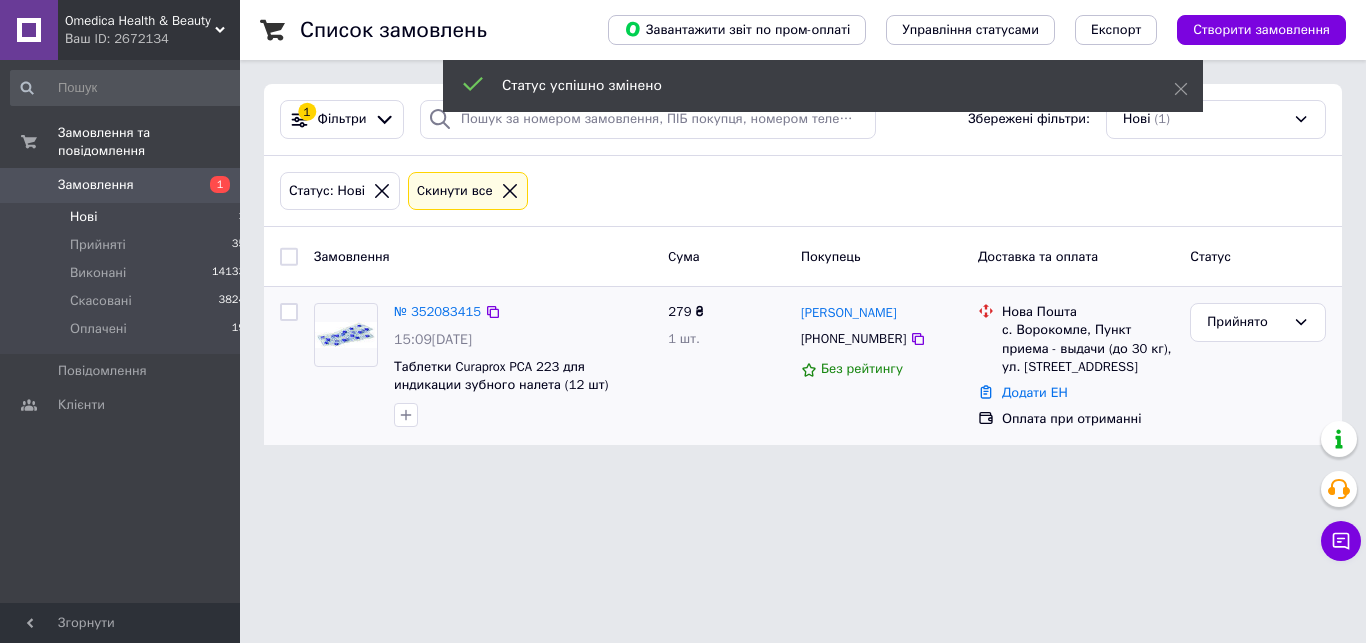 click 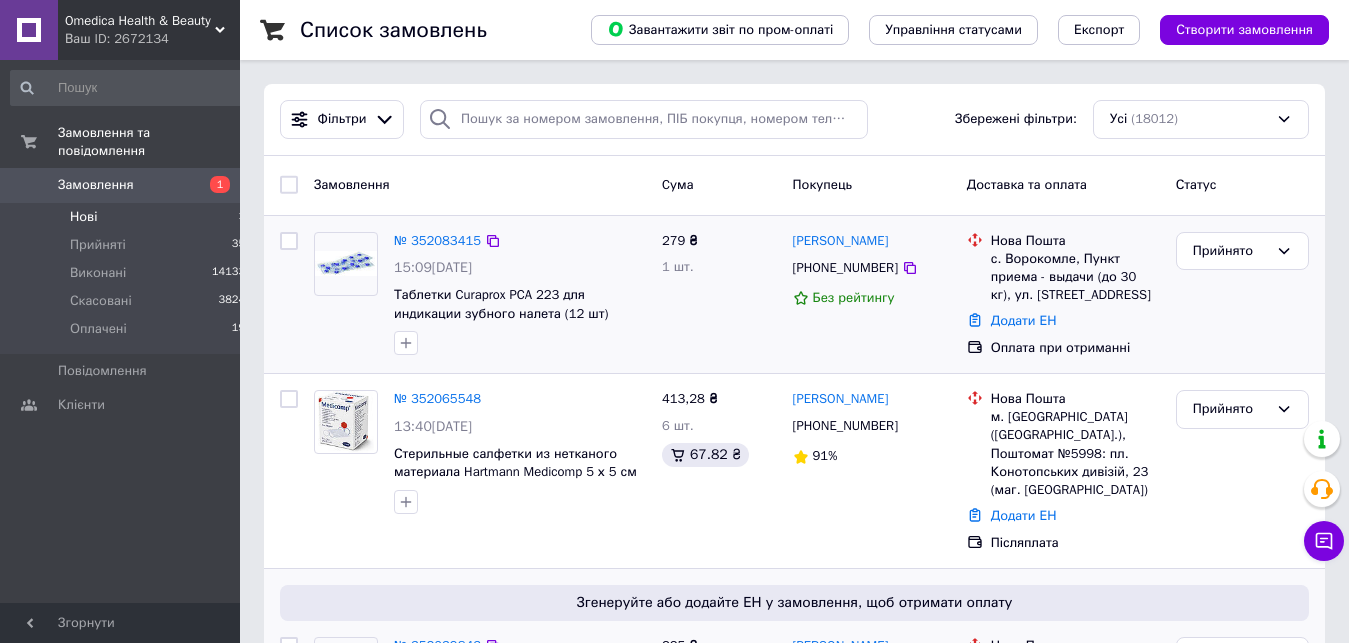 scroll, scrollTop: 204, scrollLeft: 0, axis: vertical 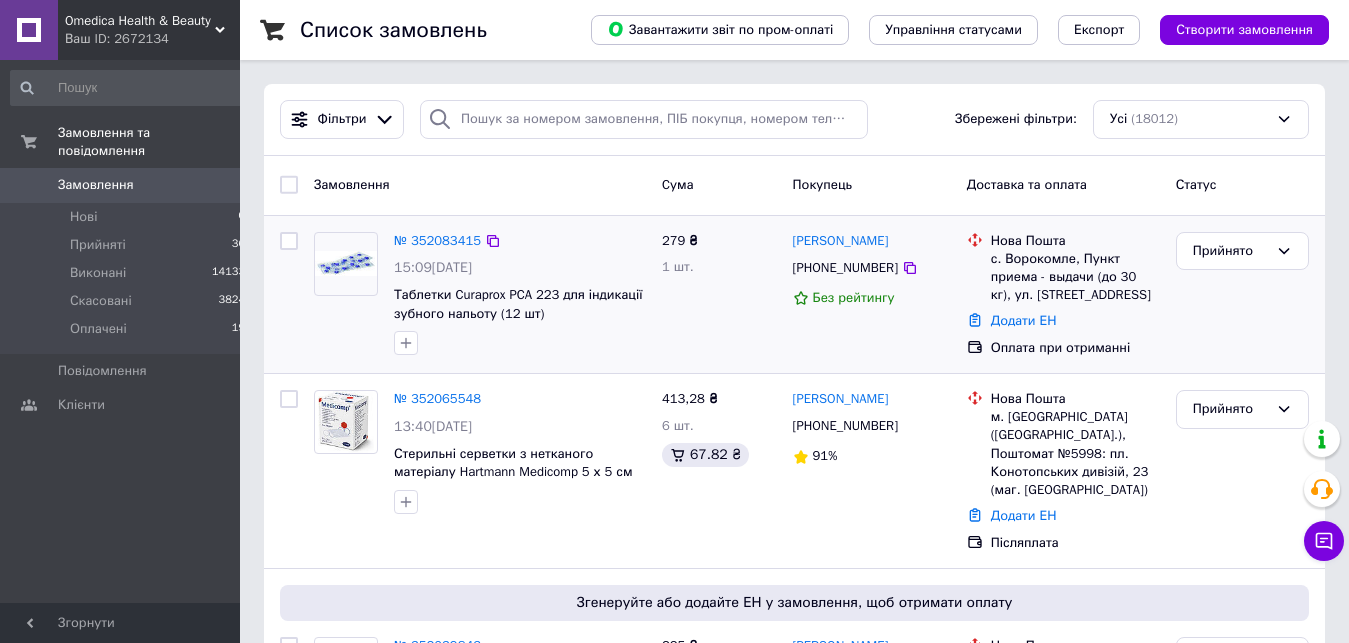 click on "№ 352083415 15:09[DATE] Таблетки Curaprox PCA 223 для індикації зубного нальоту (12 шт)" at bounding box center (520, 294) 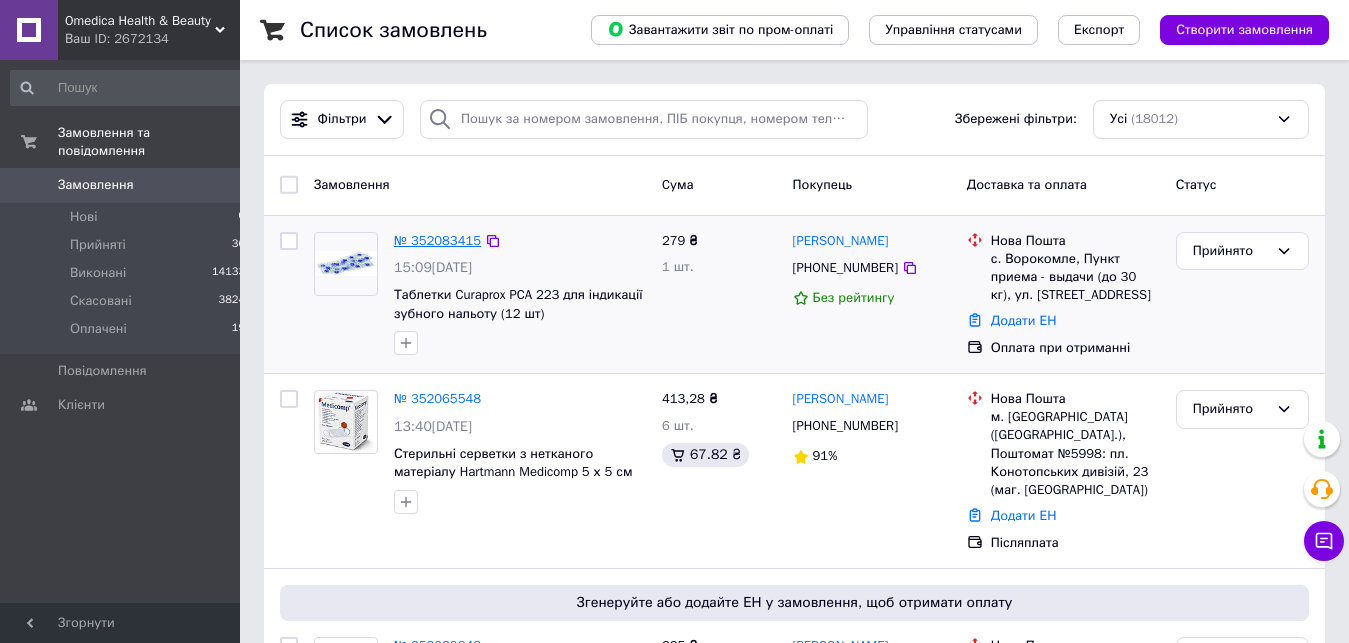 click on "№ 352083415" at bounding box center [437, 240] 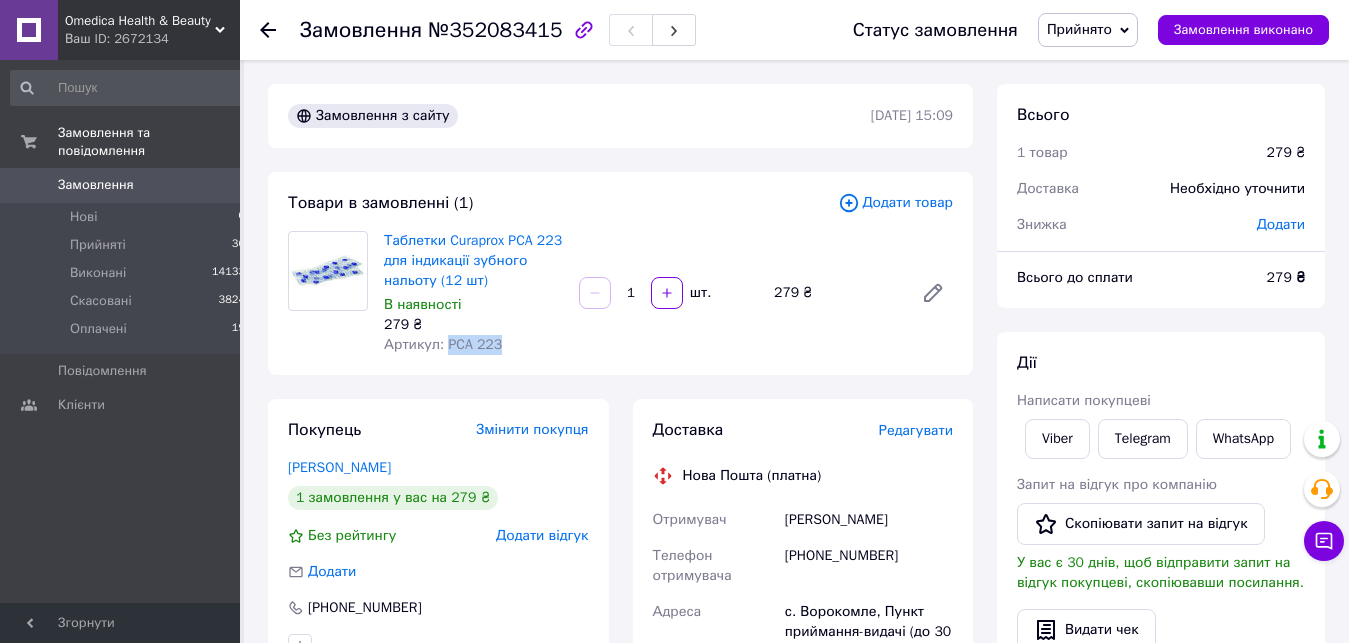 drag, startPoint x: 503, startPoint y: 345, endPoint x: 447, endPoint y: 341, distance: 56.142673 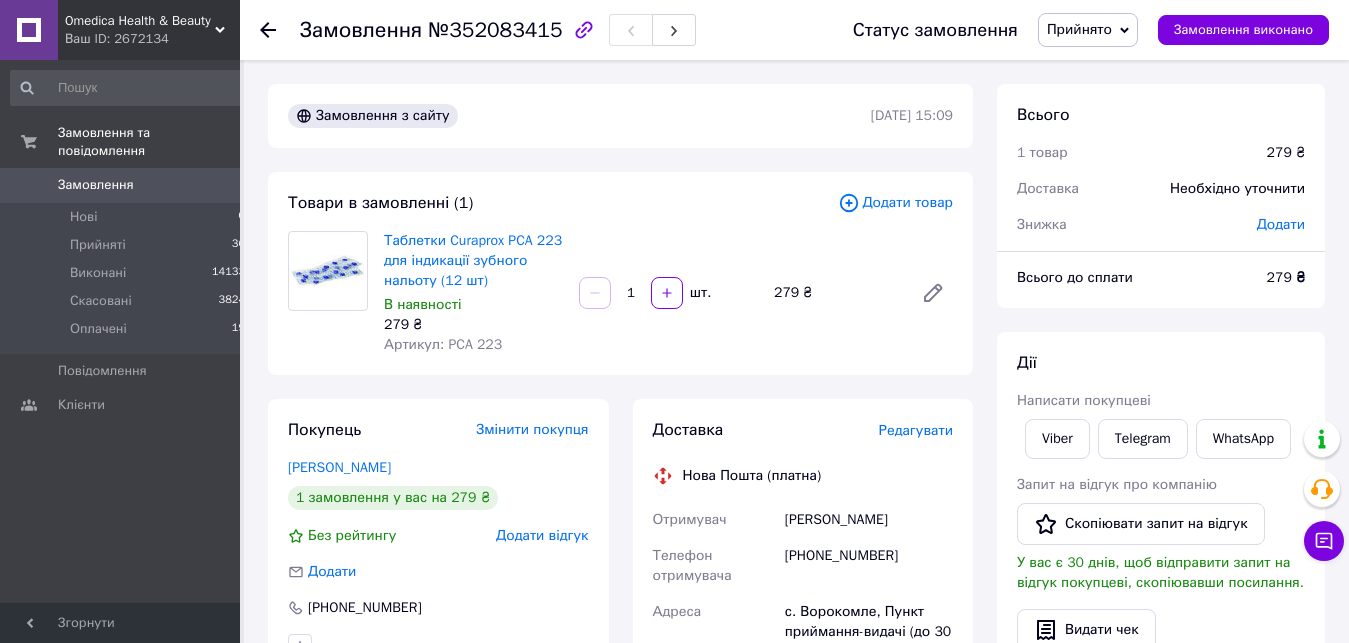 click on "Таблетки Curaprox PCA 223 для індикації зубного нальоту (12 шт) В наявності 279 ₴ Артикул: PCA 223 1   шт. 279 ₴" at bounding box center (668, 293) 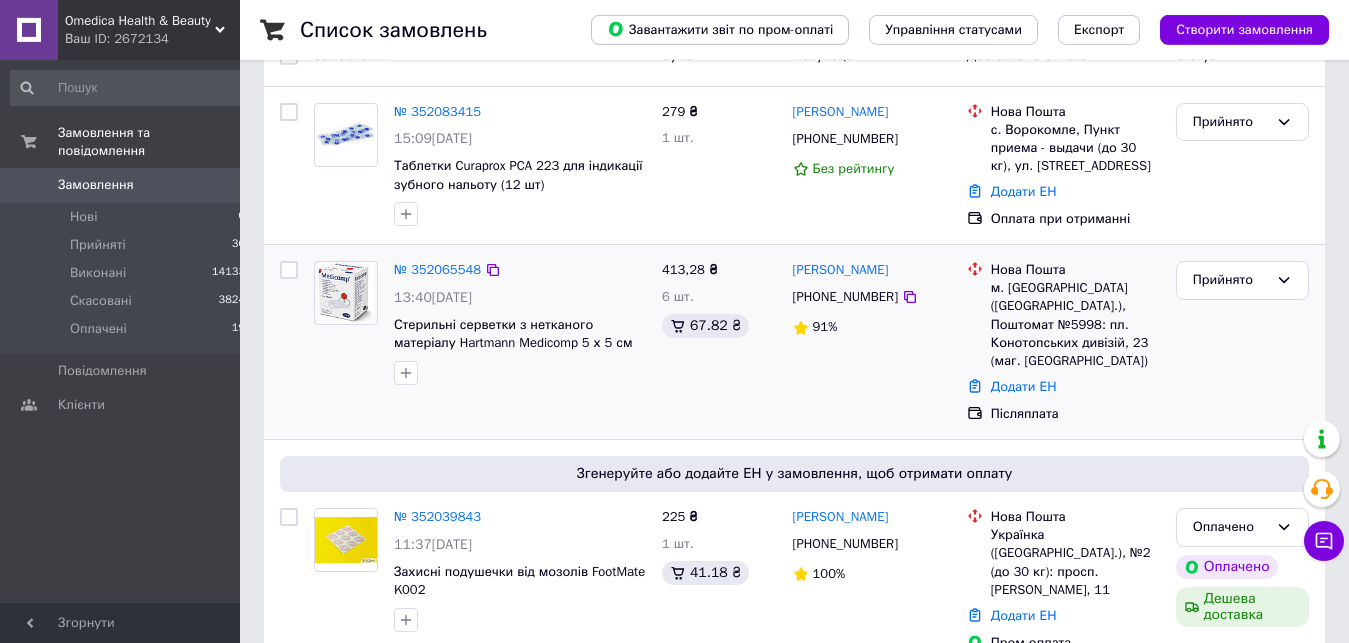 scroll, scrollTop: 0, scrollLeft: 0, axis: both 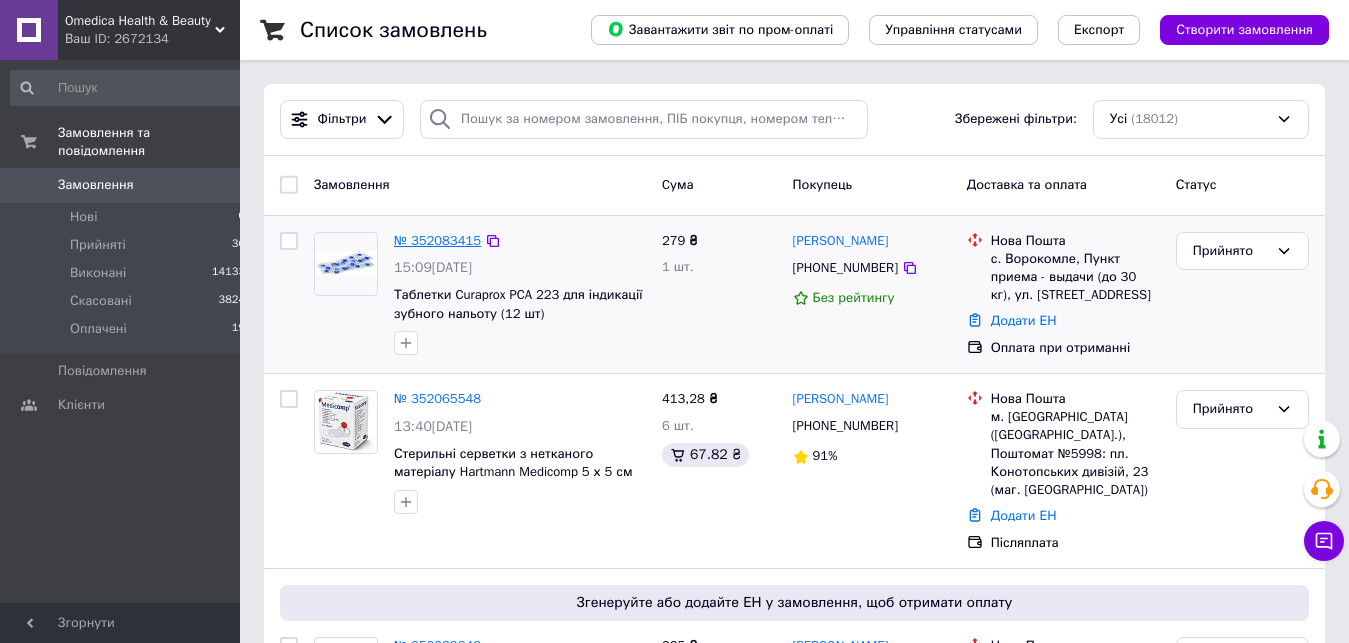 click on "№ 352083415" at bounding box center (437, 240) 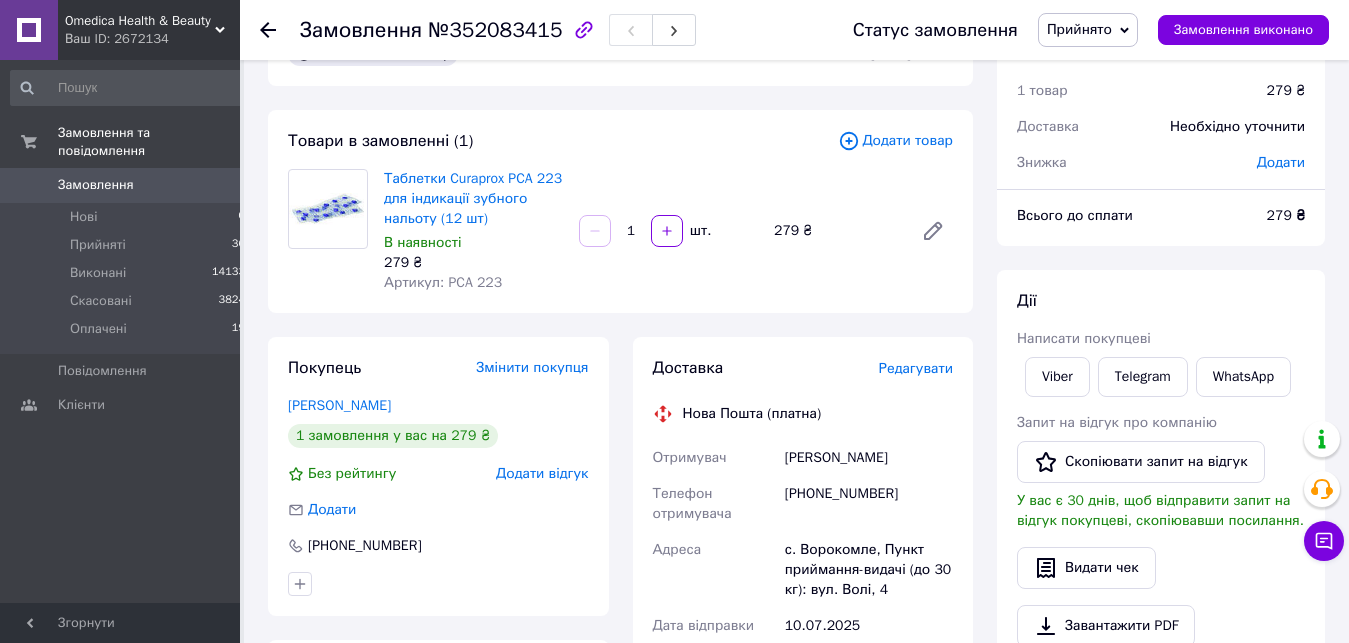 scroll, scrollTop: 0, scrollLeft: 0, axis: both 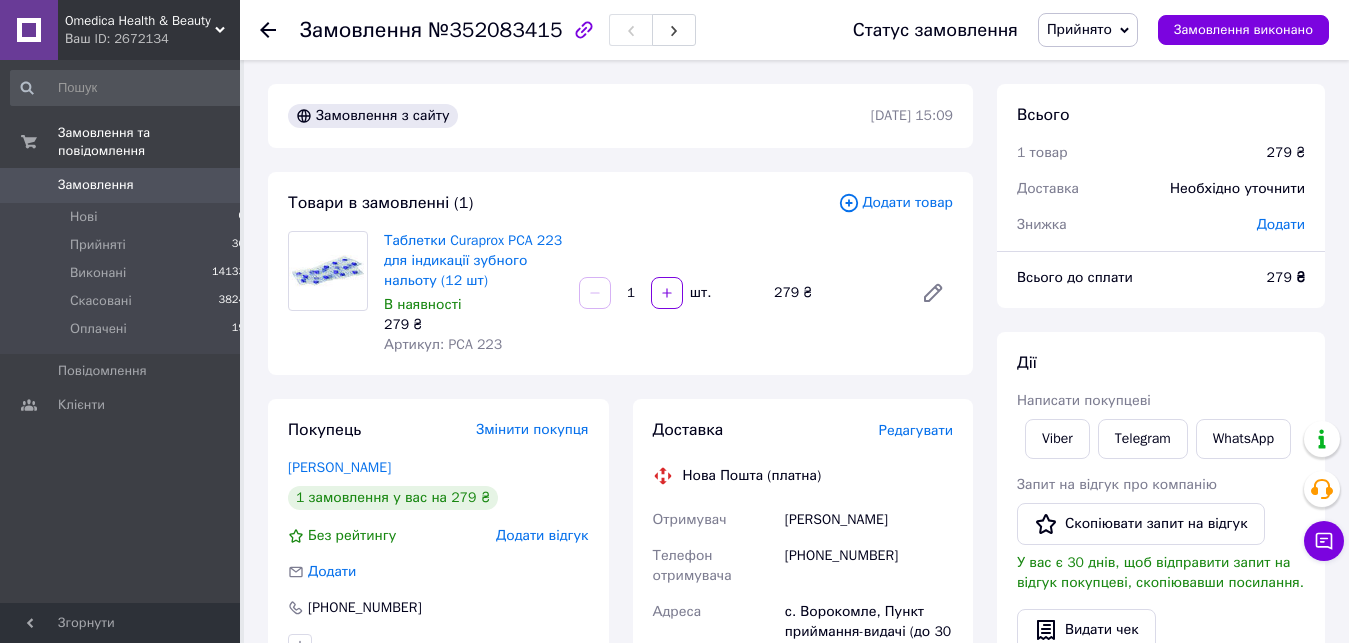 click on "Таблетки Curaprox PCA 223 для індикації зубного нальоту (12 шт) В наявності 279 ₴ Артикул: PCA 223" at bounding box center (473, 293) 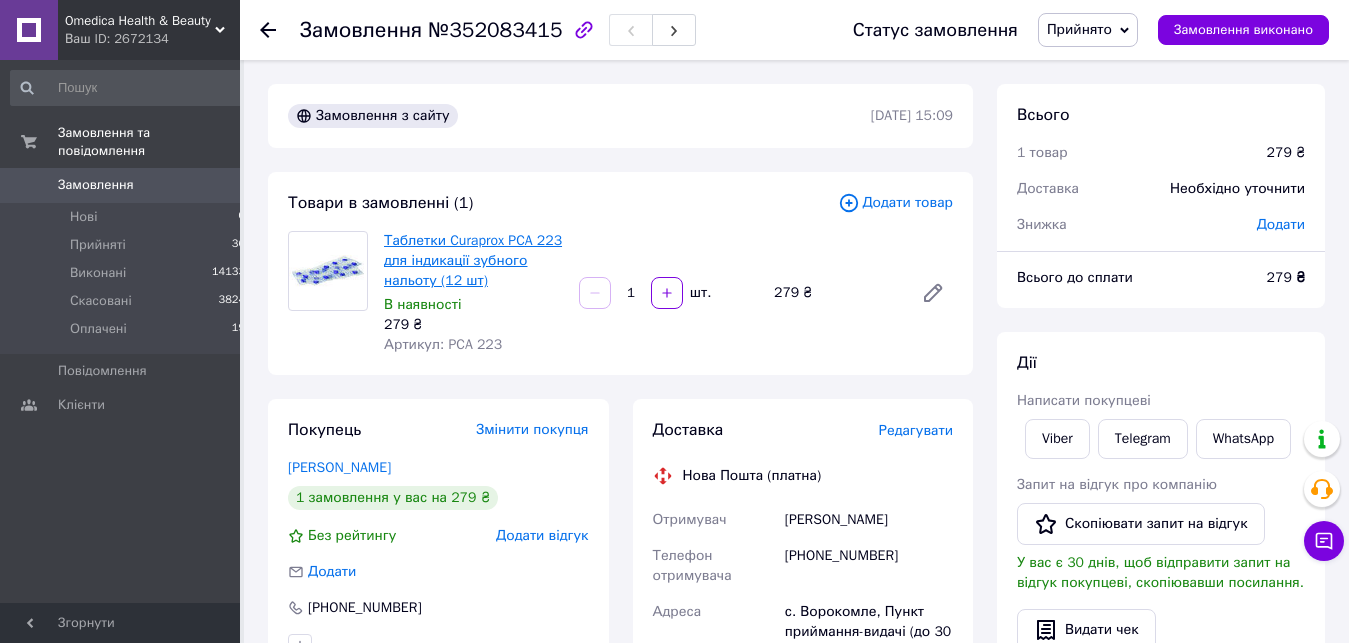 click on "Таблетки Curaprox PCA 223 для індикації зубного нальоту (12 шт)" at bounding box center (473, 260) 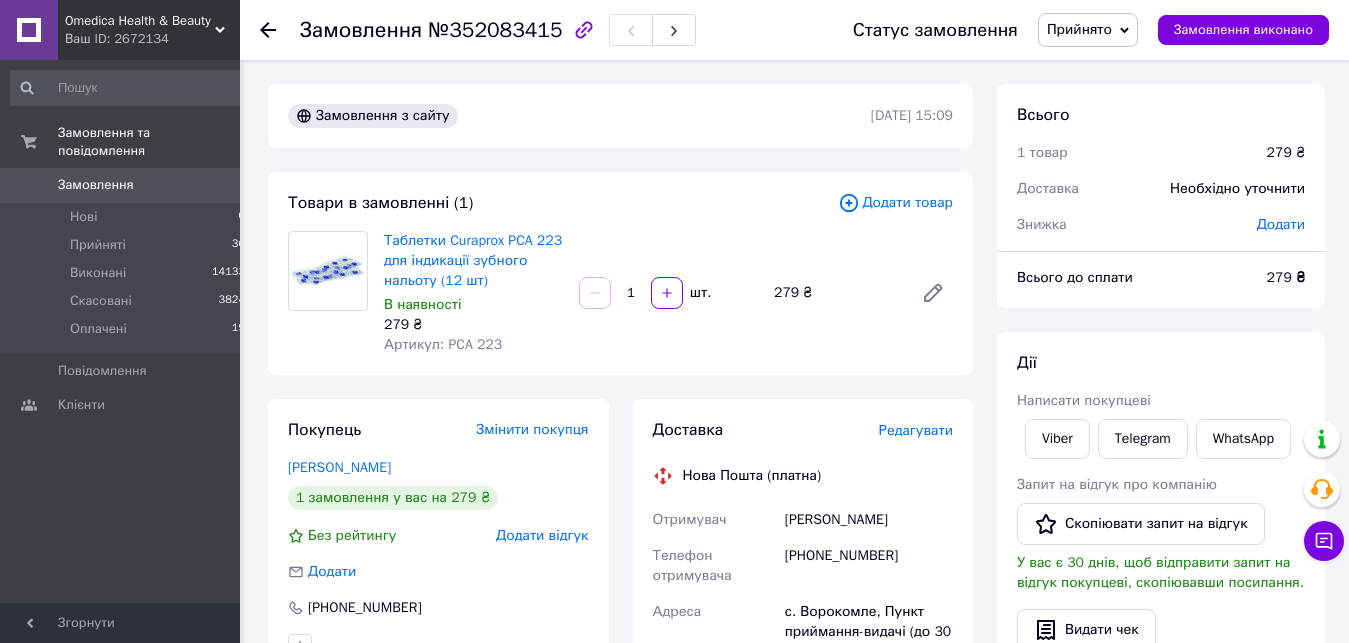 click on "Процик Оксана" at bounding box center (869, 520) 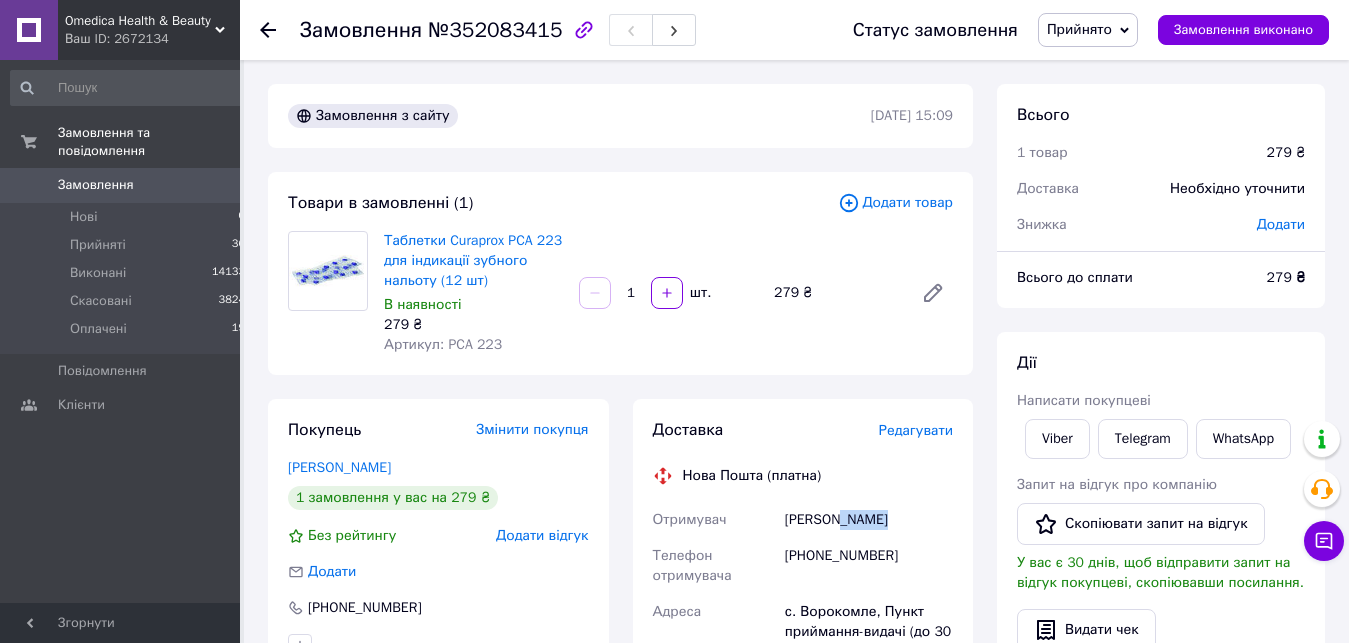 click on "Процик Оксана" at bounding box center [869, 520] 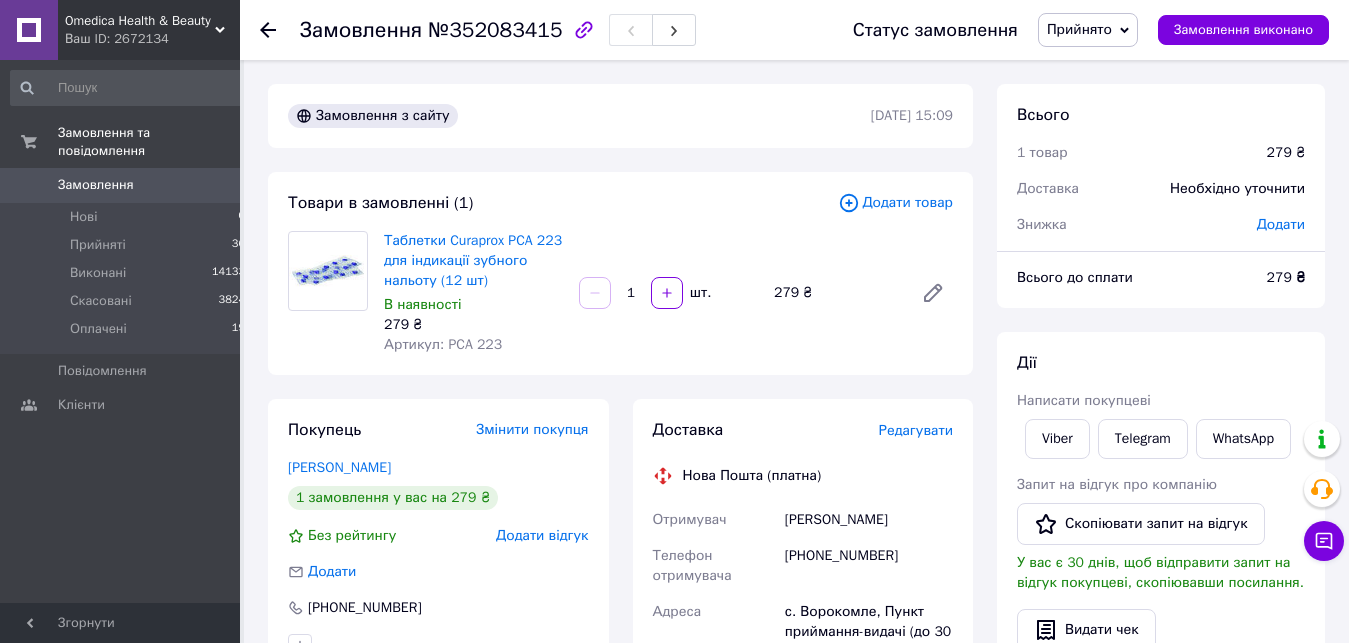 click on "Процик Оксана" at bounding box center [869, 520] 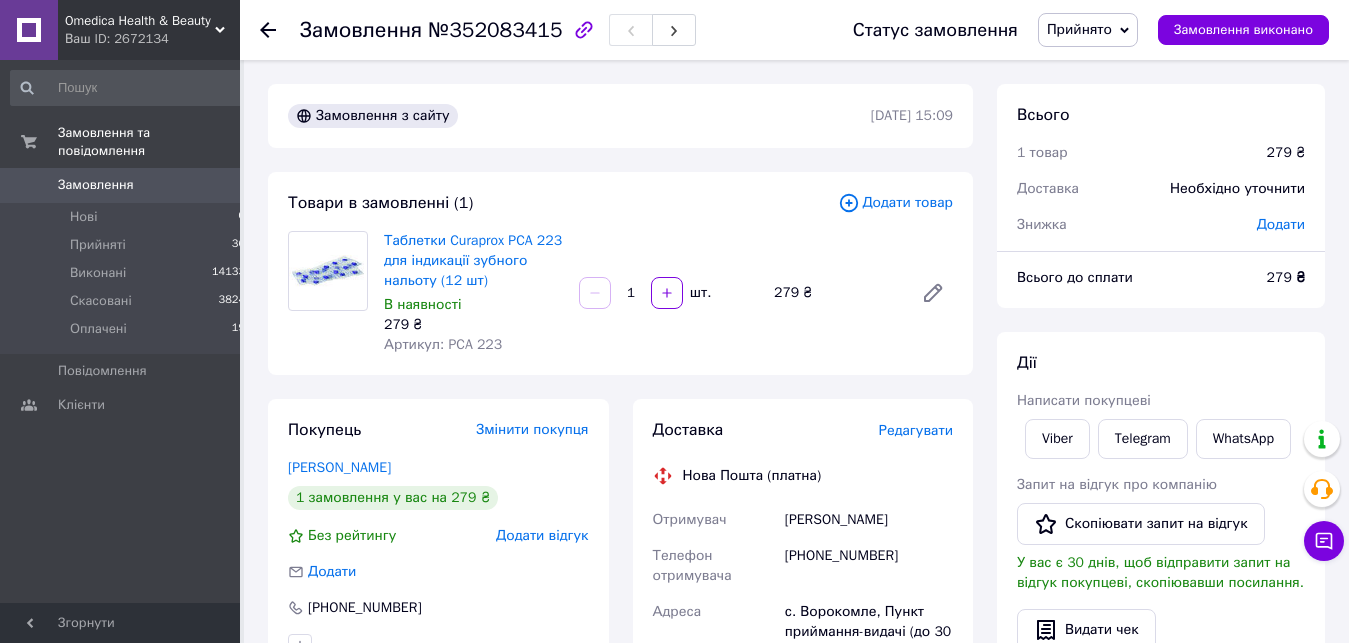 click on "Процик Оксана" at bounding box center (869, 520) 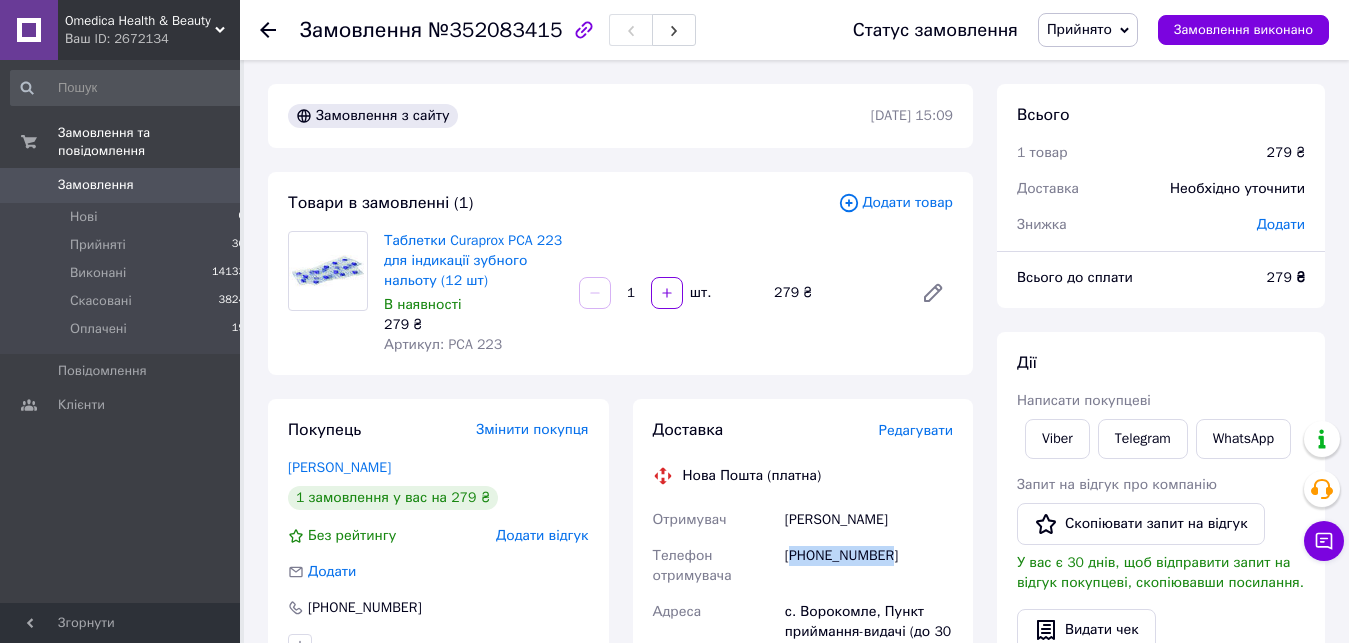 click on "[PHONE_NUMBER]" at bounding box center [869, 566] 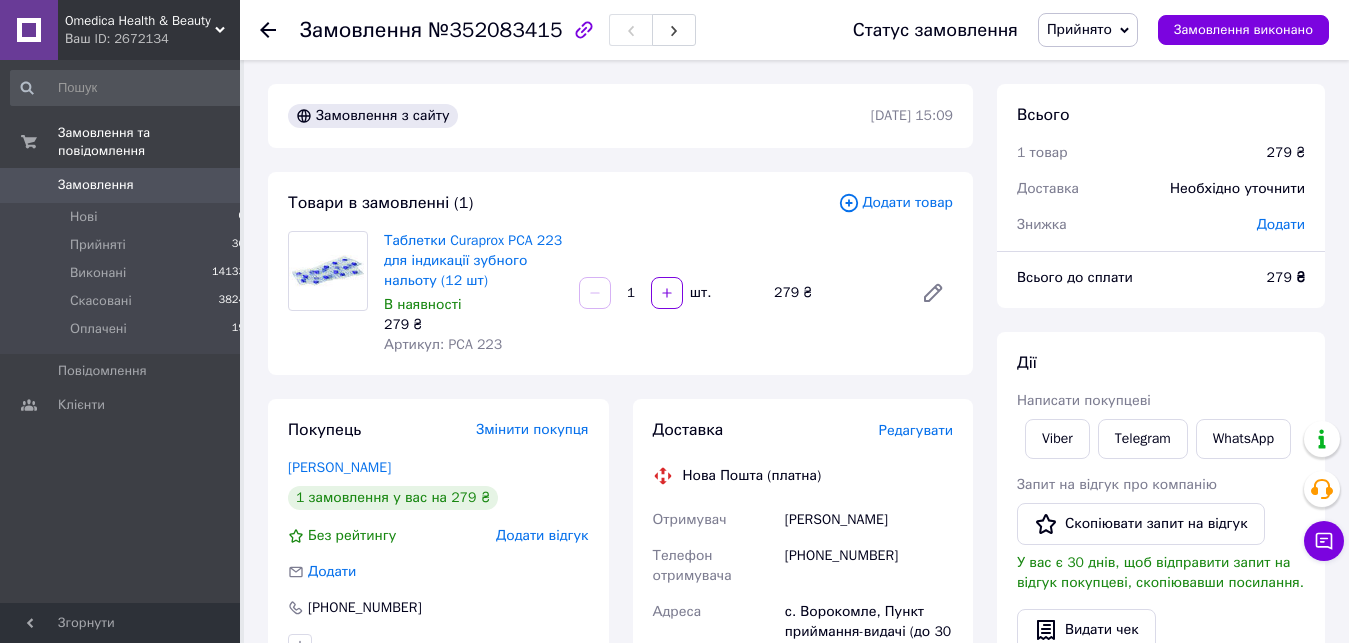 click on "[PHONE_NUMBER]" at bounding box center [869, 566] 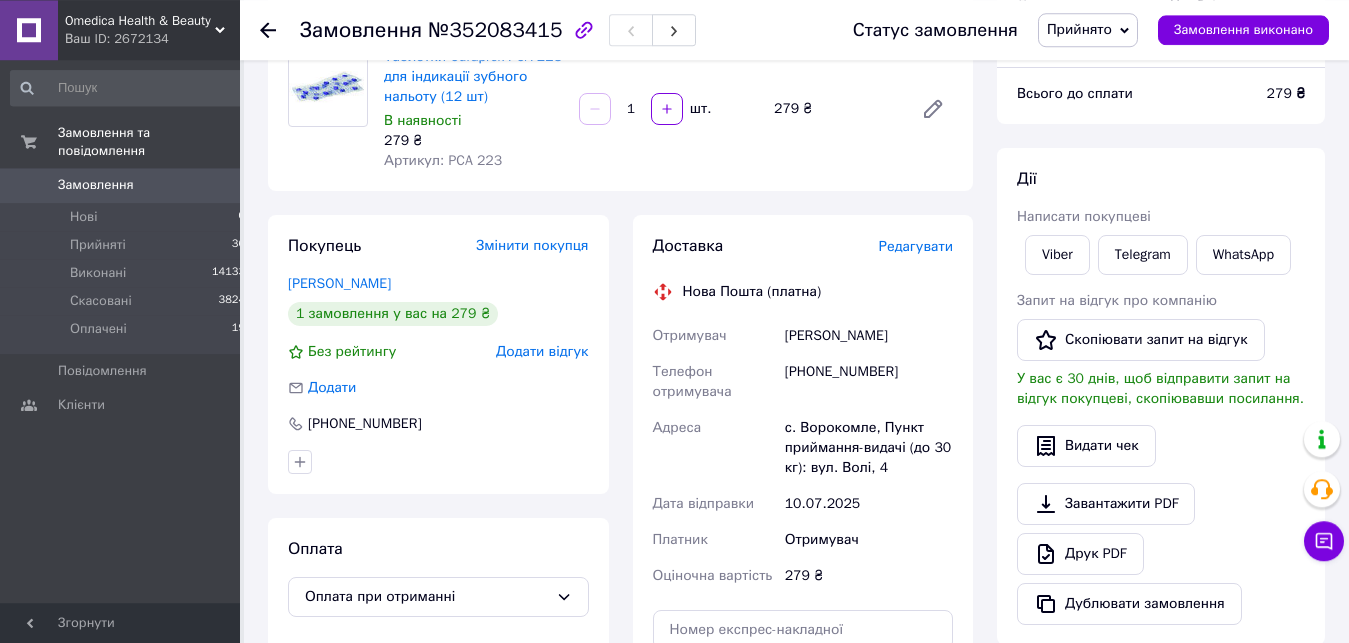 scroll, scrollTop: 306, scrollLeft: 0, axis: vertical 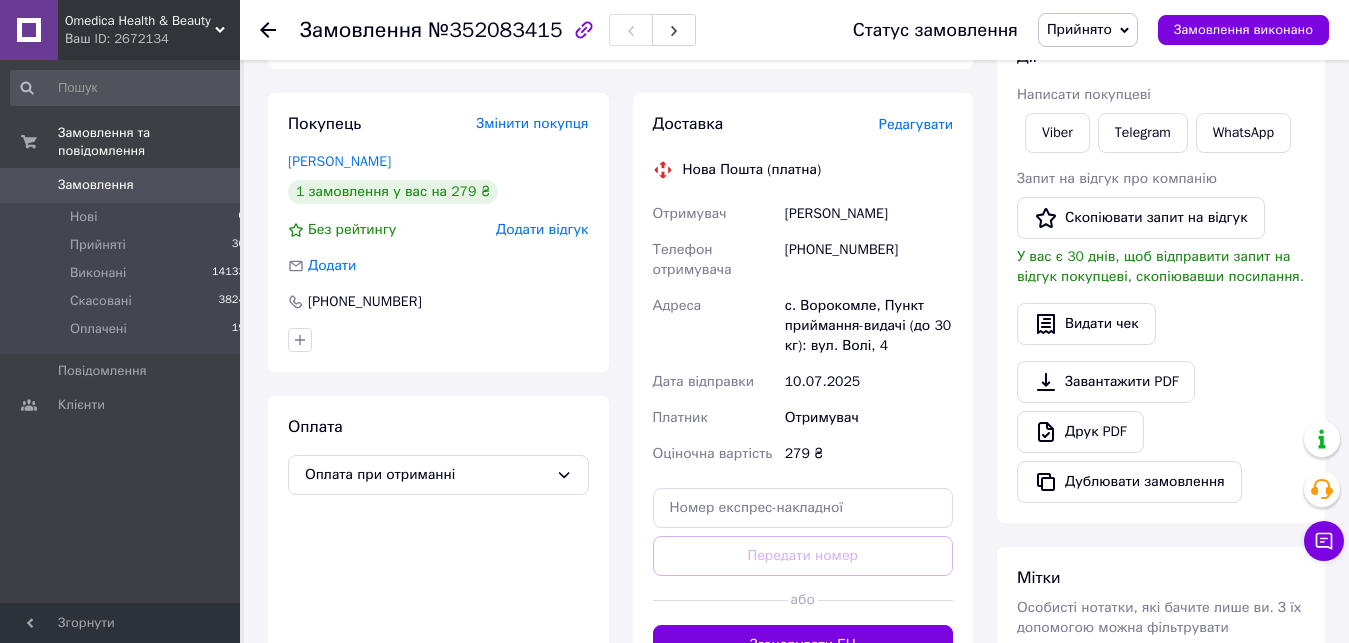 click on "с. Ворокомле, Пункт приймання-видачі (до 30 кг): вул. Волі, 4" at bounding box center (869, 326) 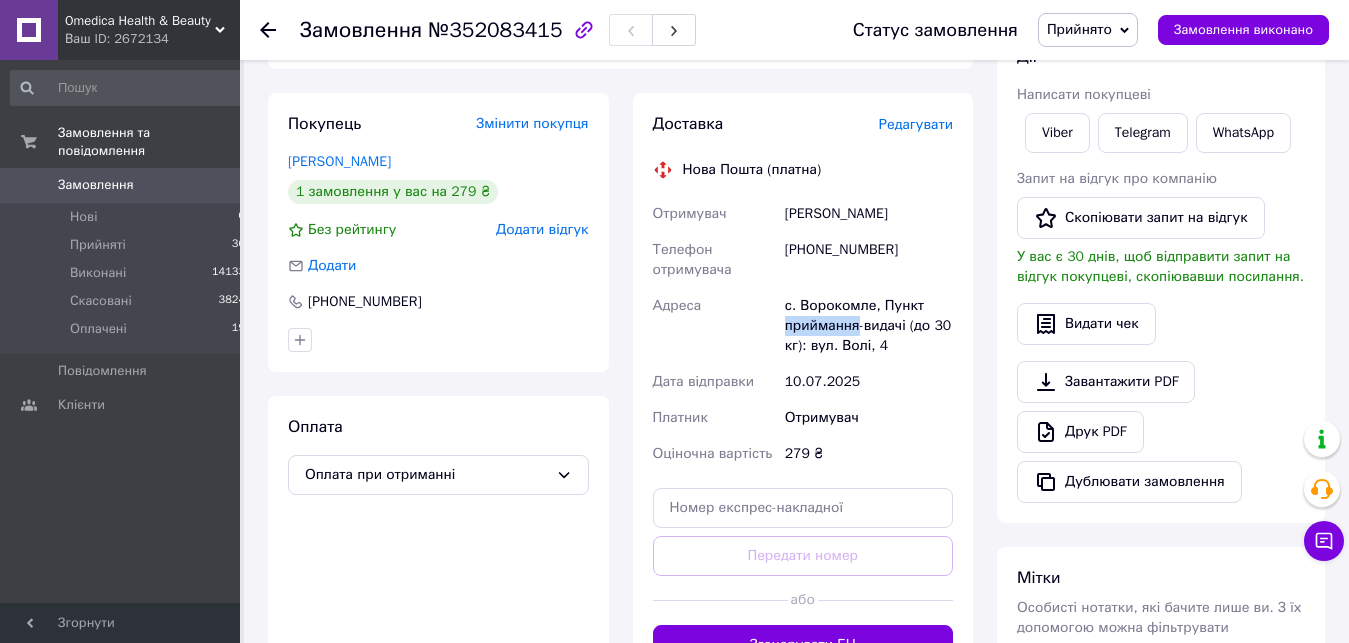 click on "с. Ворокомле, Пункт приймання-видачі (до 30 кг): вул. Волі, 4" at bounding box center [869, 326] 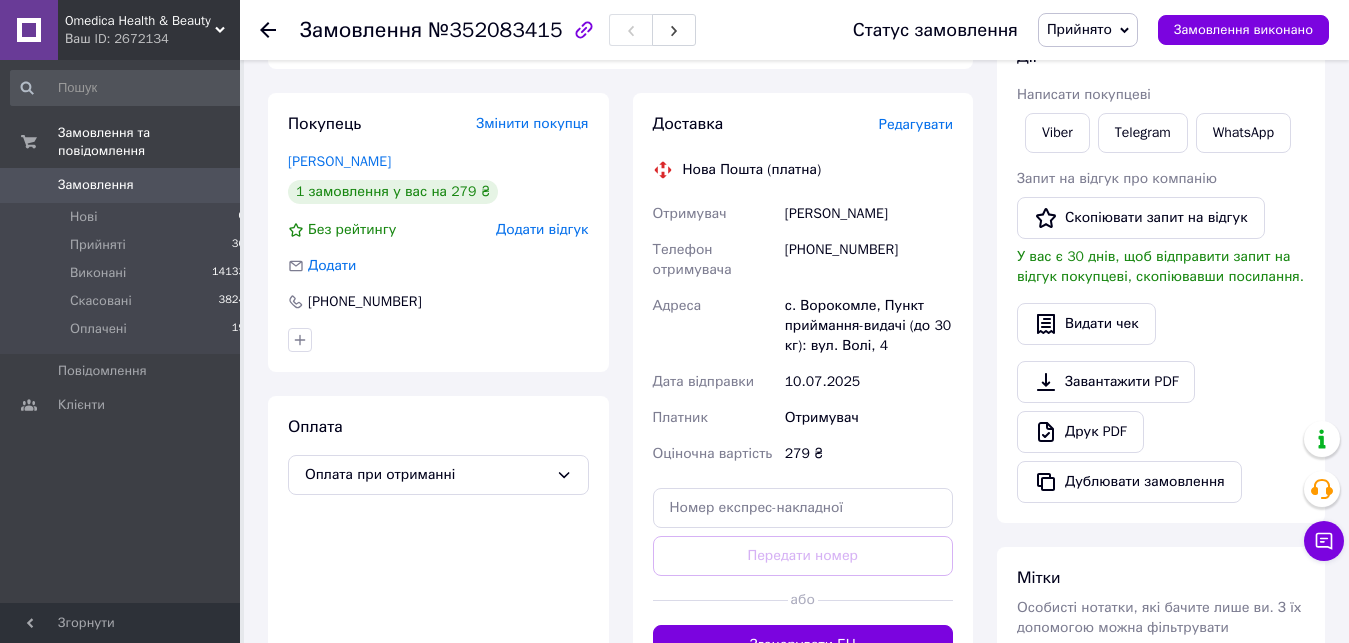 click on "с. Ворокомле, Пункт приймання-видачі (до 30 кг): вул. Волі, 4" at bounding box center (869, 326) 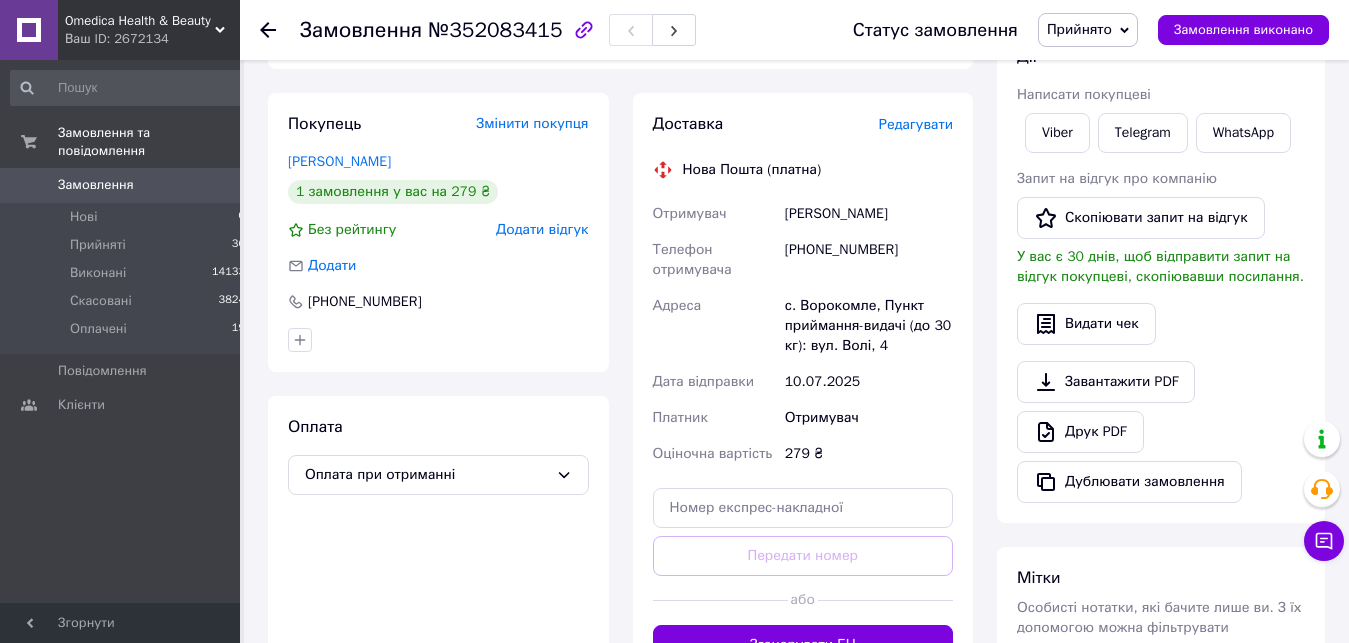 click on "Дата відправки" at bounding box center [715, 382] 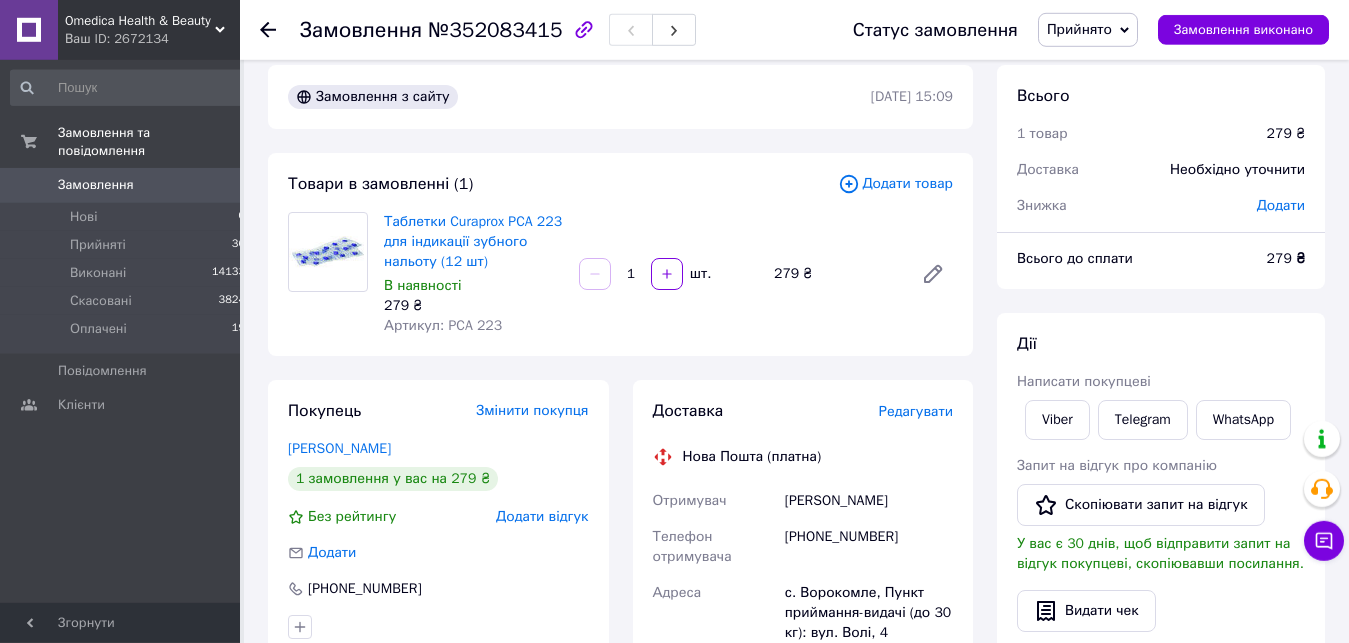 scroll, scrollTop: 0, scrollLeft: 0, axis: both 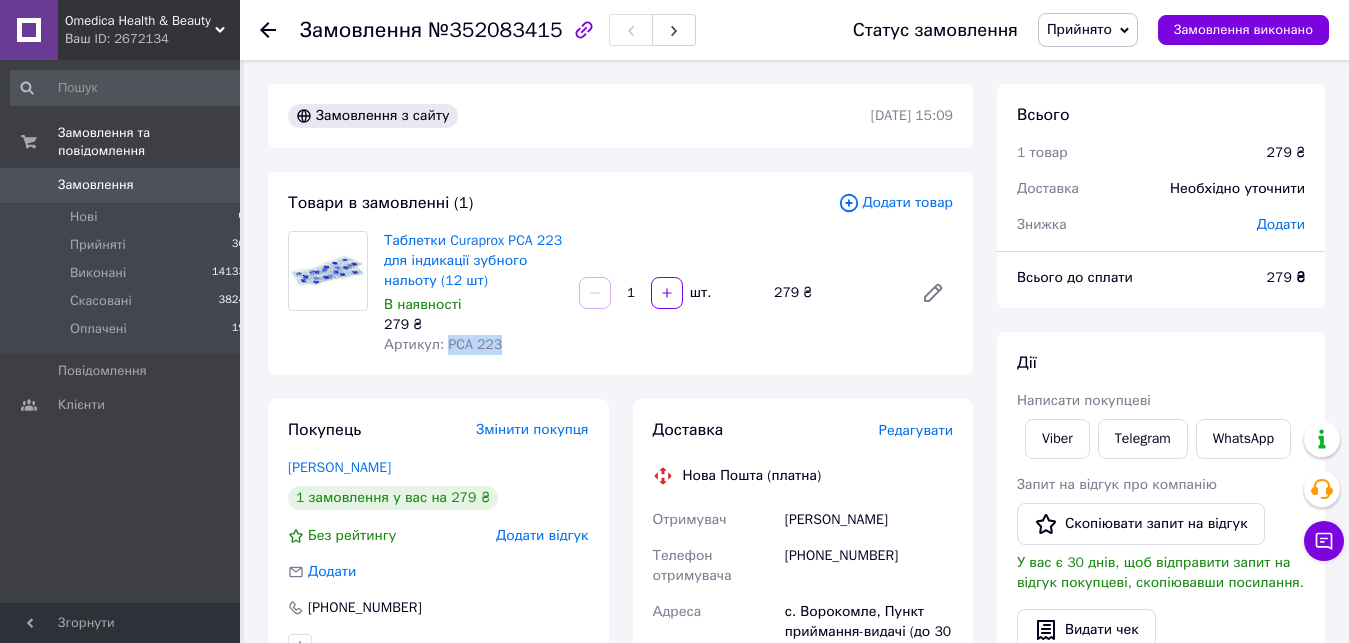 drag, startPoint x: 500, startPoint y: 350, endPoint x: 442, endPoint y: 343, distance: 58.420887 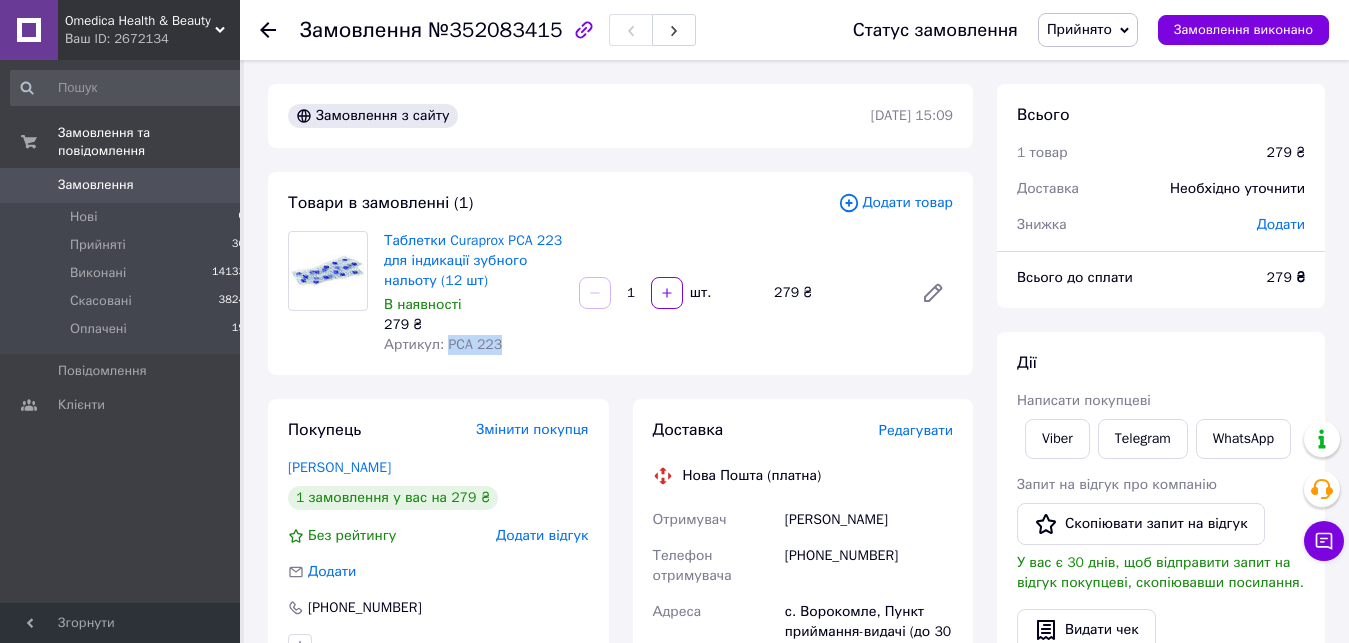 click on "Доставка Редагувати Нова Пошта (платна) Отримувач Процик Оксана Телефон отримувача +380964574221 Адреса с. Ворокомле, Пункт приймання-видачі (до 30 кг): вул. Волі, 4 Дата відправки 10.07.2025 Платник Отримувач Оціночна вартість 279 ₴ Передати номер або Згенерувати ЕН" at bounding box center [803, 695] 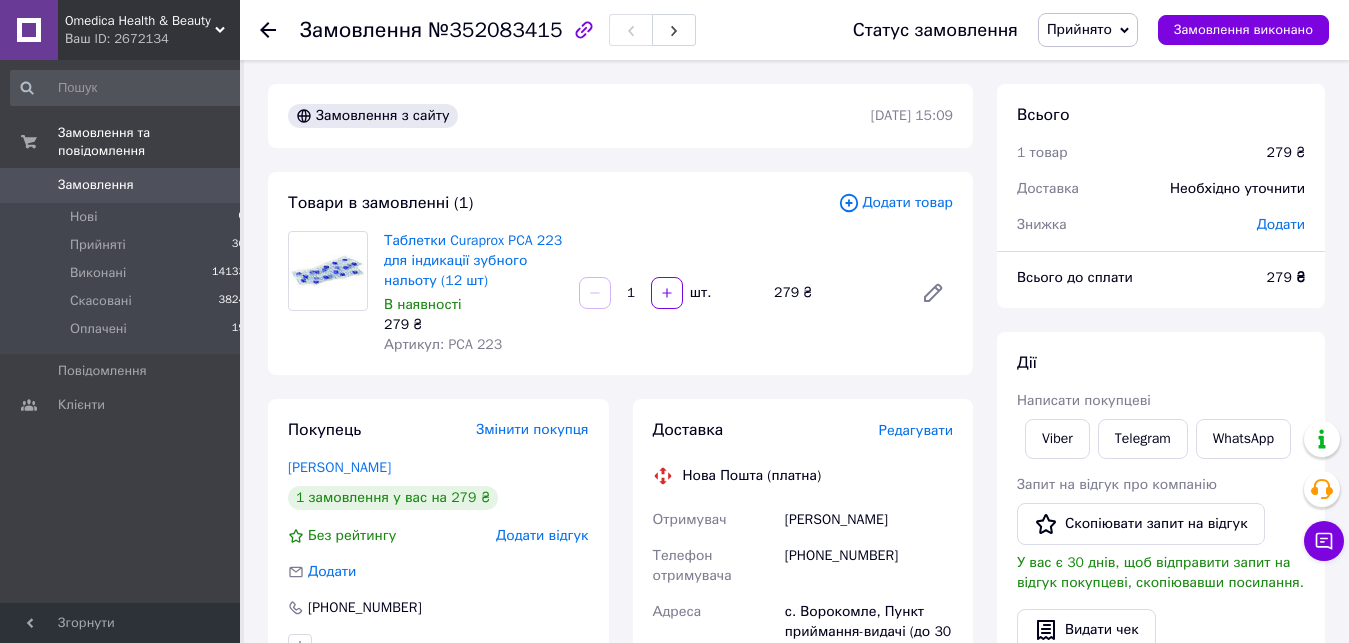 click on "Доставка Редагувати Нова Пошта (платна) Отримувач Процик Оксана Телефон отримувача +380964574221 Адреса с. Ворокомле, Пункт приймання-видачі (до 30 кг): вул. Волі, 4 Дата відправки 10.07.2025 Платник Отримувач Оціночна вартість 279 ₴ Передати номер або Згенерувати ЕН Платник Отримувач Відправник Прізвище отримувача Процик Ім'я отримувача Оксана По батькові отримувача Телефон отримувача +380964574221 Тип доставки У відділенні Кур'єром В поштоматі Місто с. Ворокомле Відділення Пункт приймання-видачі (до 30 кг): вул. Волі, 4 Місце відправки Додати ще місце відправки Тип посилки" at bounding box center (803, 695) 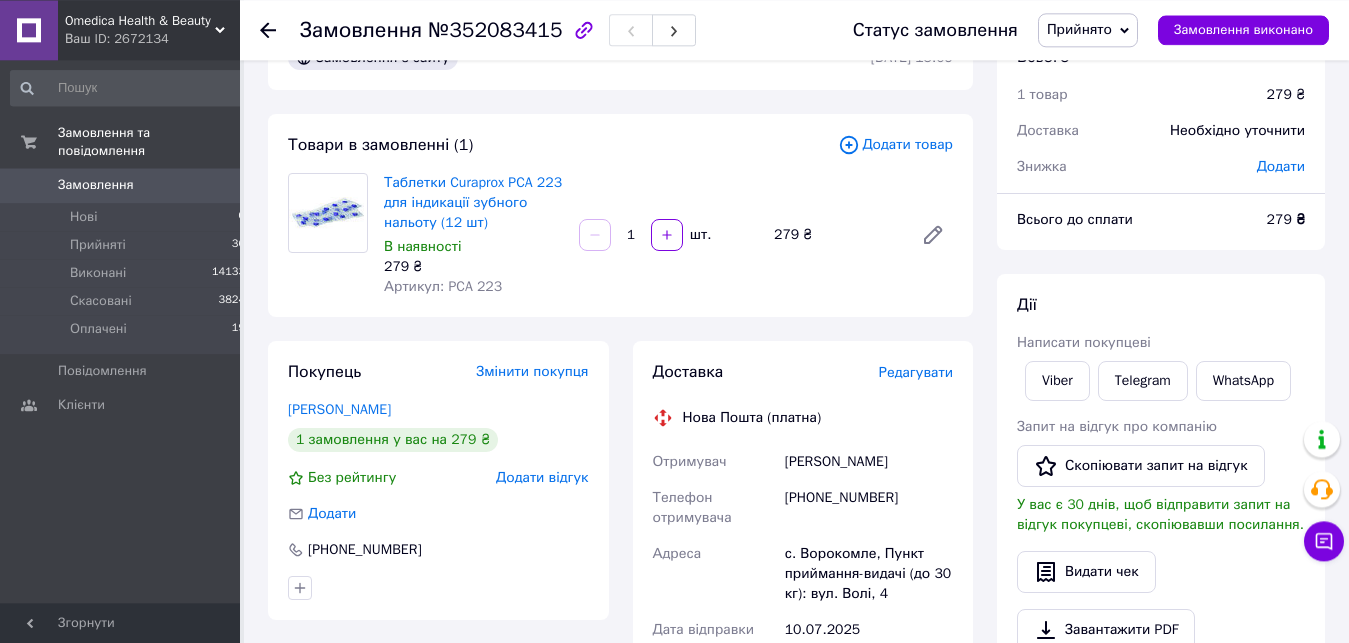 scroll, scrollTop: 510, scrollLeft: 0, axis: vertical 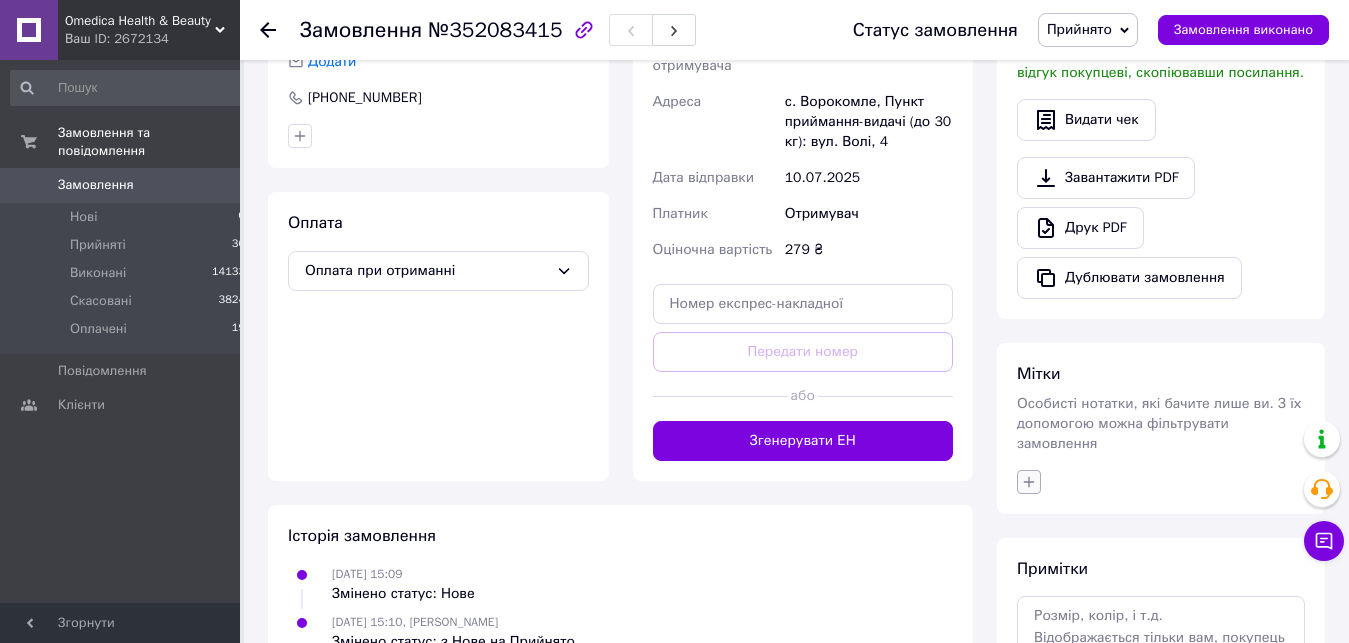click 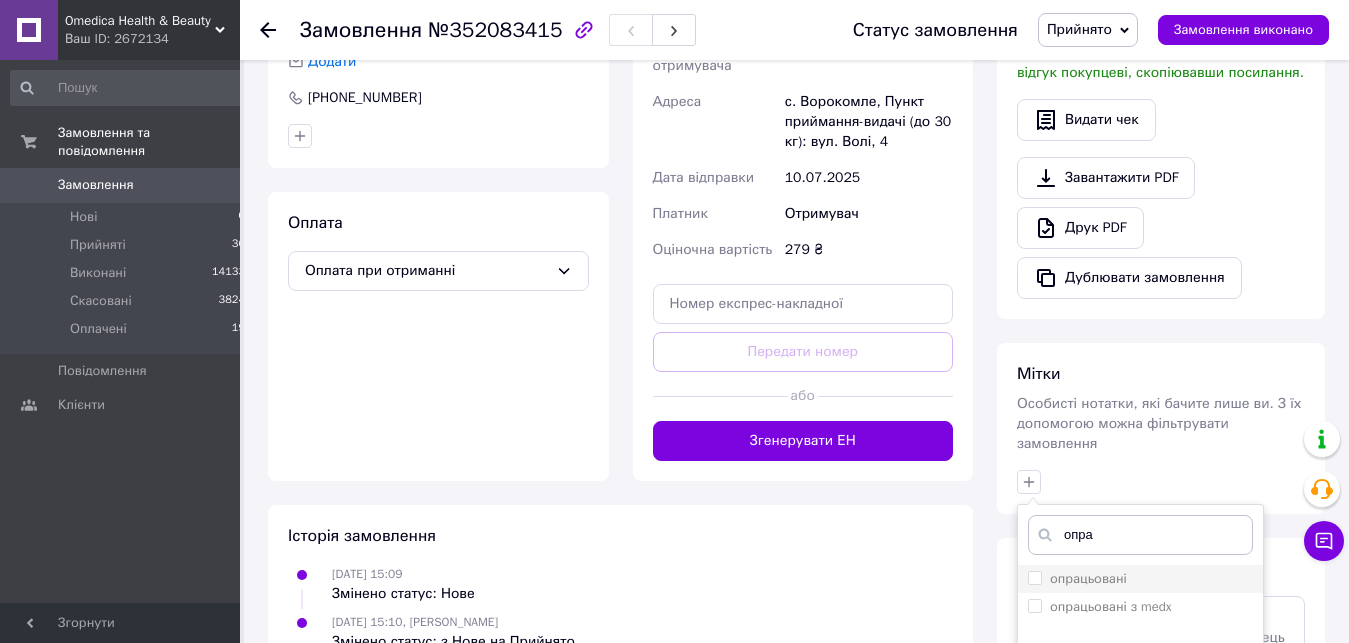 type on "опра" 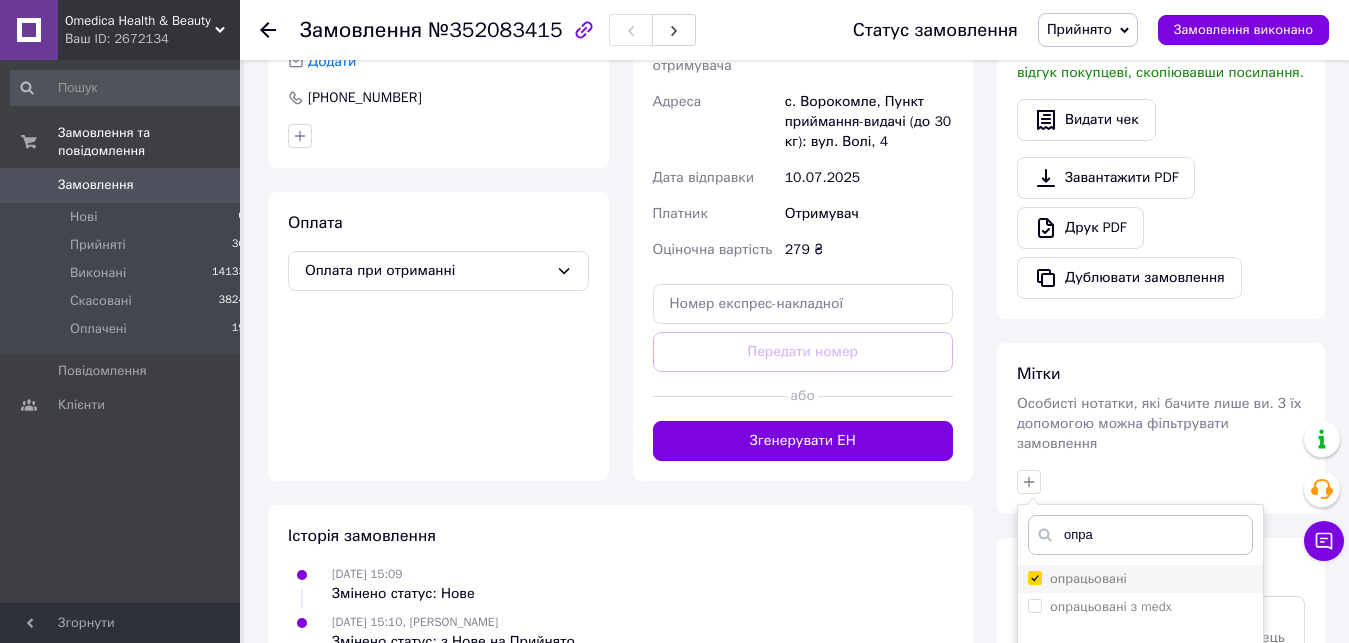 checkbox on "true" 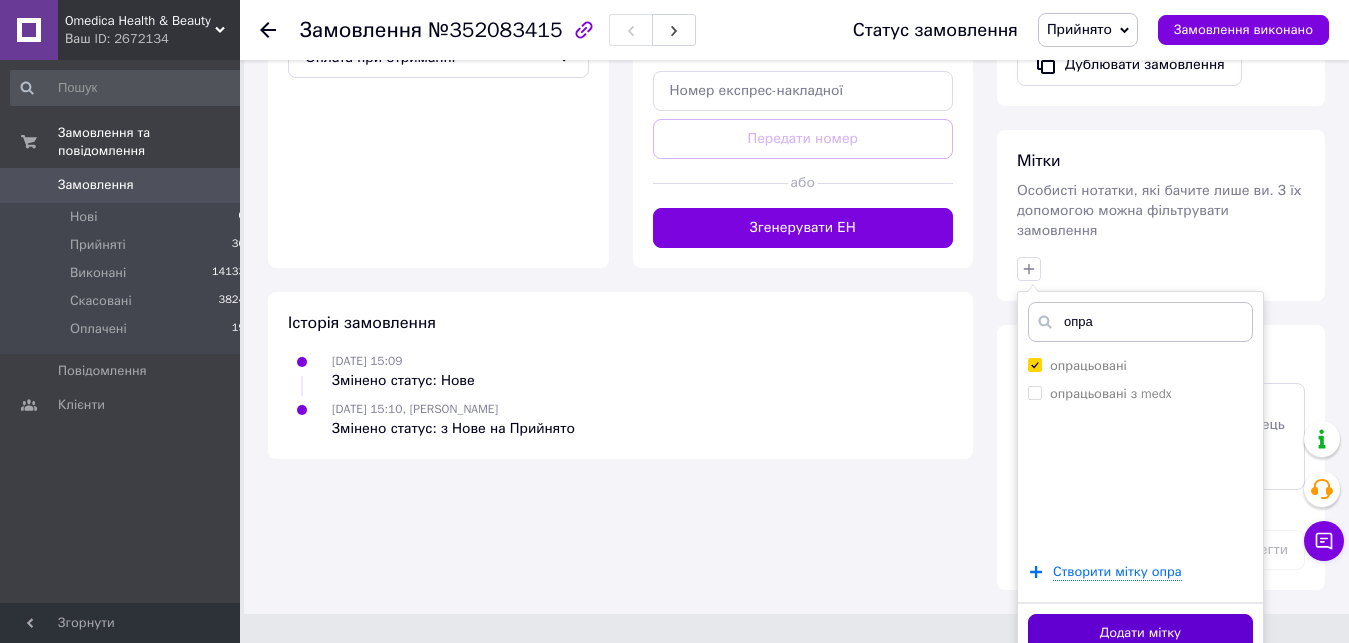 click on "Додати мітку" at bounding box center (1140, 633) 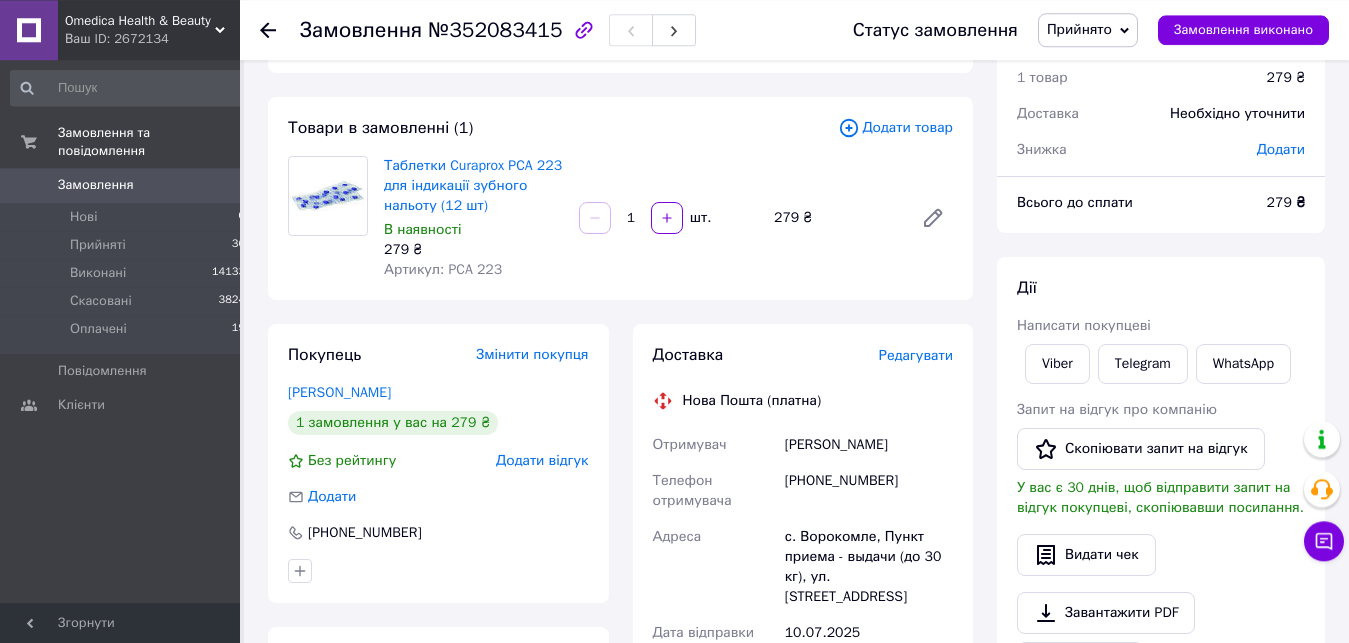scroll, scrollTop: 0, scrollLeft: 0, axis: both 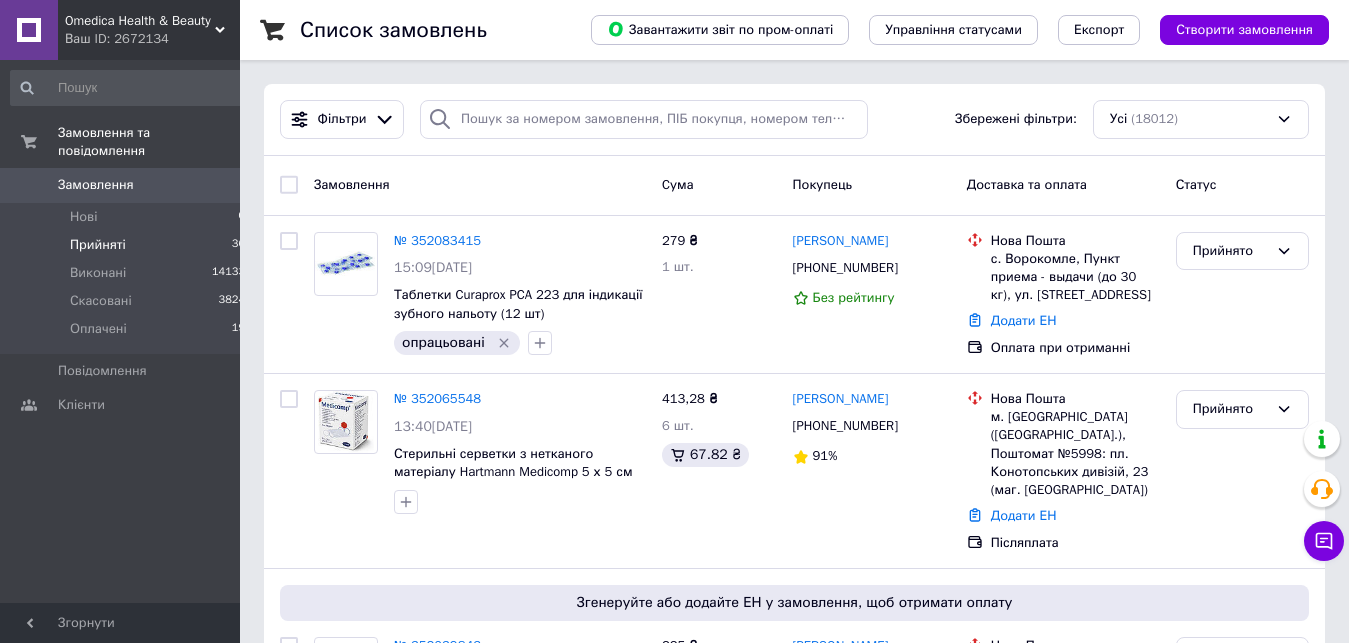 click on "Прийняті 36" at bounding box center [128, 245] 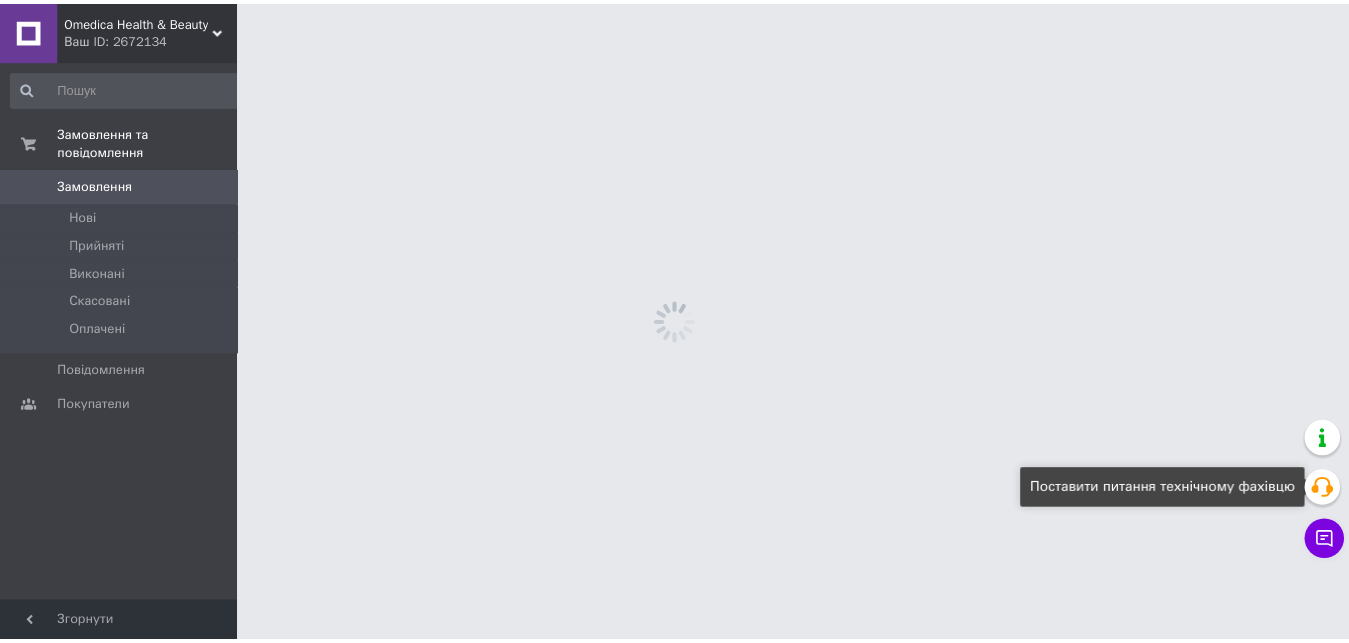 scroll, scrollTop: 0, scrollLeft: 0, axis: both 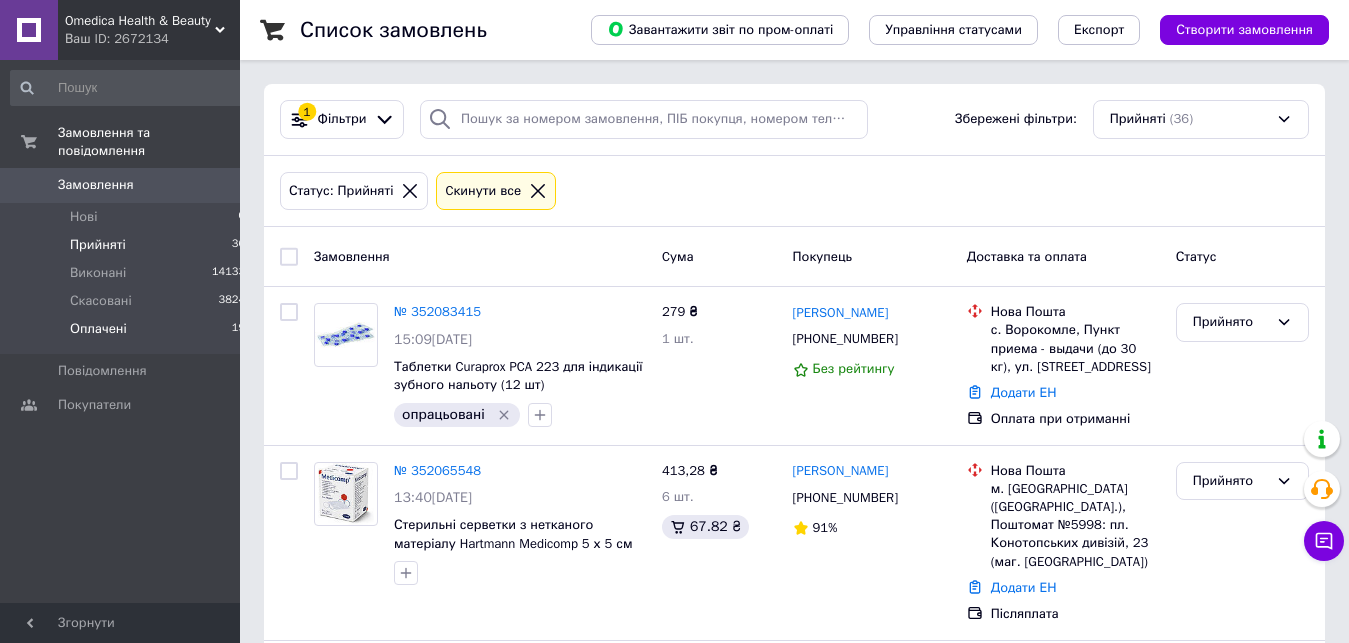 click on "Оплачені 19" at bounding box center [128, 334] 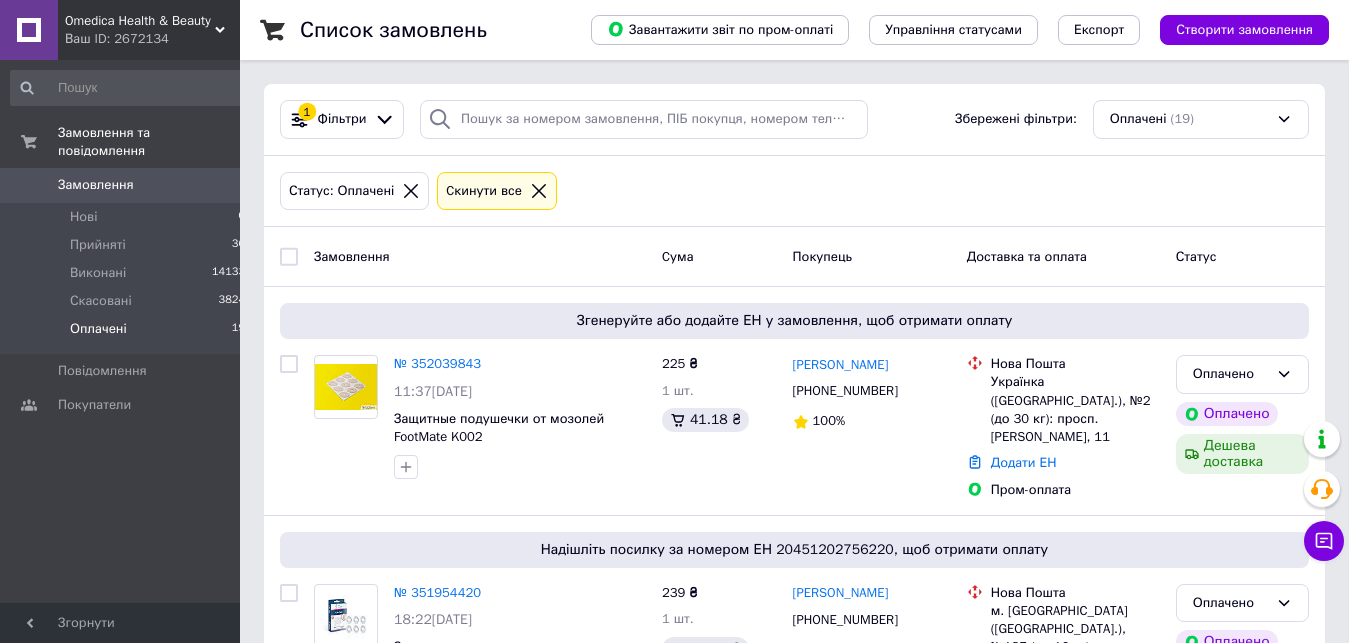 click on "Замовлення Cума Покупець Доставка та оплата Статус" at bounding box center (794, 257) 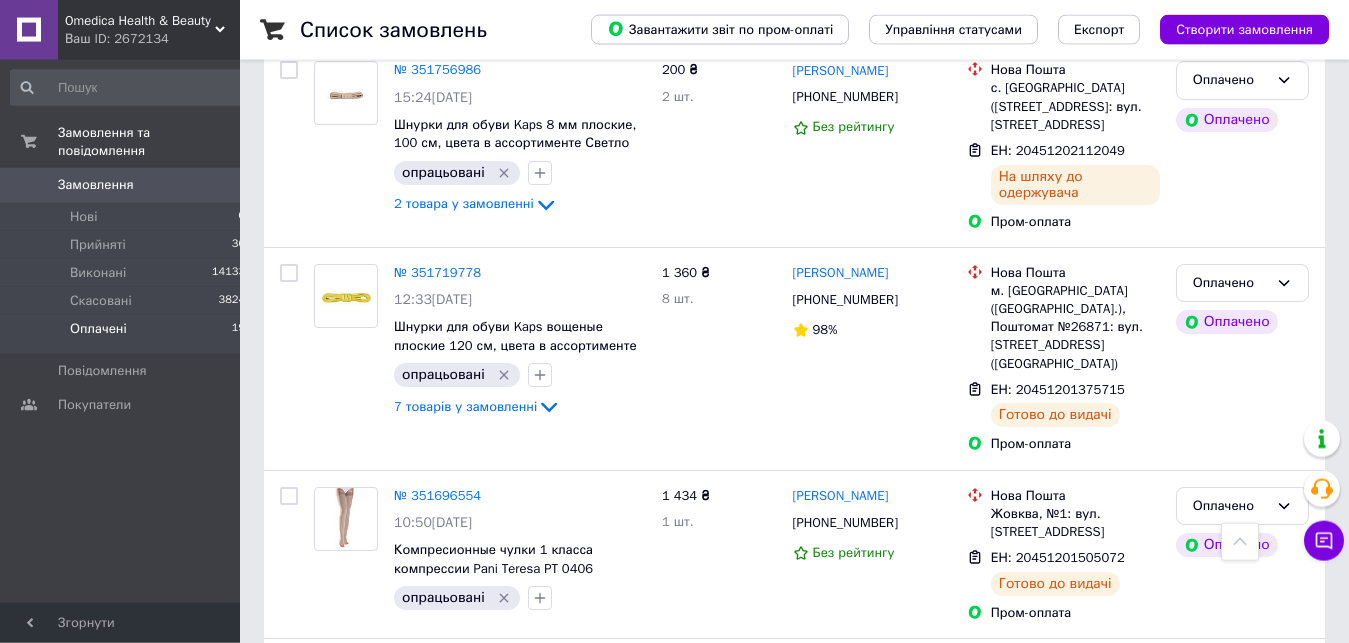 scroll, scrollTop: 2550, scrollLeft: 0, axis: vertical 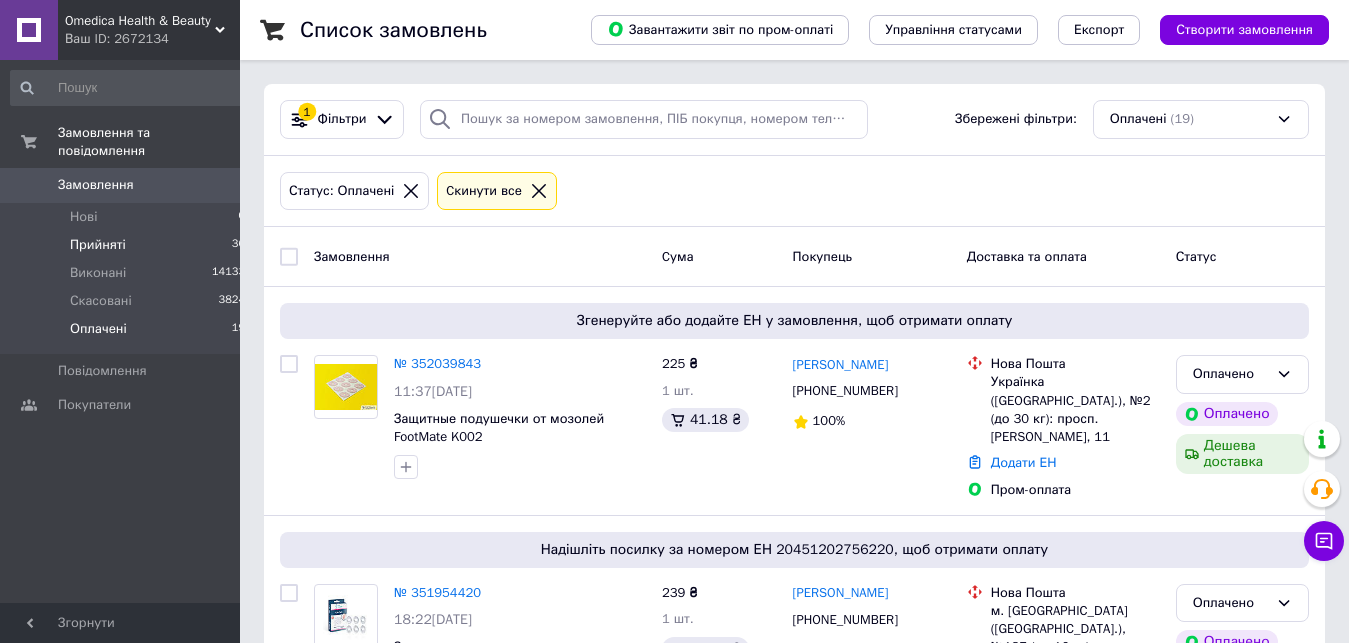 click on "Прийняті 36" at bounding box center [128, 245] 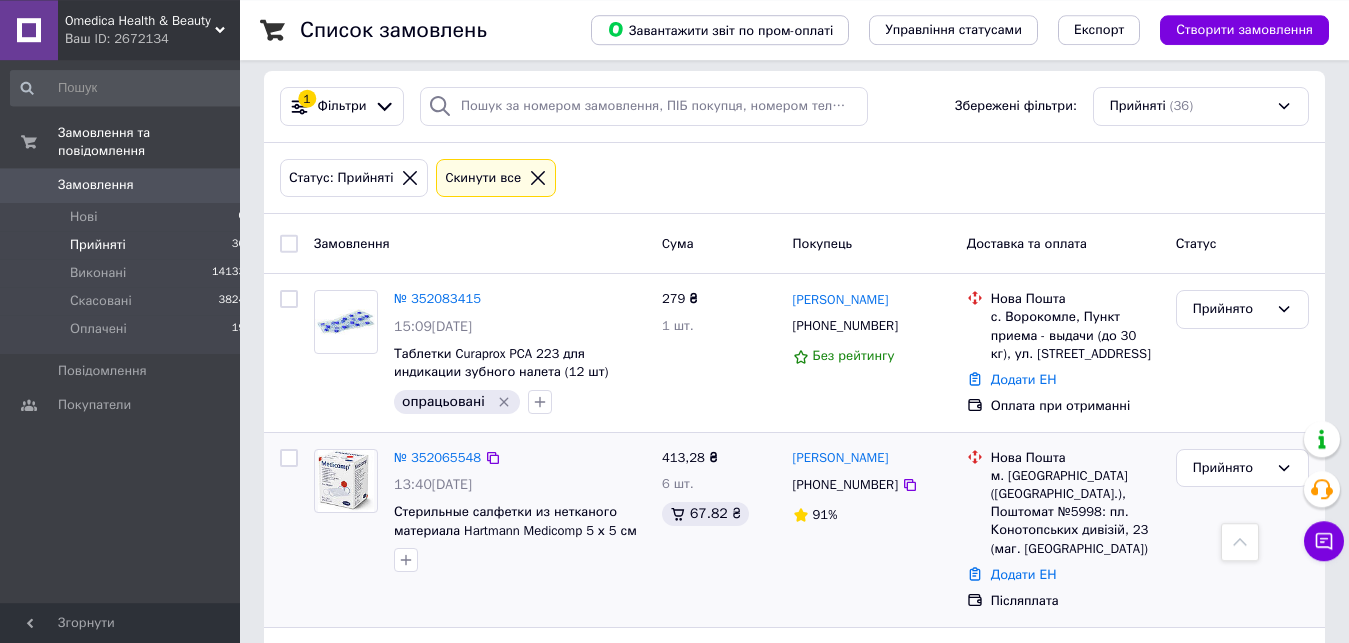 scroll, scrollTop: 0, scrollLeft: 0, axis: both 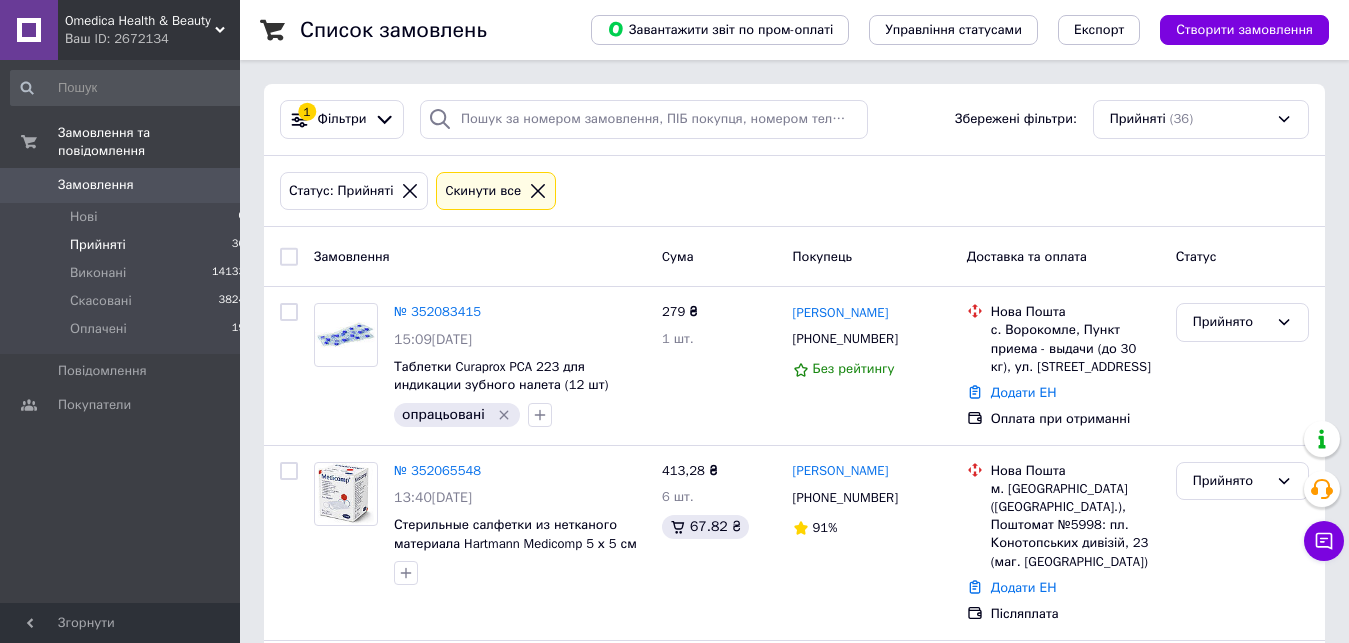 click on "Замовлення Cума Покупець Доставка та оплата Статус" at bounding box center (794, 257) 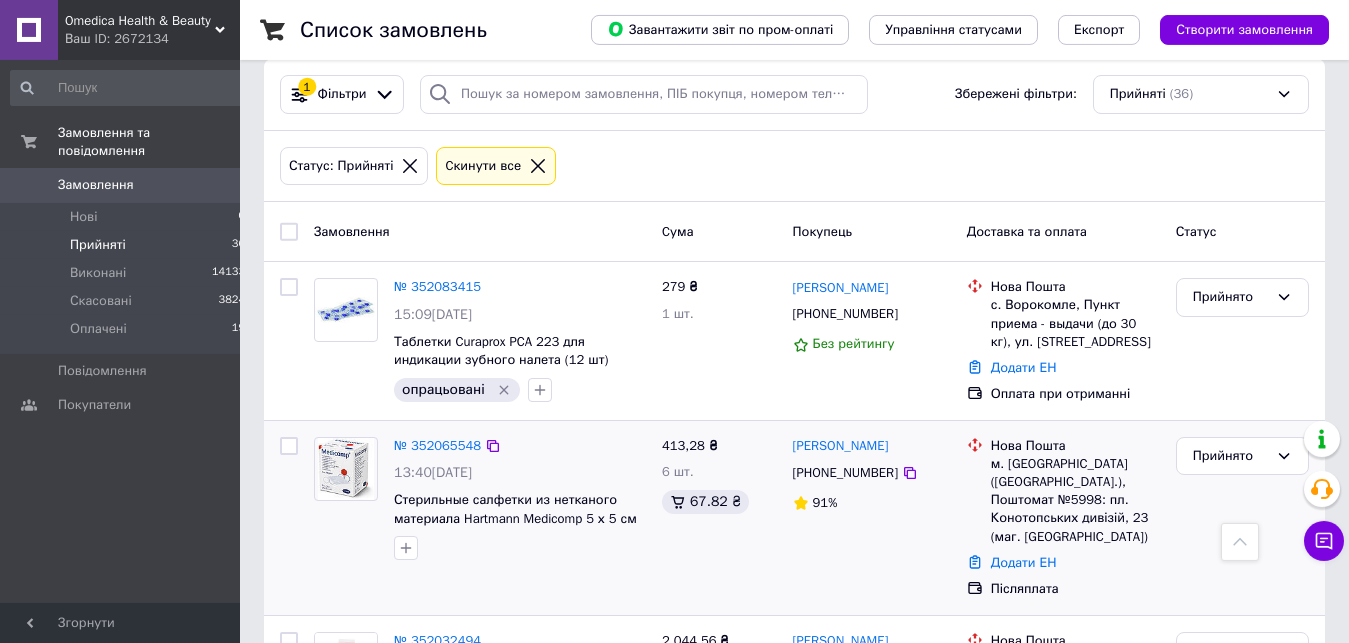 scroll, scrollTop: 0, scrollLeft: 0, axis: both 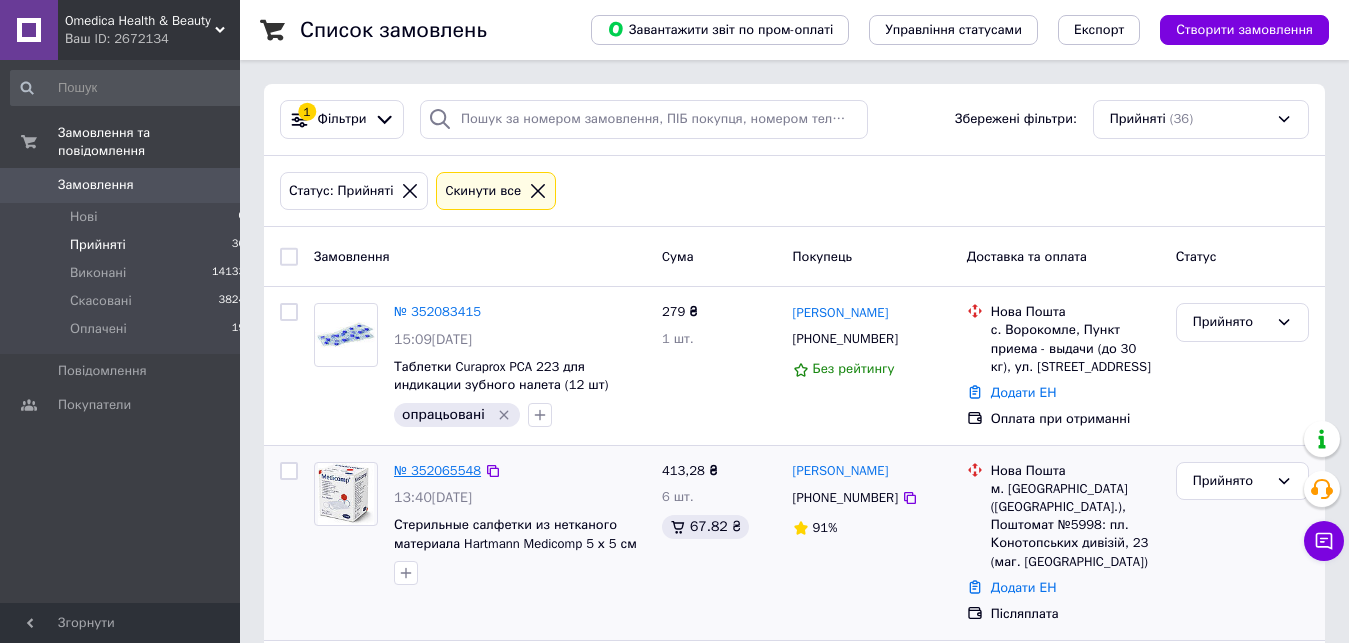 click on "№ 352065548" at bounding box center [437, 470] 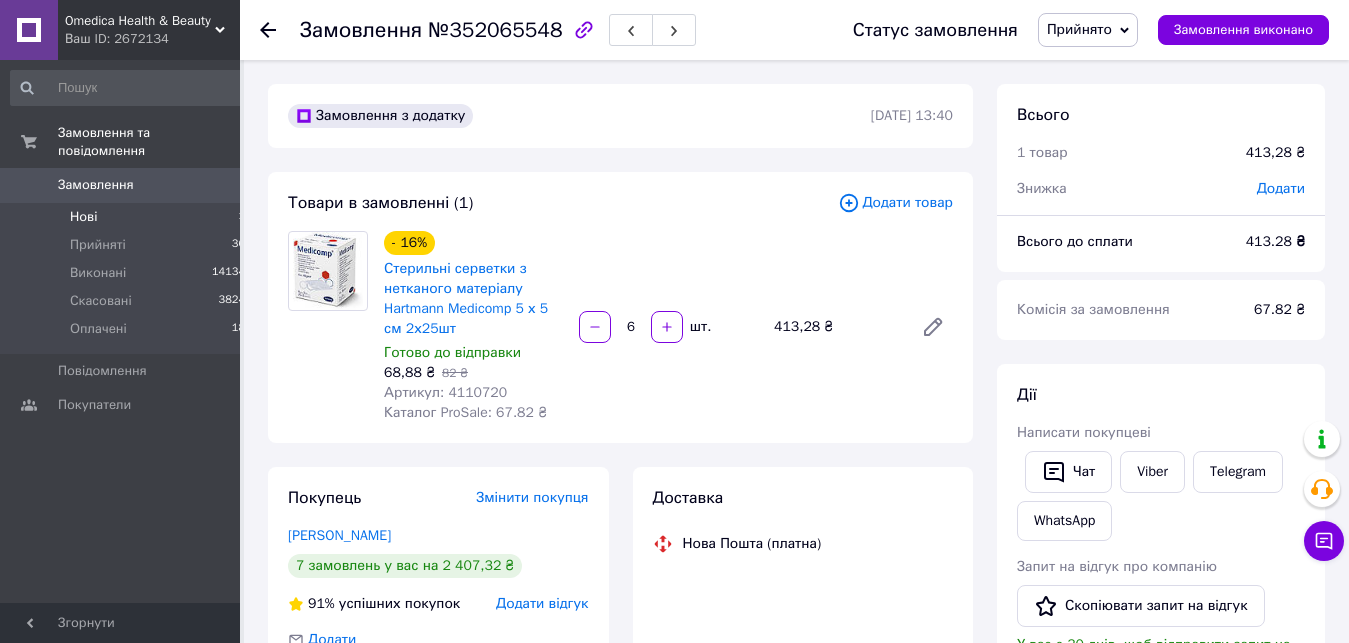 click on "Нові 1" at bounding box center (128, 217) 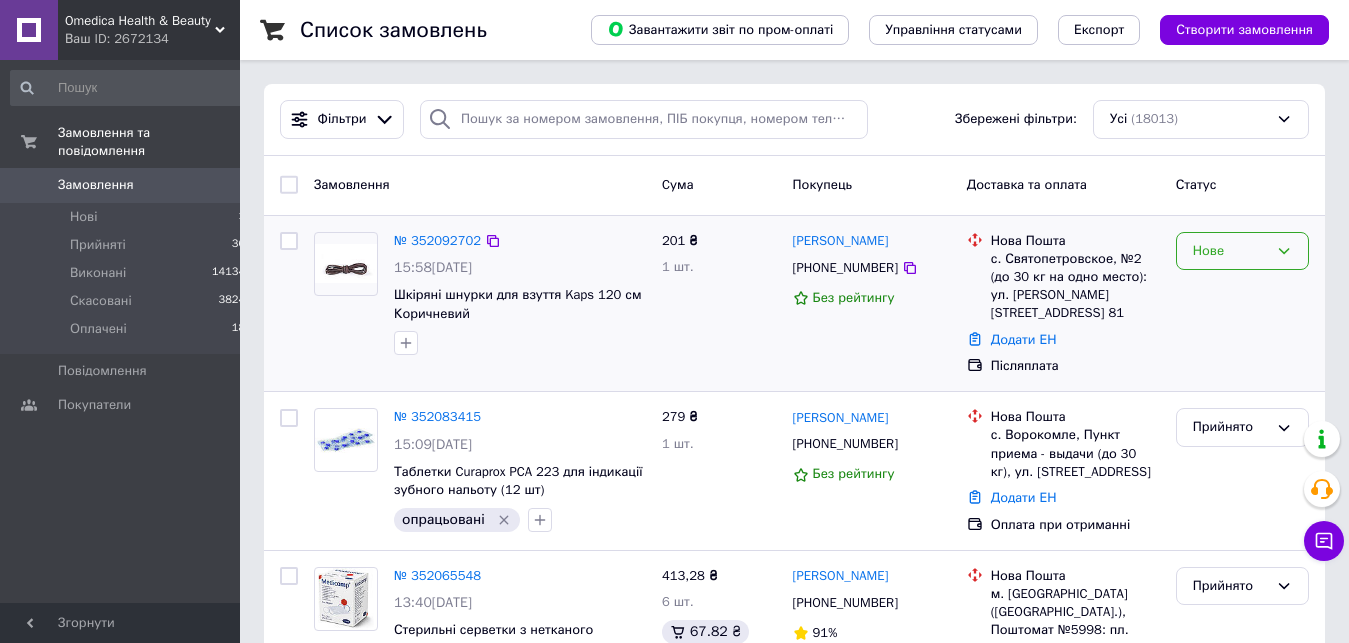 click on "Нове" at bounding box center (1242, 251) 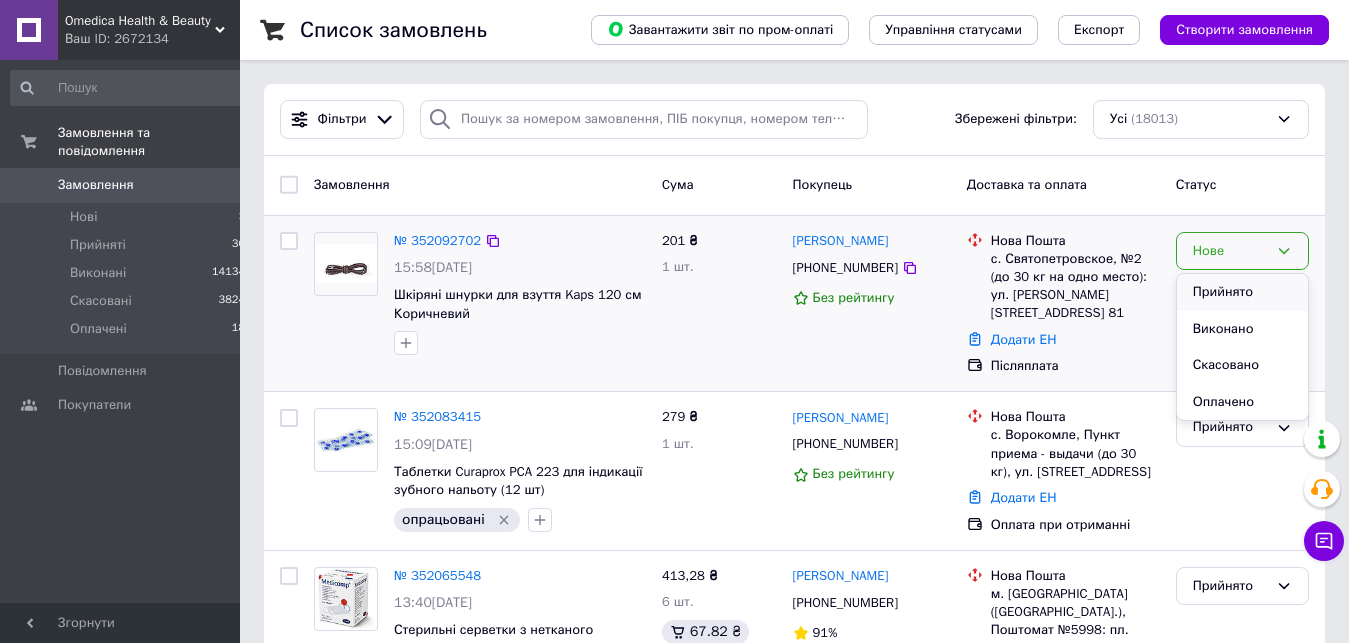 click on "Прийнято" at bounding box center [1242, 292] 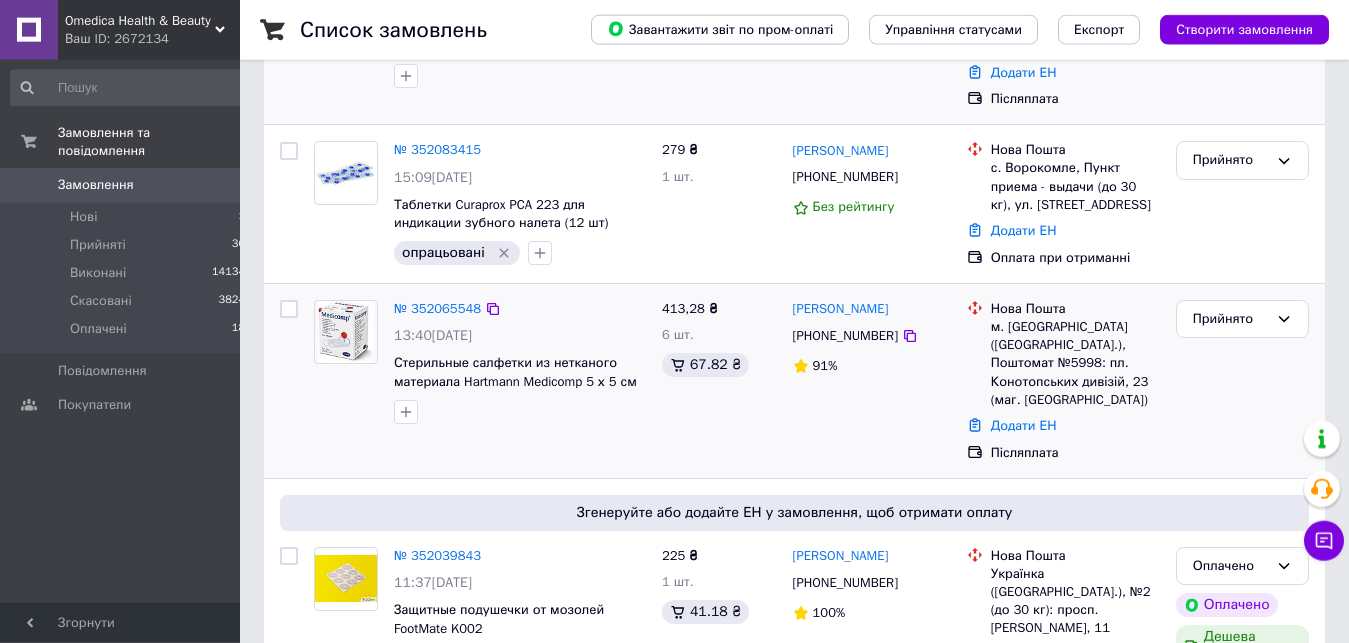 scroll, scrollTop: 306, scrollLeft: 0, axis: vertical 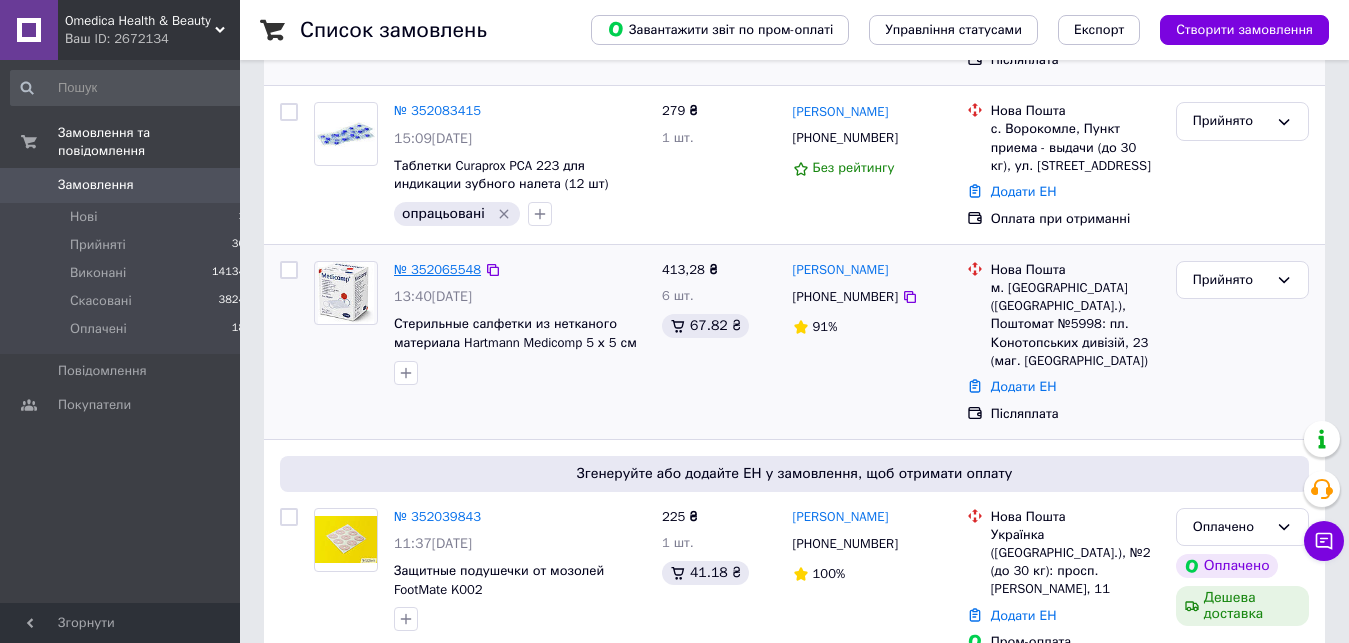 click on "№ 352065548" at bounding box center (437, 269) 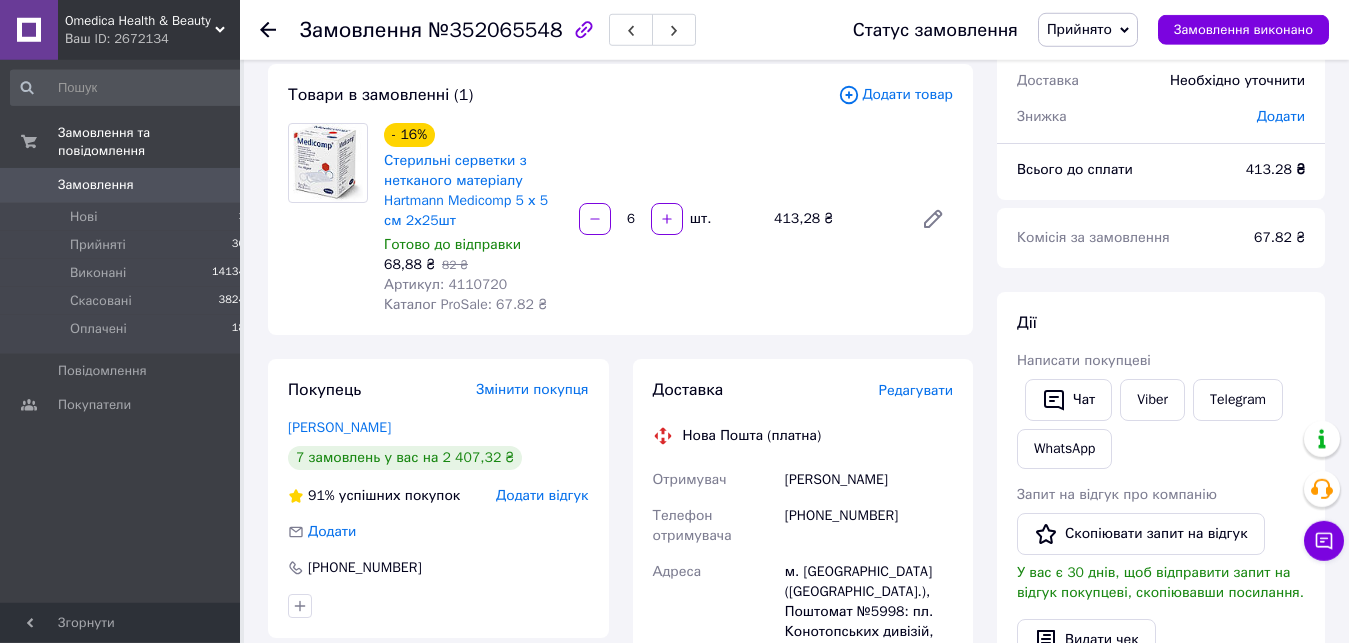 scroll, scrollTop: 0, scrollLeft: 0, axis: both 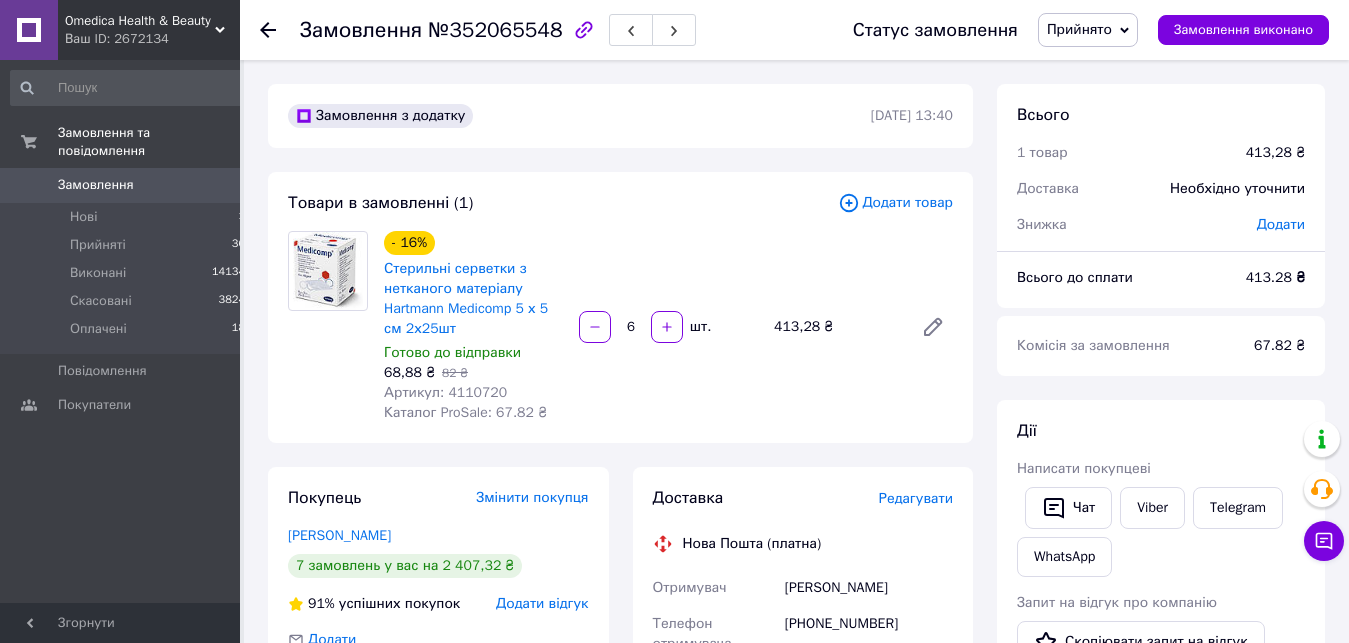 click on "- 16% Стерильні серветки з нетканого матеріалу Hartmann Medicomp 5 х 5 см 2х25шт Готово до відправки 68,88 ₴   82 ₴ Артикул: 4110720 Каталог ProSale: 67.82 ₴  6   шт. 413,28 ₴" at bounding box center [668, 327] 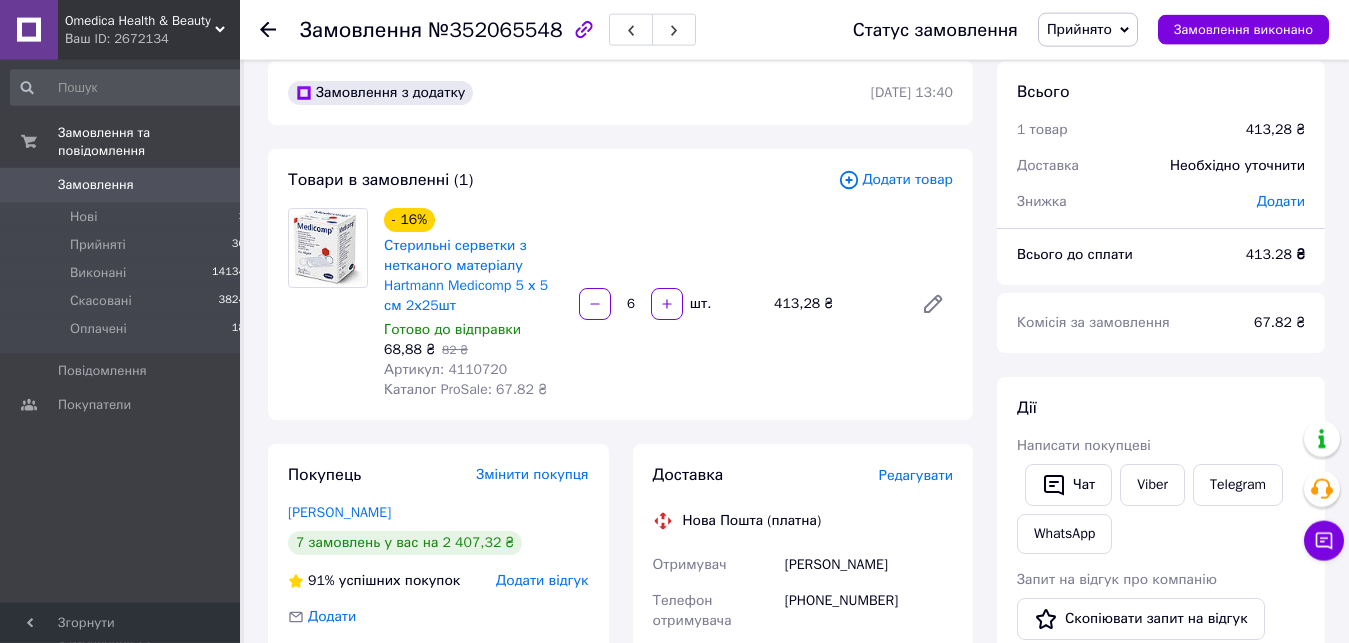 scroll, scrollTop: 0, scrollLeft: 0, axis: both 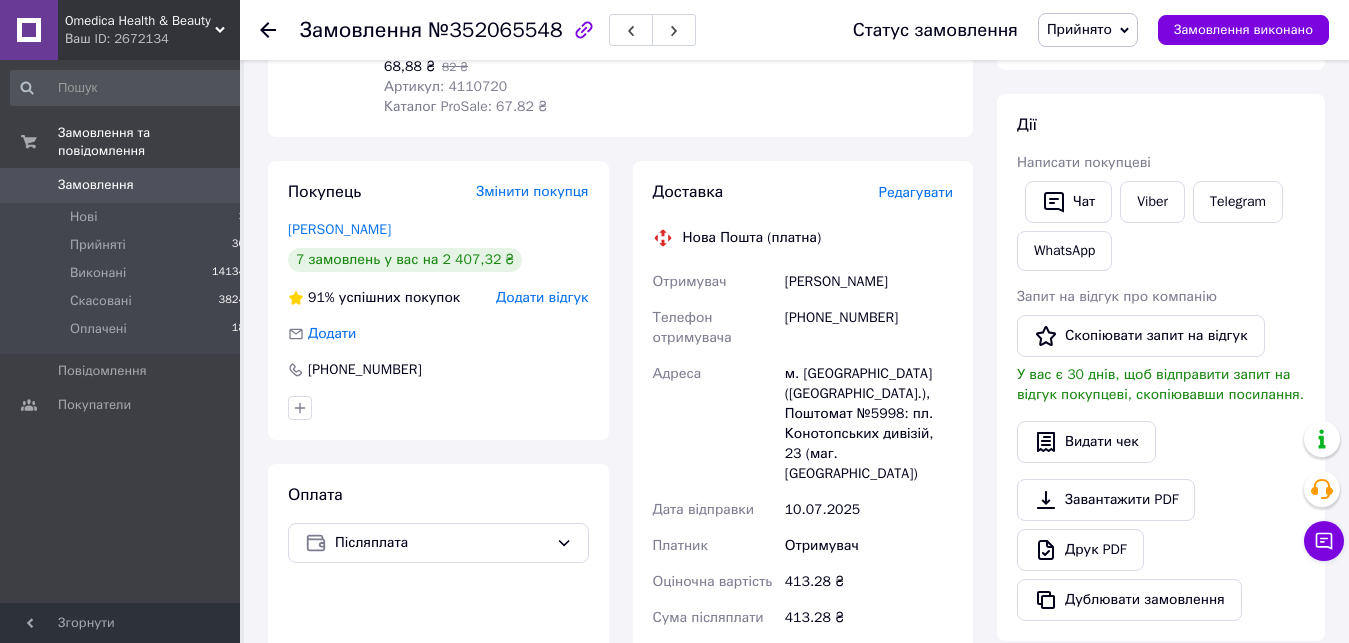 click on "Григоряк Владимир" at bounding box center (869, 282) 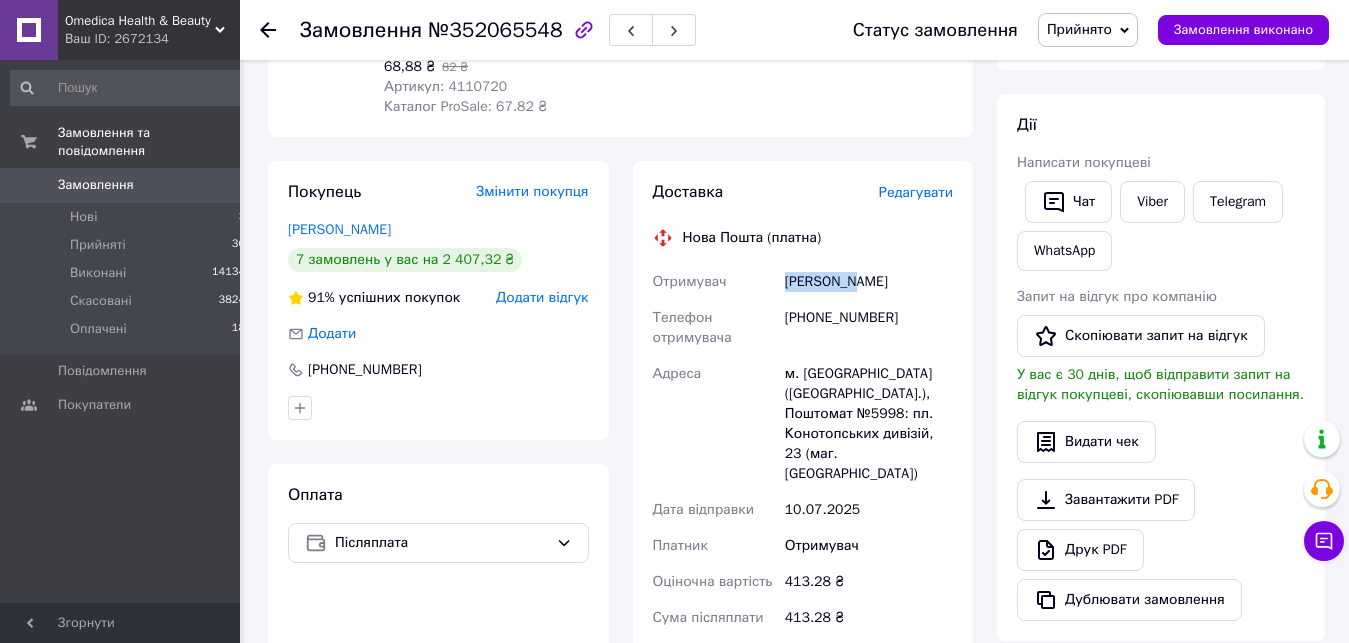click on "Григоряк Владимир" at bounding box center (869, 282) 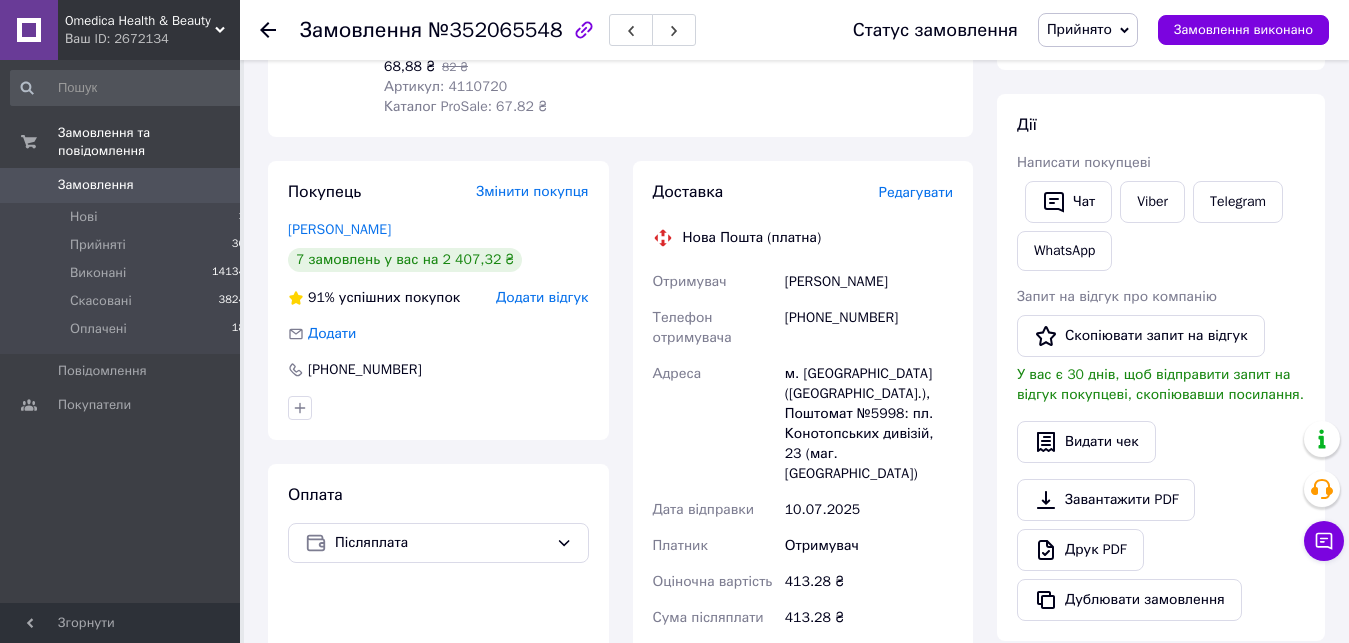 click on "Григоряк Владимир" at bounding box center [869, 282] 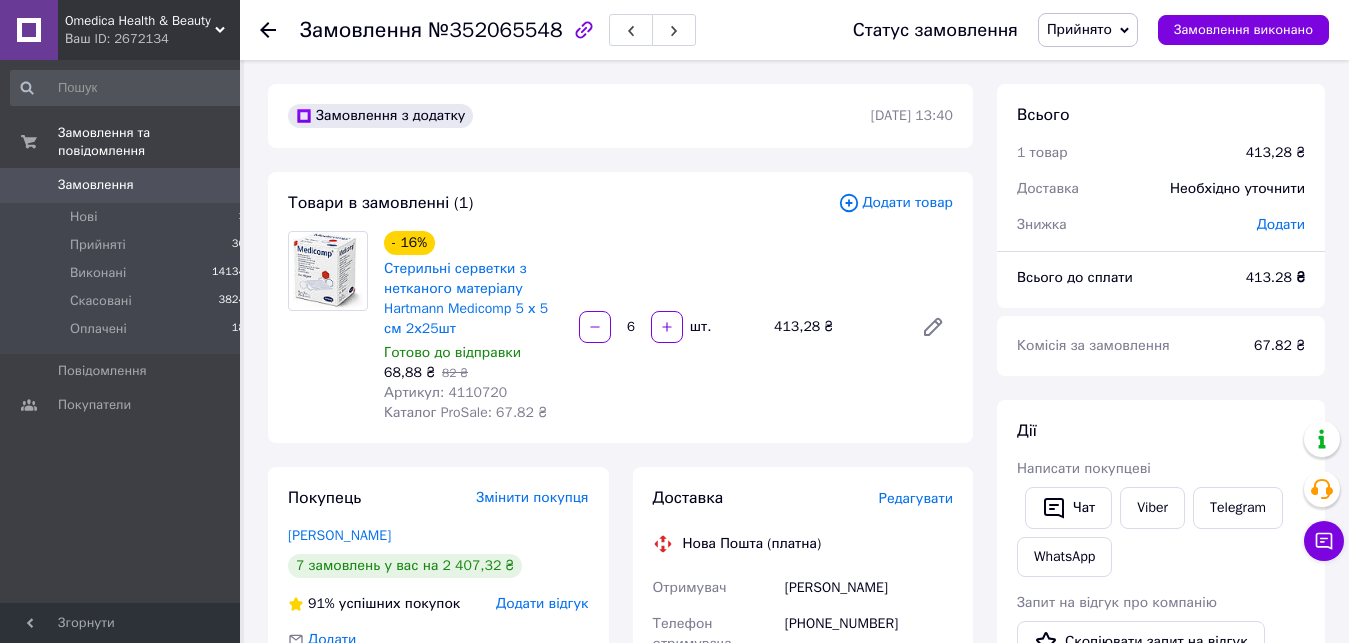 scroll, scrollTop: 204, scrollLeft: 0, axis: vertical 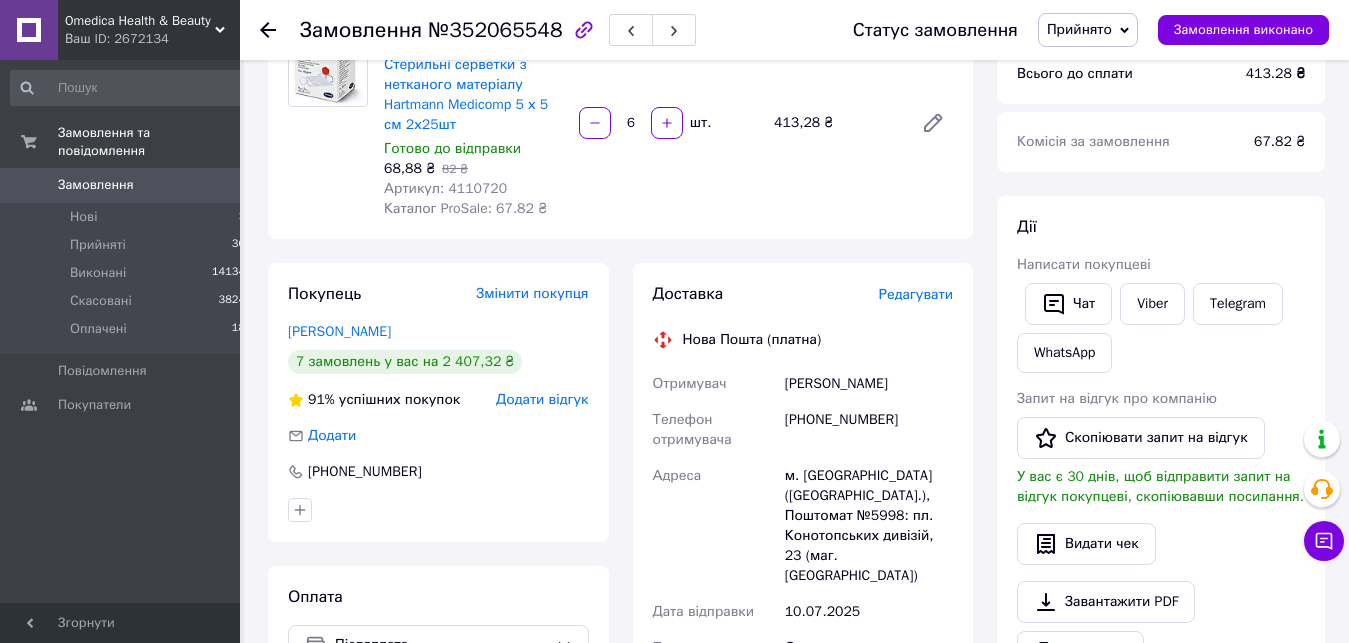 click on "[PHONE_NUMBER]" at bounding box center (869, 430) 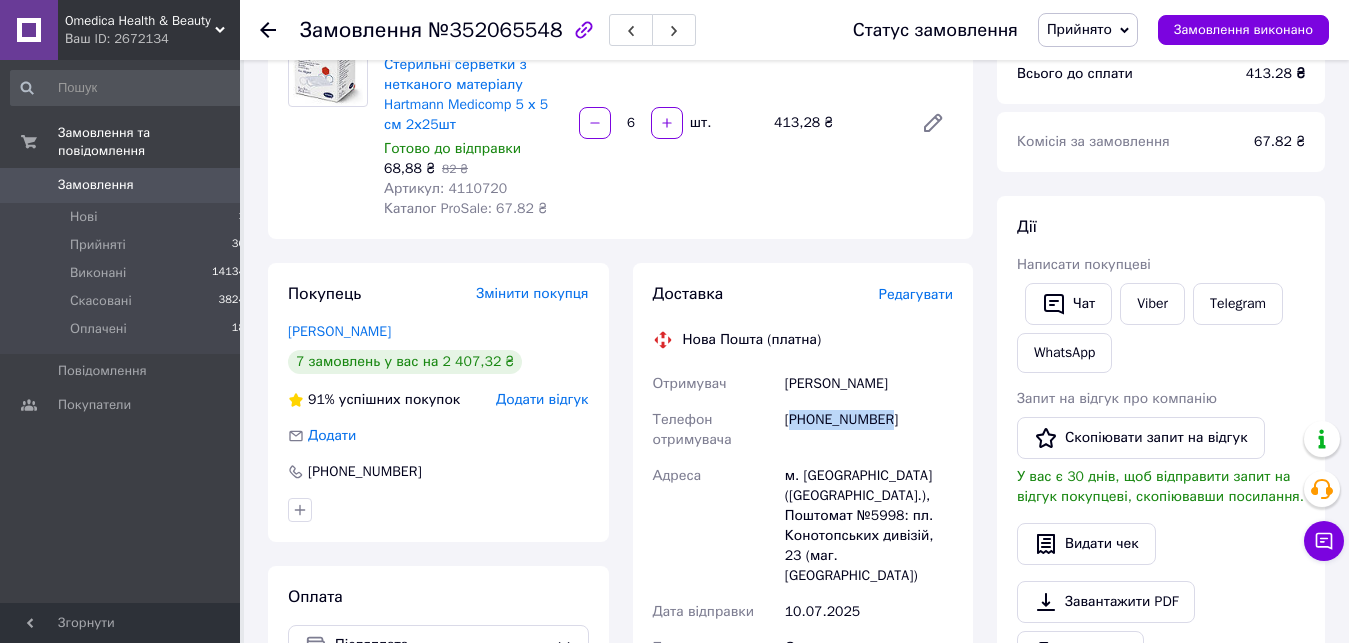 click on "[PHONE_NUMBER]" at bounding box center [869, 430] 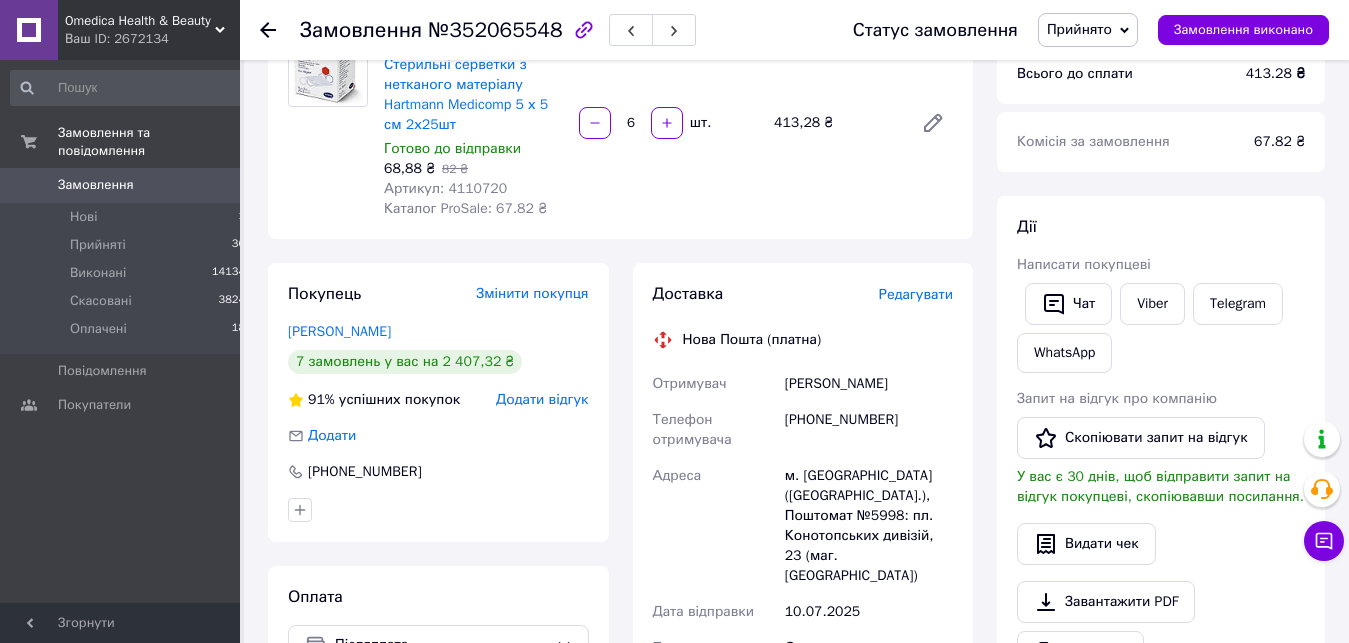 click on "[PHONE_NUMBER]" at bounding box center [869, 430] 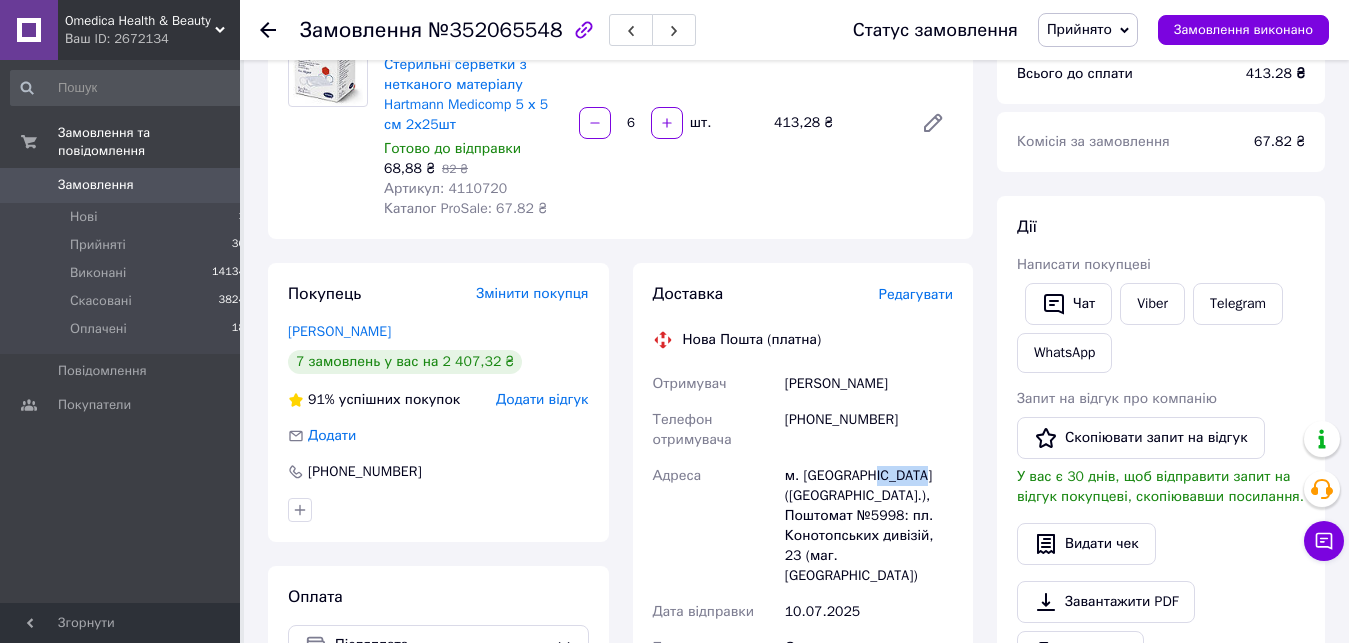 click on "м. [GEOGRAPHIC_DATA] ([GEOGRAPHIC_DATA].), Поштомат №5998: пл. Конотопських дивізій, 23 (маг. [GEOGRAPHIC_DATA])" at bounding box center [869, 526] 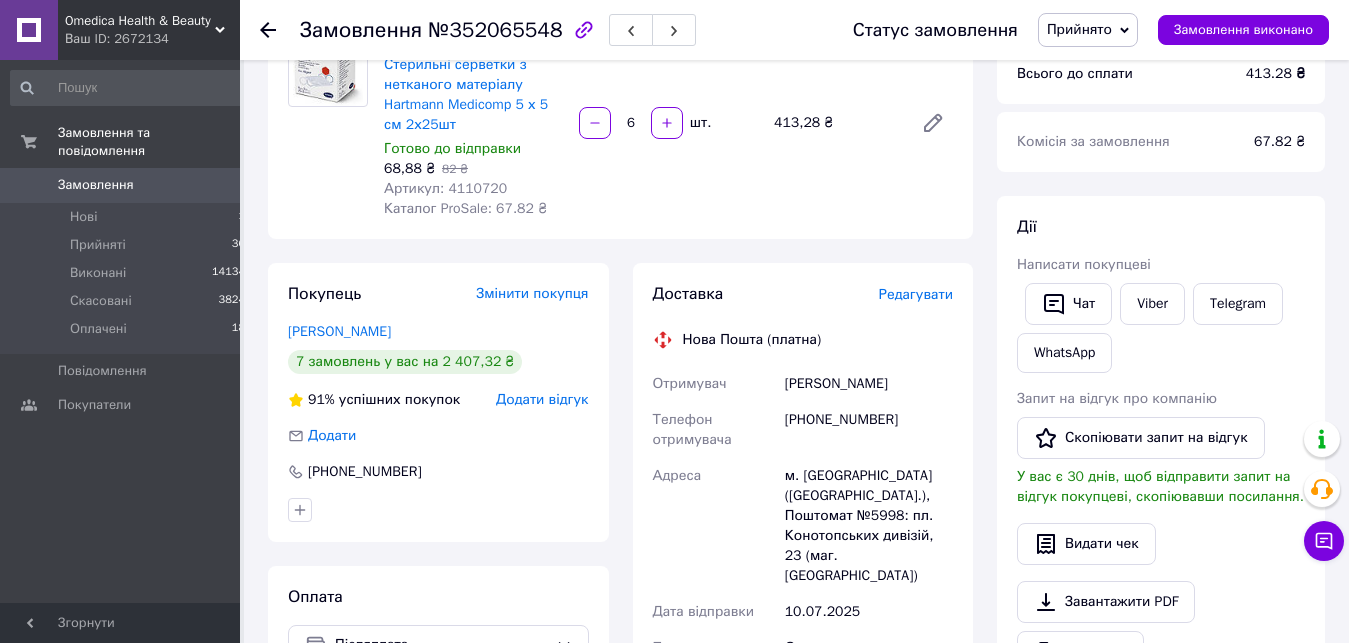 click on "м. [GEOGRAPHIC_DATA] ([GEOGRAPHIC_DATA].), Поштомат №5998: пл. Конотопських дивізій, 23 (маг. [GEOGRAPHIC_DATA])" at bounding box center (869, 526) 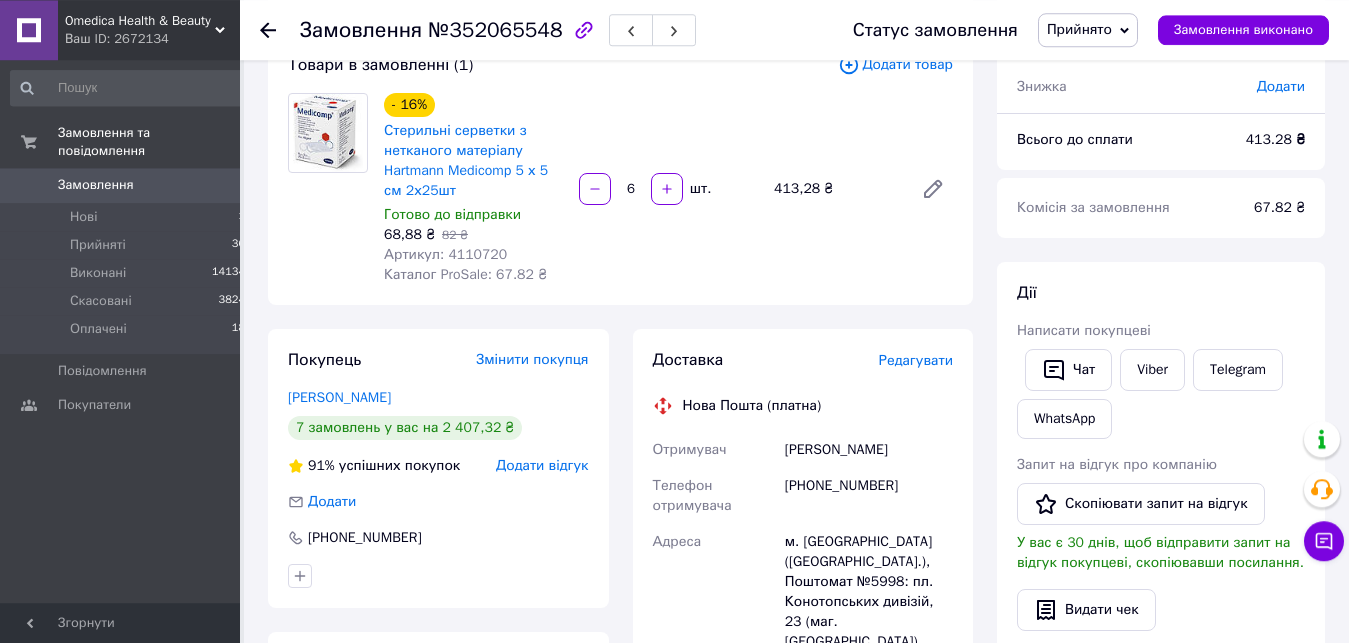 scroll, scrollTop: 102, scrollLeft: 0, axis: vertical 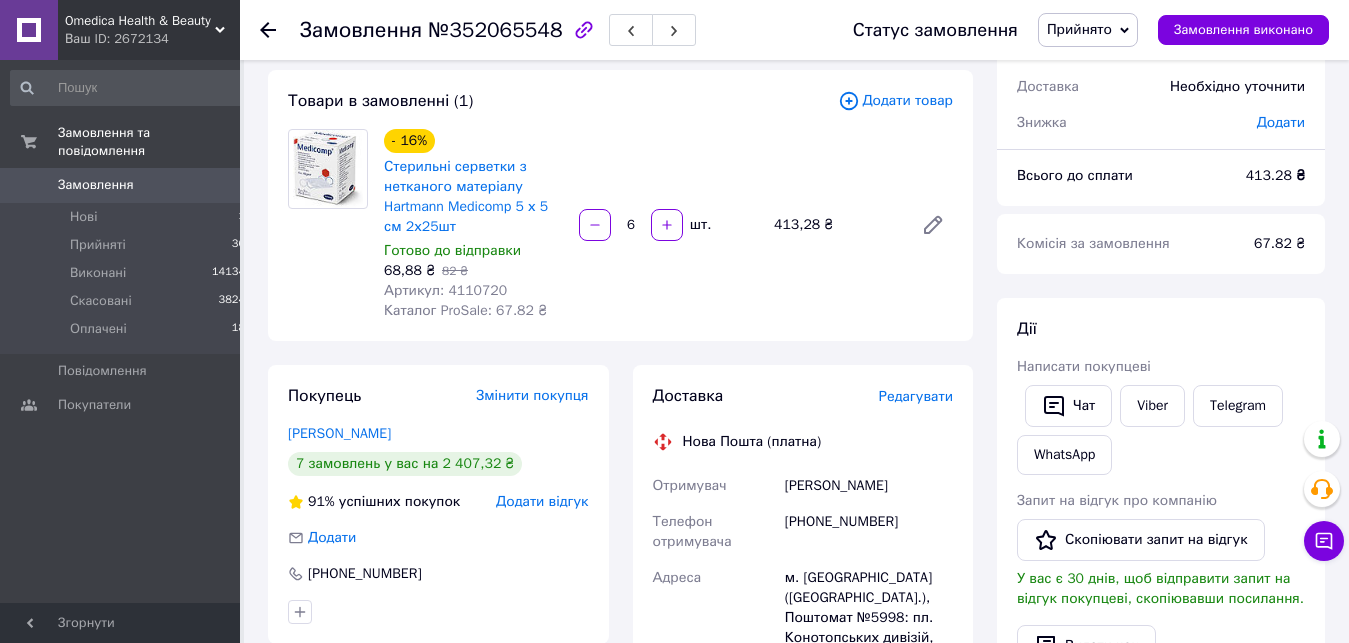 click on "Доставка Редагувати Нова Пошта (платна) Отримувач Григоряк Владимир Телефон отримувача +380987090417 Адреса м. Конотоп (Сумська обл.), Поштомат №5998: пл. Конотопських дивізій, 23 (маг. АТБ) Дата відправки 10.07.2025 Платник Отримувач Оціночна вартість 413.28 ₴ Сума післяплати 413.28 ₴ Комісія за післяплату 28.27 ₴ Платник комісії післяплати Отримувач Передати номер або Згенерувати ЕН Платник Отримувач Відправник Прізвище отримувача Григоряк Ім'я отримувача Владимир По батькові отримувача Телефон отримувача +380987090417 Тип доставки У відділенні Кур'єром В поштоматі Місто < > <" at bounding box center [803, 765] 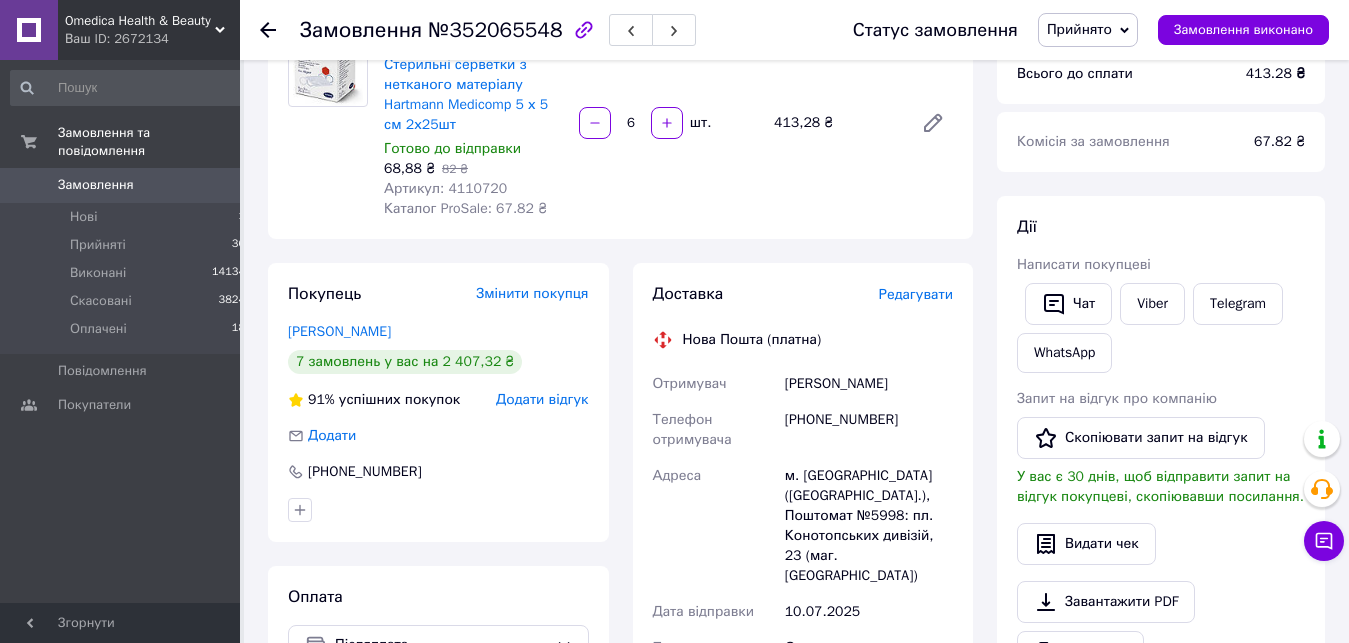 scroll, scrollTop: 0, scrollLeft: 0, axis: both 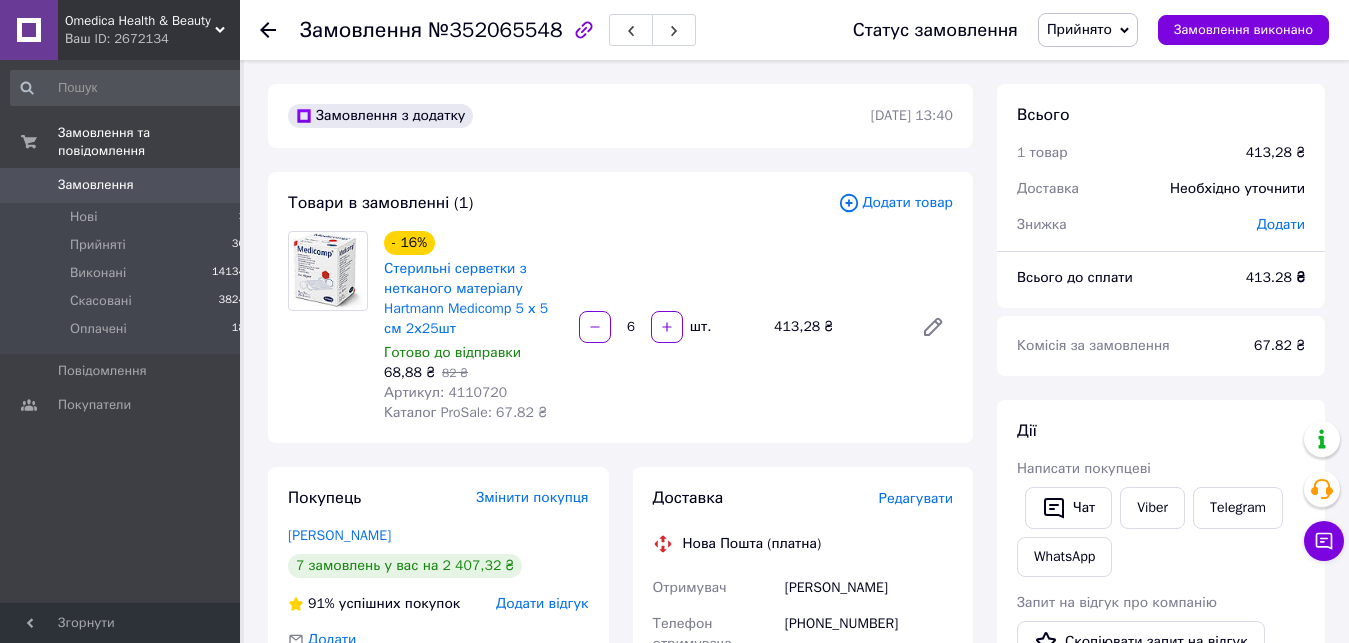 click on "Товари в замовленні (1) Додати товар - 16% Стерильні серветки з нетканого матеріалу Hartmann Medicomp 5 х 5 см 2х25шт Готово до відправки 68,88 ₴   82 ₴ Артикул: 4110720 Каталог ProSale: 67.82 ₴  6   шт. 413,28 ₴" at bounding box center [620, 307] 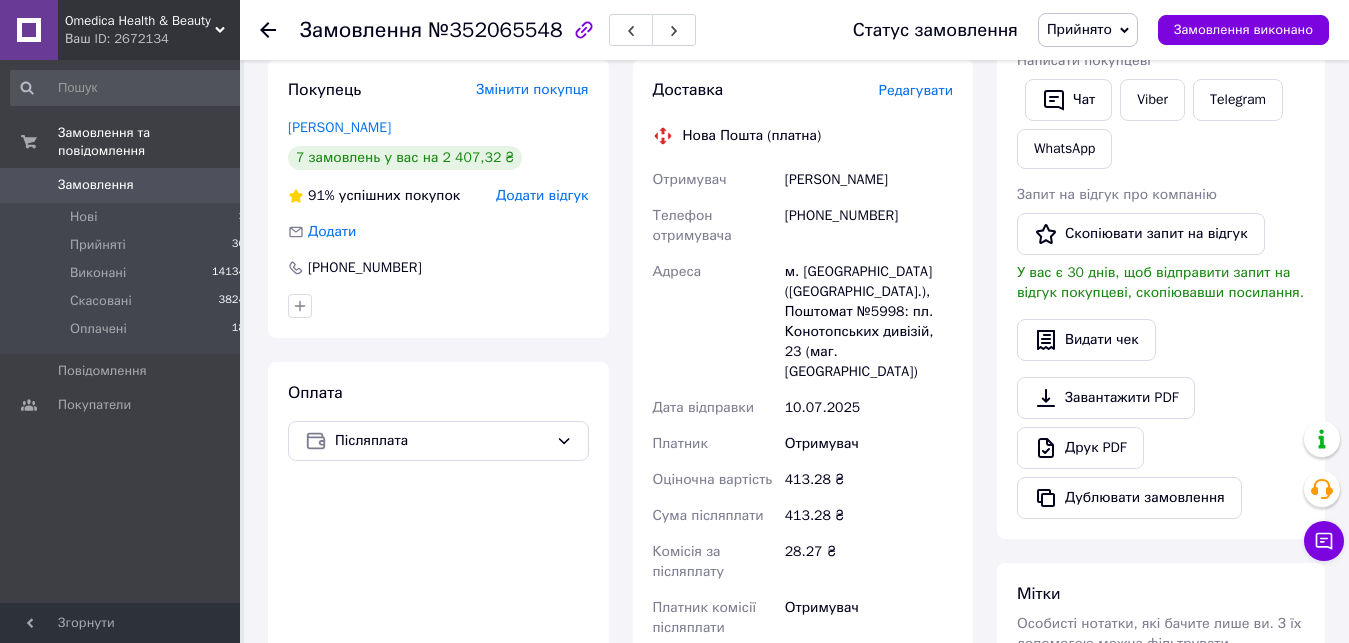 scroll, scrollTop: 714, scrollLeft: 0, axis: vertical 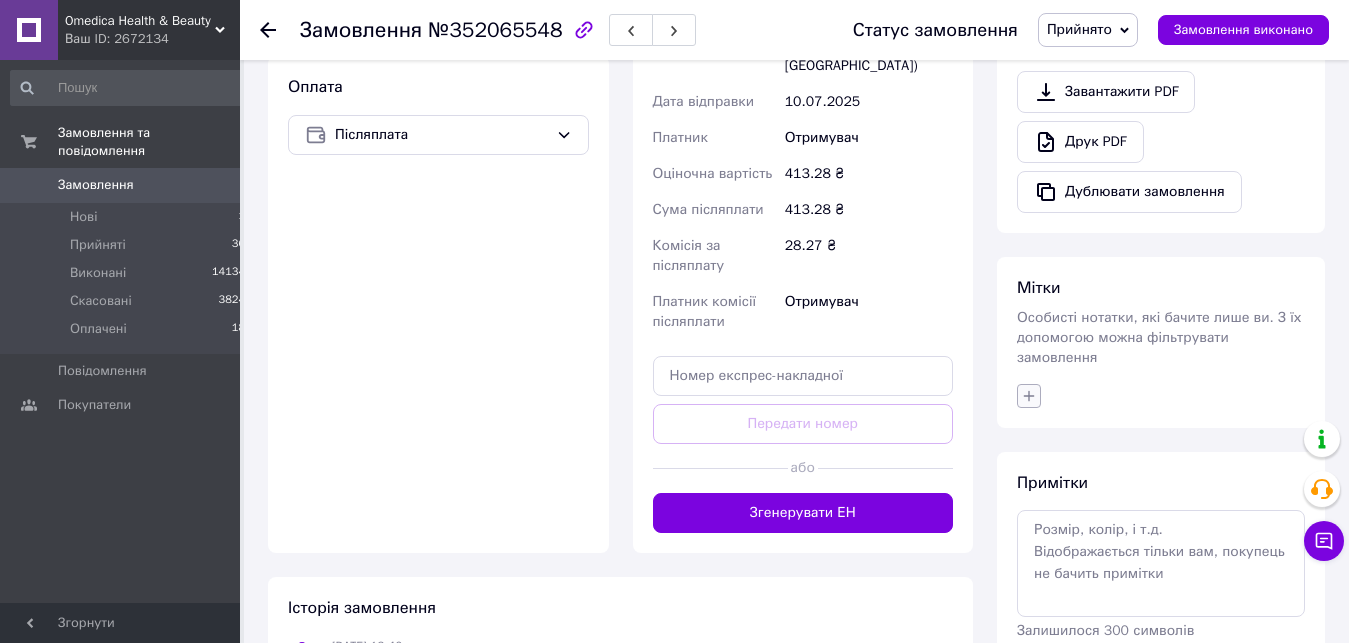 click at bounding box center [1029, 396] 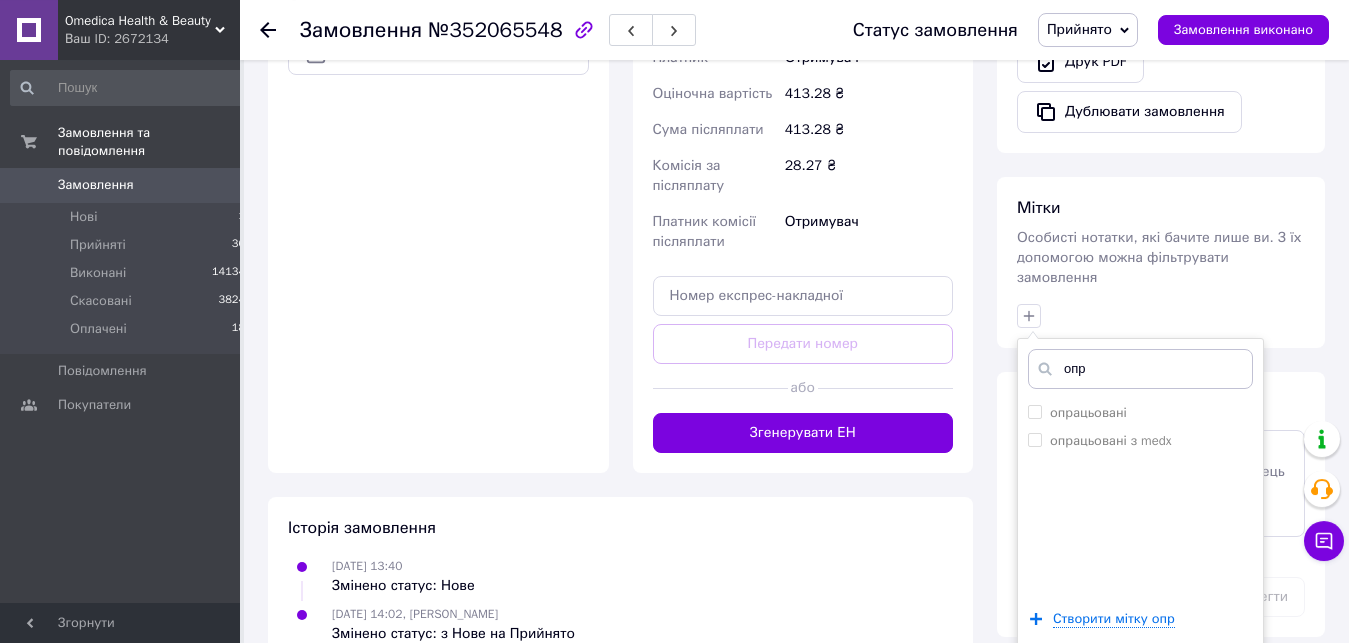 scroll, scrollTop: 841, scrollLeft: 0, axis: vertical 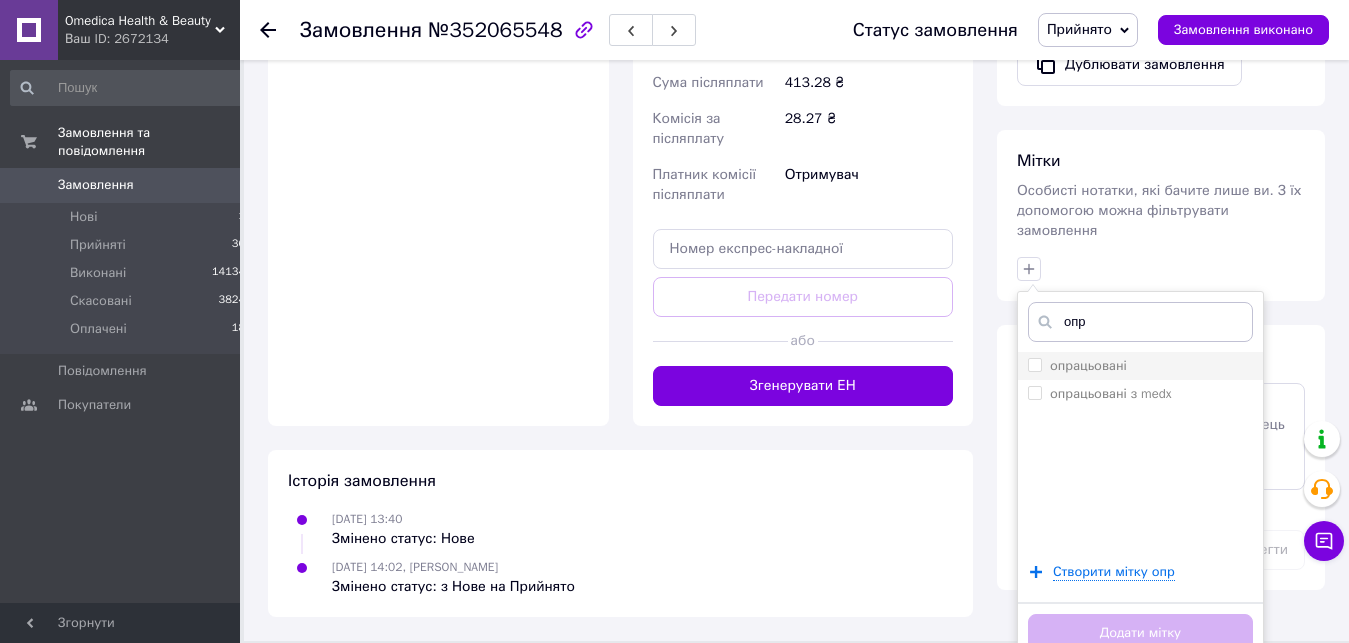 type on "опр" 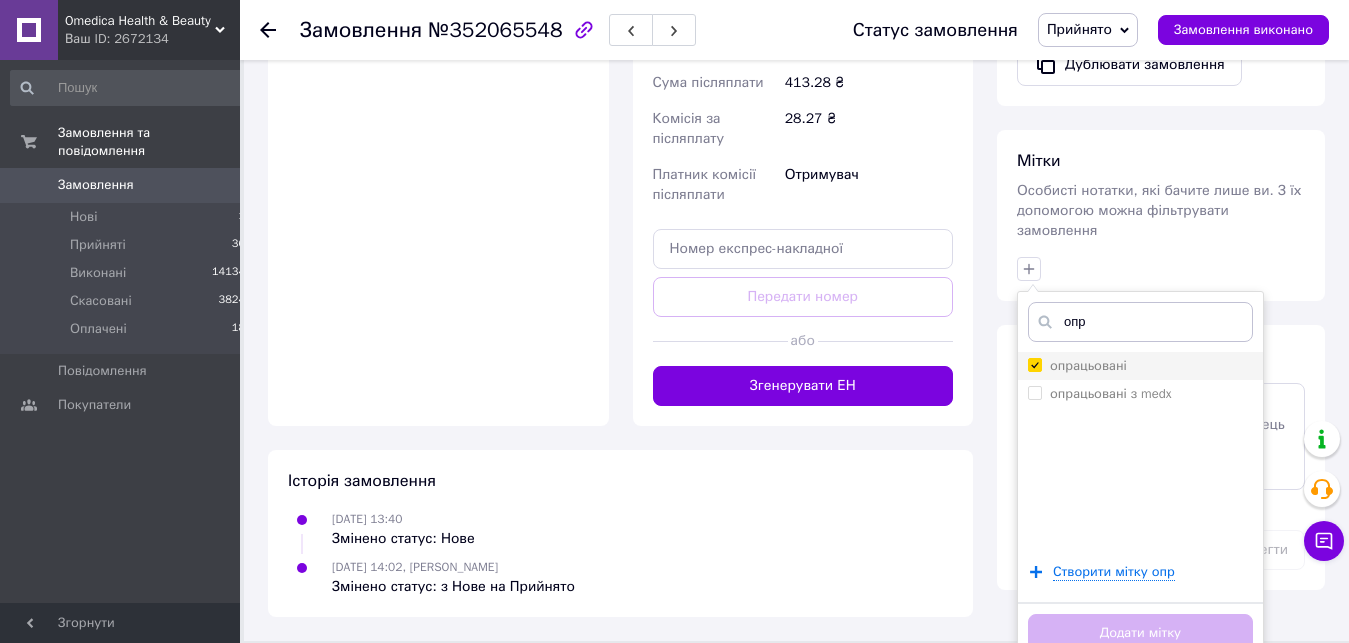 checkbox on "true" 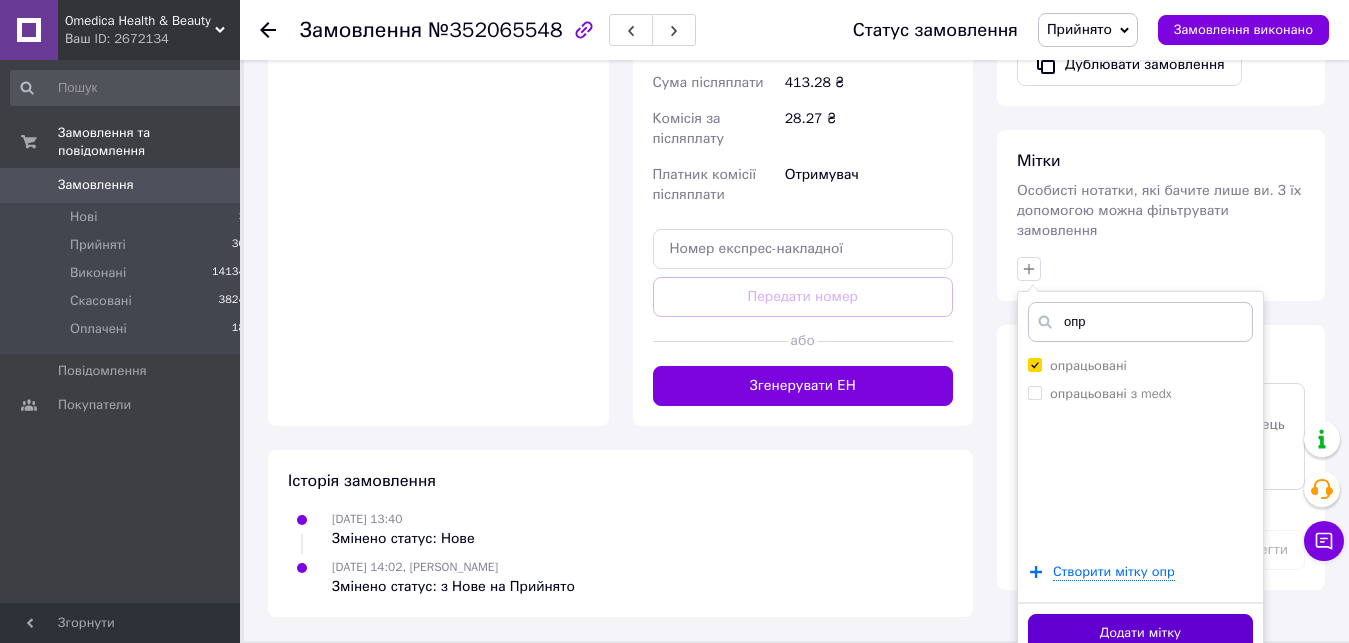 click on "Додати мітку" at bounding box center (1140, 633) 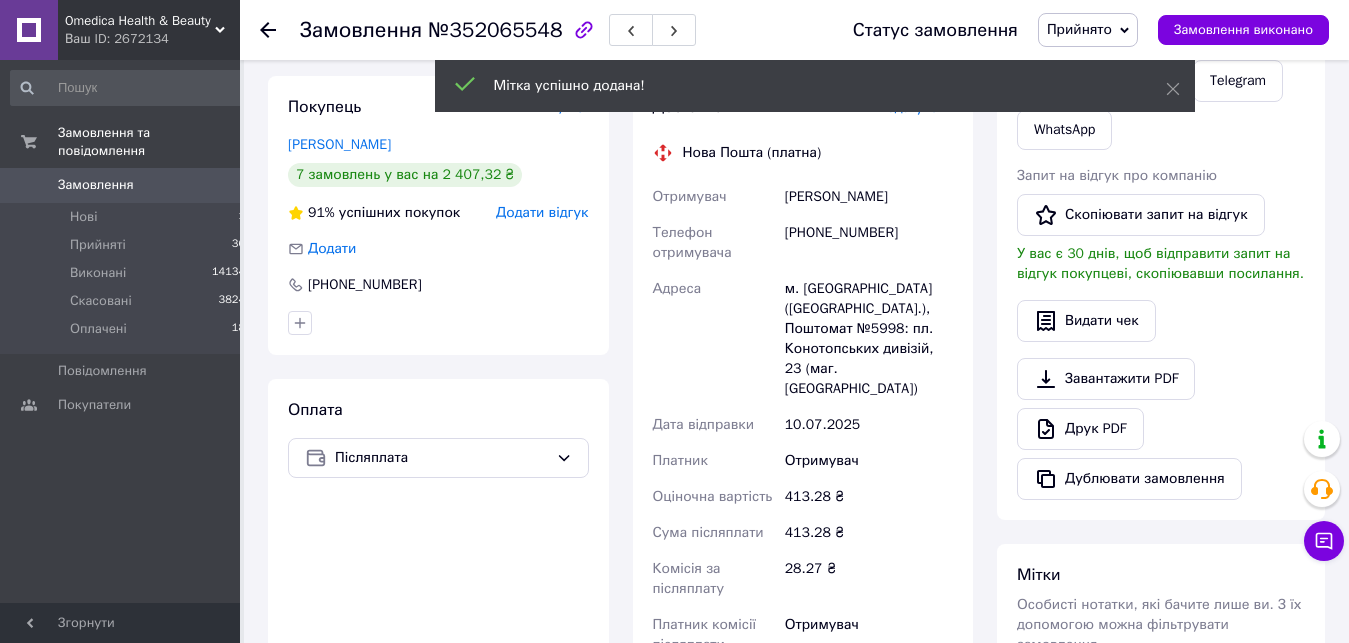 scroll, scrollTop: 0, scrollLeft: 0, axis: both 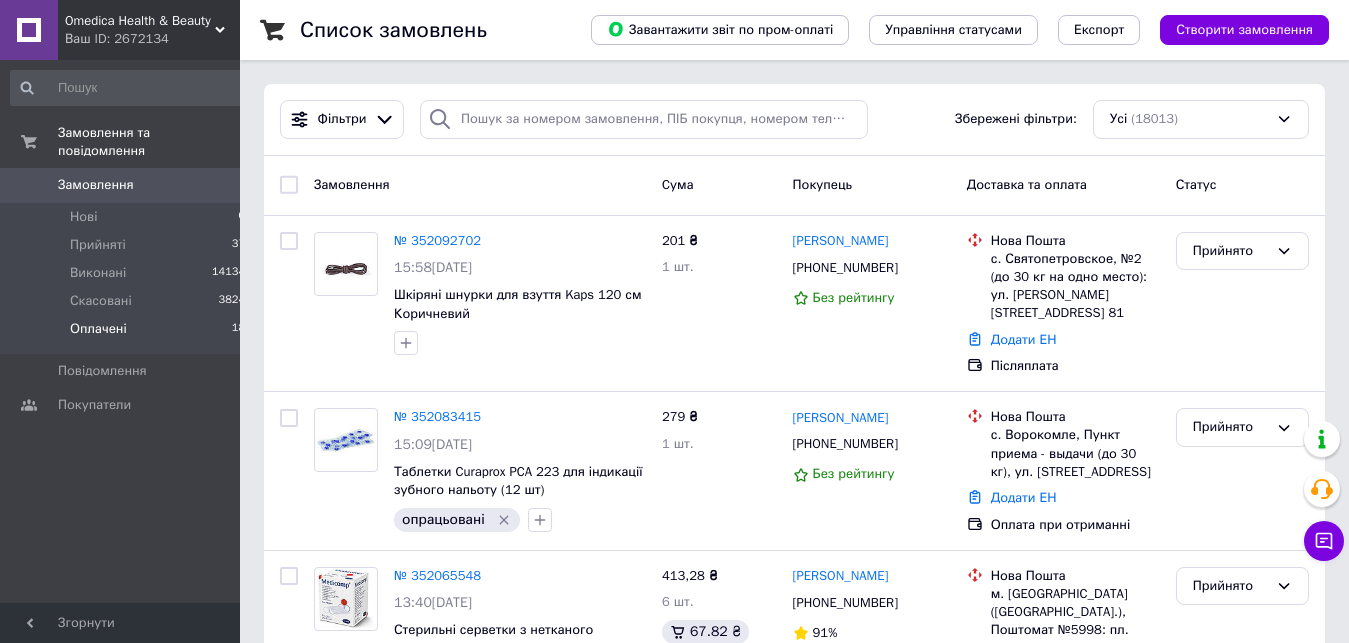 click on "Оплачені 18" at bounding box center [128, 334] 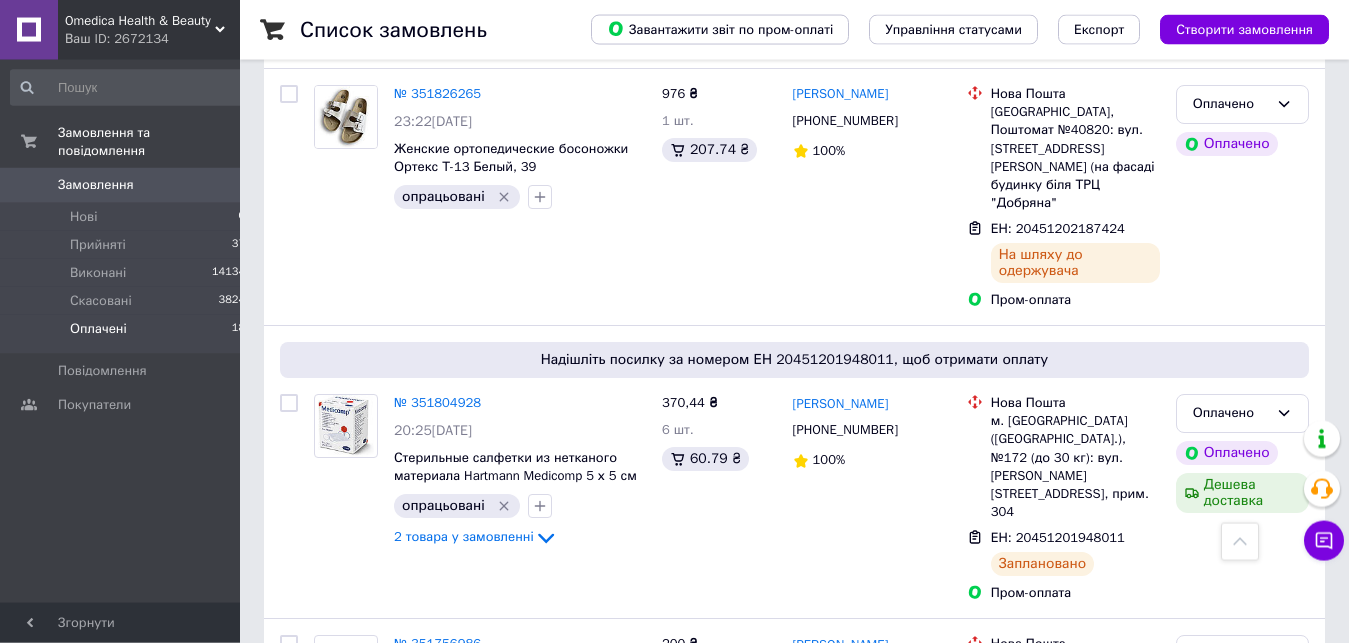 scroll, scrollTop: 1938, scrollLeft: 0, axis: vertical 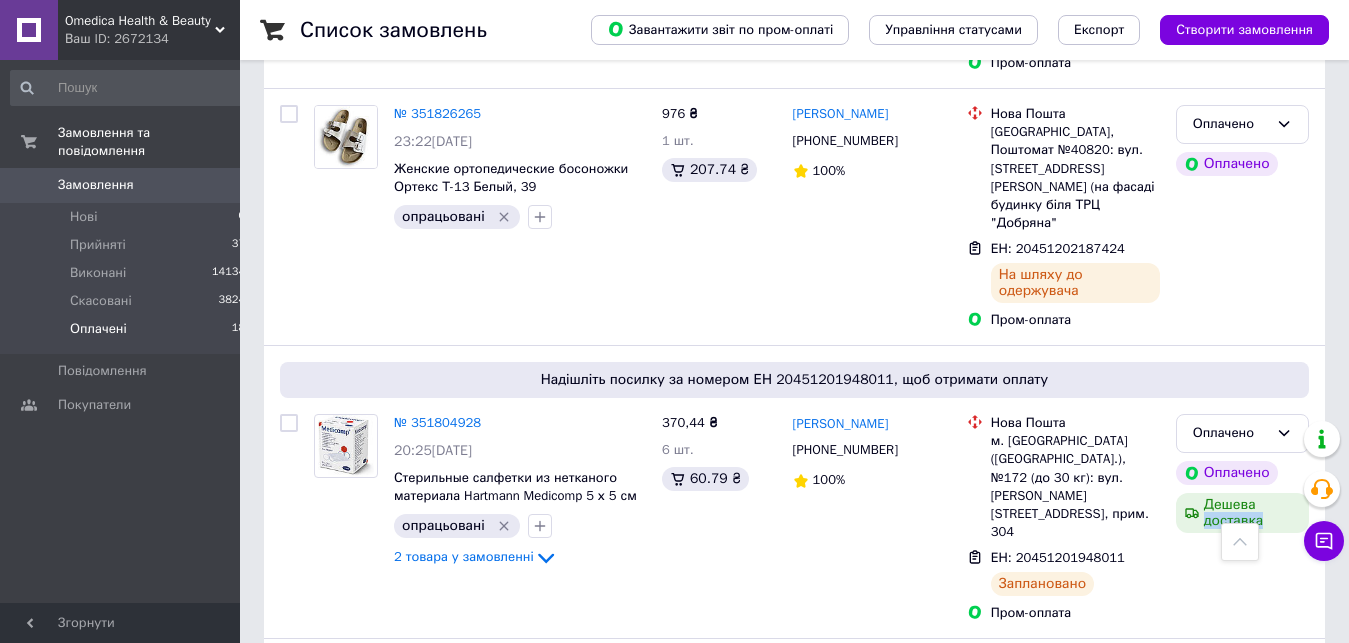 drag, startPoint x: 1342, startPoint y: 372, endPoint x: 1348, endPoint y: 329, distance: 43.416588 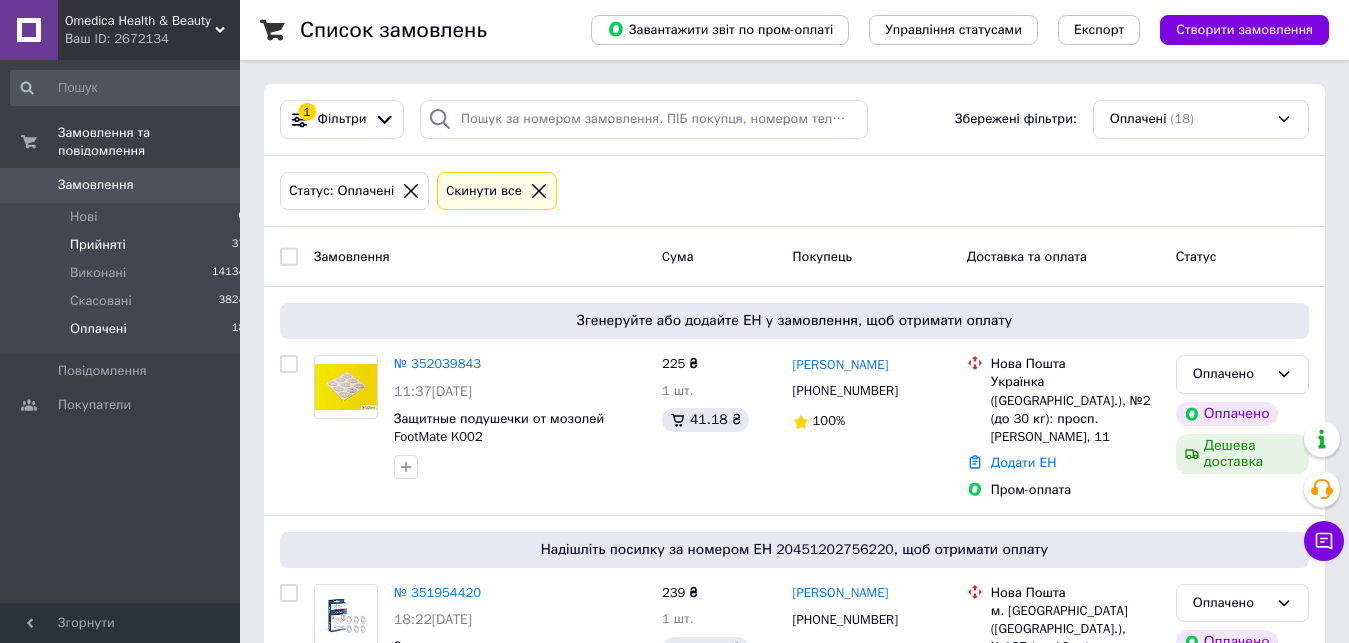 click on "Прийняті 37" at bounding box center (128, 245) 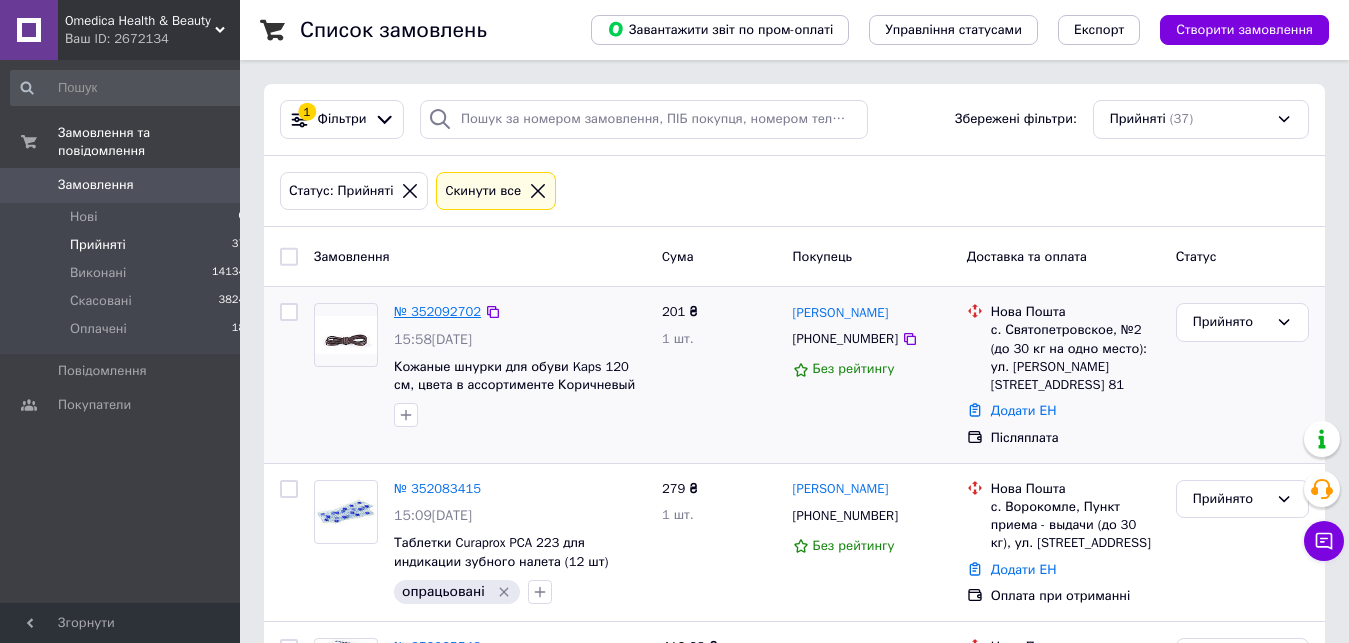 click on "№ 352092702" at bounding box center [437, 311] 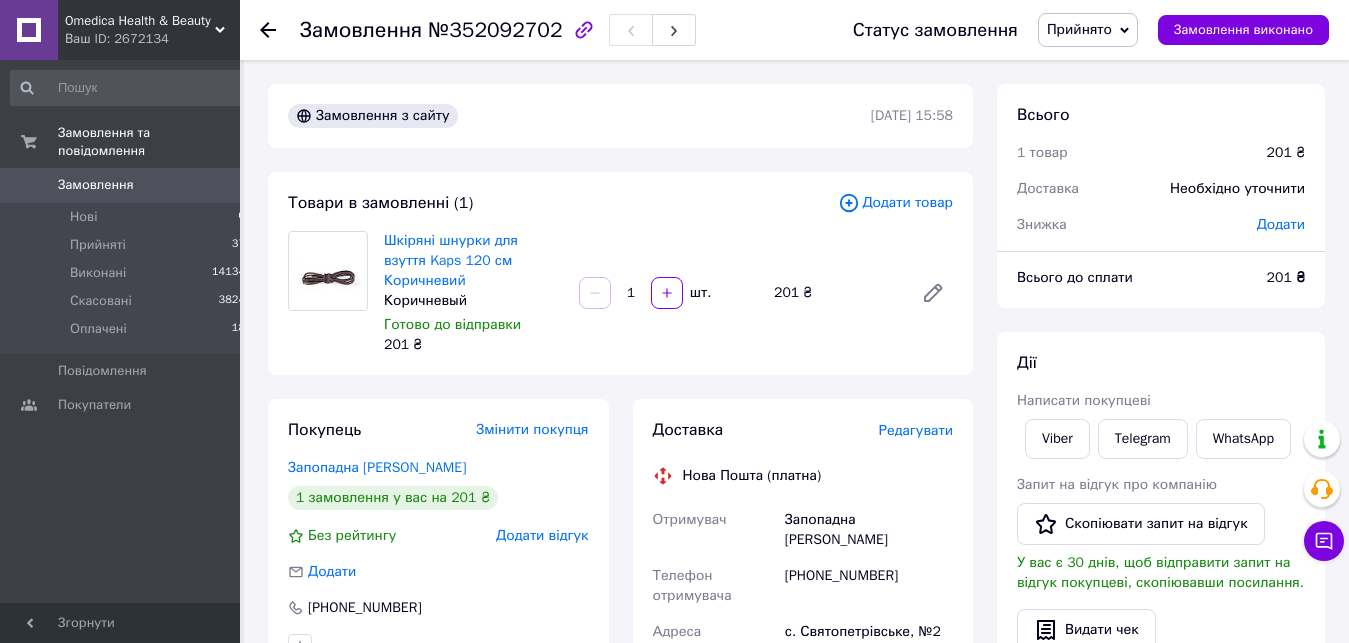click on "Замовлення з сайту 10.07.2025 | 15:58 Товари в замовленні (1) Додати товар Шкіряні шнурки для взуття Kaps 120 см Коричневий Коричневый Готово до відправки 201 ₴ 1   шт. 201 ₴ Покупець Змінити покупця Запопадна Юлія 1 замовлення у вас на 201 ₴ Без рейтингу   Додати відгук Додати +380978579916 Оплата Післяплата Доставка Редагувати Нова Пошта (платна) Отримувач Запопадна Юлія Телефон отримувача +380978579916 Адреса с. Святопетрівське, №2 (до 30 кг на одне місце): вул. Богдана Хмельницкого, 5 прим. 81 Дата відправки 10.07.2025 Платник Отримувач Оціночна вартість 201 ₴ Сума післяплати 201 ₴ 24.02 ₴ або" at bounding box center (620, 727) 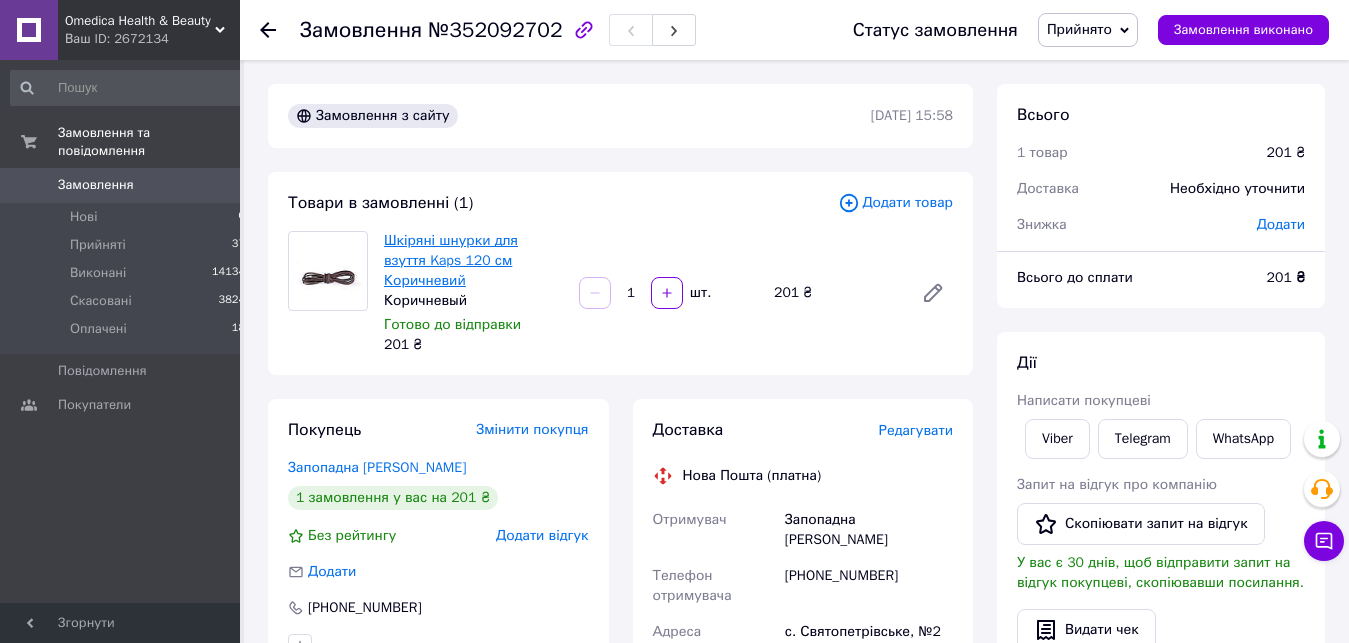 click on "Шкіряні шнурки для взуття Kaps 120 см Коричневий" at bounding box center (451, 260) 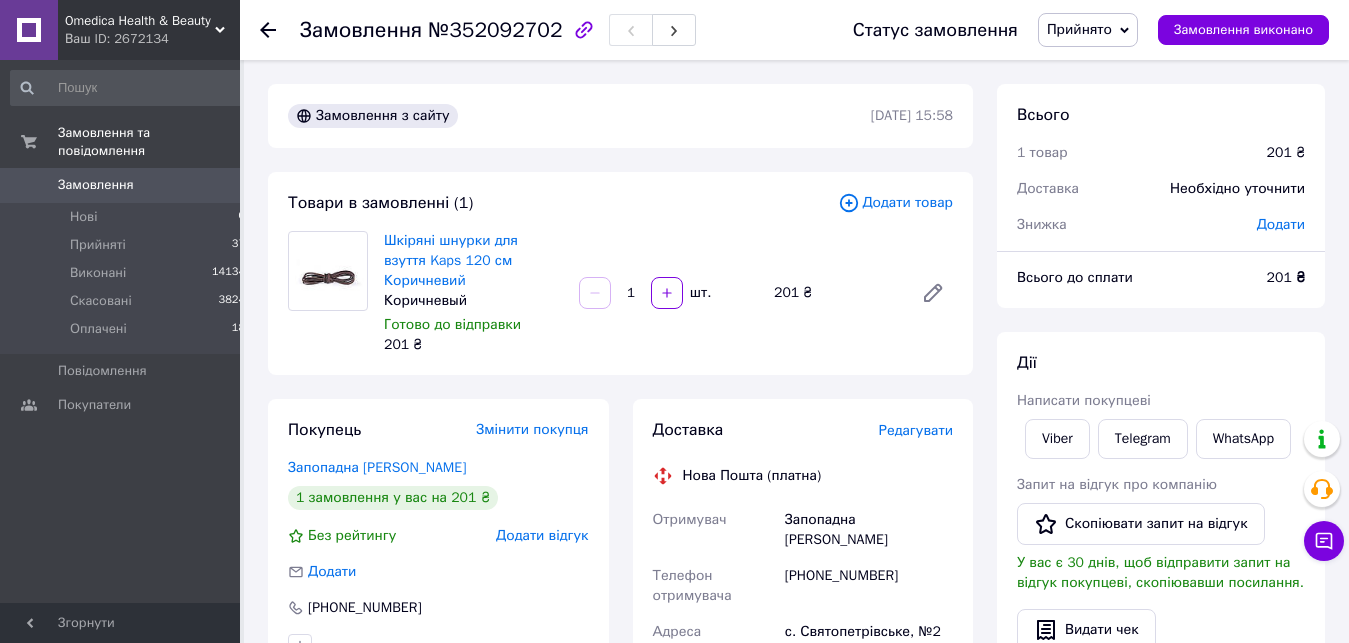 click on "Запопадна Юлія" at bounding box center [869, 530] 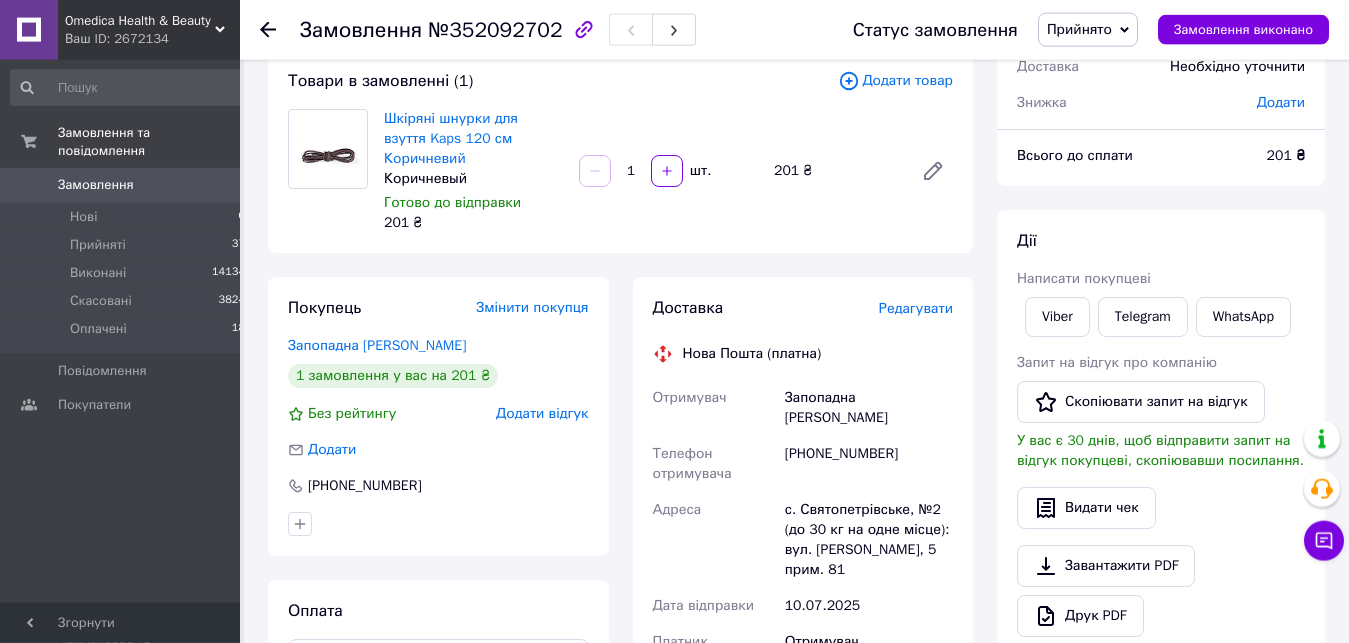 scroll, scrollTop: 102, scrollLeft: 0, axis: vertical 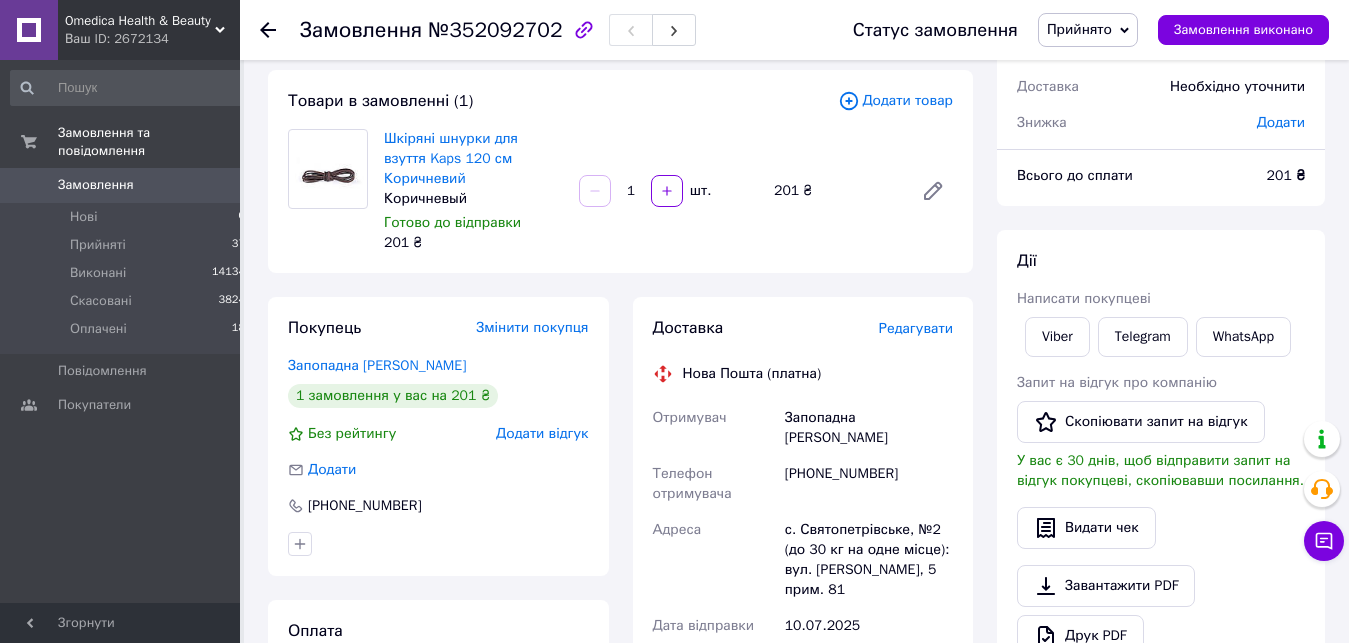 click on "Запопадна Юлія" at bounding box center [869, 428] 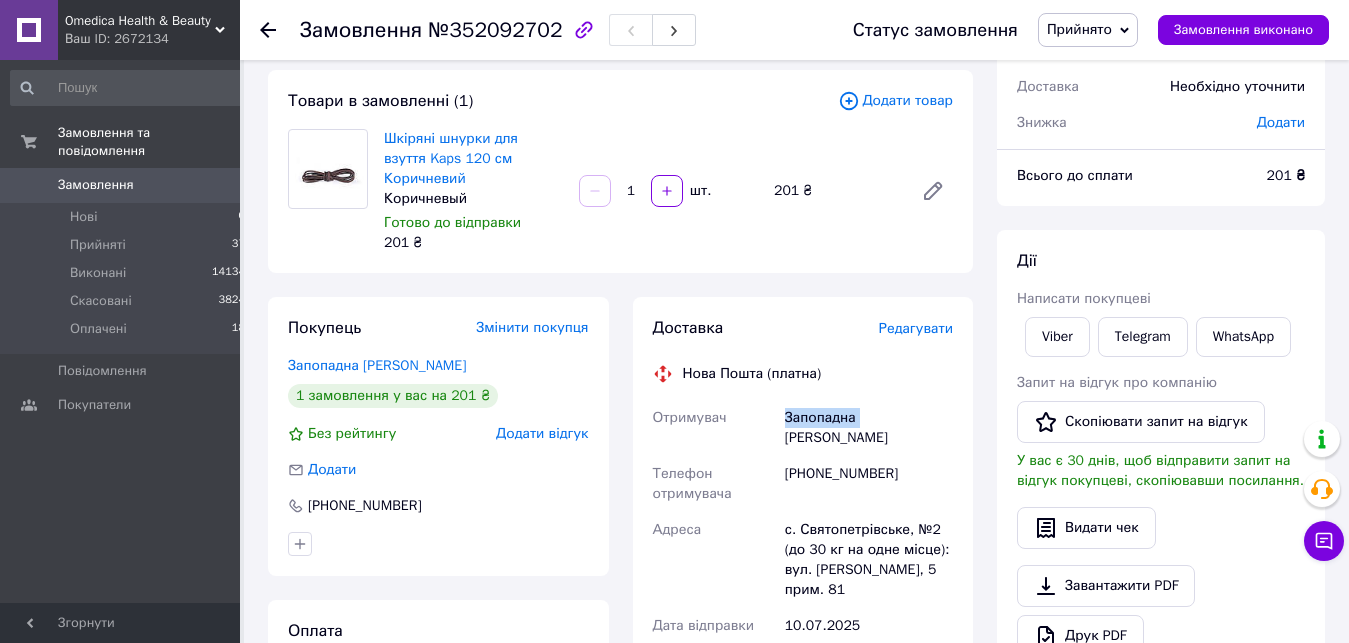 click on "Запопадна Юлія" at bounding box center [869, 428] 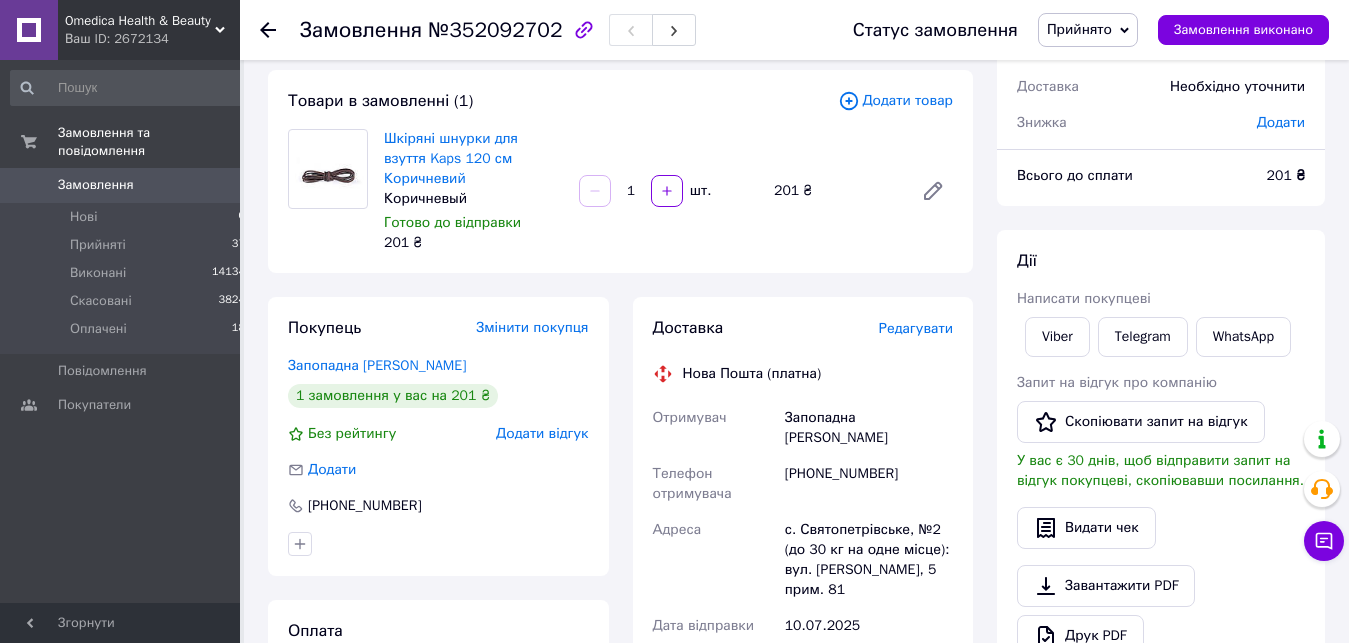 click on "Запопадна Юлія" at bounding box center (869, 428) 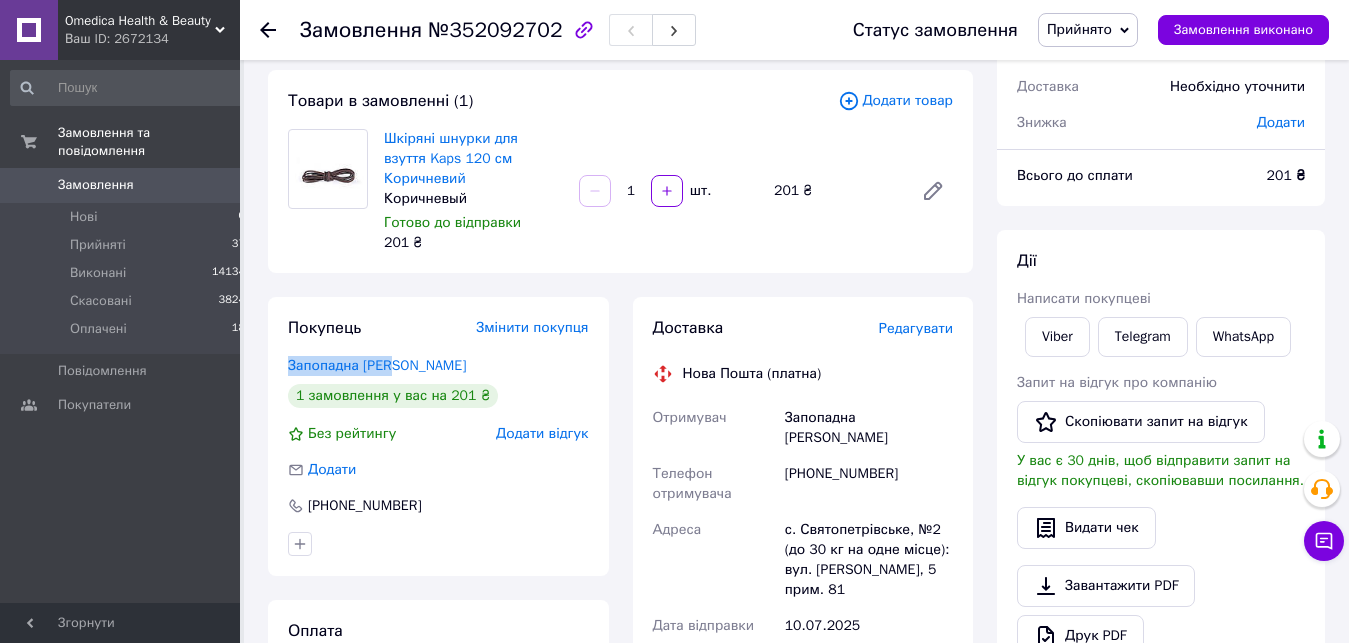 click on "Покупець Змінити покупця Запопадна Юлія 1 замовлення у вас на 201 ₴ Без рейтингу   Додати відгук Додати +380978579916 Оплата Післяплата" at bounding box center (438, 687) 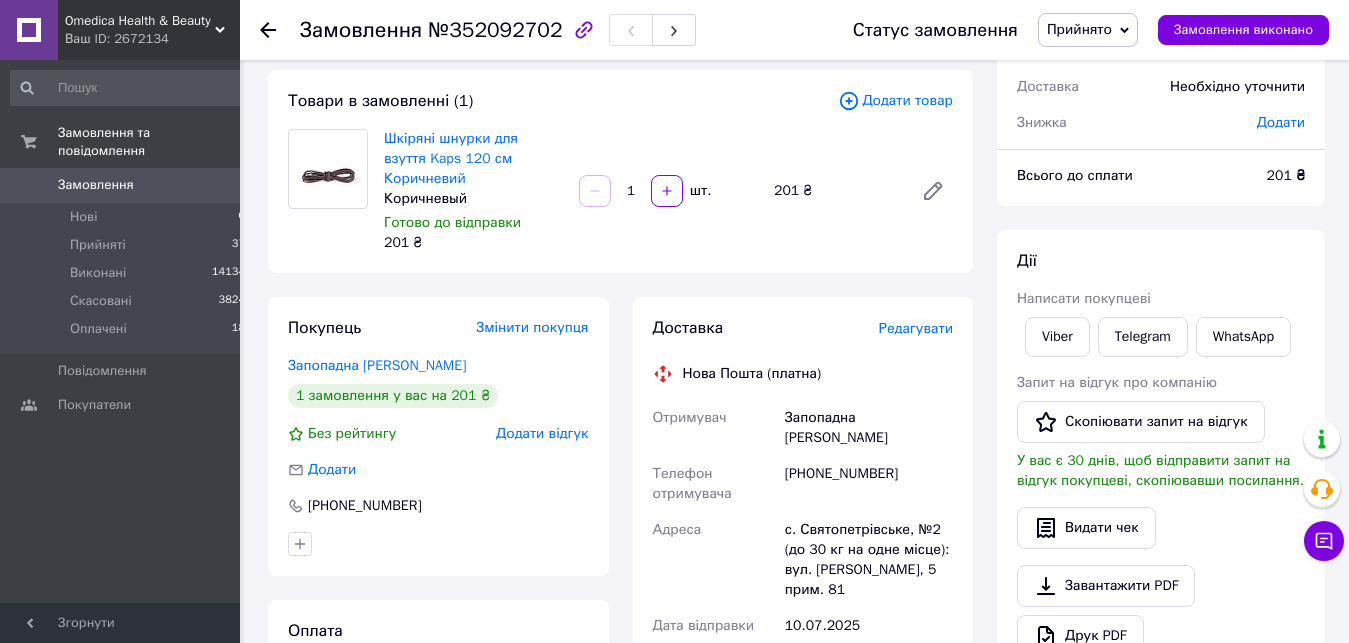 click on "[PHONE_NUMBER]" at bounding box center [869, 484] 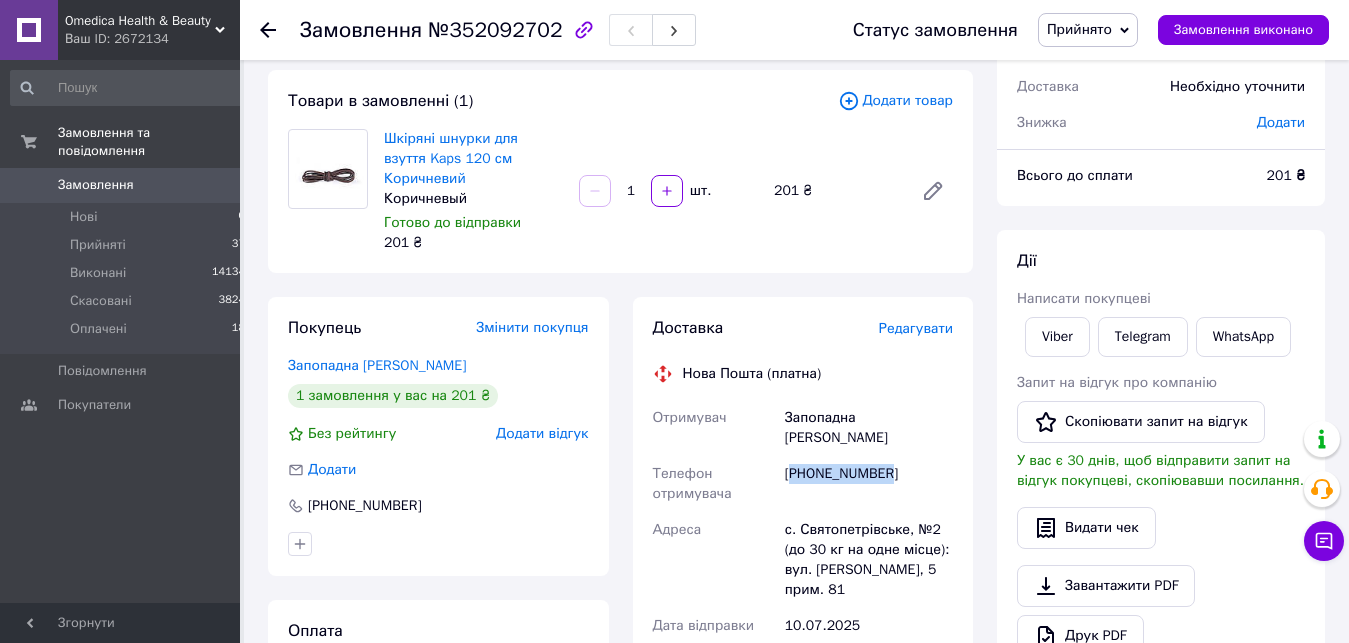click on "[PHONE_NUMBER]" at bounding box center [869, 484] 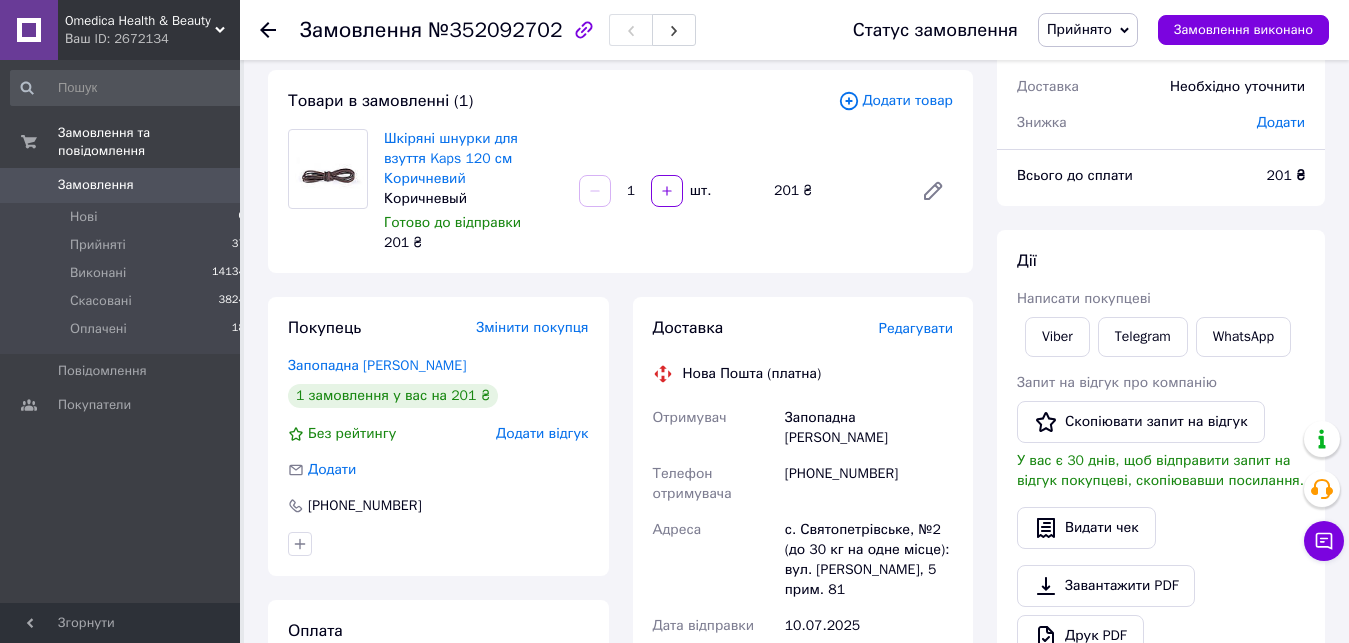 click on "[PHONE_NUMBER]" at bounding box center [869, 484] 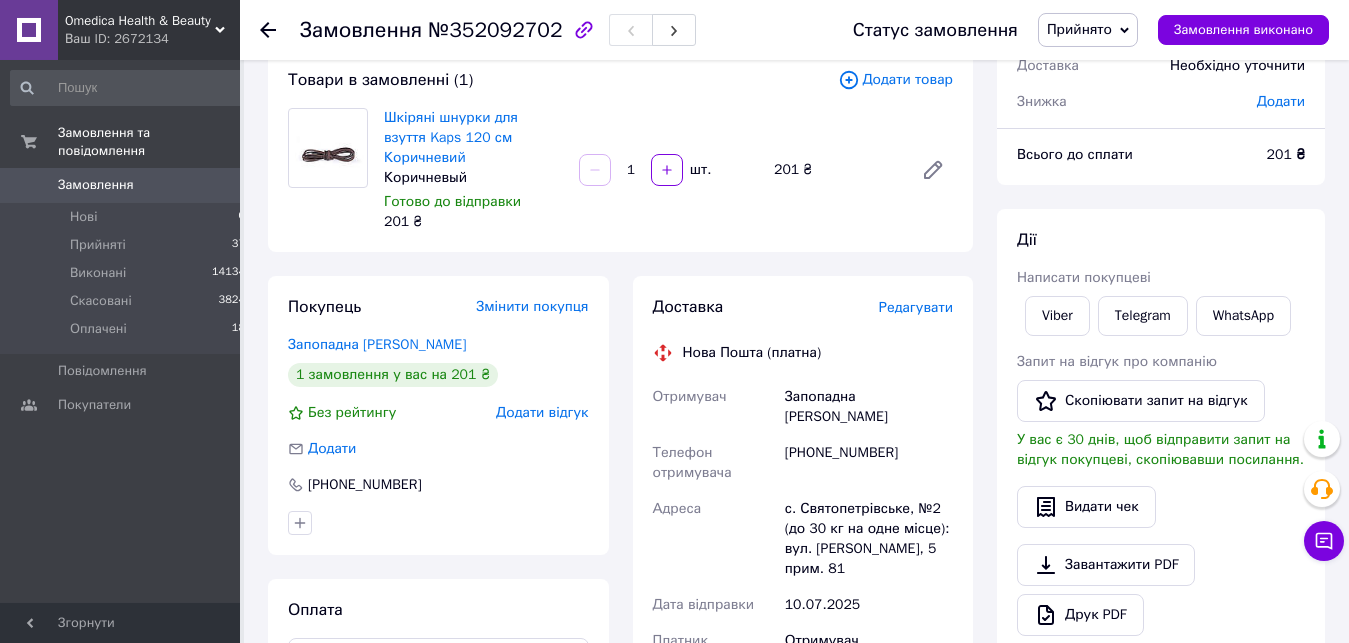 scroll, scrollTop: 408, scrollLeft: 0, axis: vertical 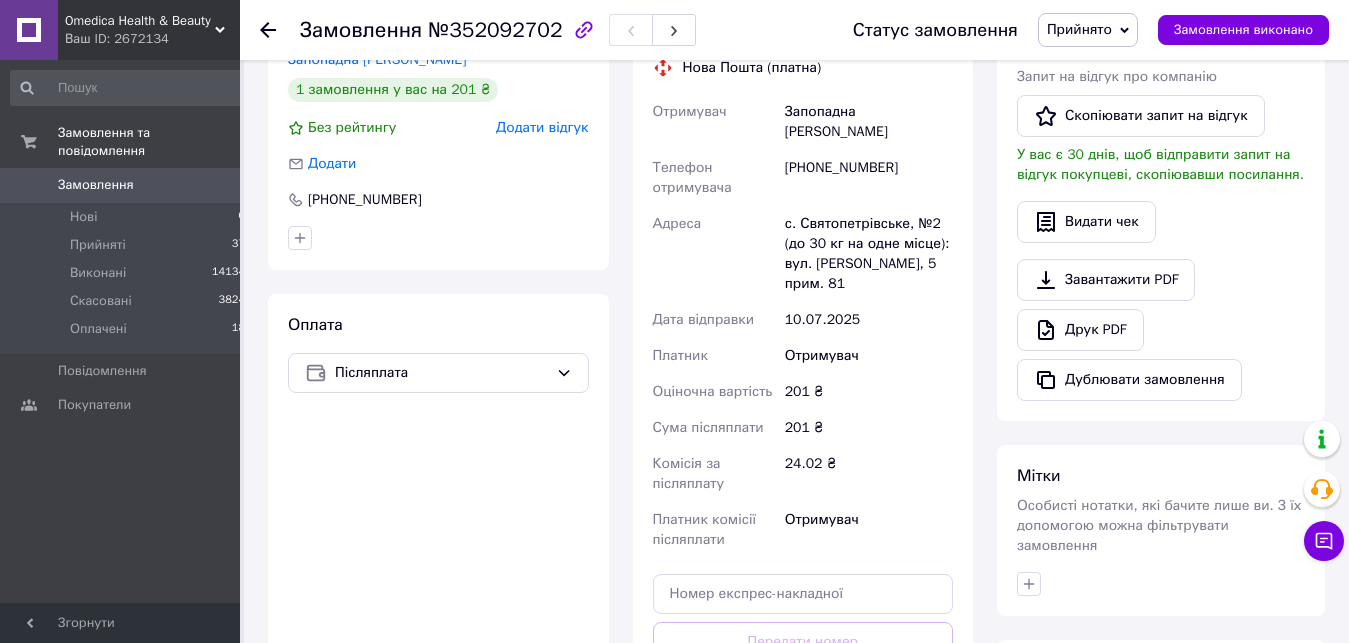 click on "с. Святопетрівське, №2 (до 30 кг на одне місце): вул. [PERSON_NAME], 5 прим. 81" at bounding box center [869, 254] 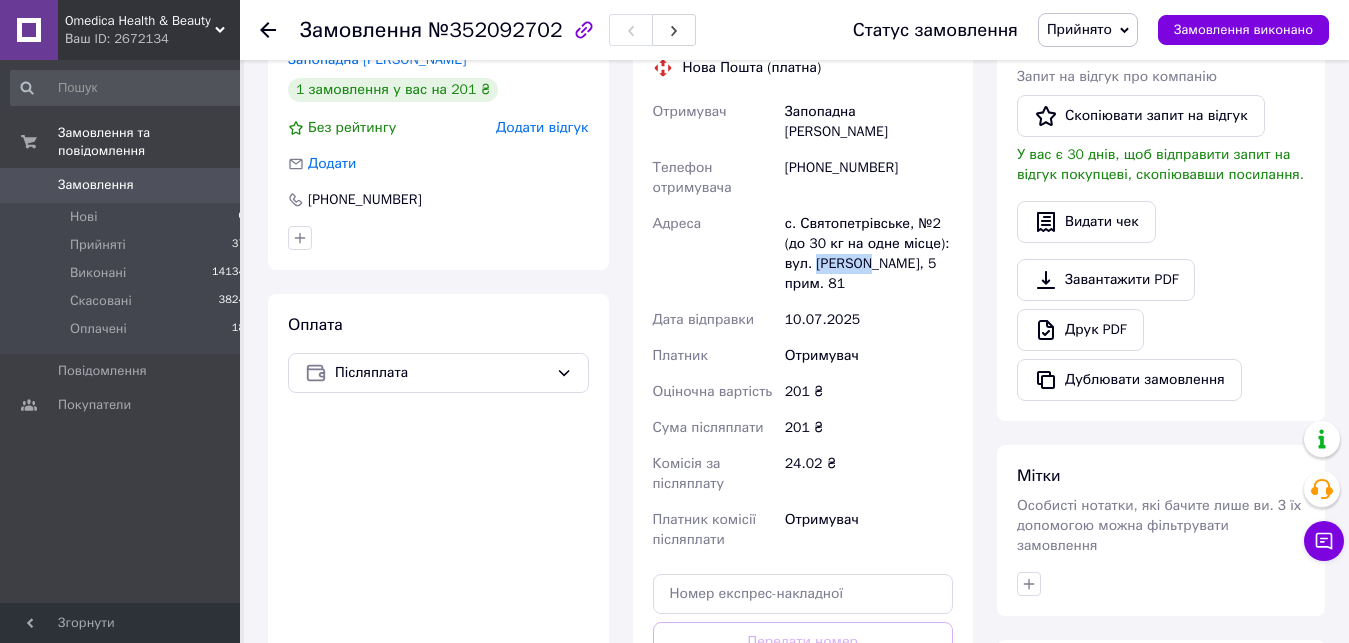 click on "с. Святопетрівське, №2 (до 30 кг на одне місце): вул. [PERSON_NAME], 5 прим. 81" at bounding box center [869, 254] 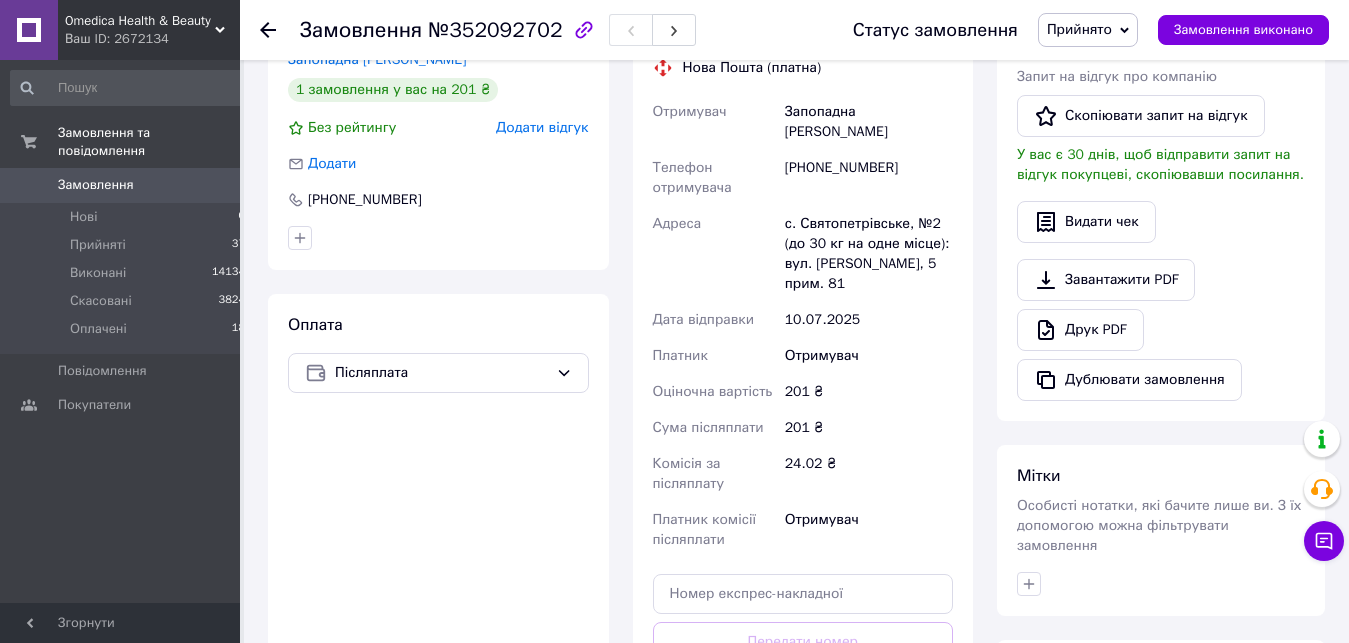 click on "с. Святопетрівське, №2 (до 30 кг на одне місце): вул. [PERSON_NAME], 5 прим. 81" at bounding box center (869, 254) 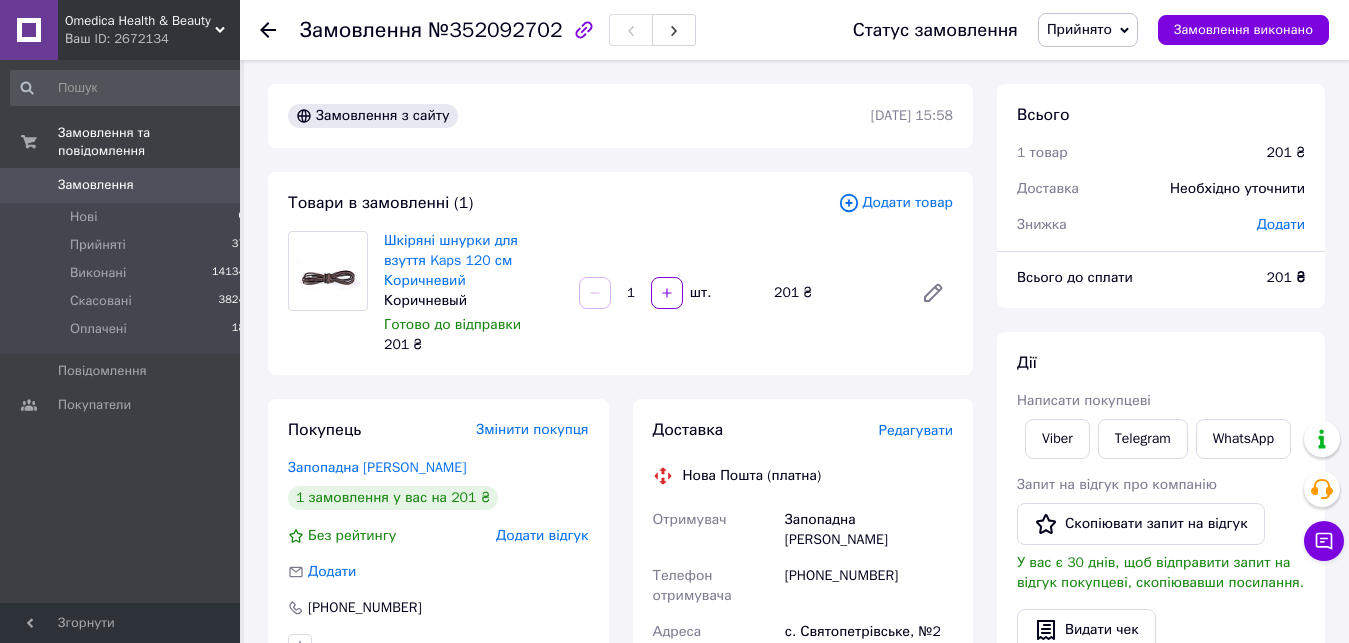 click on "Нова Пошта (платна)" at bounding box center [803, 476] 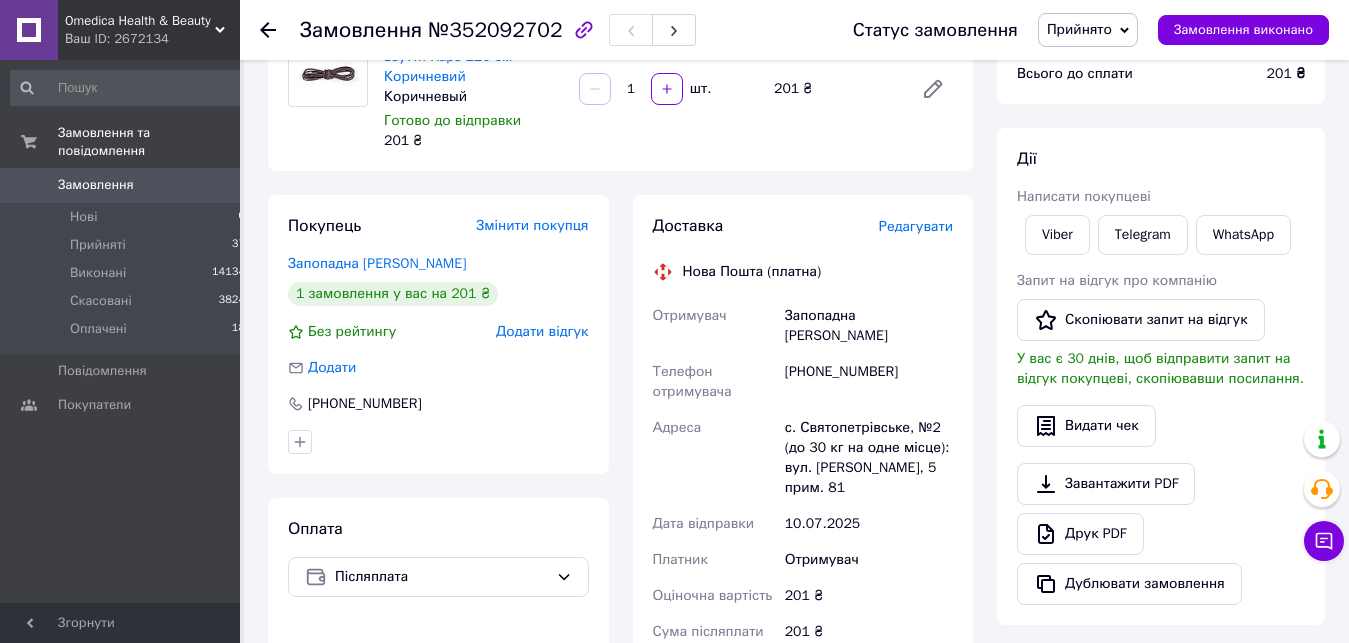 scroll, scrollTop: 0, scrollLeft: 0, axis: both 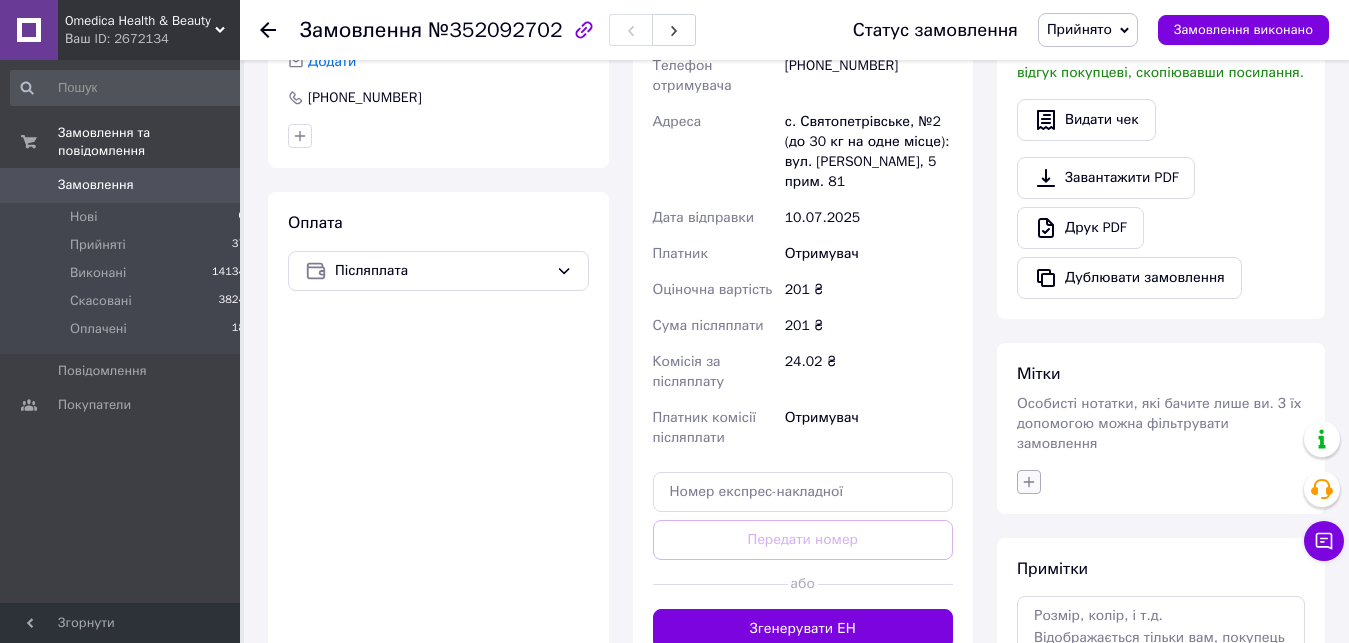 click 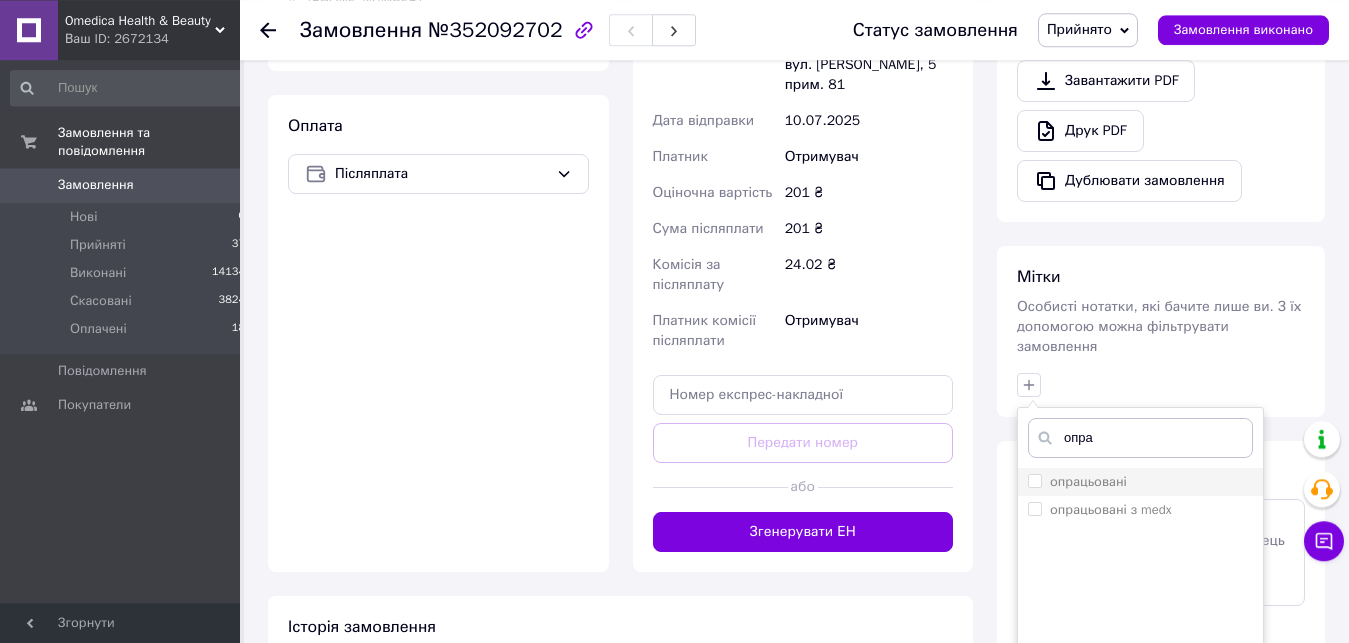 scroll, scrollTop: 714, scrollLeft: 0, axis: vertical 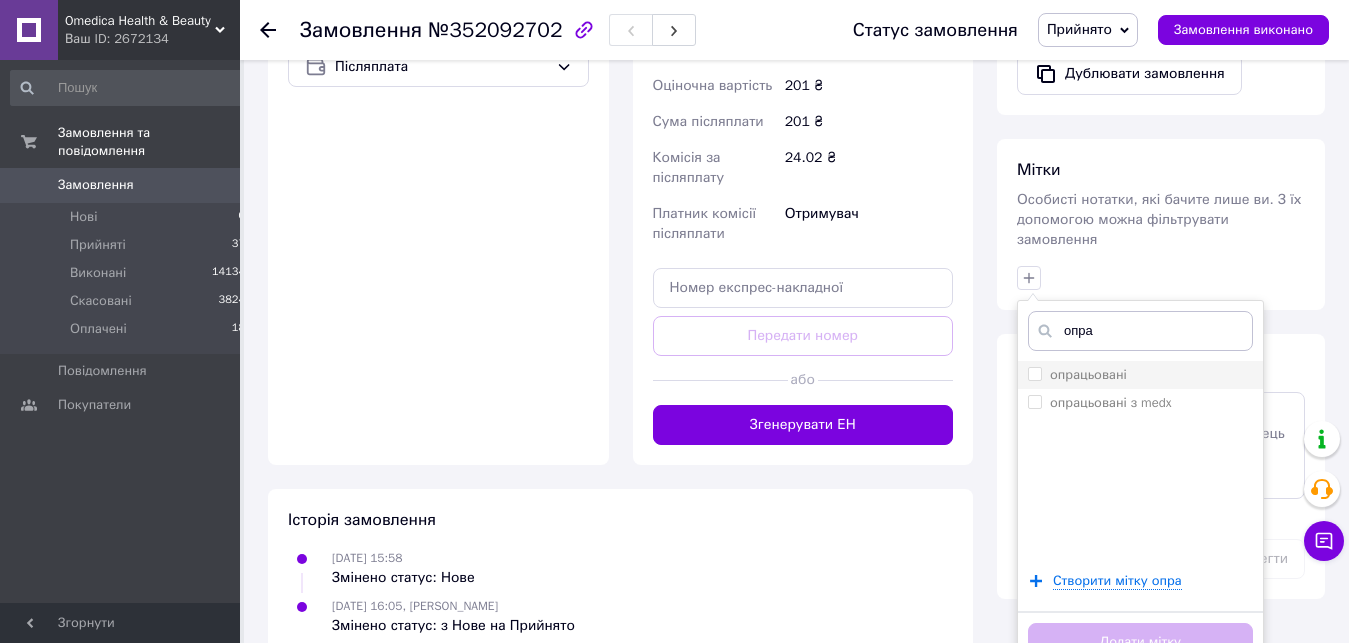 type on "опра" 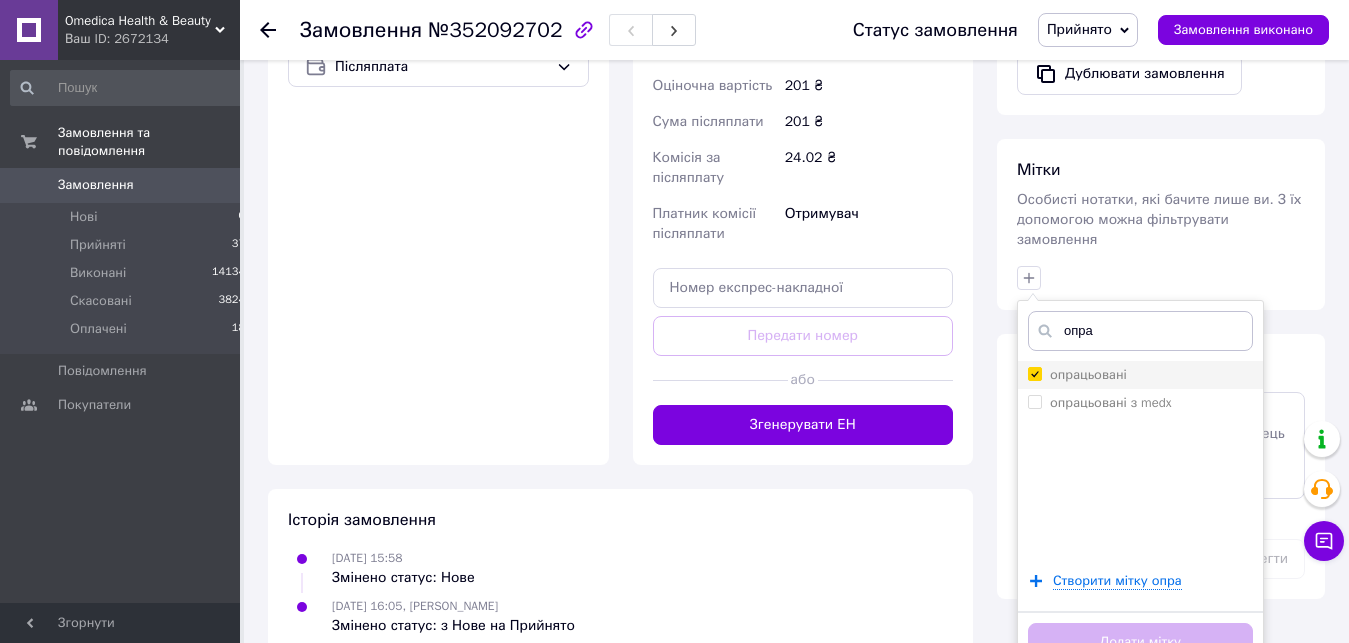 checkbox on "true" 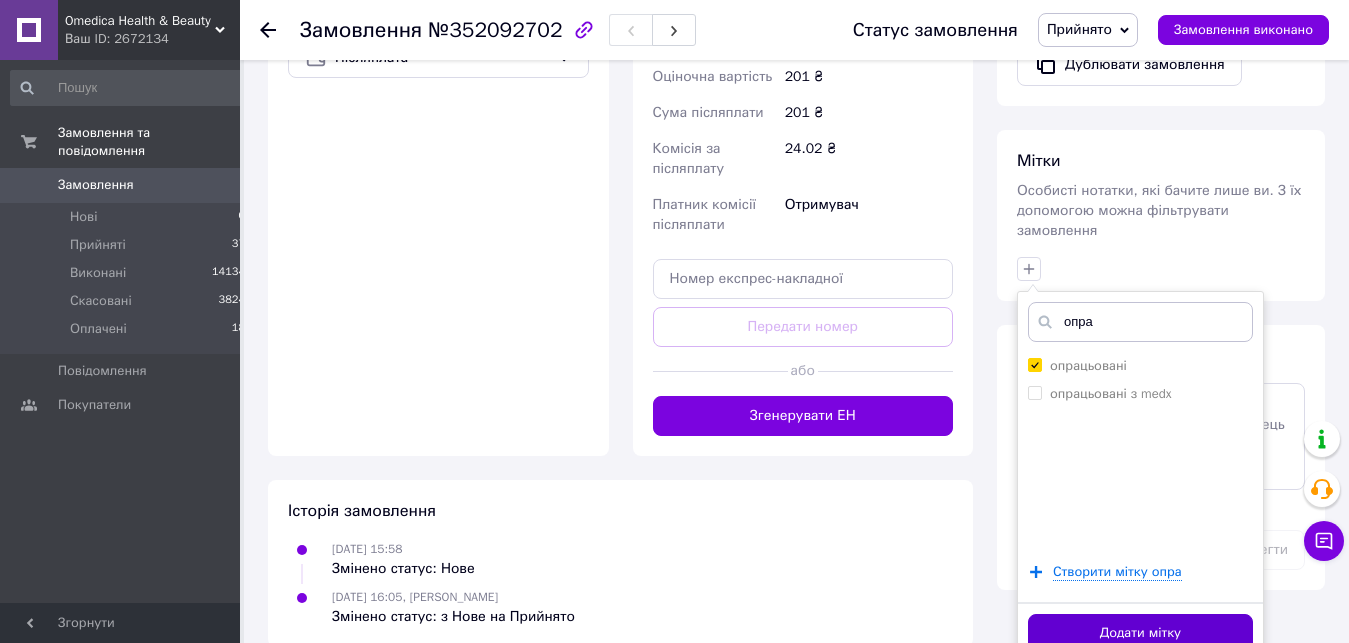 click on "Додати мітку" at bounding box center [1140, 633] 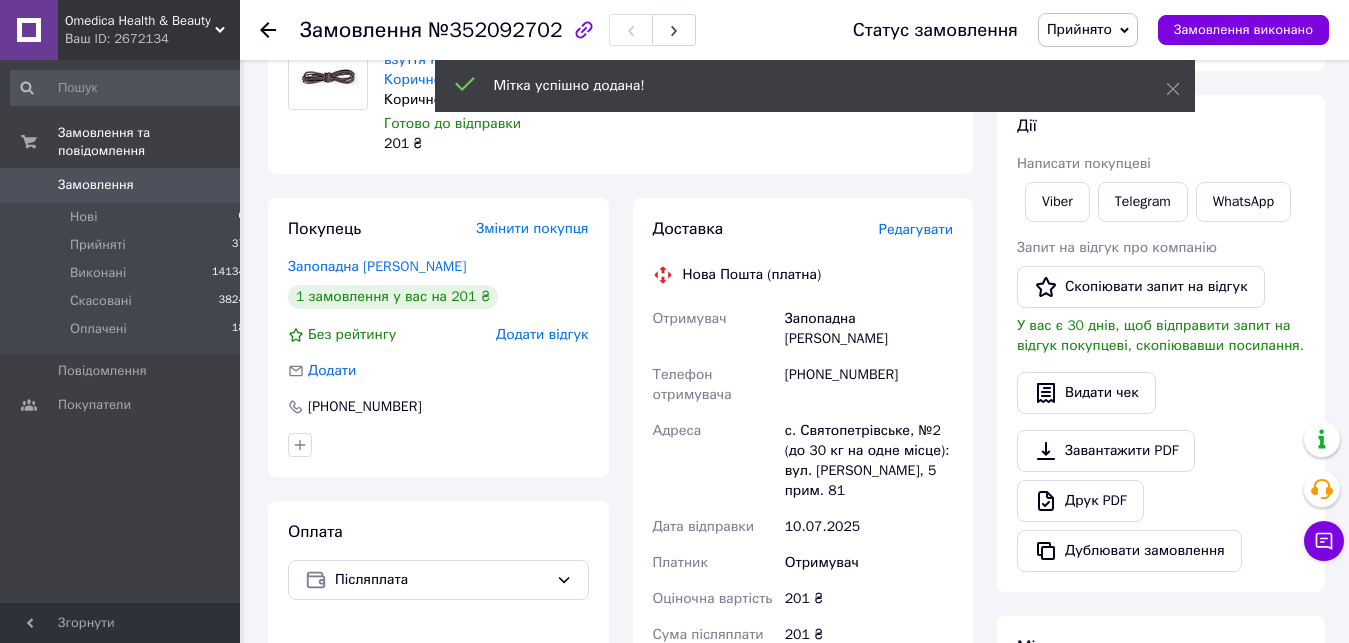 scroll, scrollTop: 0, scrollLeft: 0, axis: both 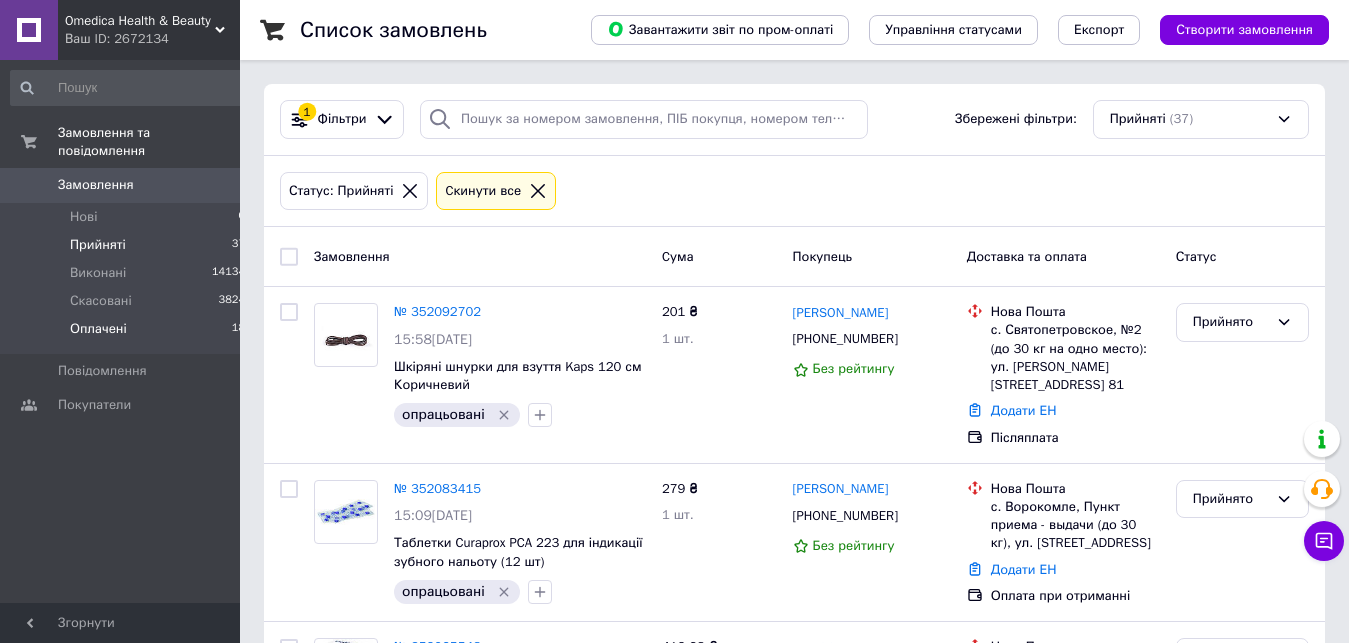 click on "Оплачені 18" at bounding box center (128, 334) 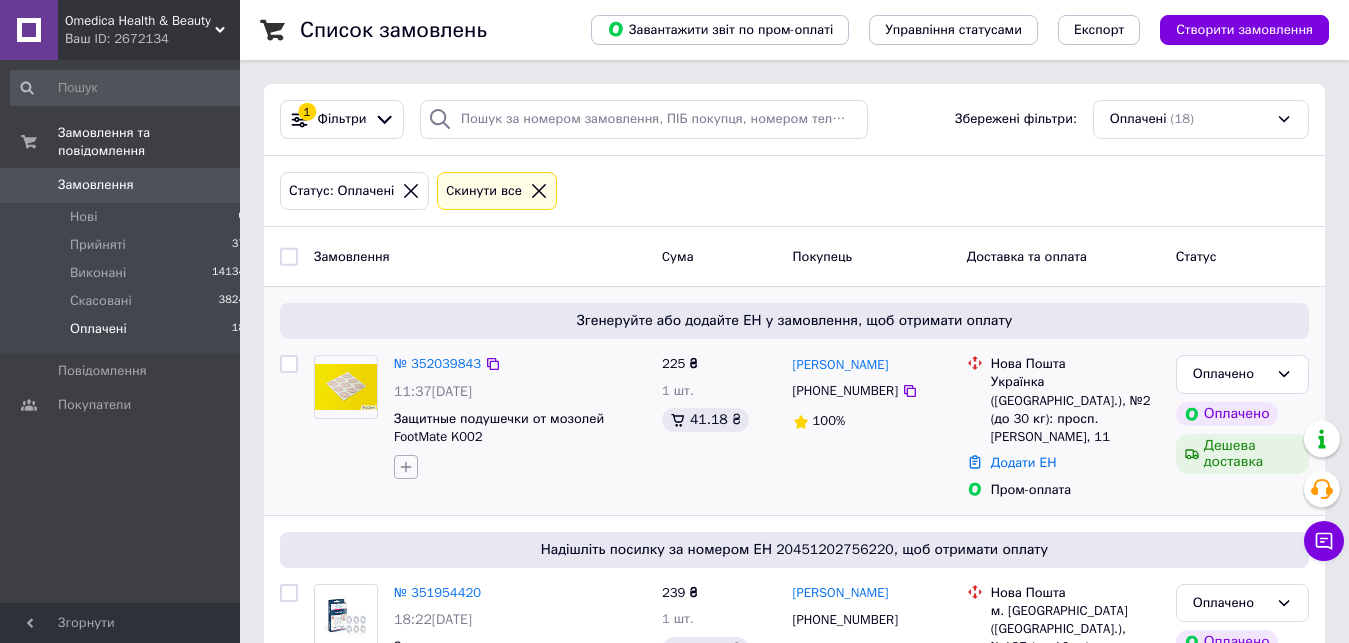 click 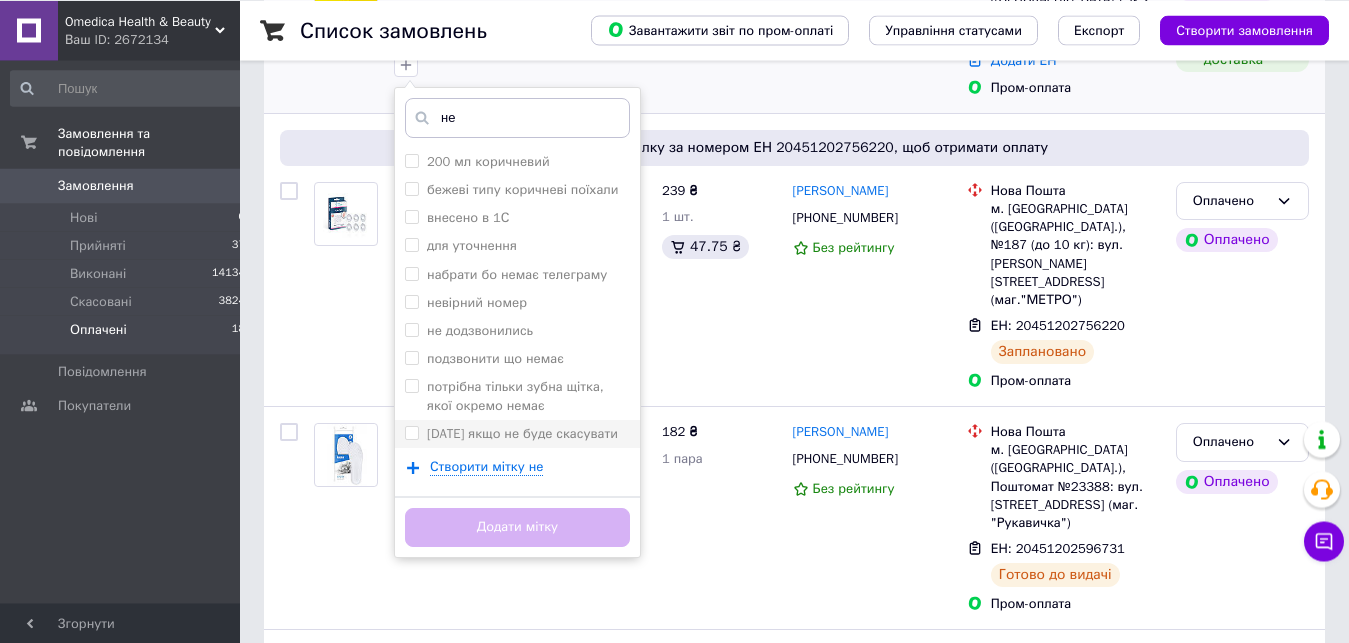 scroll, scrollTop: 408, scrollLeft: 0, axis: vertical 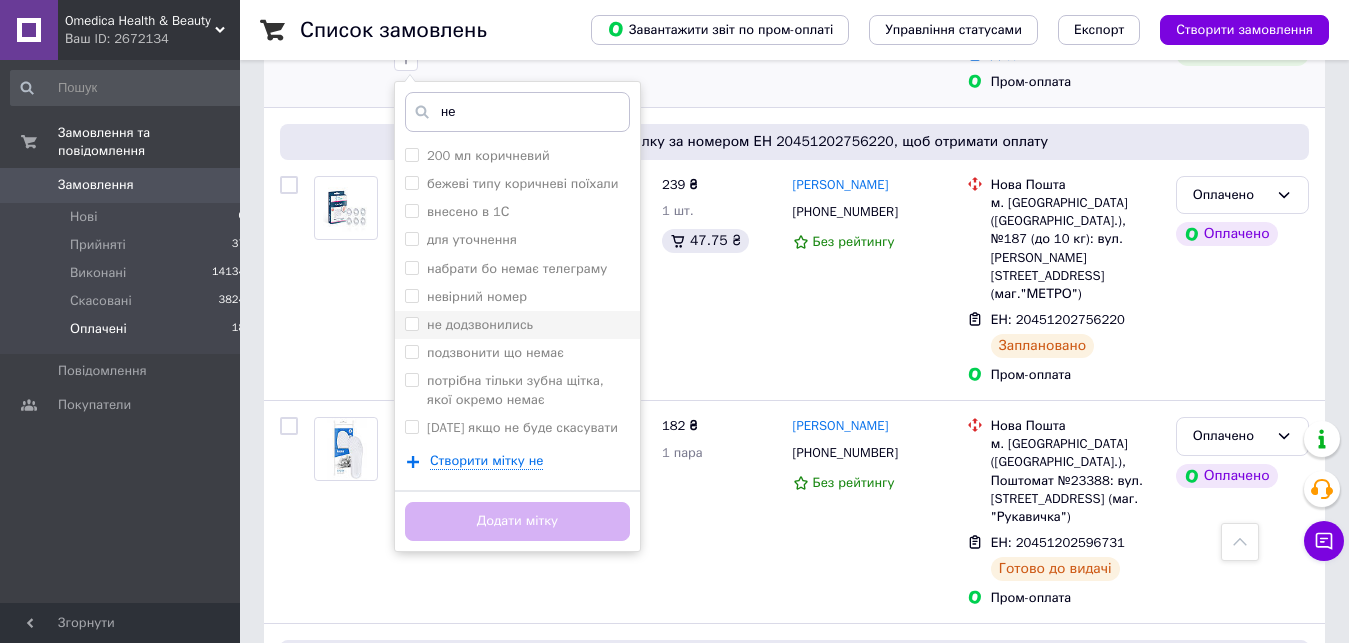 type on "не" 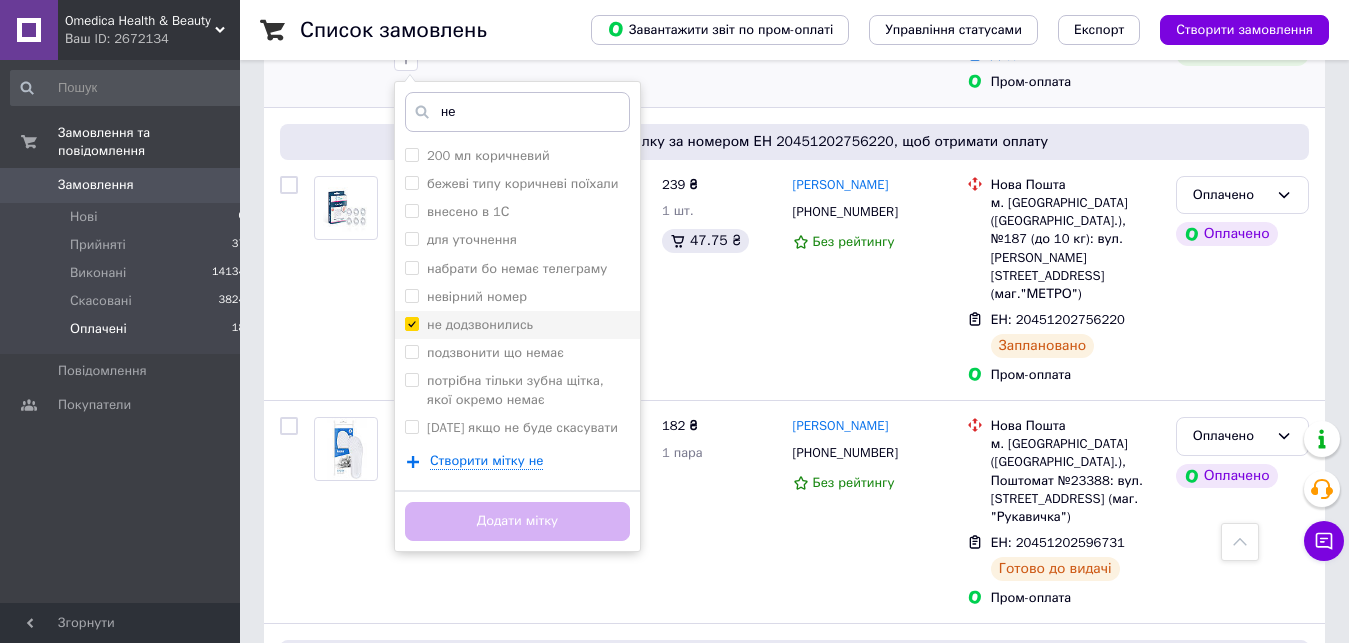 checkbox on "true" 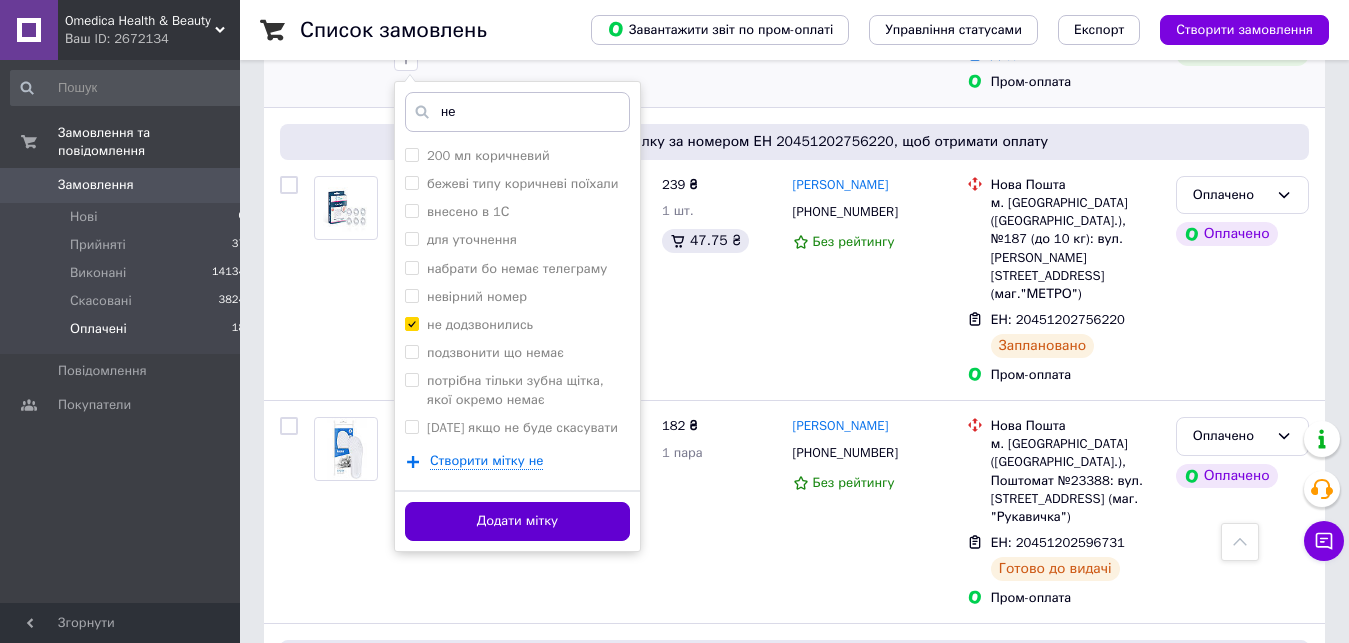 click on "Додати мітку" at bounding box center (517, 521) 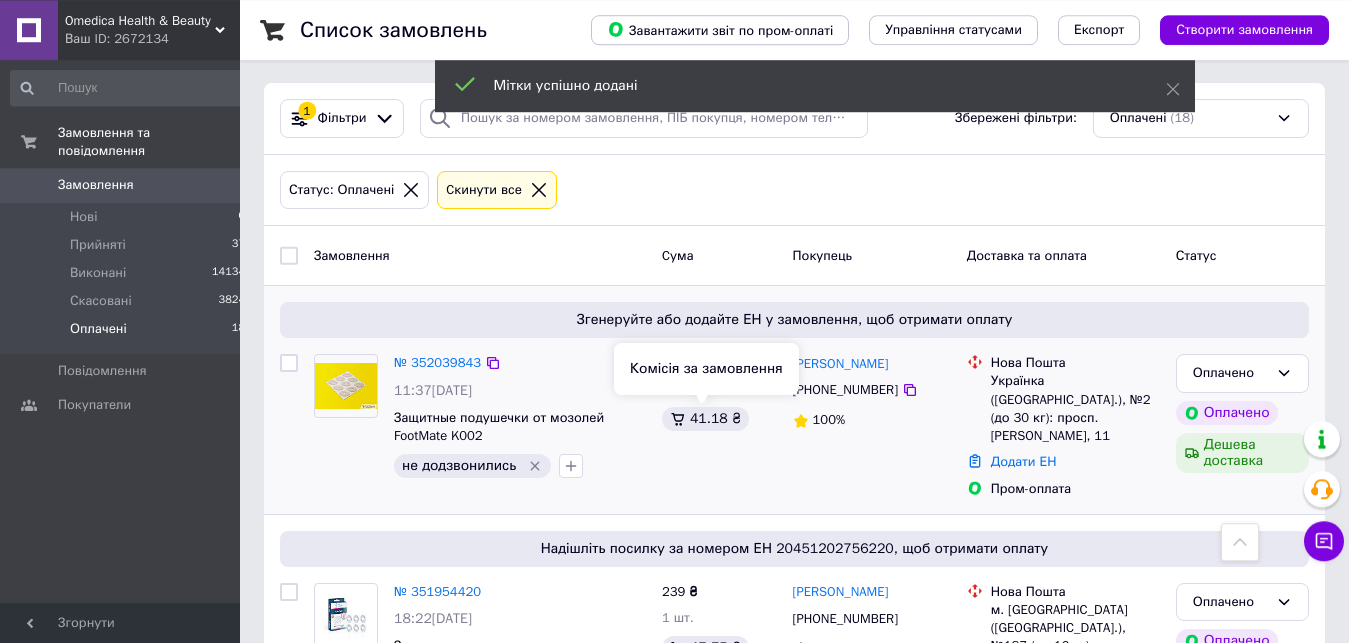 scroll, scrollTop: 0, scrollLeft: 0, axis: both 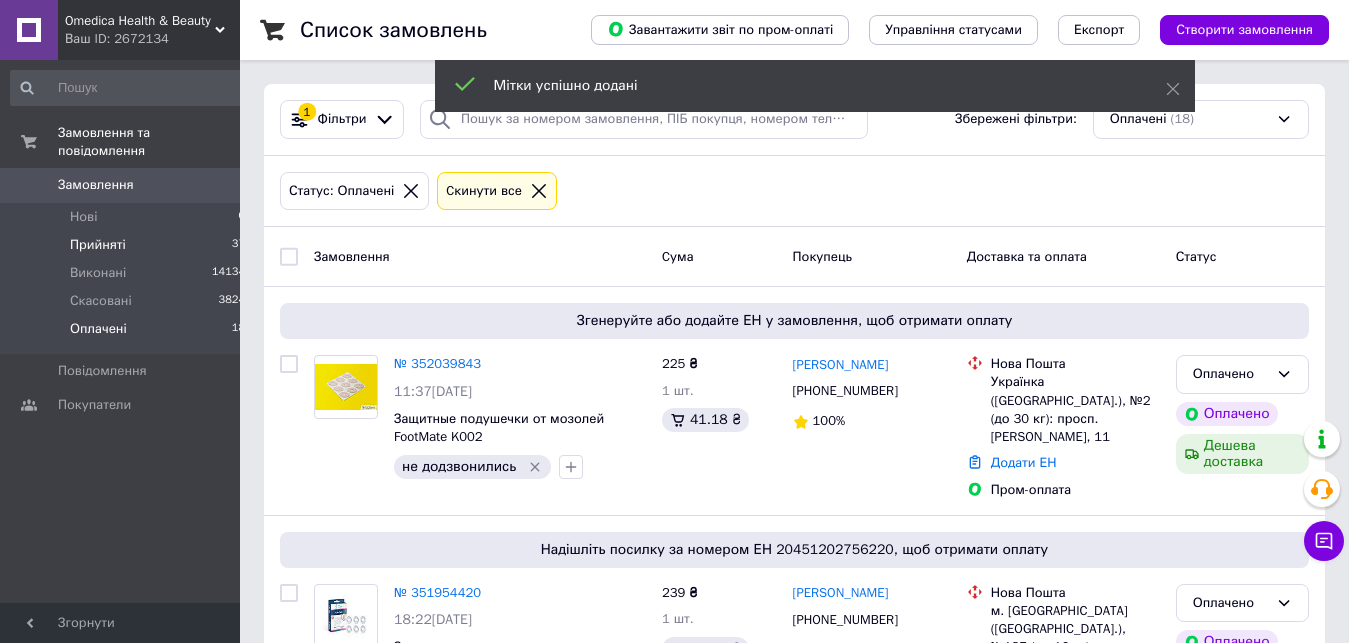 click on "Прийняті 37" at bounding box center (128, 245) 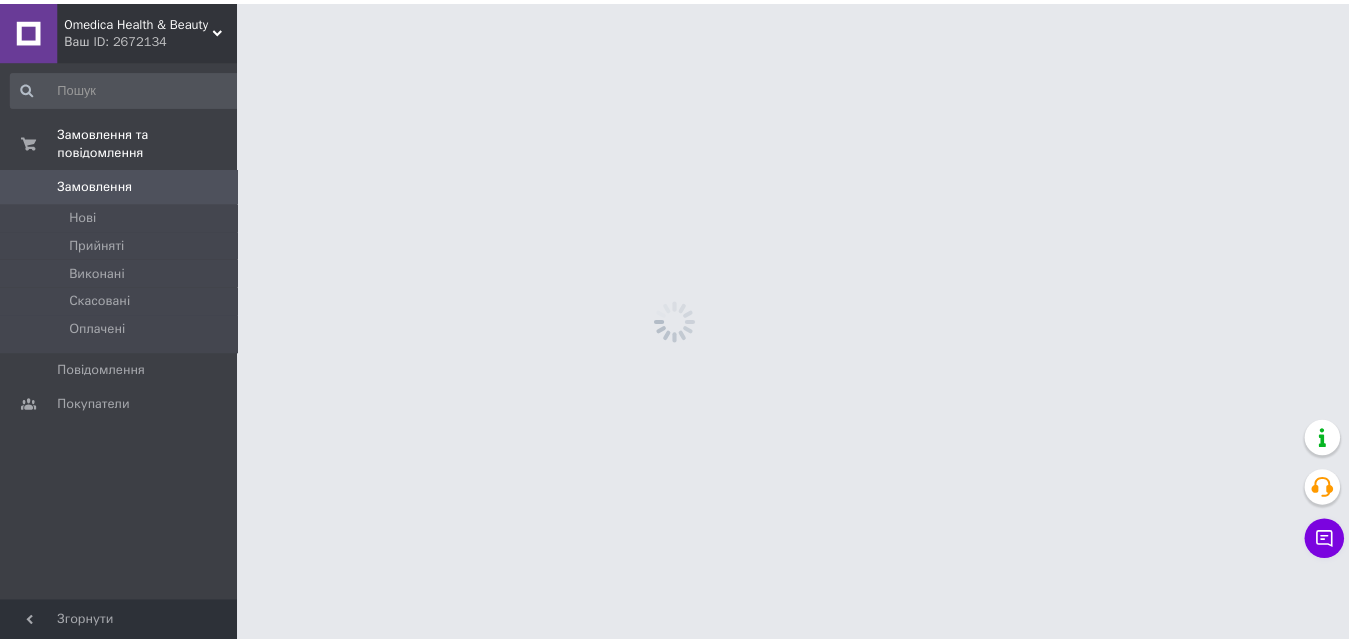 scroll, scrollTop: 0, scrollLeft: 0, axis: both 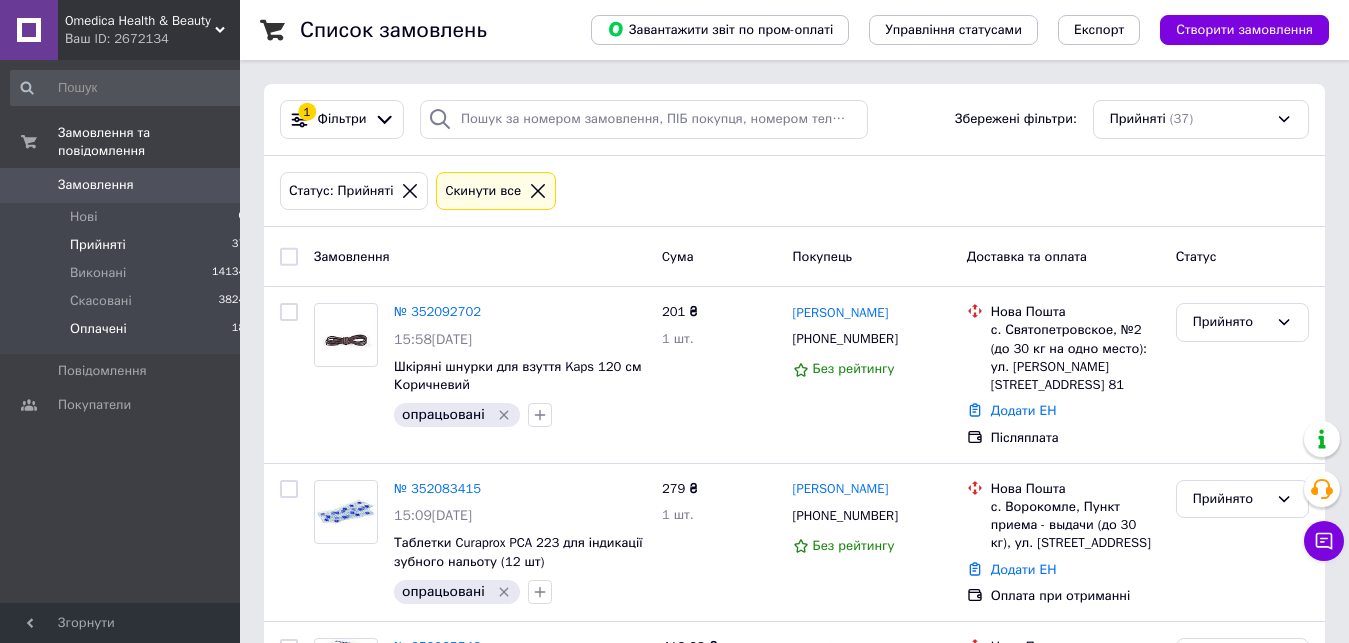 click on "Оплачені" at bounding box center (98, 329) 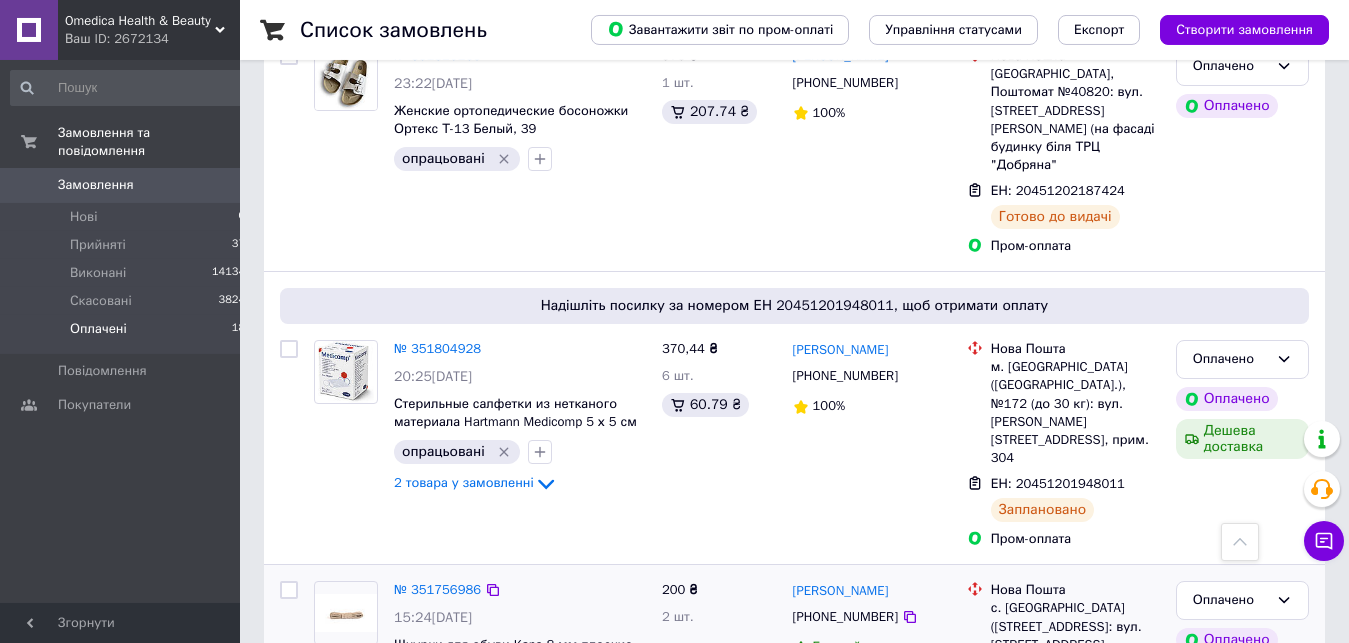 scroll, scrollTop: 2040, scrollLeft: 0, axis: vertical 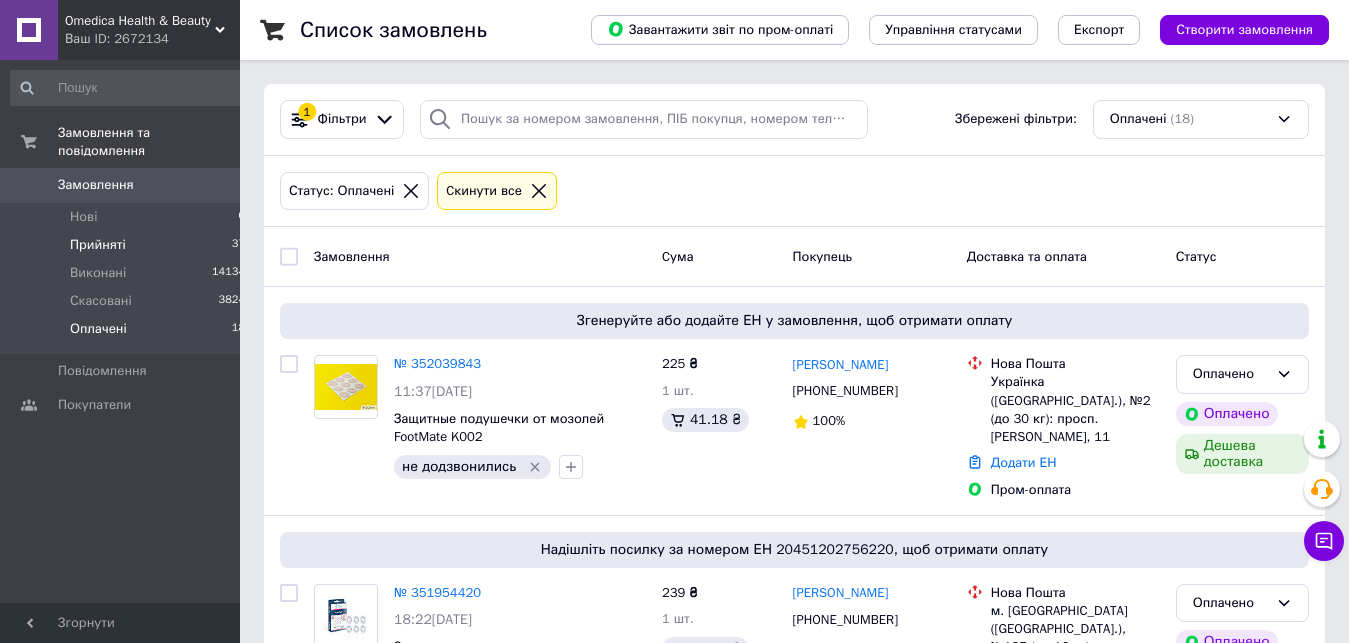 click on "Прийняті 37" at bounding box center [128, 245] 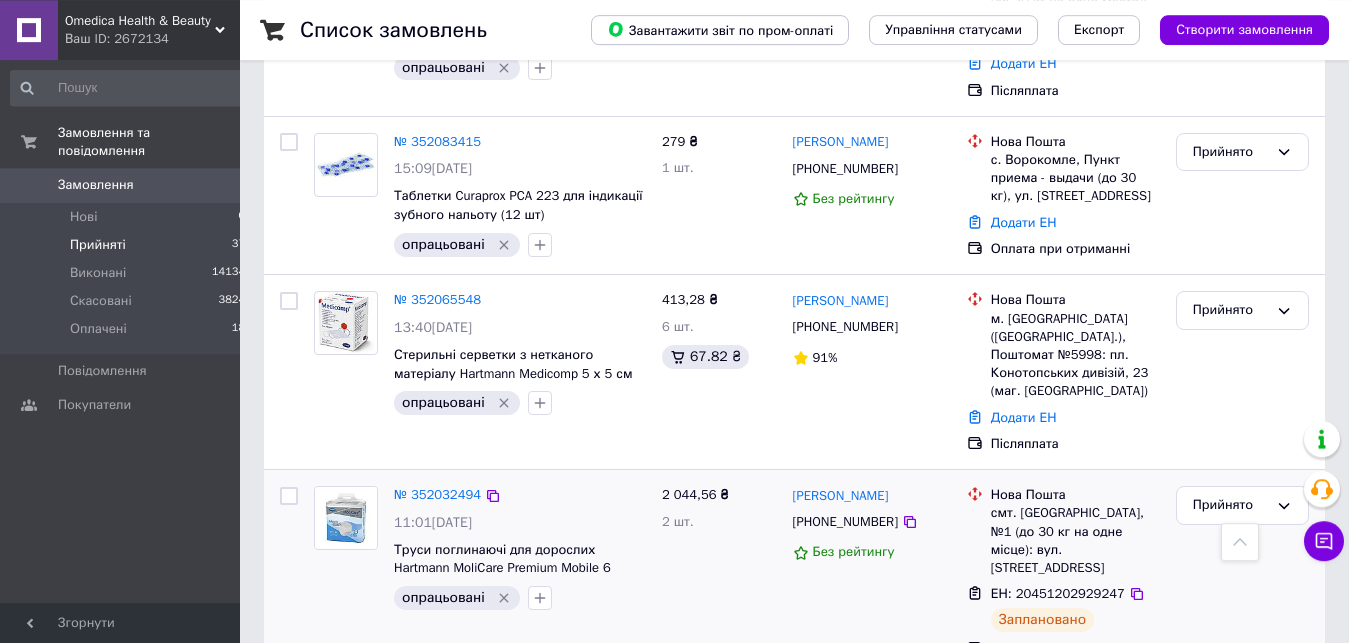 scroll, scrollTop: 306, scrollLeft: 0, axis: vertical 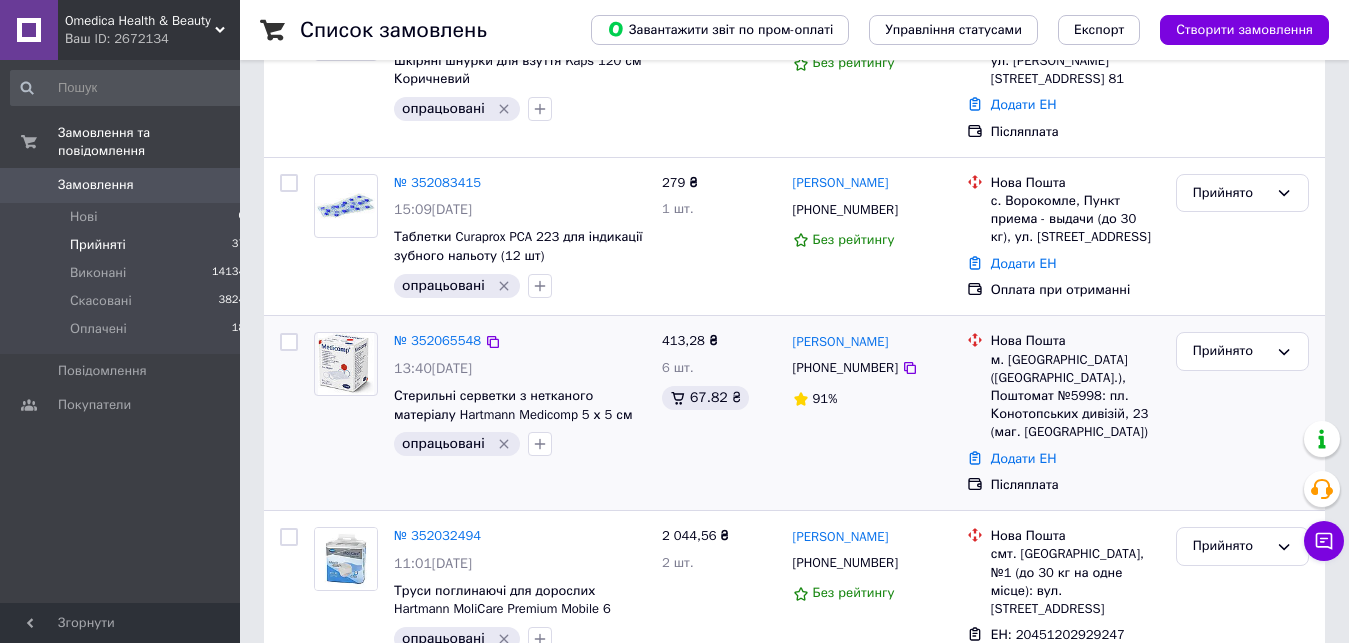click on "413,28 ₴ 6 шт. 67.82 ₴" at bounding box center [719, 413] 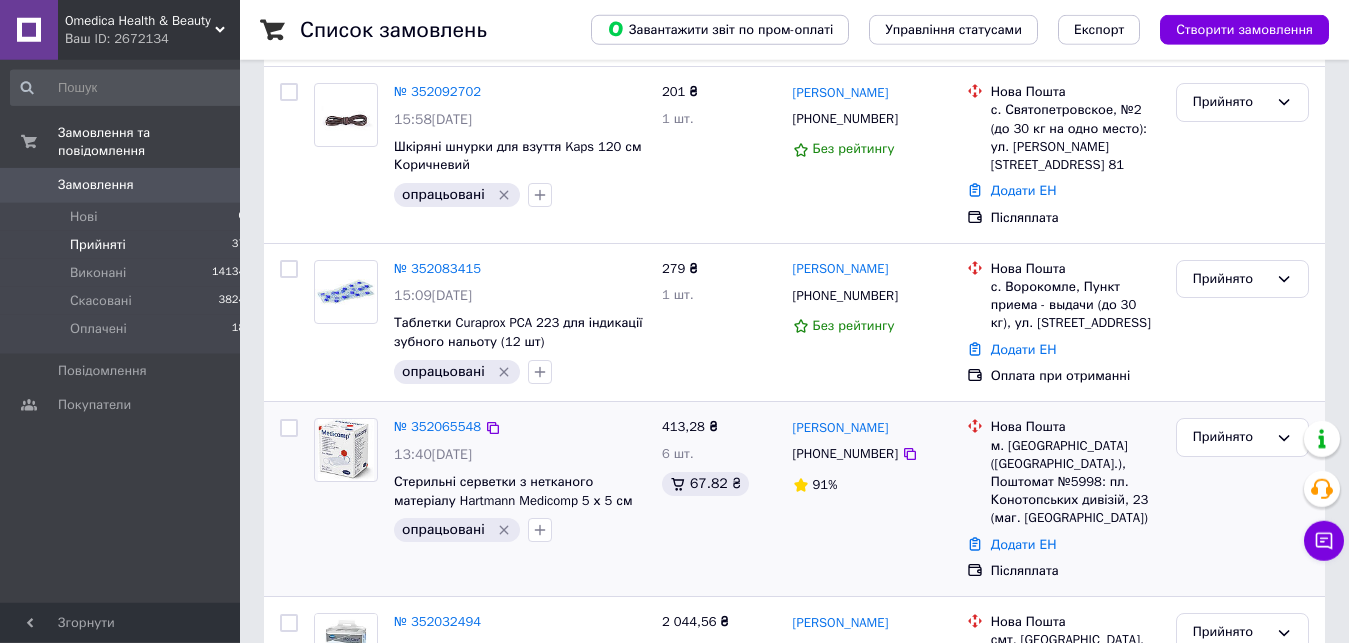 scroll, scrollTop: 102, scrollLeft: 0, axis: vertical 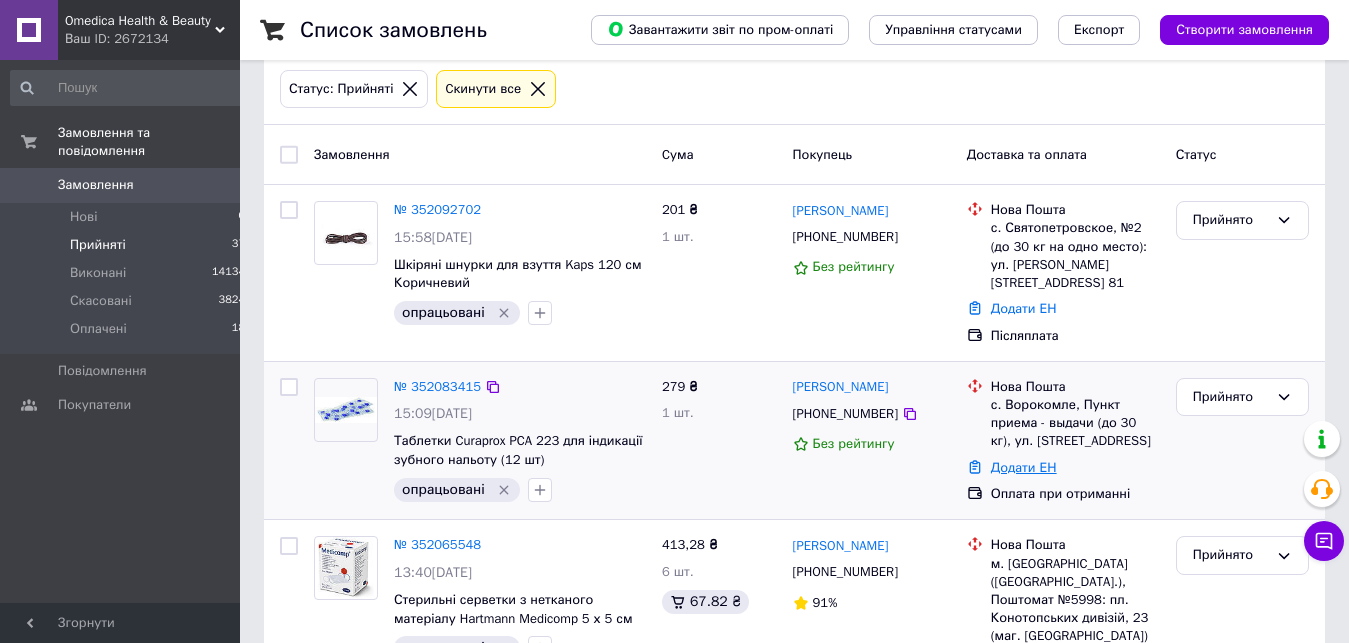 click on "Додати ЕН" at bounding box center [1024, 467] 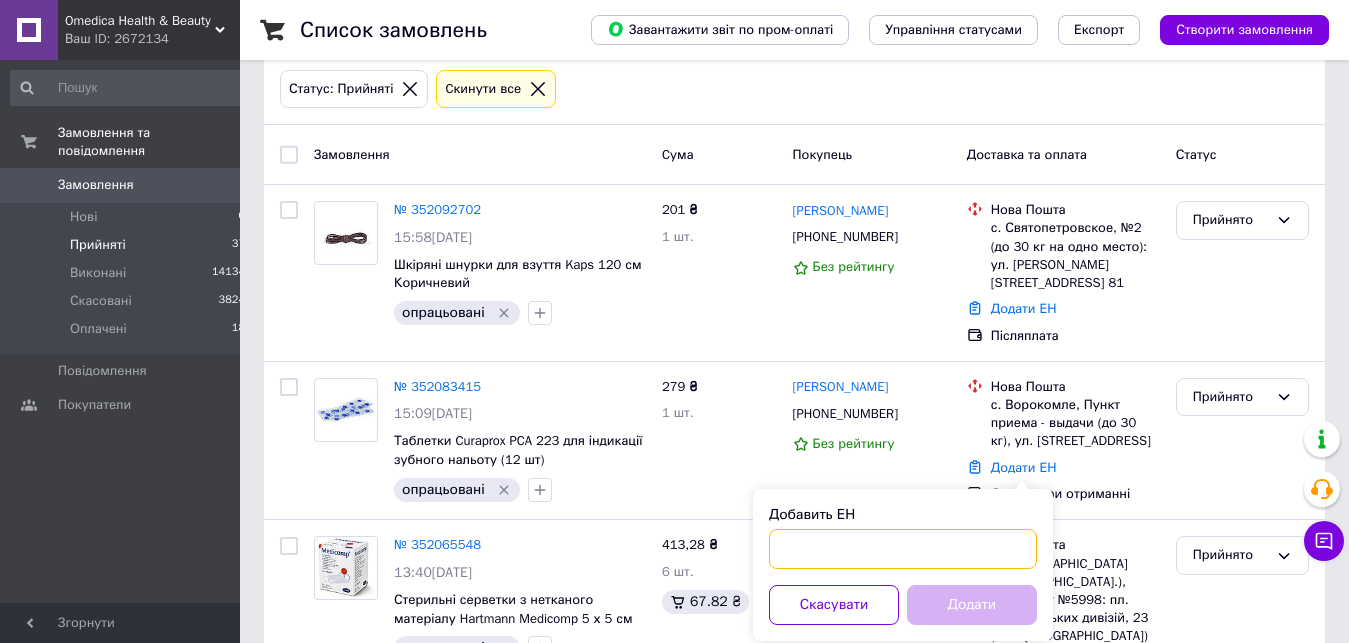 paste on "20451203277380" 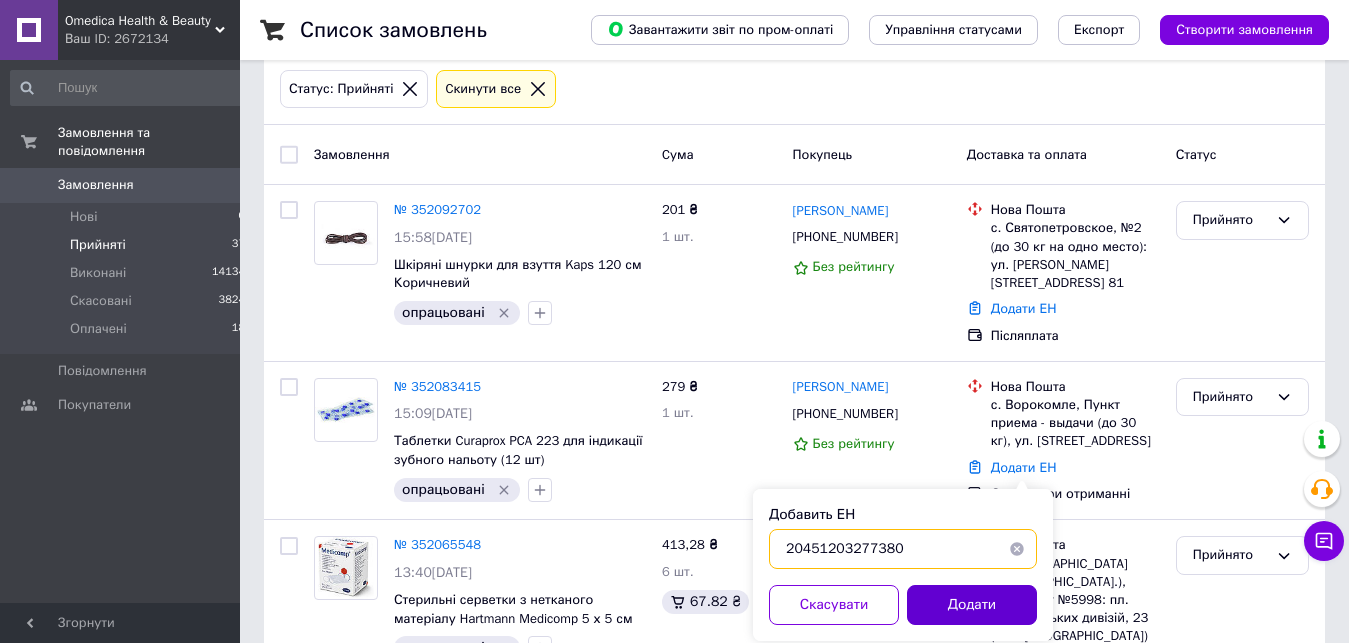 type on "20451203277380" 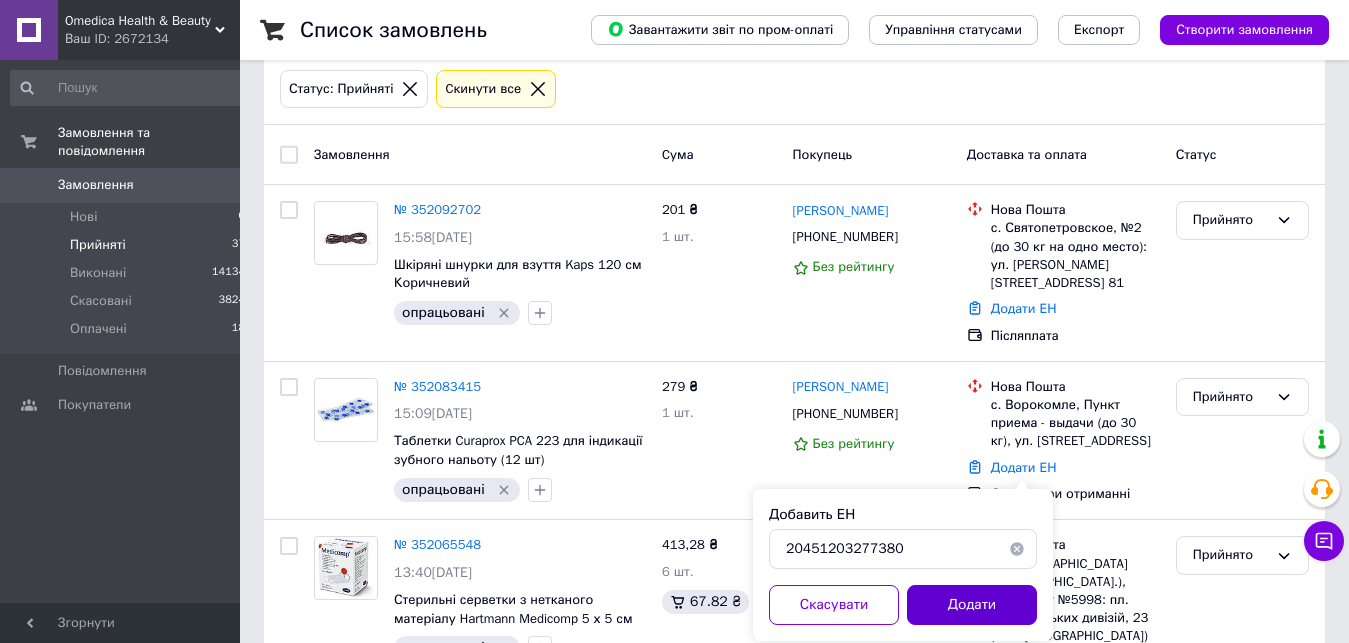 click on "Додати" at bounding box center (972, 605) 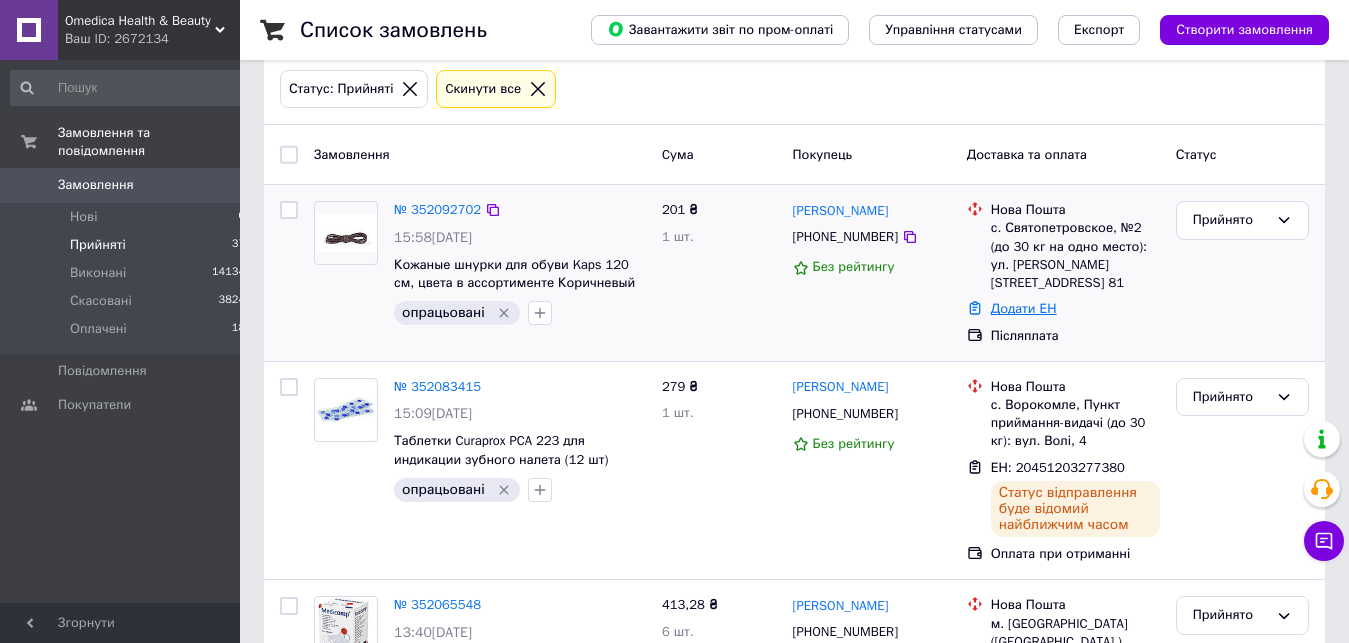 click on "Додати ЕН" at bounding box center [1024, 308] 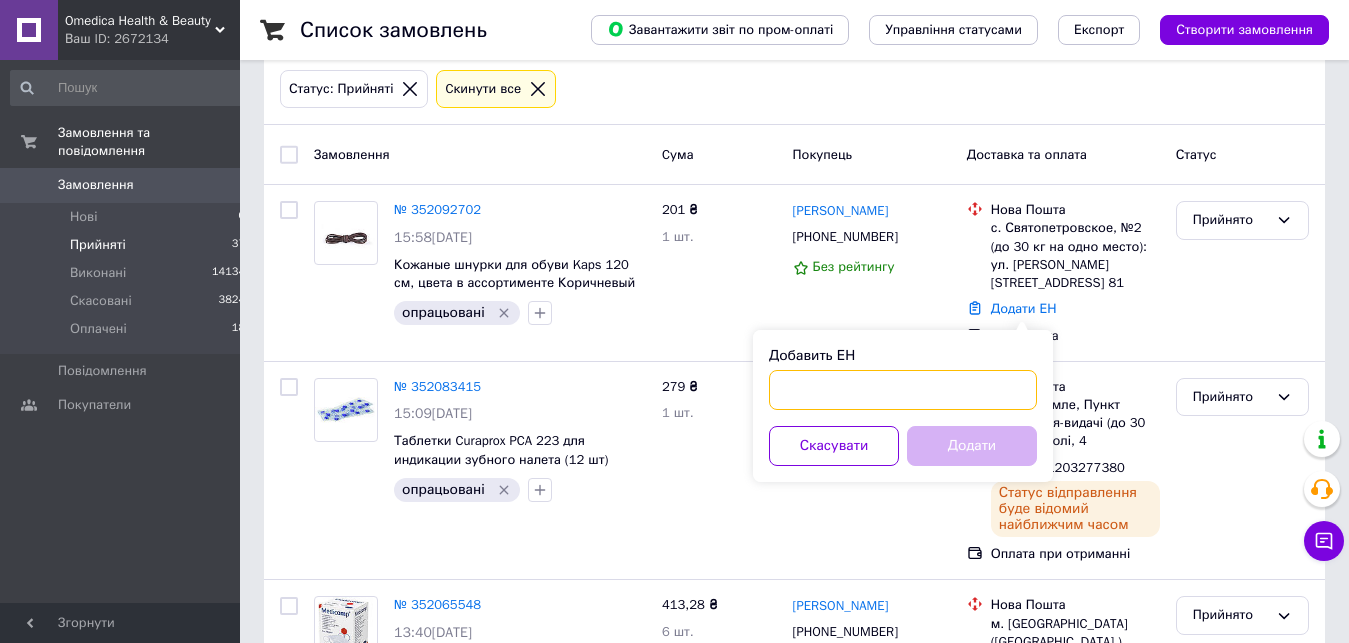paste on "20451203280008" 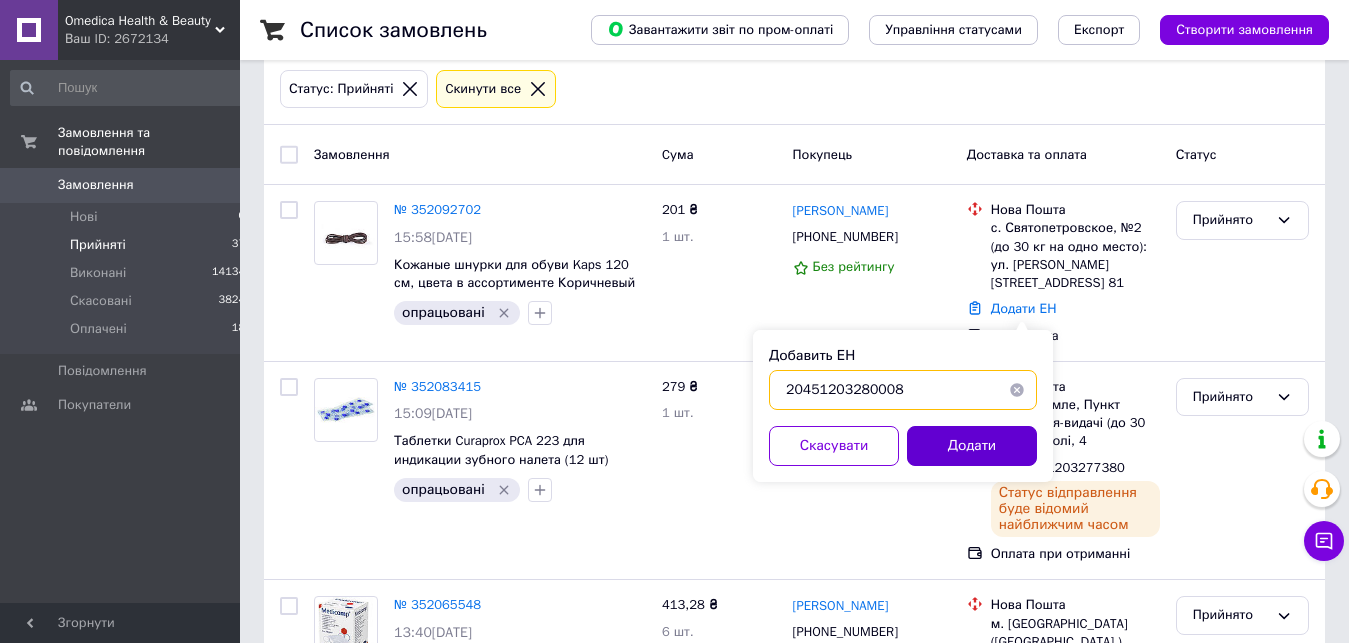 type on "20451203280008" 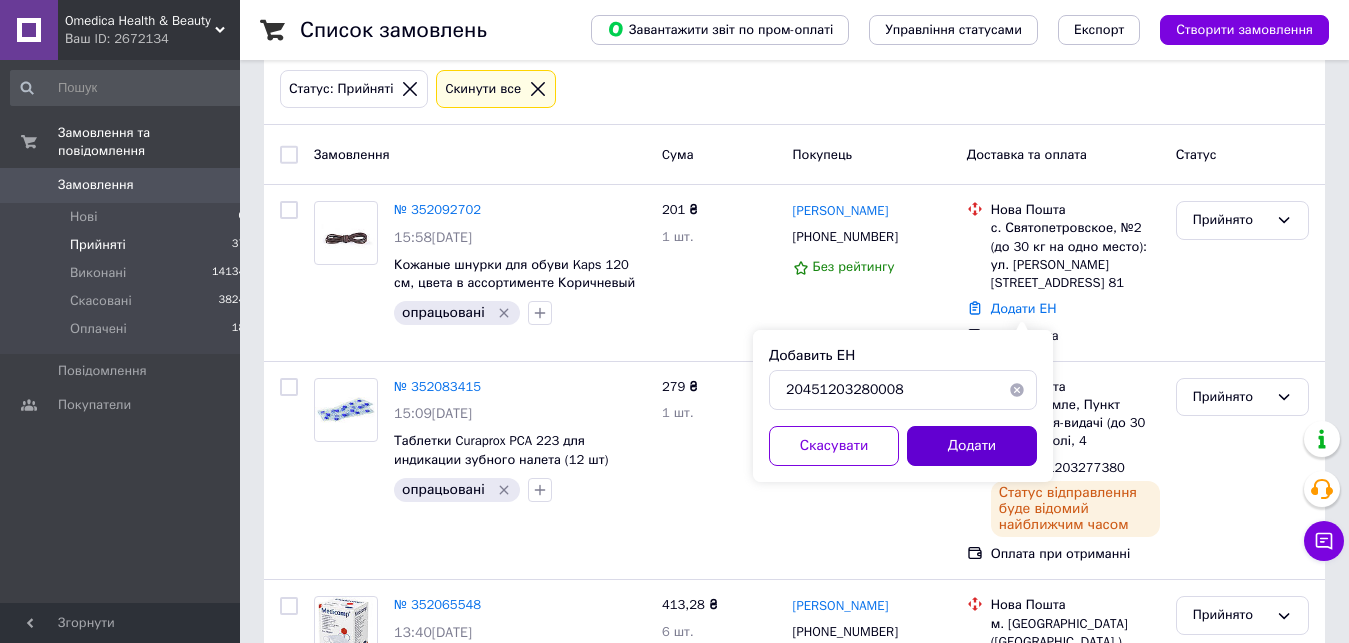 click on "Додати" at bounding box center (972, 446) 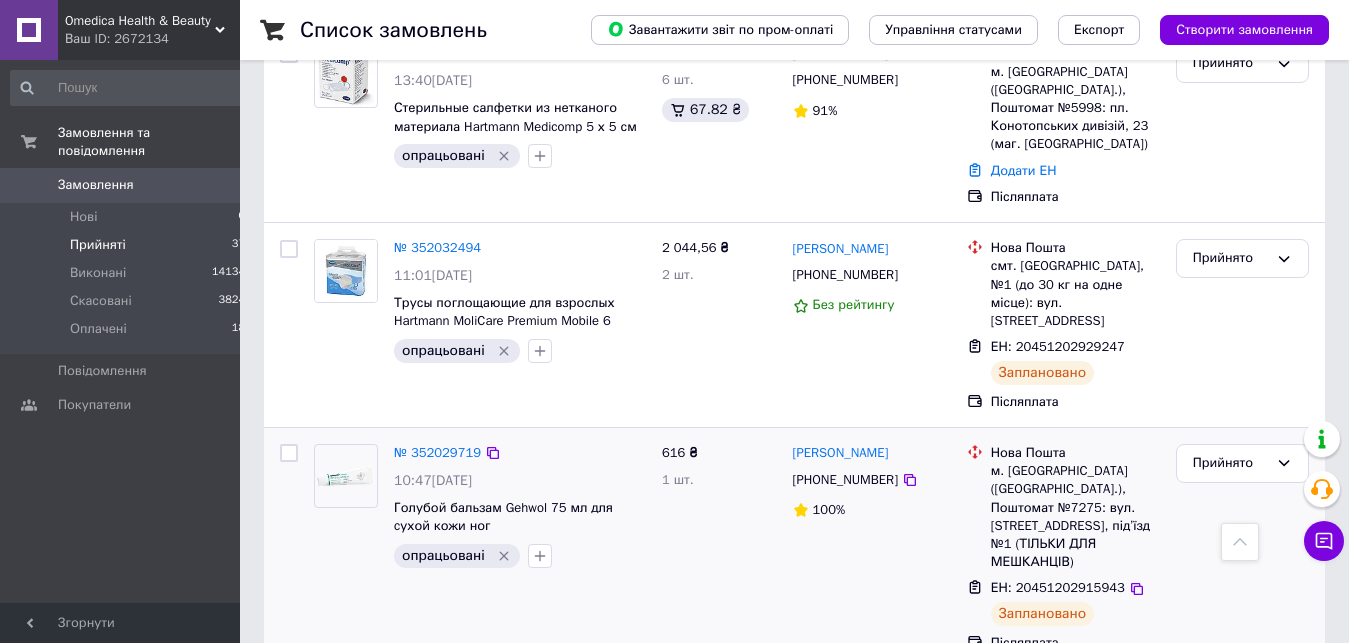 scroll, scrollTop: 408, scrollLeft: 0, axis: vertical 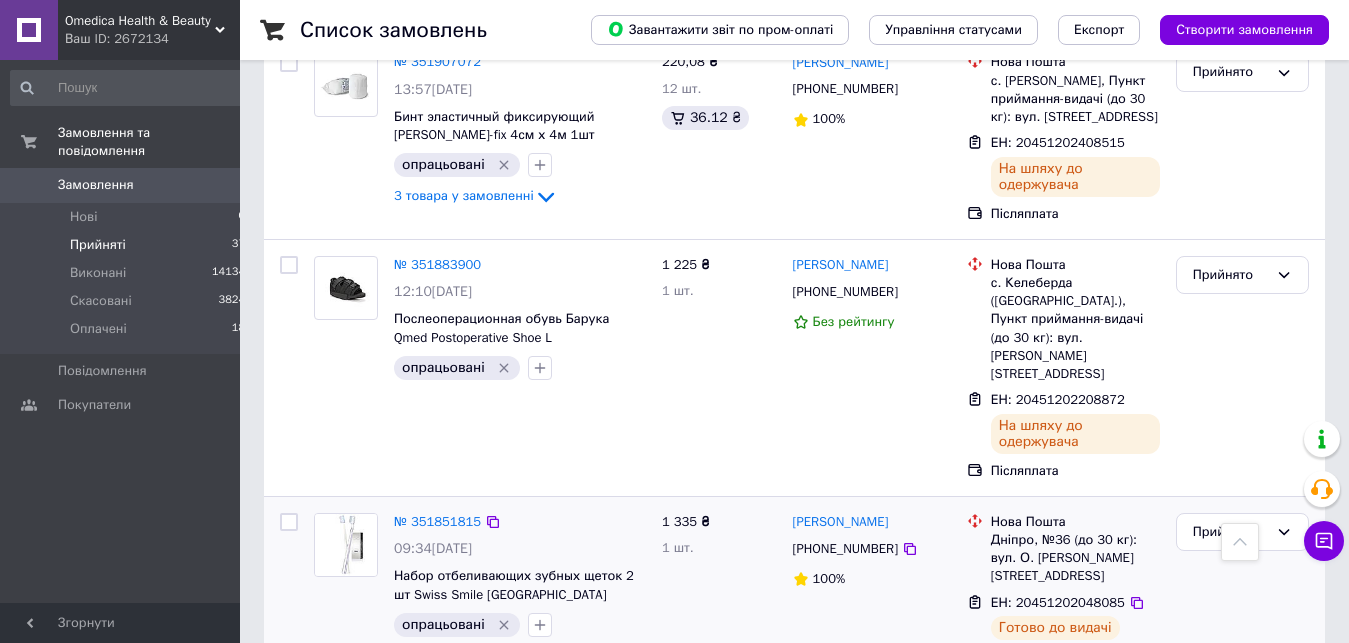 click on "1 335 ₴ 1 шт." at bounding box center (719, 590) 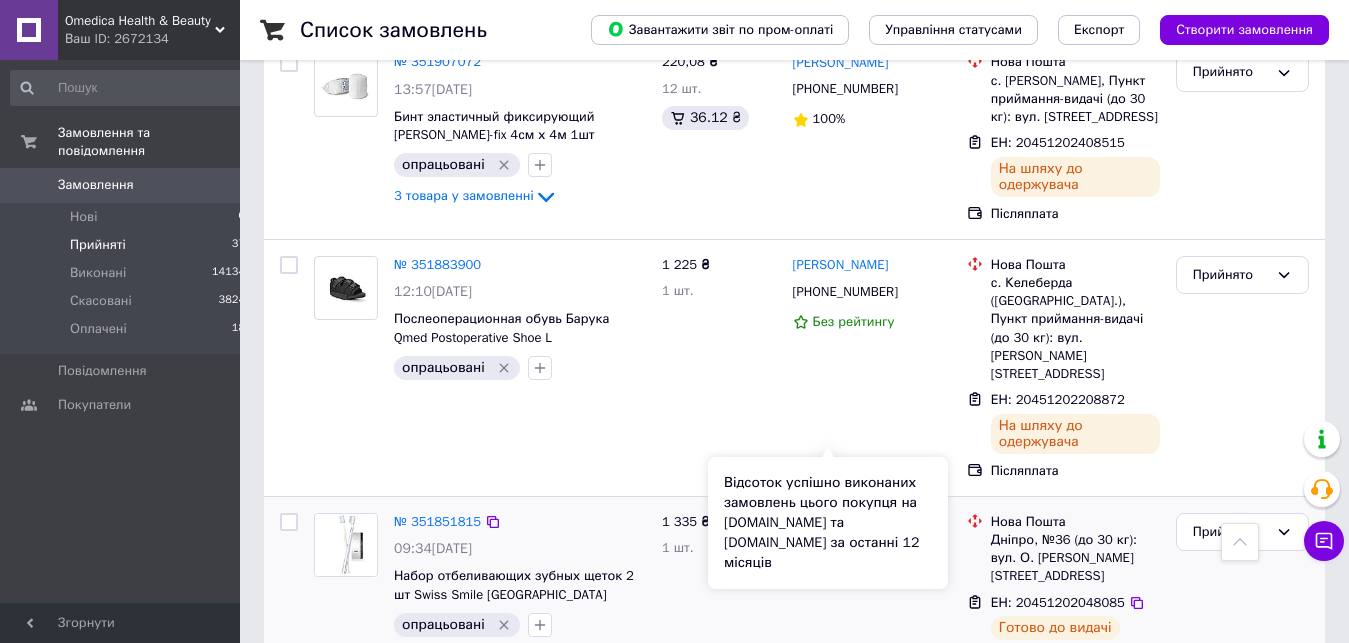 click on "1 335 ₴ 1 шт." at bounding box center (719, 590) 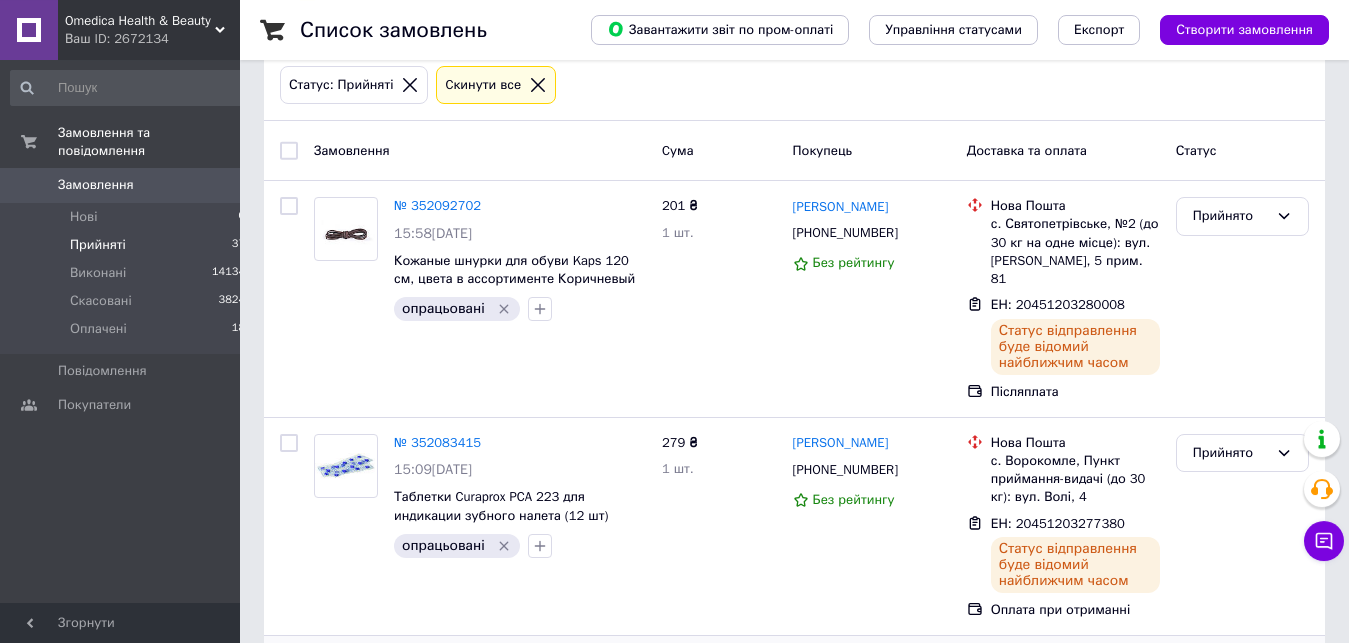 scroll, scrollTop: 0, scrollLeft: 0, axis: both 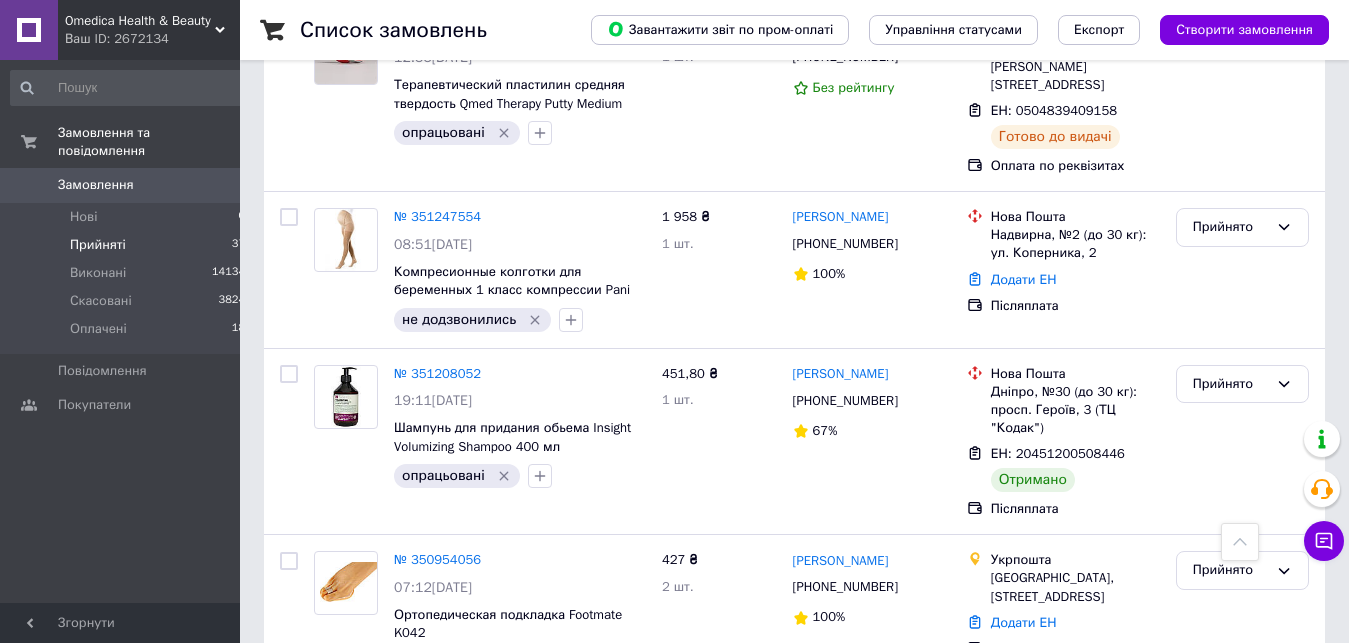 click 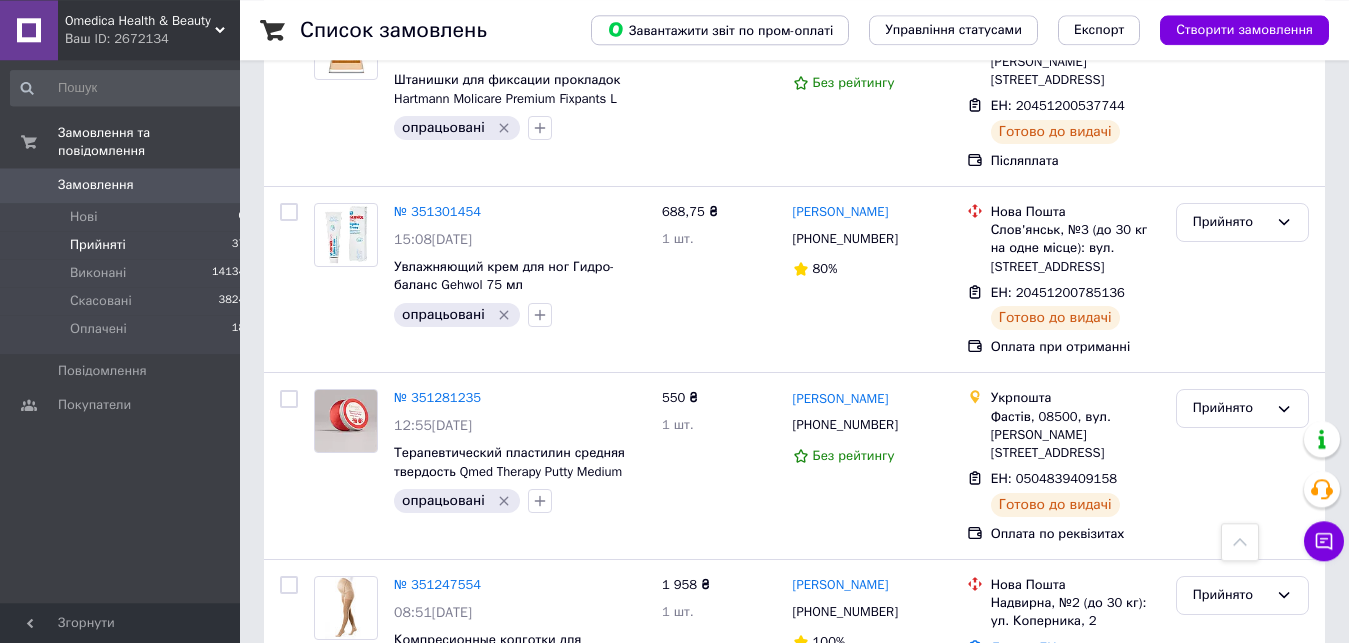 scroll, scrollTop: 5252, scrollLeft: 0, axis: vertical 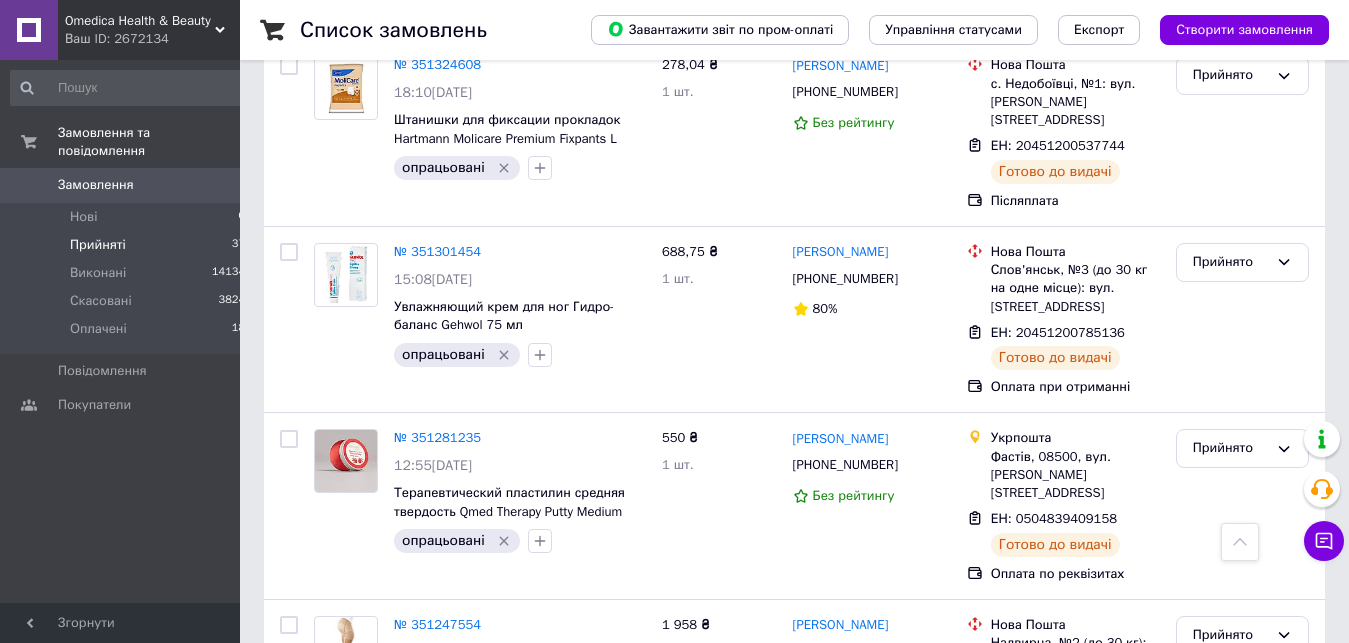 click on "Прийнято" at bounding box center (1230, 792) 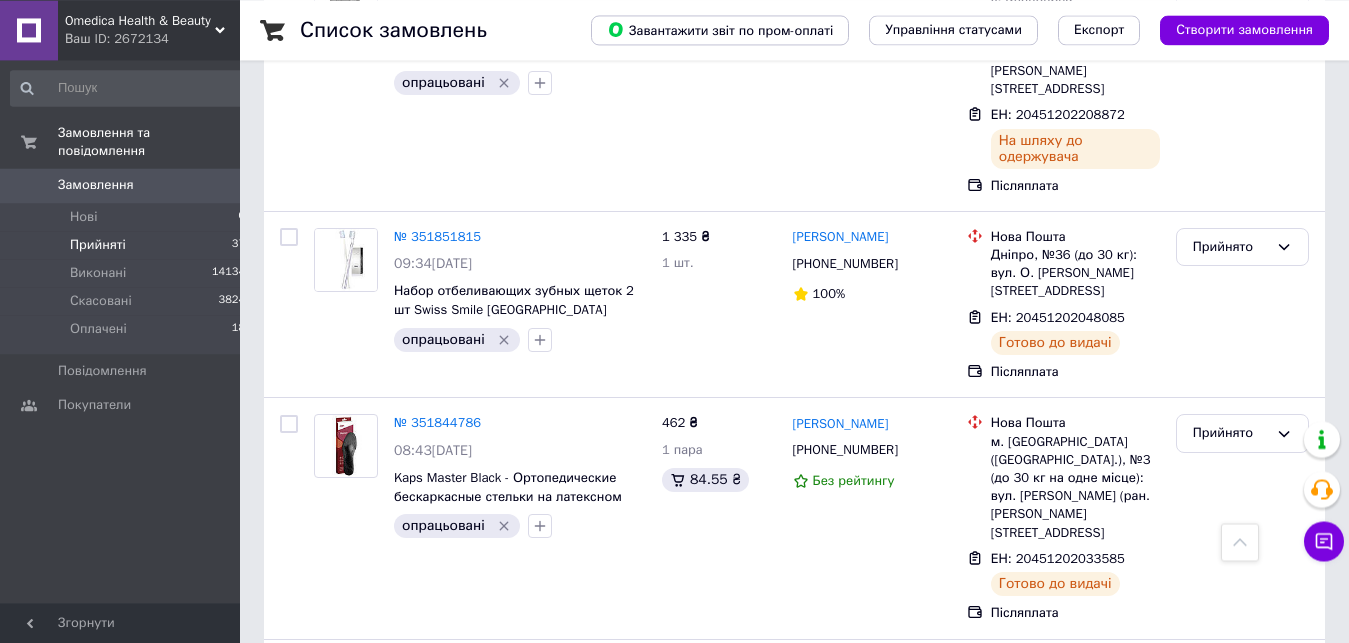 scroll, scrollTop: 2332, scrollLeft: 0, axis: vertical 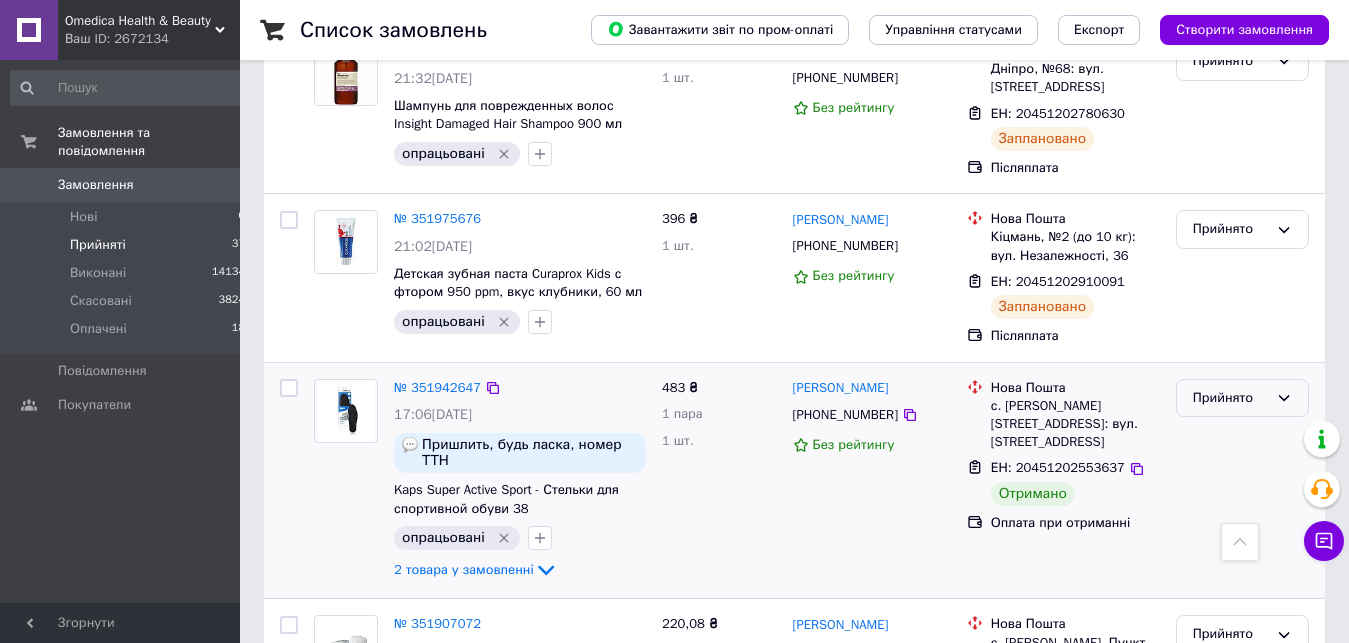 click on "Прийнято" at bounding box center (1230, 398) 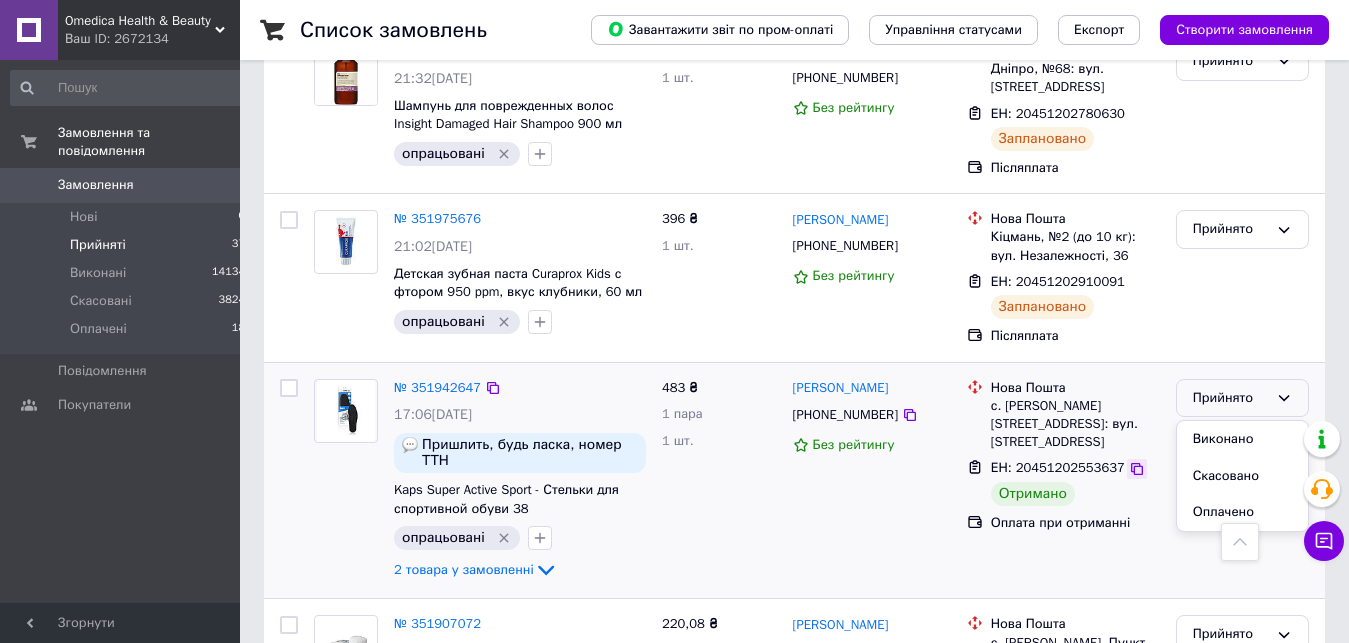 click on "Виконано" at bounding box center (1242, 439) 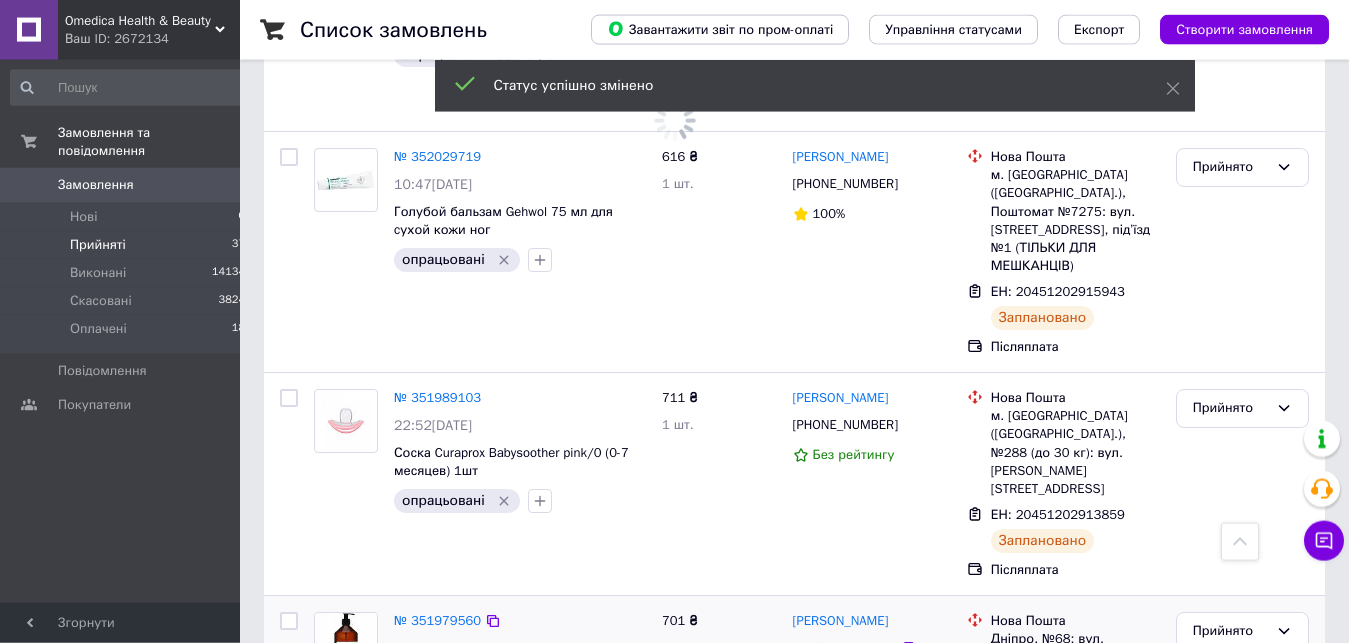 scroll, scrollTop: 802, scrollLeft: 0, axis: vertical 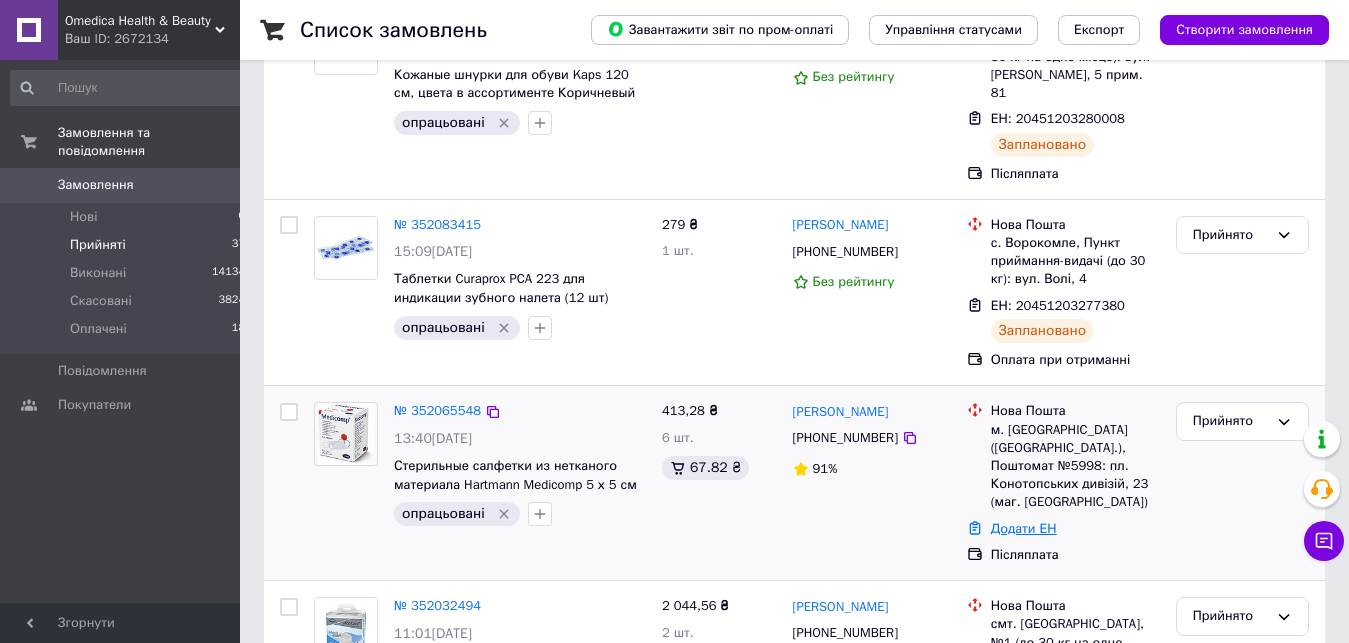 click on "Додати ЕН" at bounding box center [1024, 528] 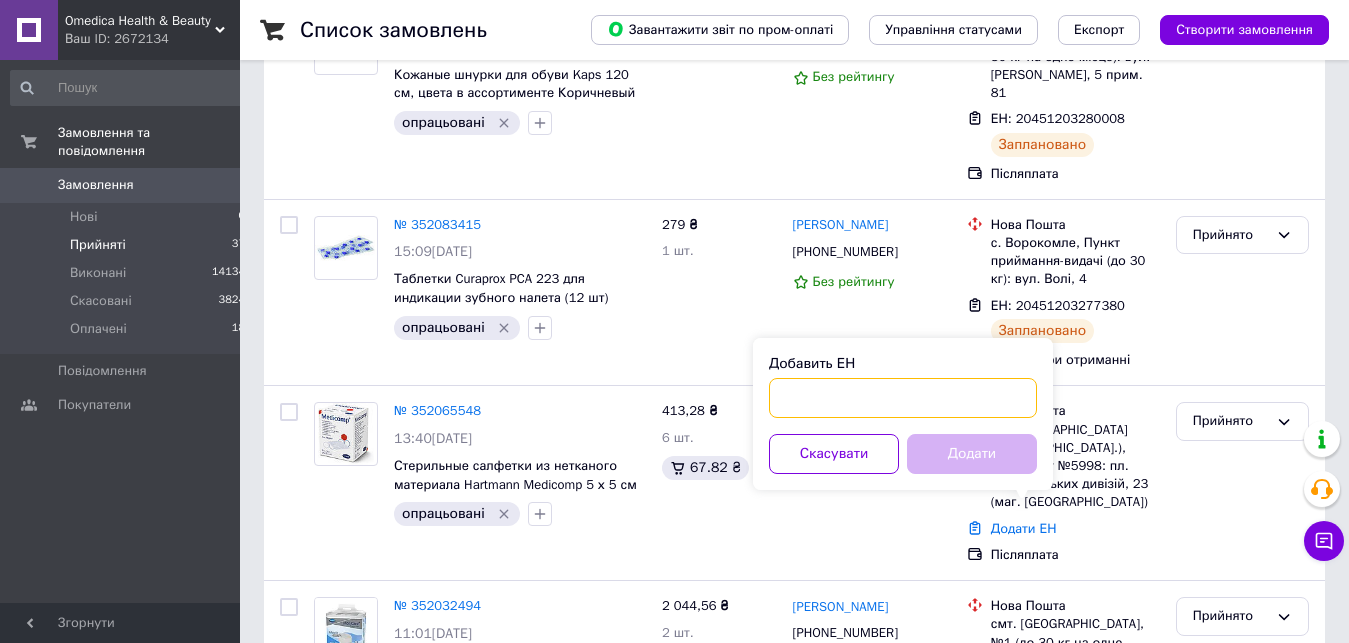 paste on "20451203301285" 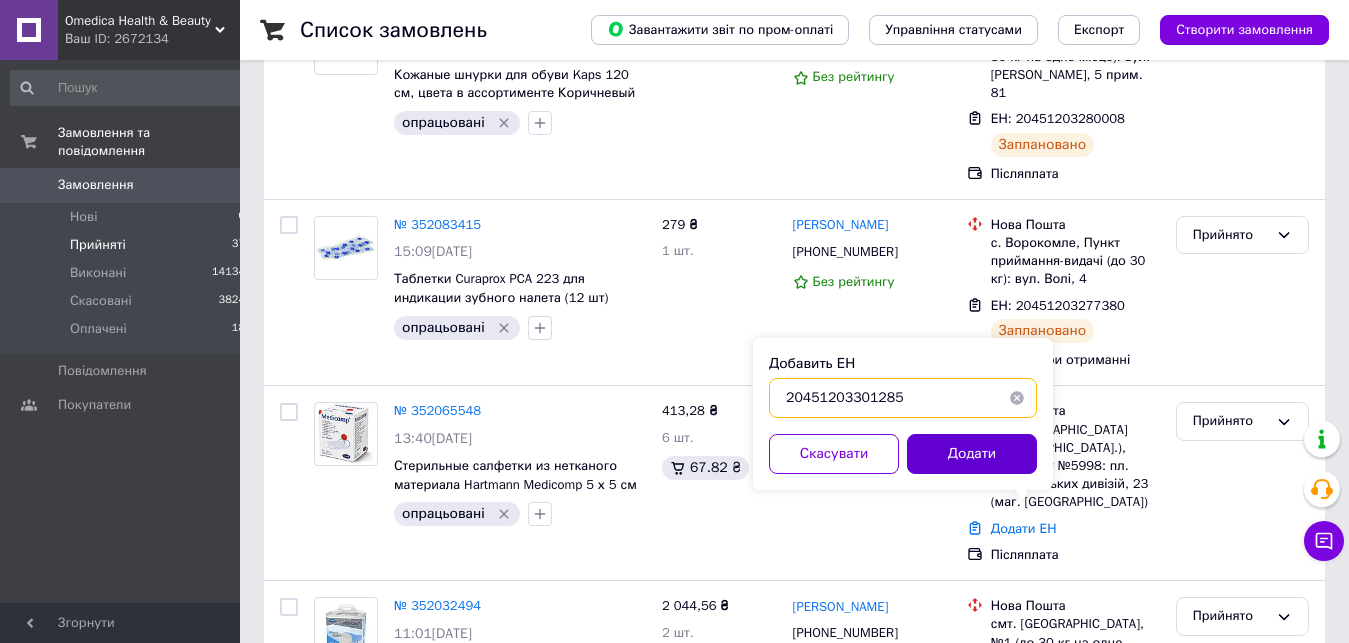 type on "20451203301285" 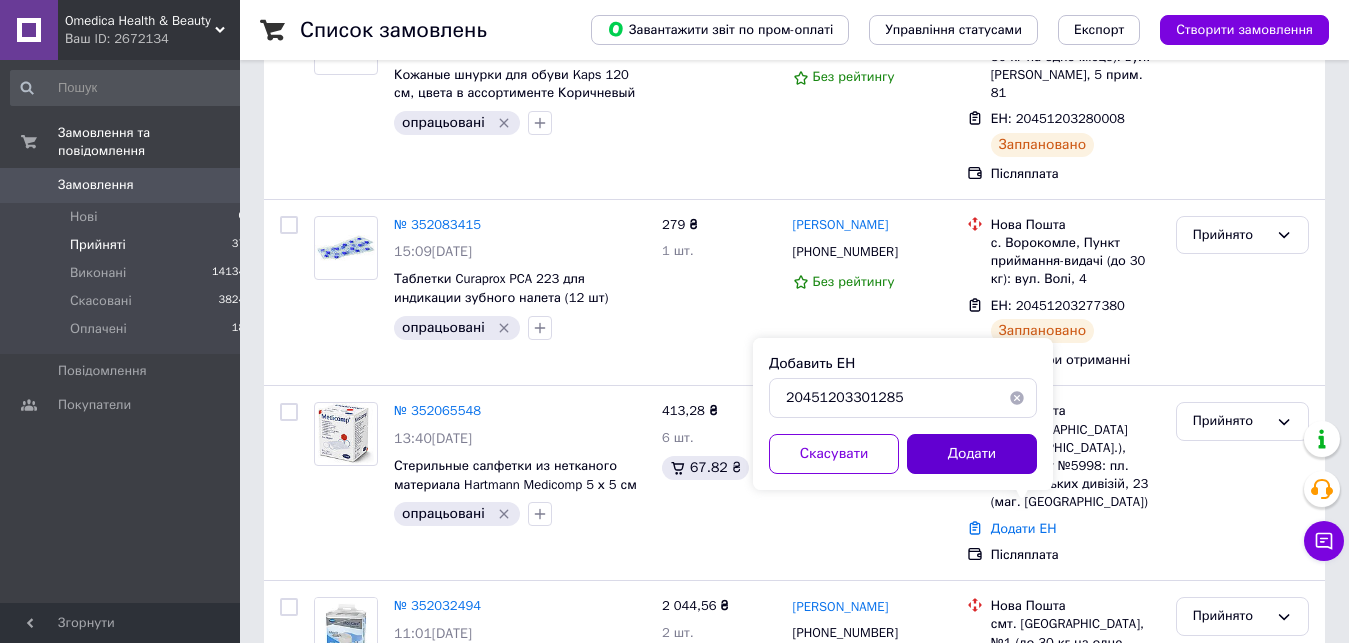 click on "Додати" at bounding box center [972, 454] 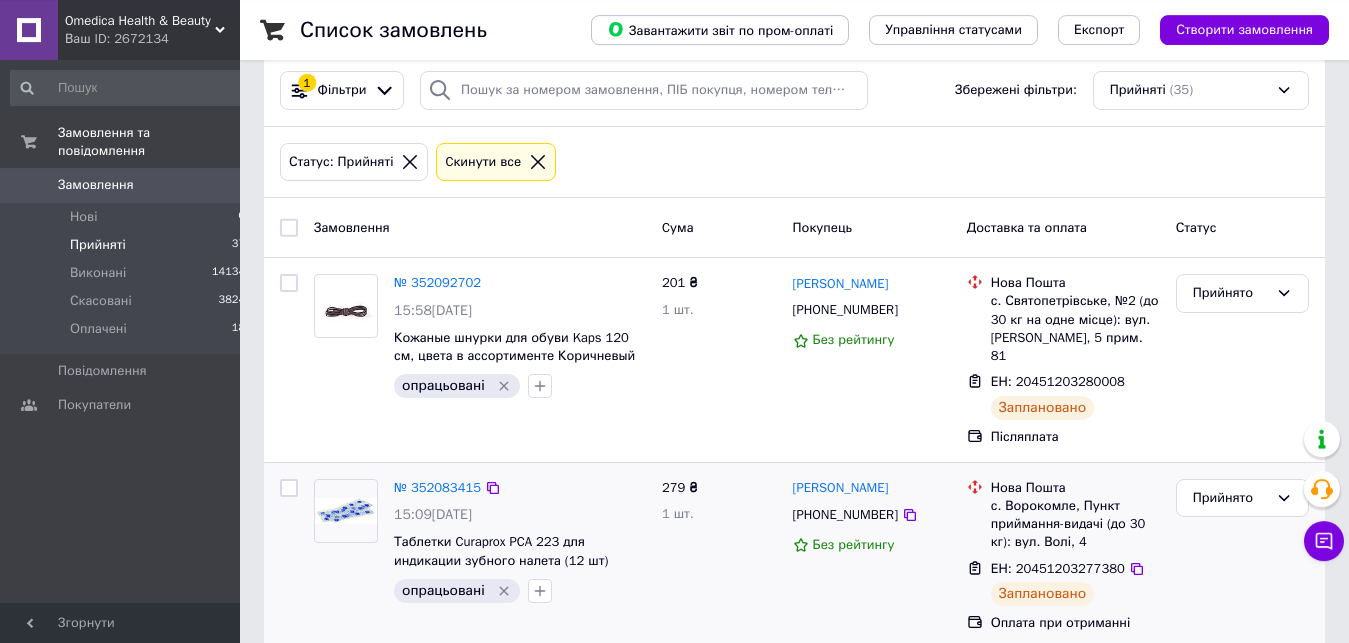 scroll, scrollTop: 0, scrollLeft: 0, axis: both 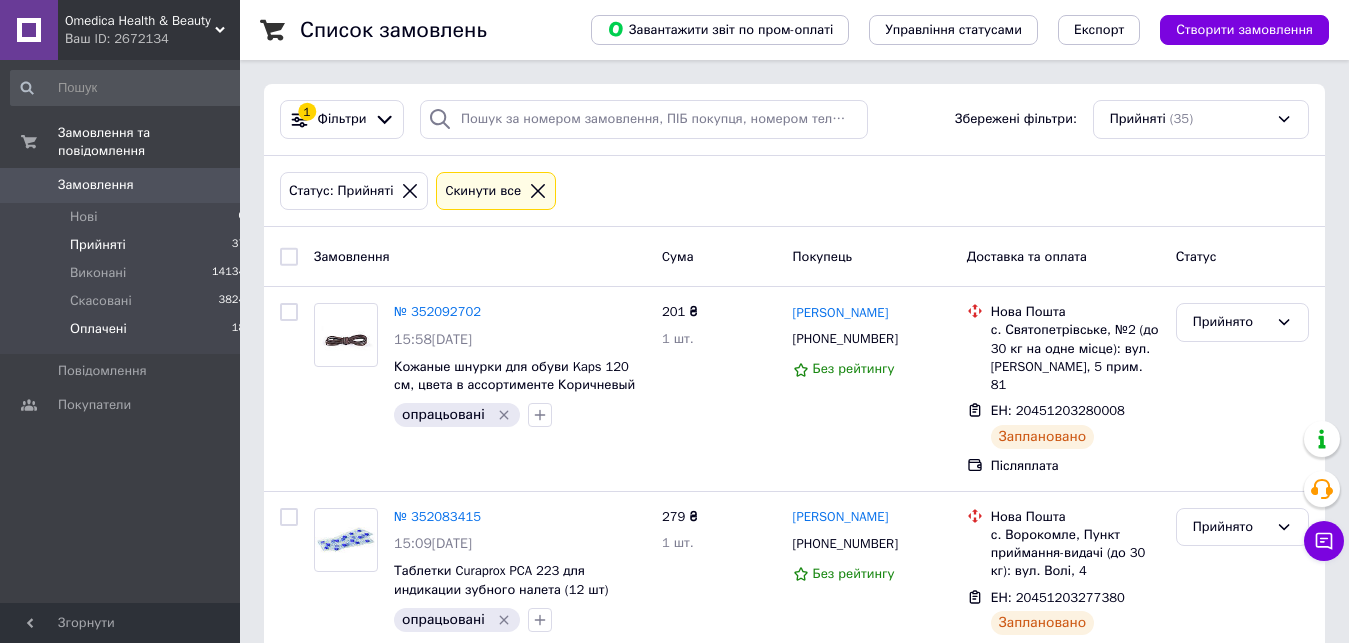 click on "Оплачені 18" at bounding box center [128, 334] 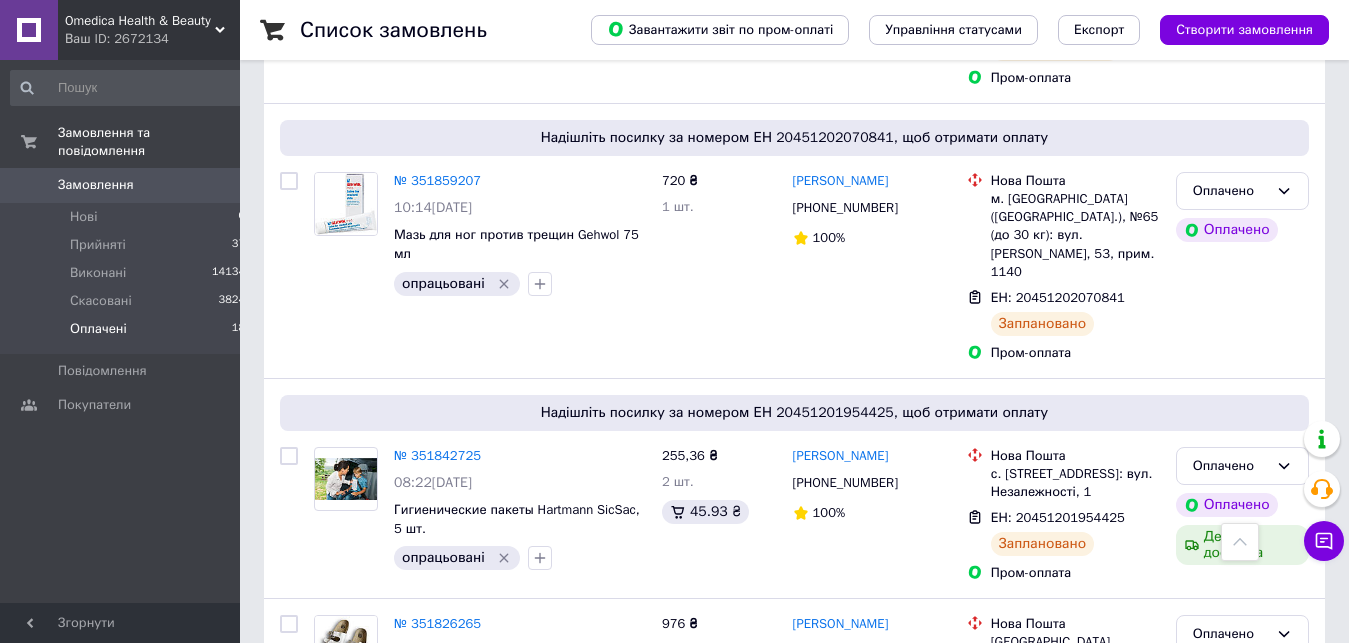 scroll, scrollTop: 1938, scrollLeft: 0, axis: vertical 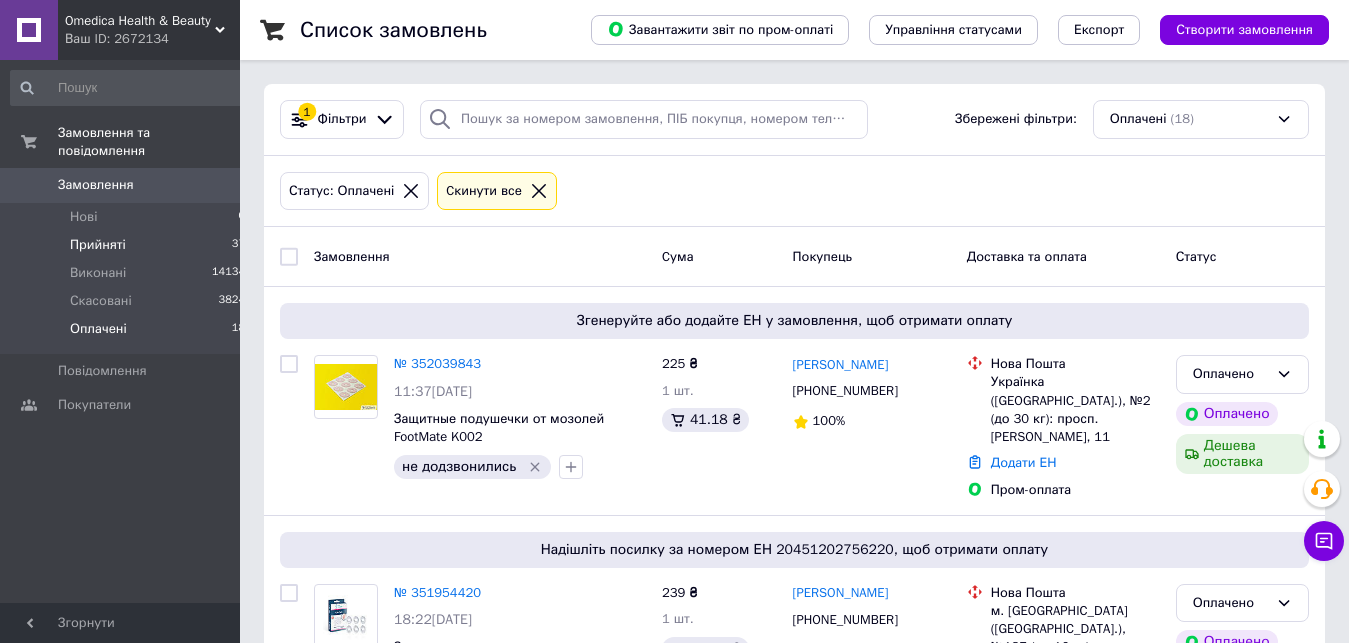 click on "Прийняті 37" at bounding box center (128, 245) 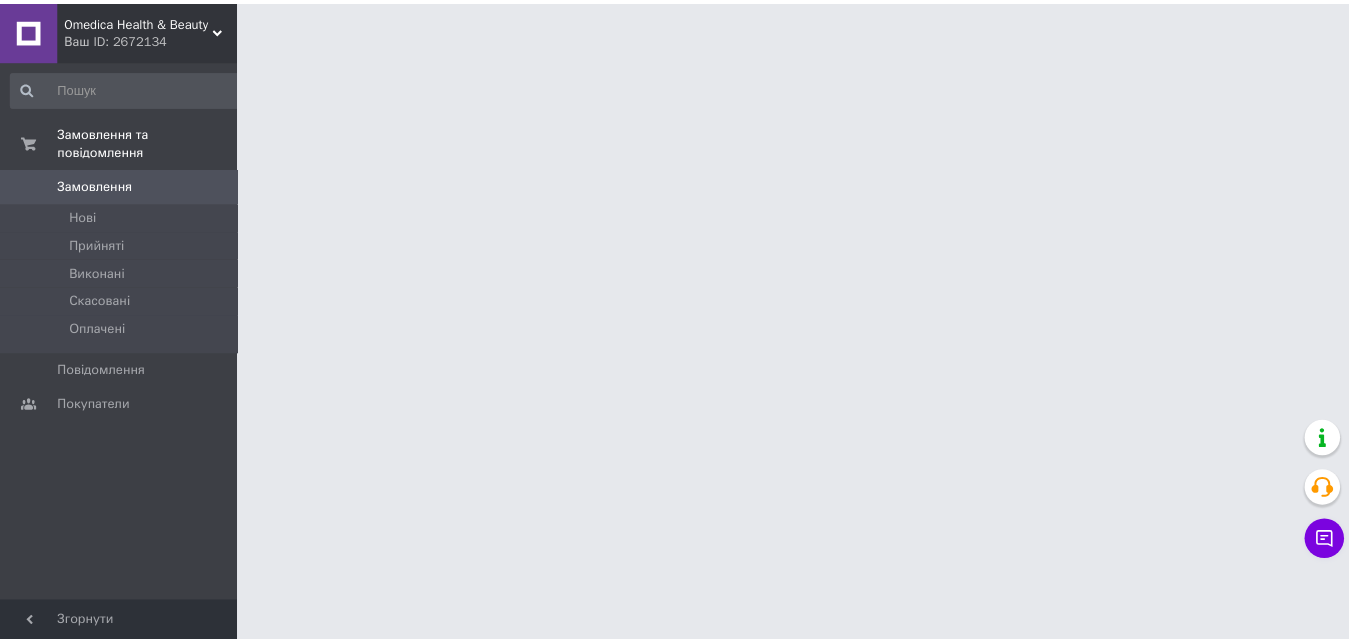 scroll, scrollTop: 0, scrollLeft: 0, axis: both 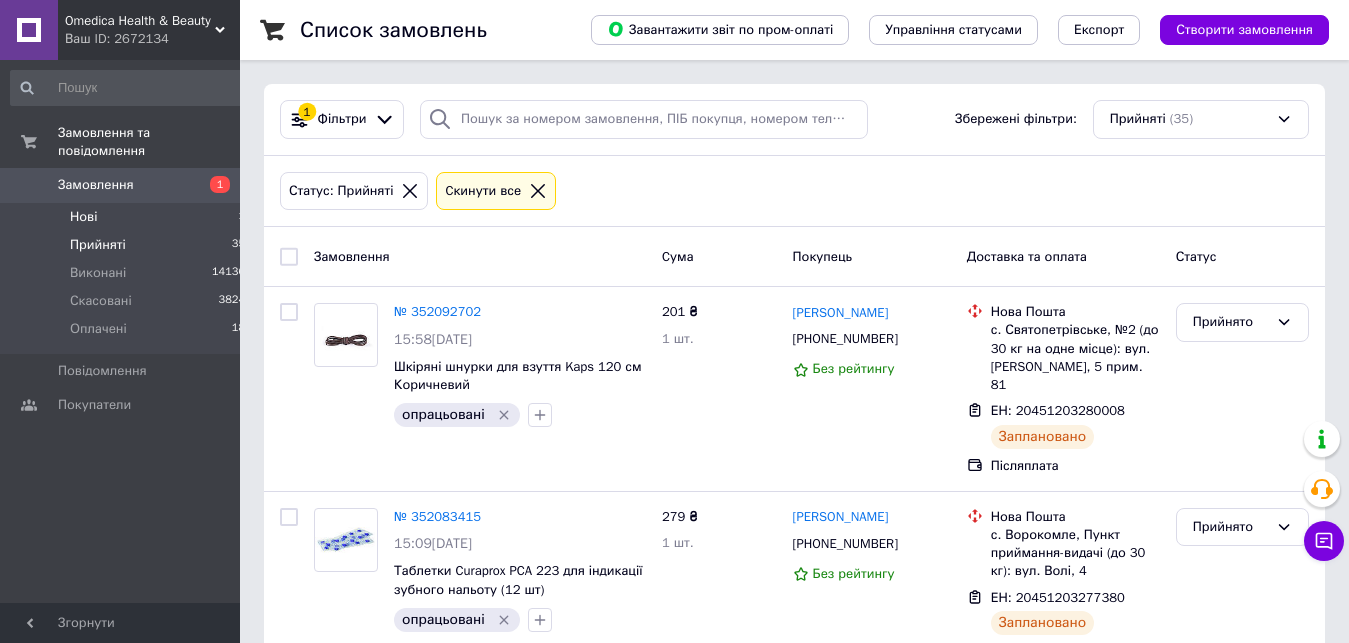 click on "Нові 1" at bounding box center [128, 217] 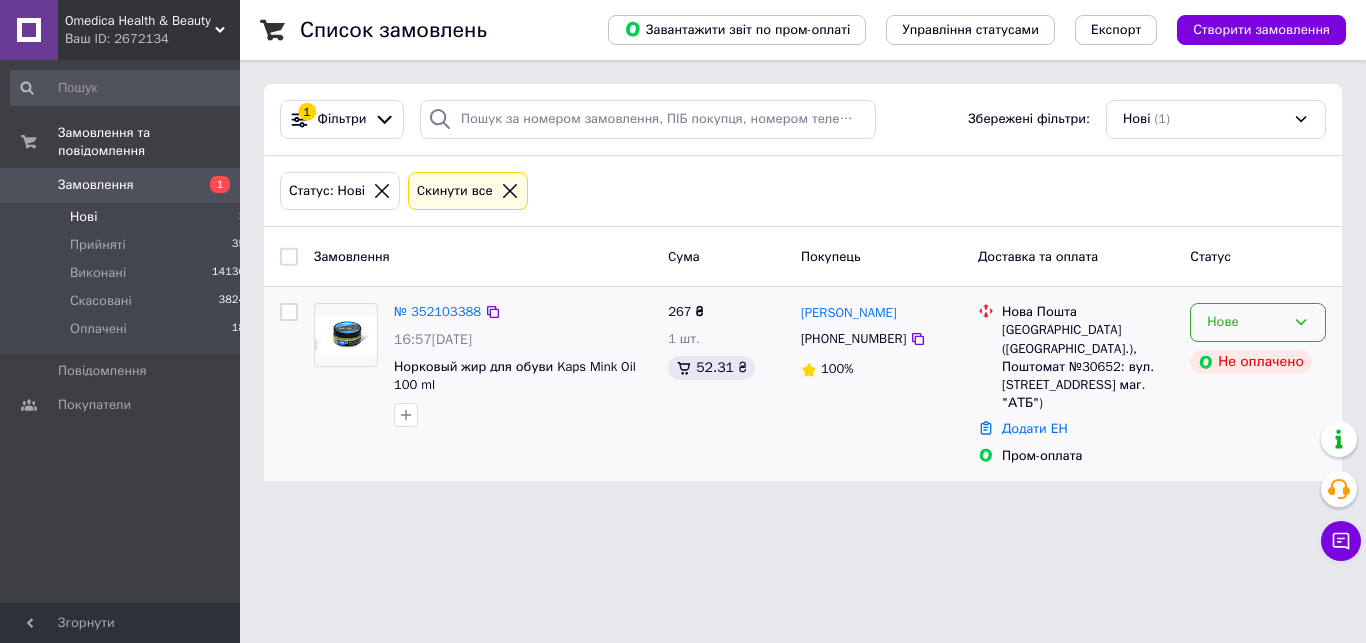click on "Нове" at bounding box center [1246, 322] 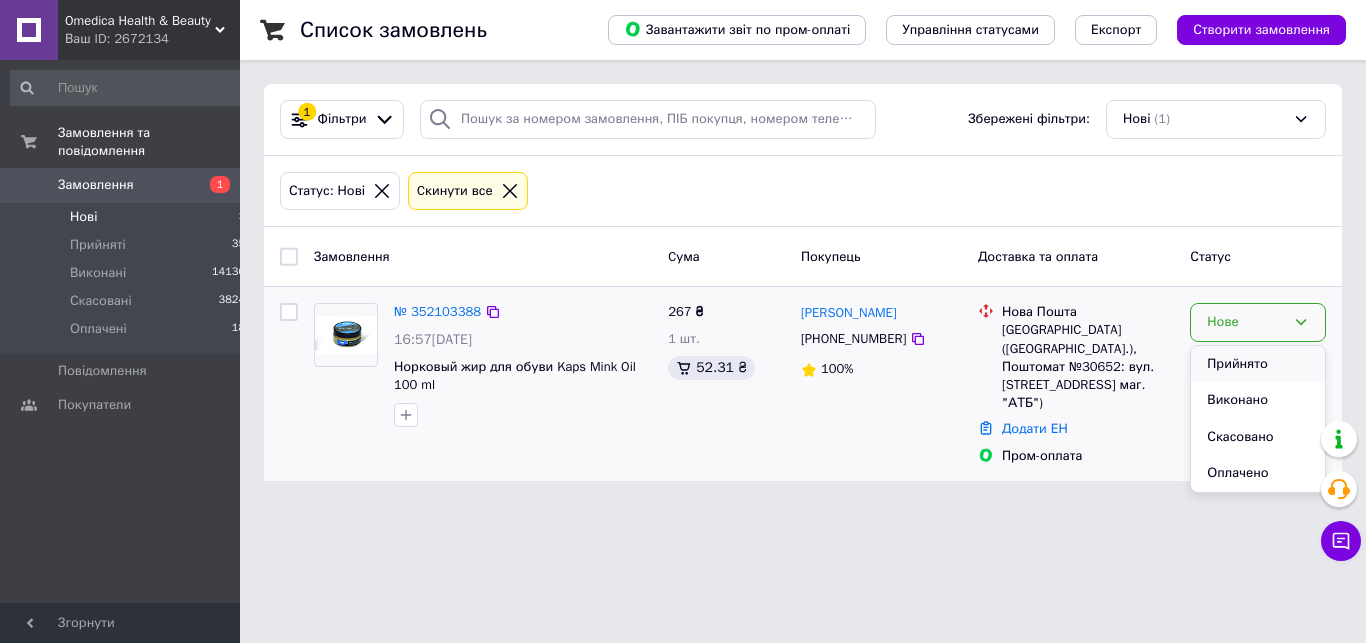 click on "Прийнято" at bounding box center [1258, 364] 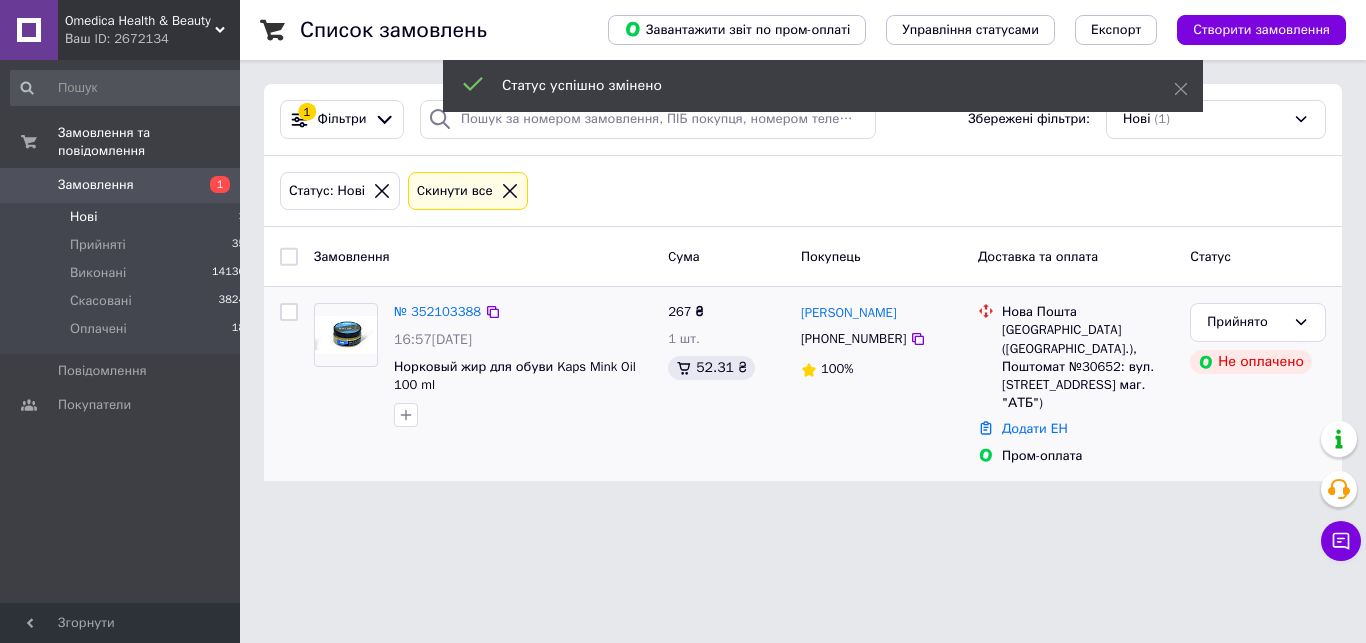click 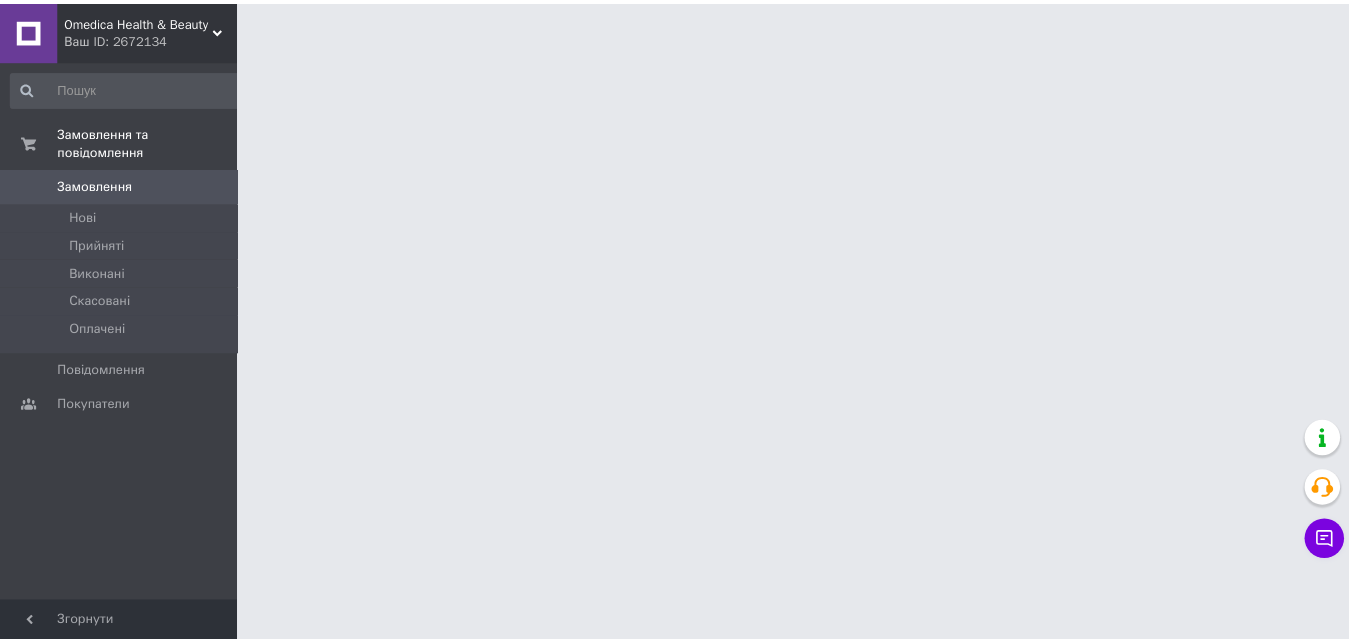 scroll, scrollTop: 0, scrollLeft: 0, axis: both 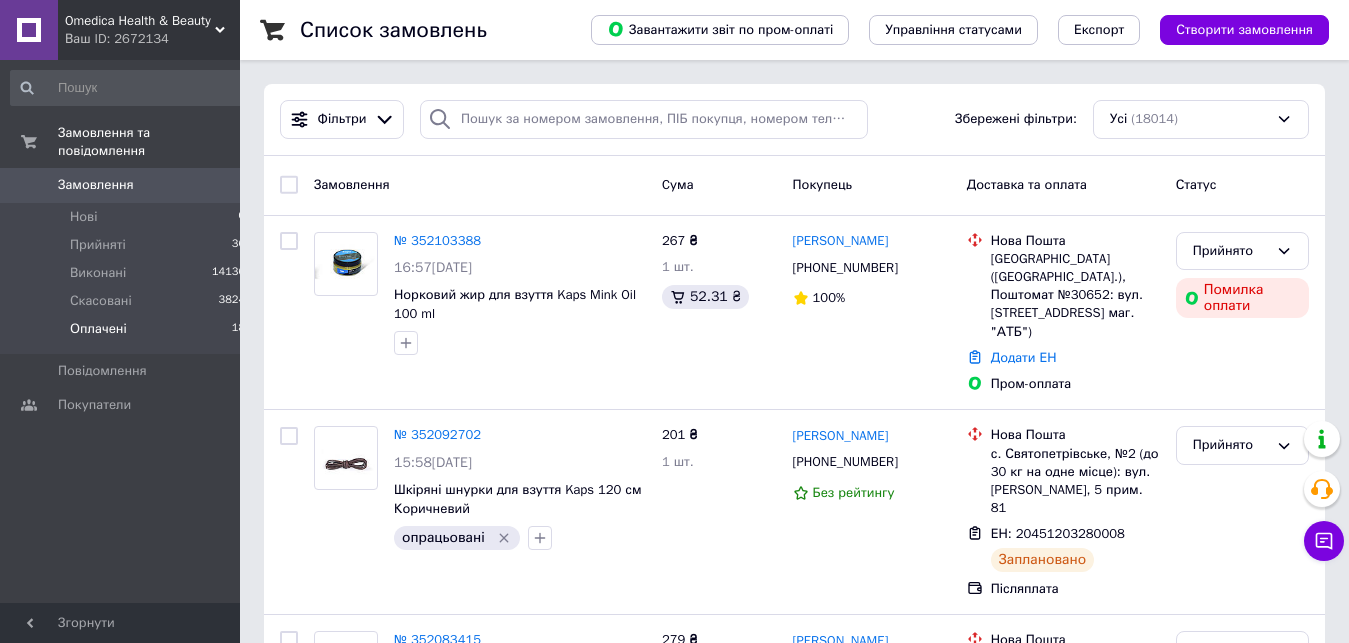 click on "Оплачені 18" at bounding box center [128, 334] 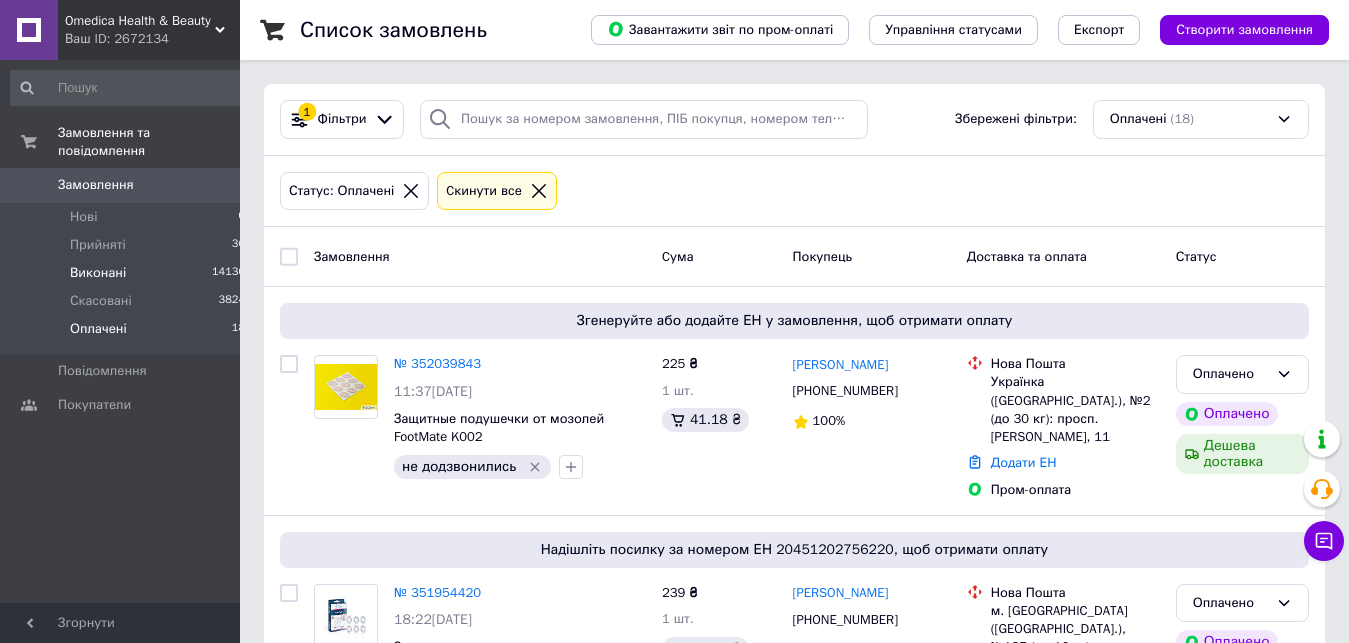 click on "Виконані 14136" at bounding box center [128, 273] 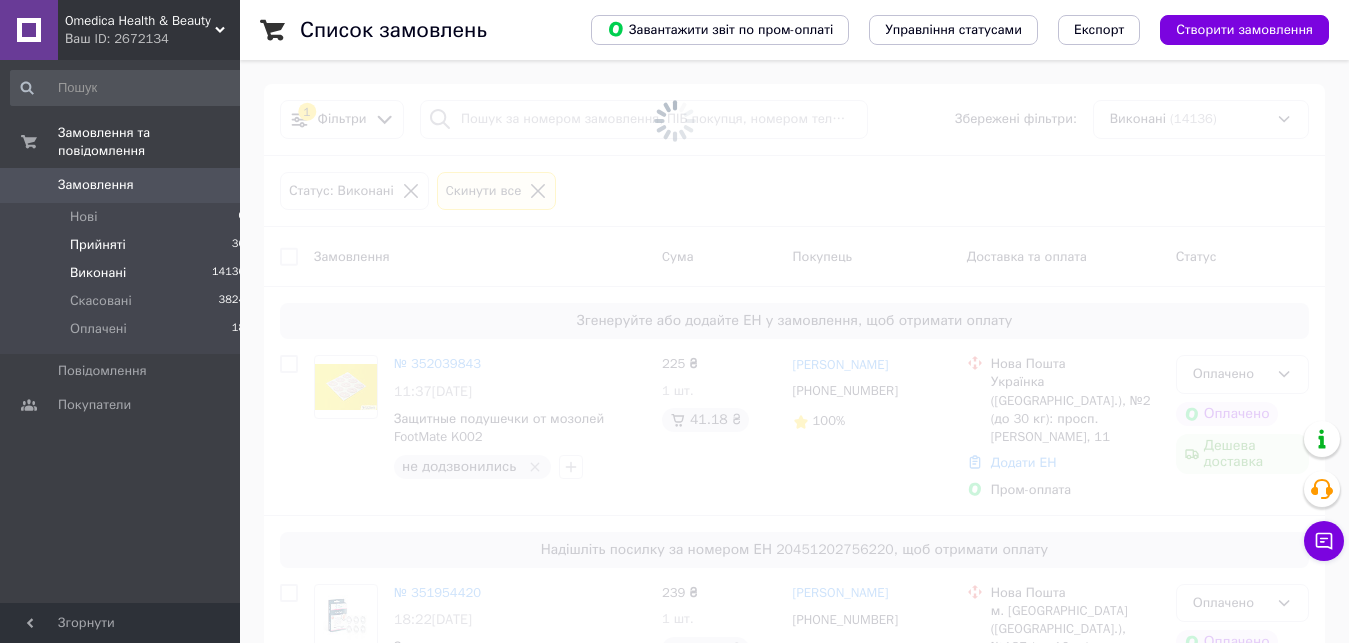 click on "Прийняті 36" at bounding box center (128, 245) 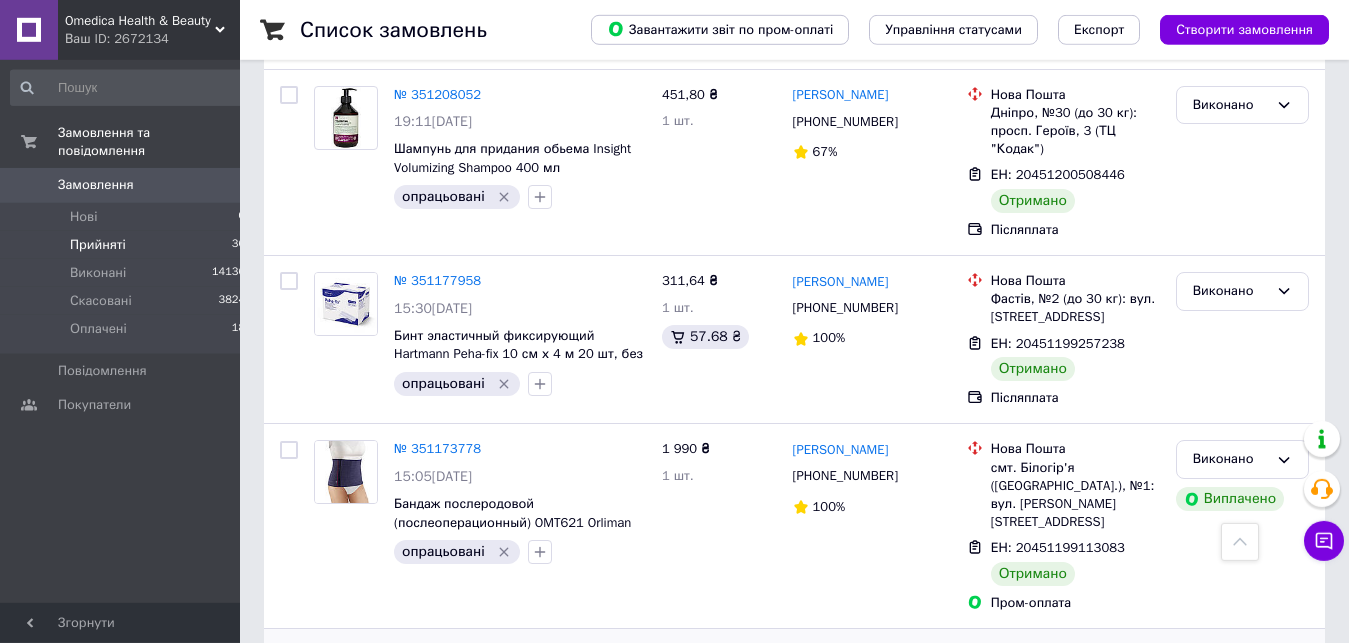 scroll, scrollTop: 5263, scrollLeft: 0, axis: vertical 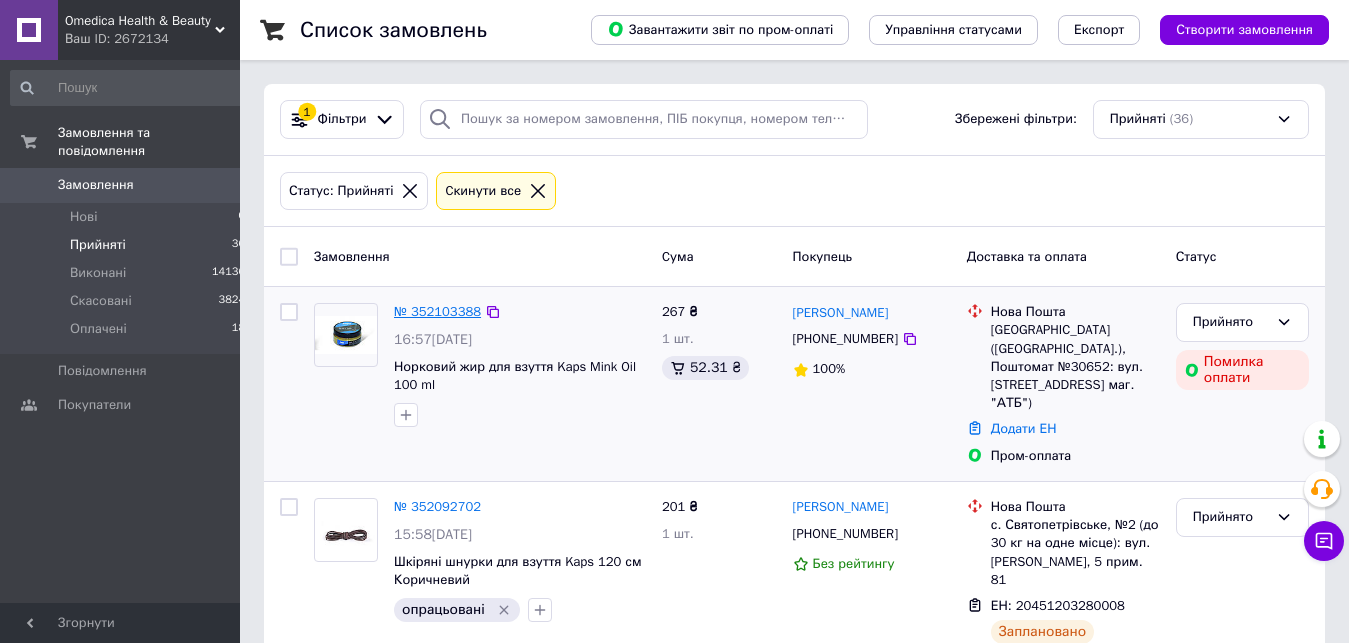 click on "№ 352103388" at bounding box center (437, 311) 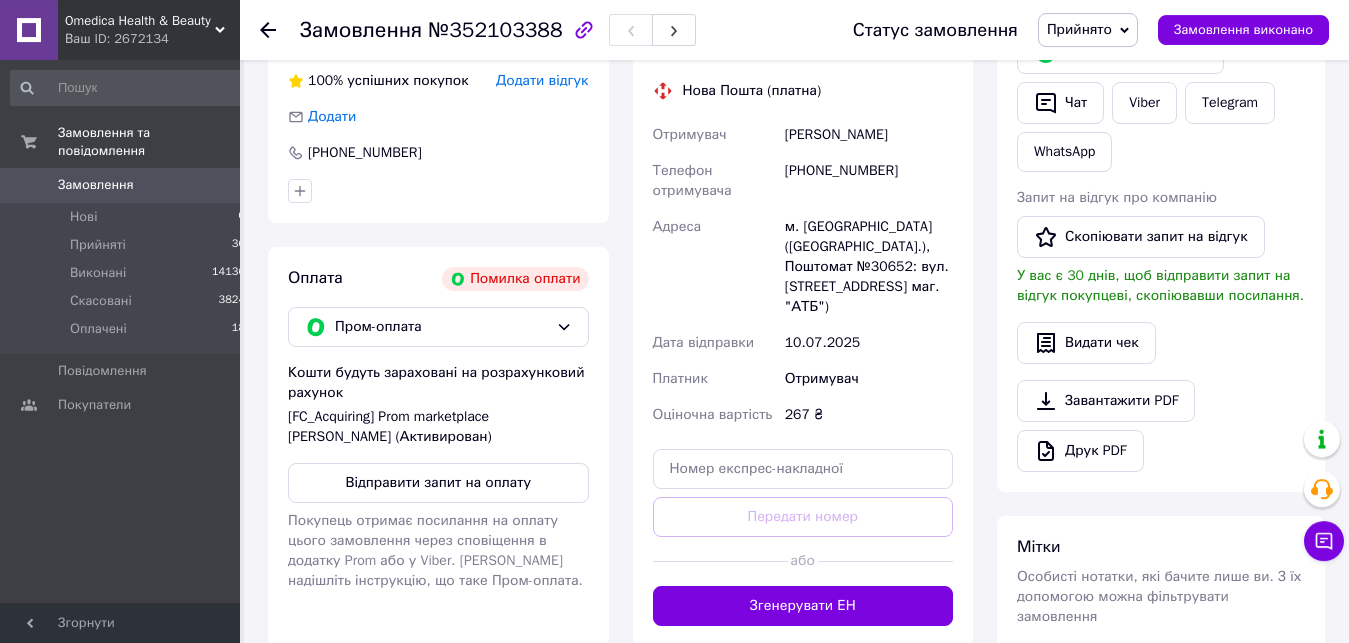 scroll, scrollTop: 510, scrollLeft: 0, axis: vertical 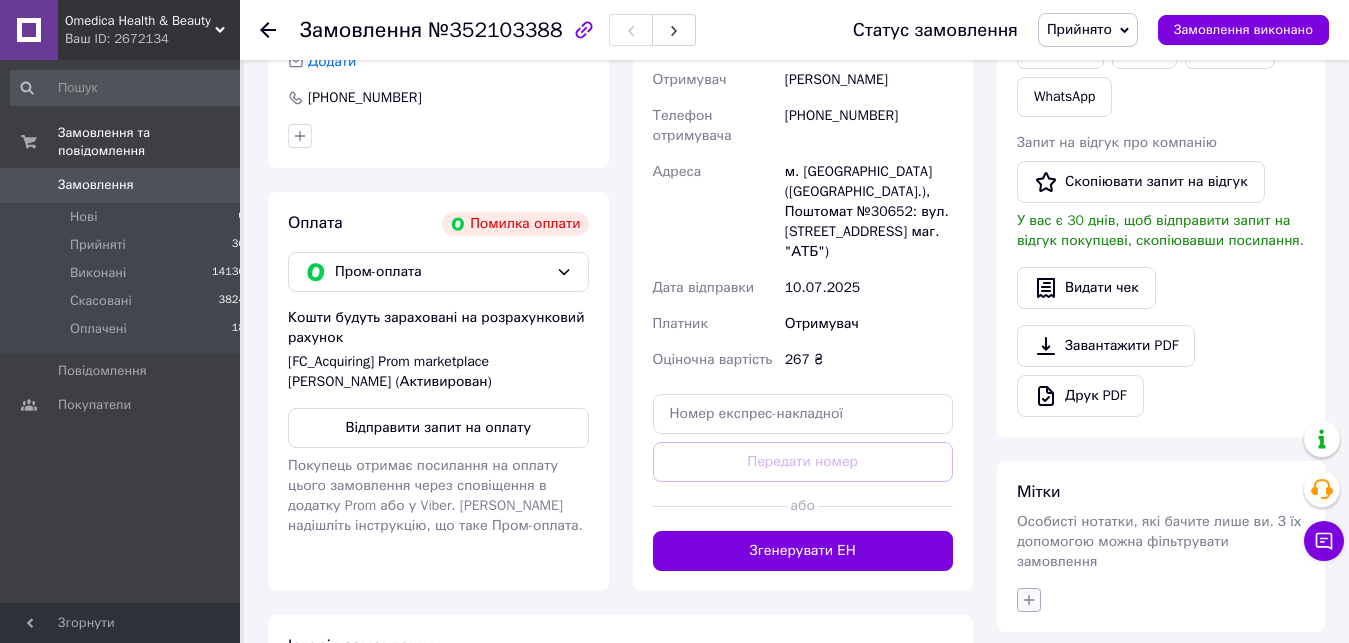 click 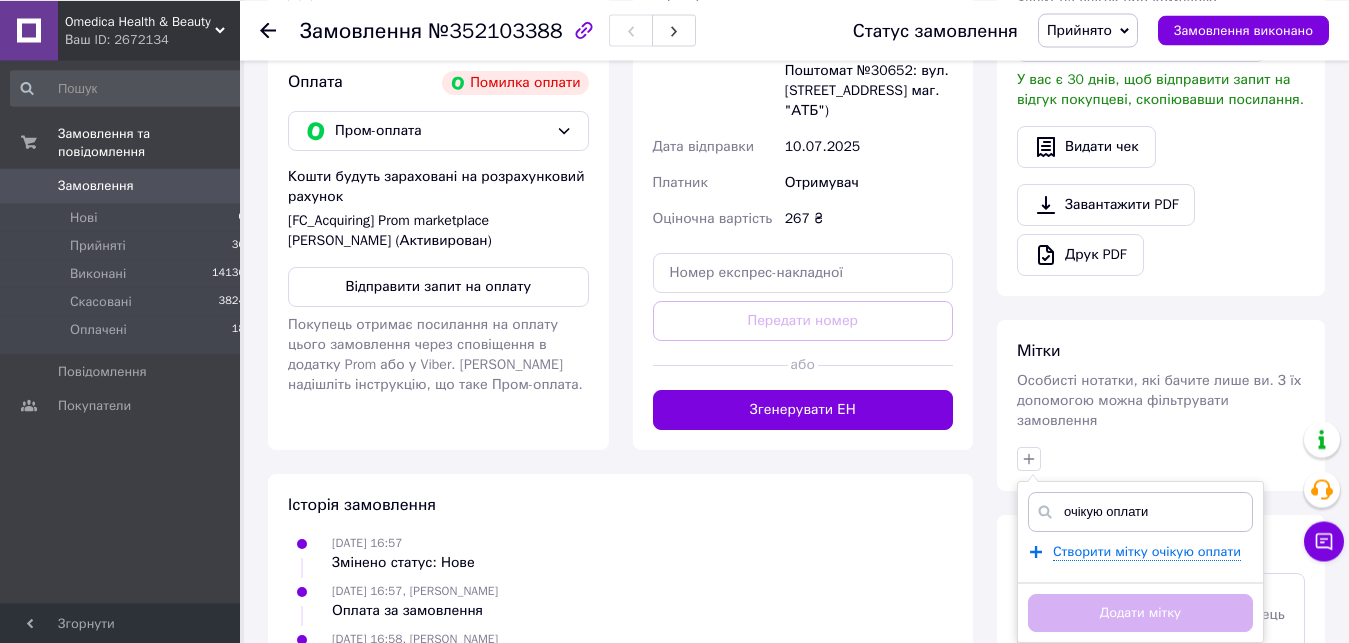 scroll, scrollTop: 797, scrollLeft: 0, axis: vertical 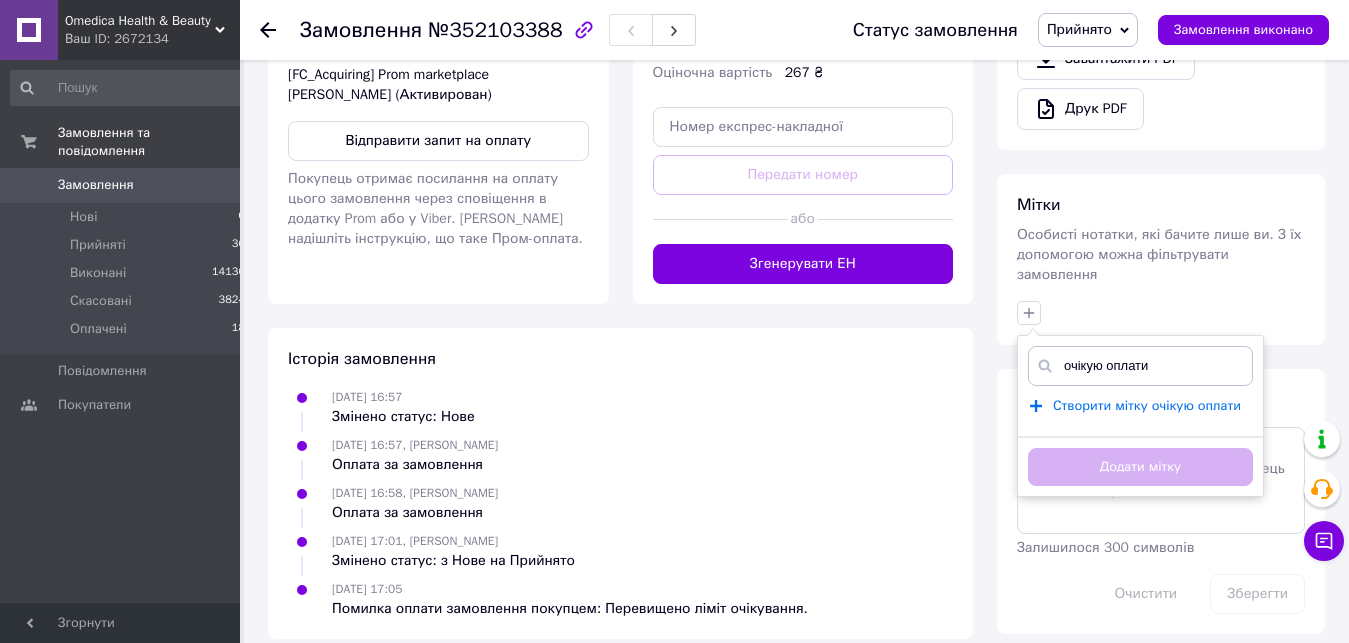 type on "очікую оплати" 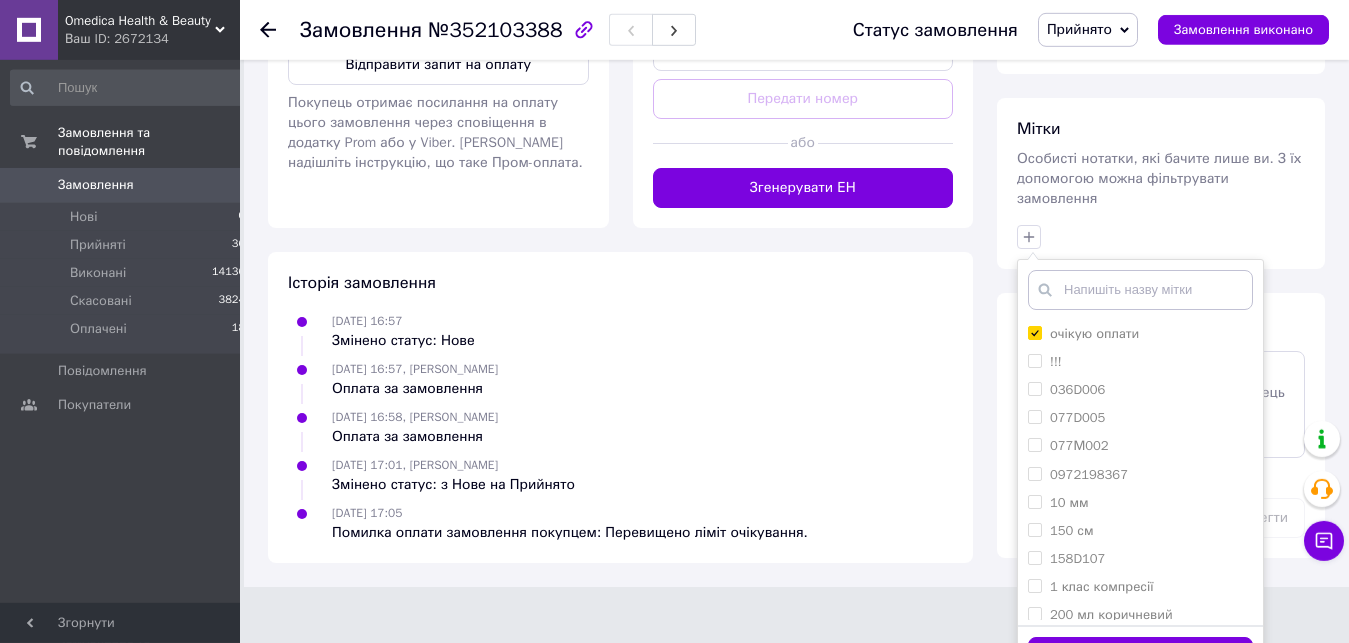 scroll, scrollTop: 896, scrollLeft: 0, axis: vertical 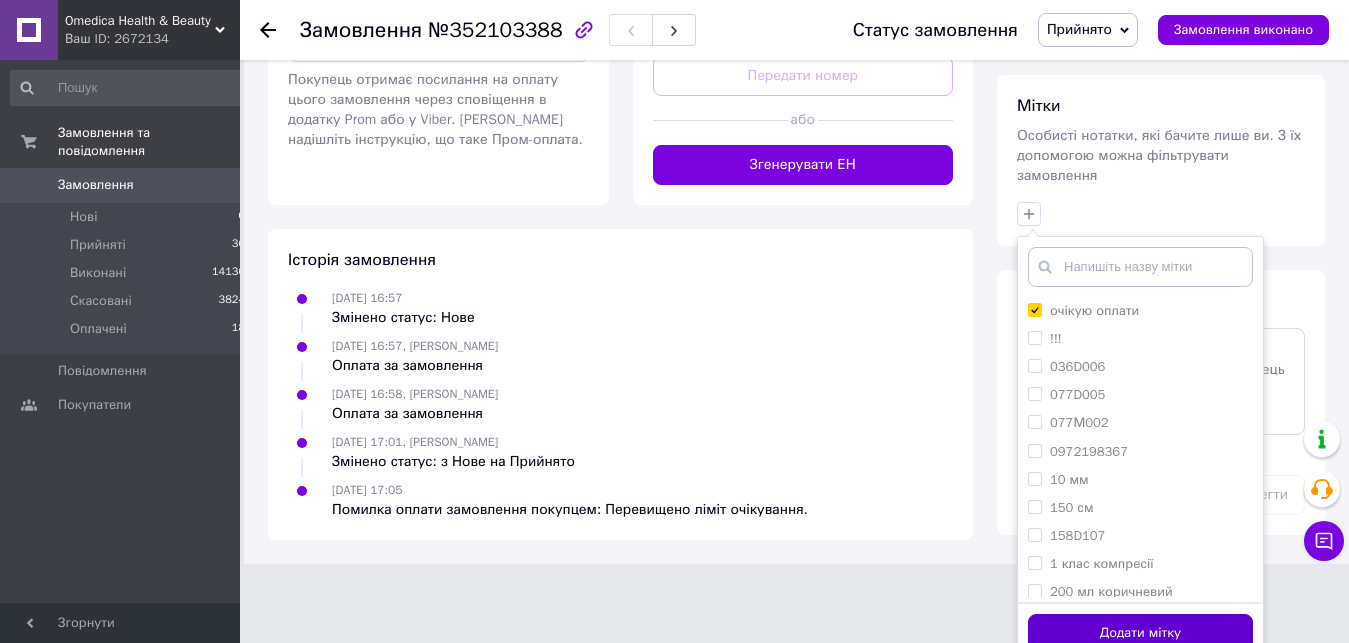 click on "Додати мітку" at bounding box center (1140, 633) 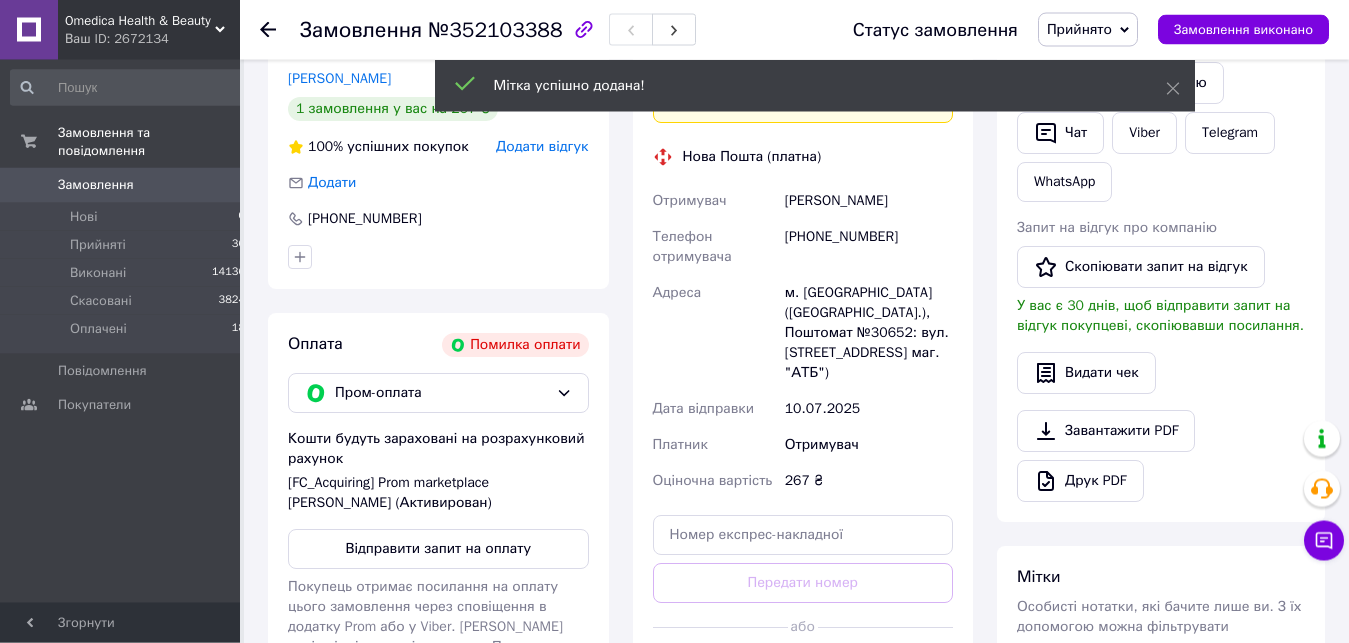scroll, scrollTop: 0, scrollLeft: 0, axis: both 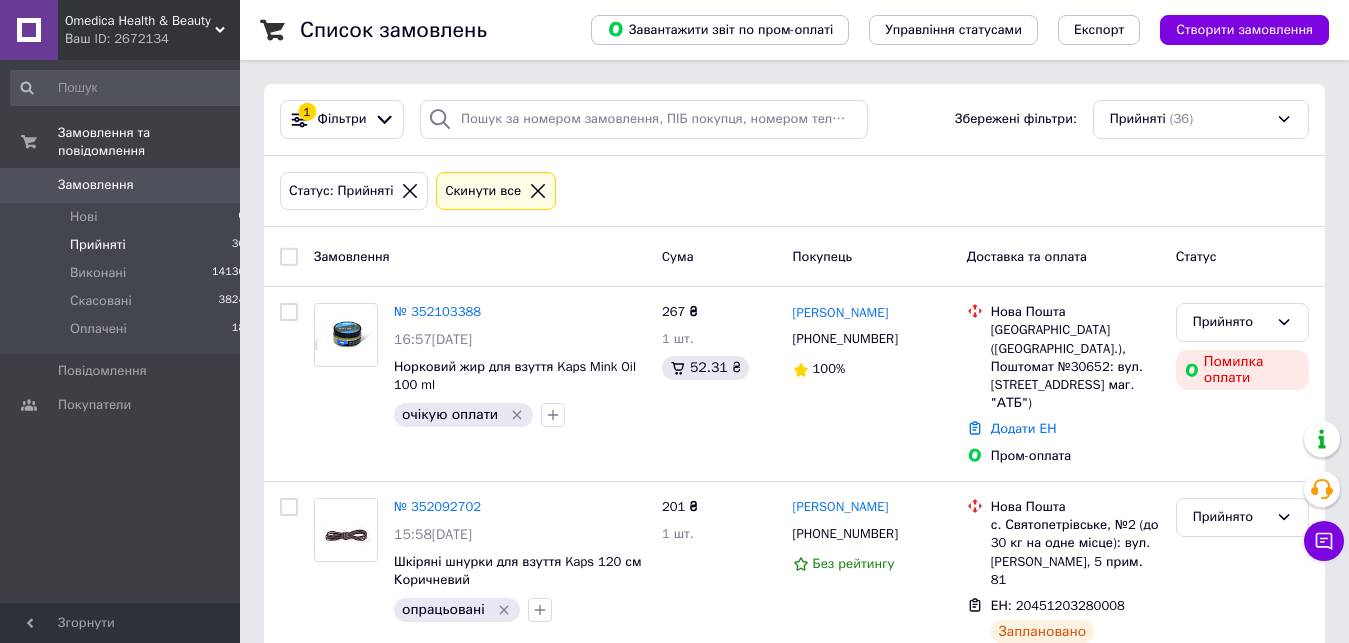 click on "Замовлення" at bounding box center (480, 256) 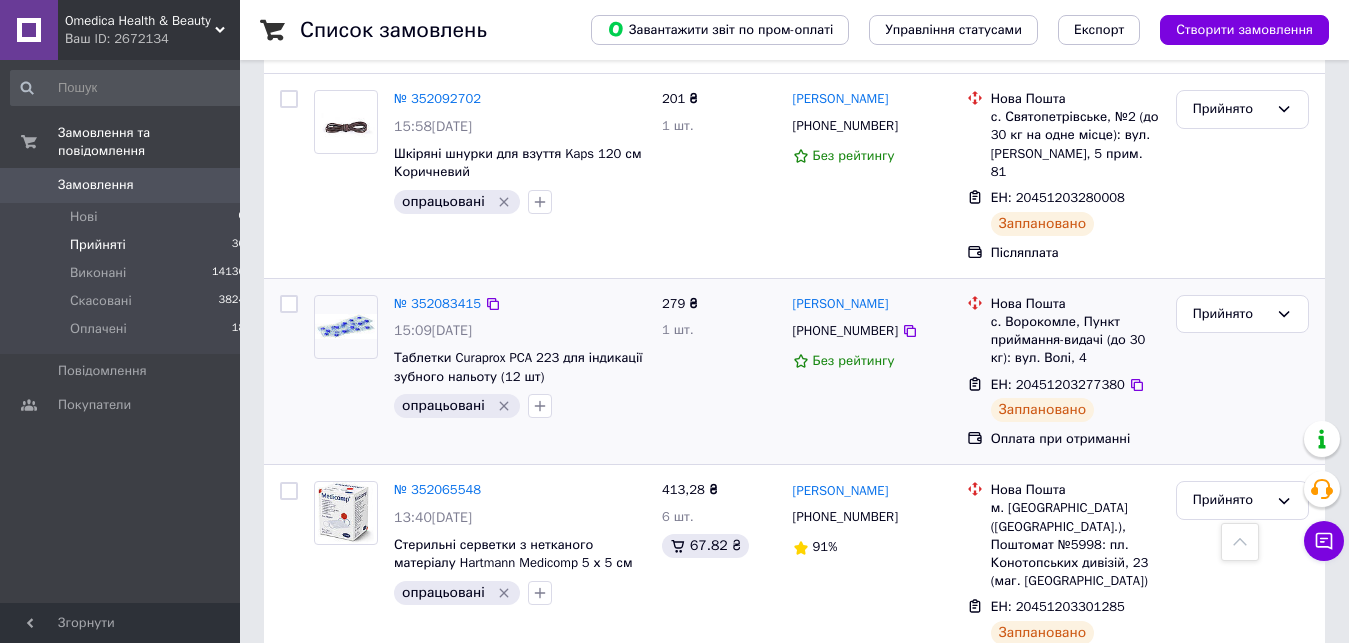 scroll, scrollTop: 0, scrollLeft: 0, axis: both 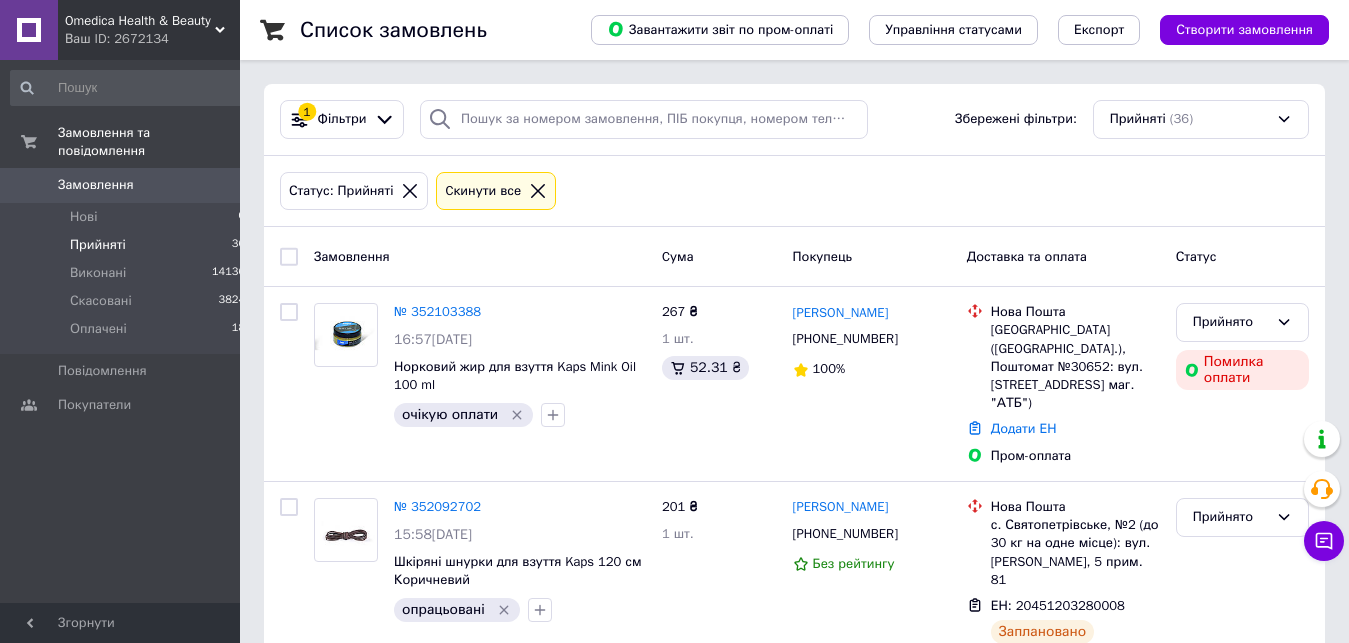 click on "Замовлення" at bounding box center [480, 256] 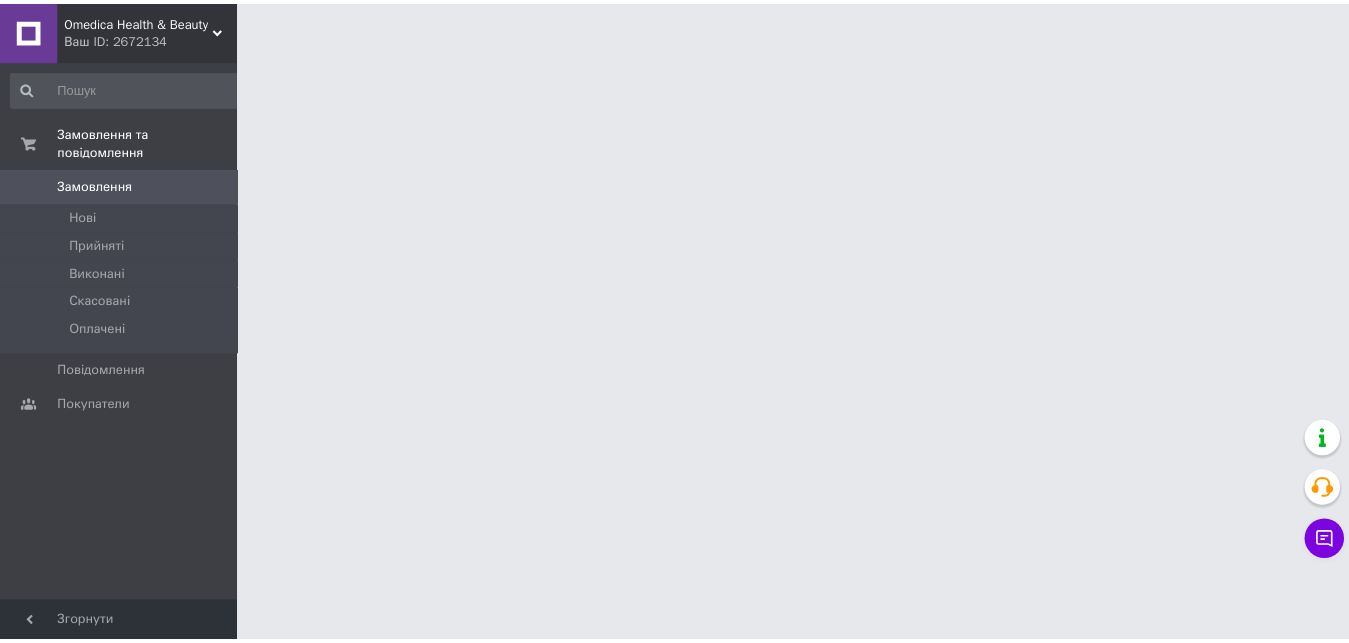 scroll, scrollTop: 0, scrollLeft: 0, axis: both 